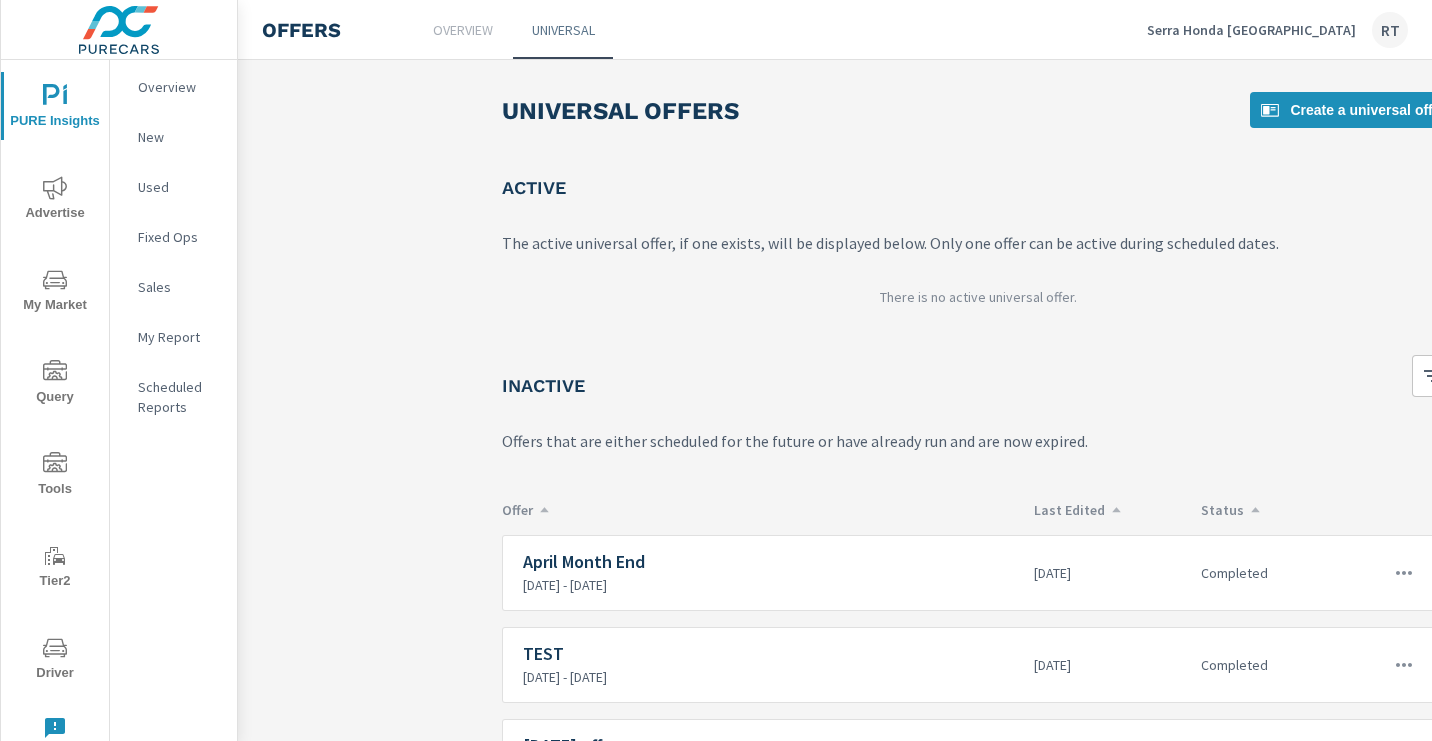 scroll, scrollTop: 0, scrollLeft: 0, axis: both 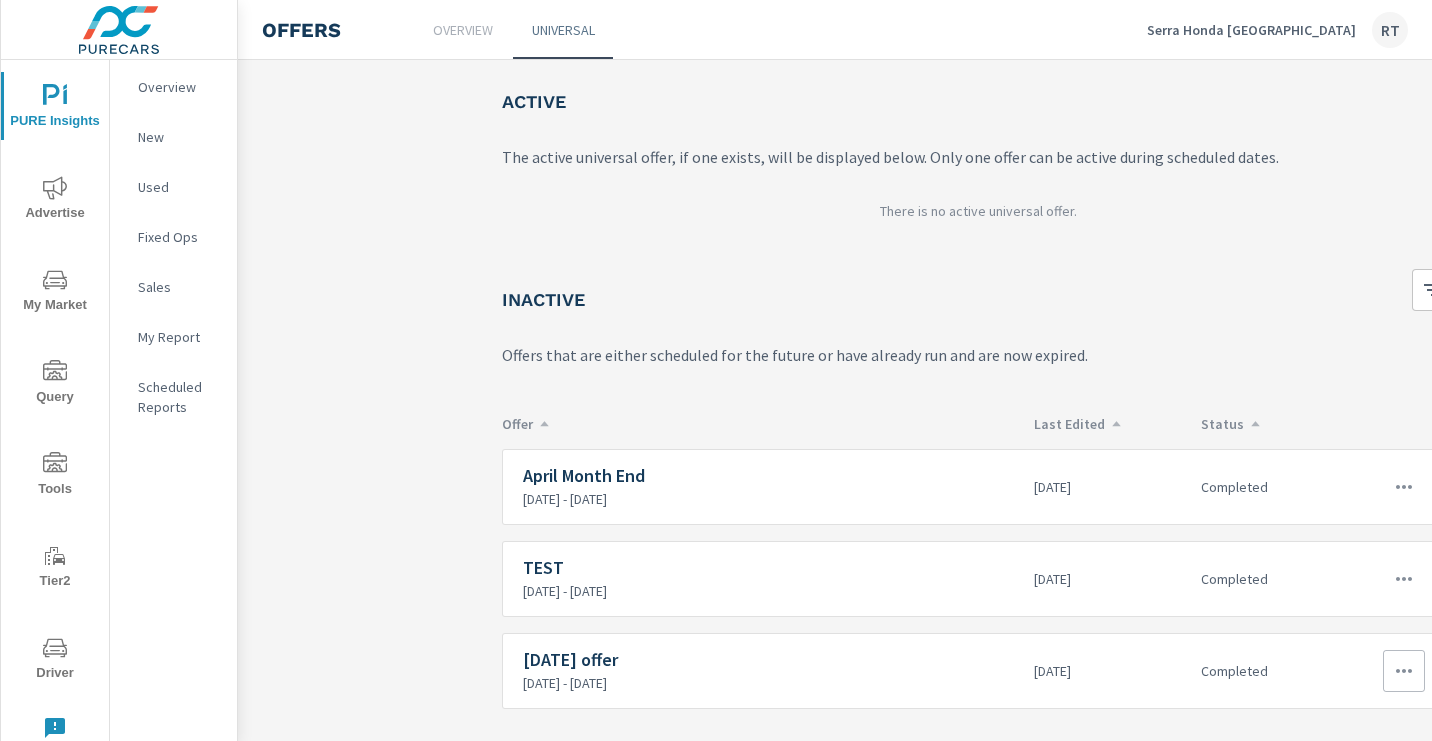 click 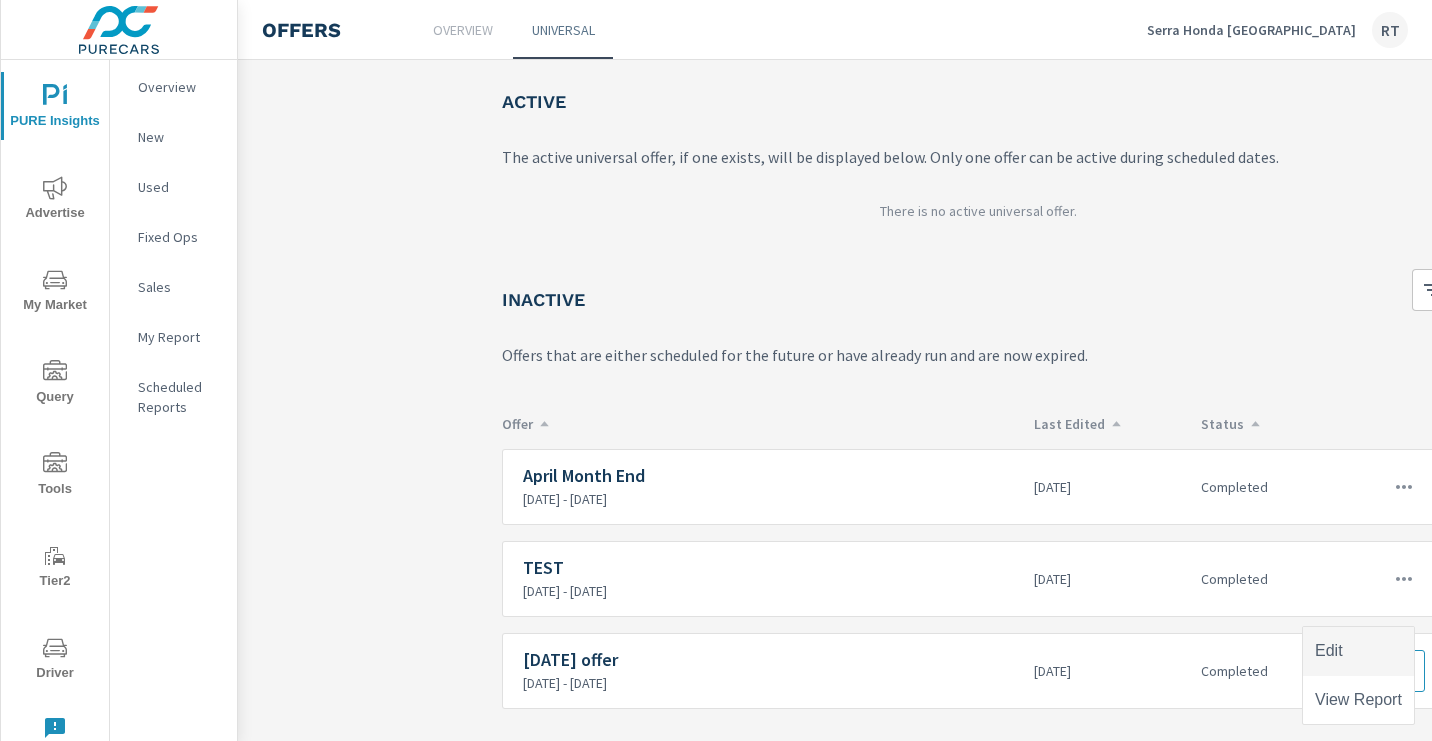 click on "Edit" at bounding box center [1358, 651] 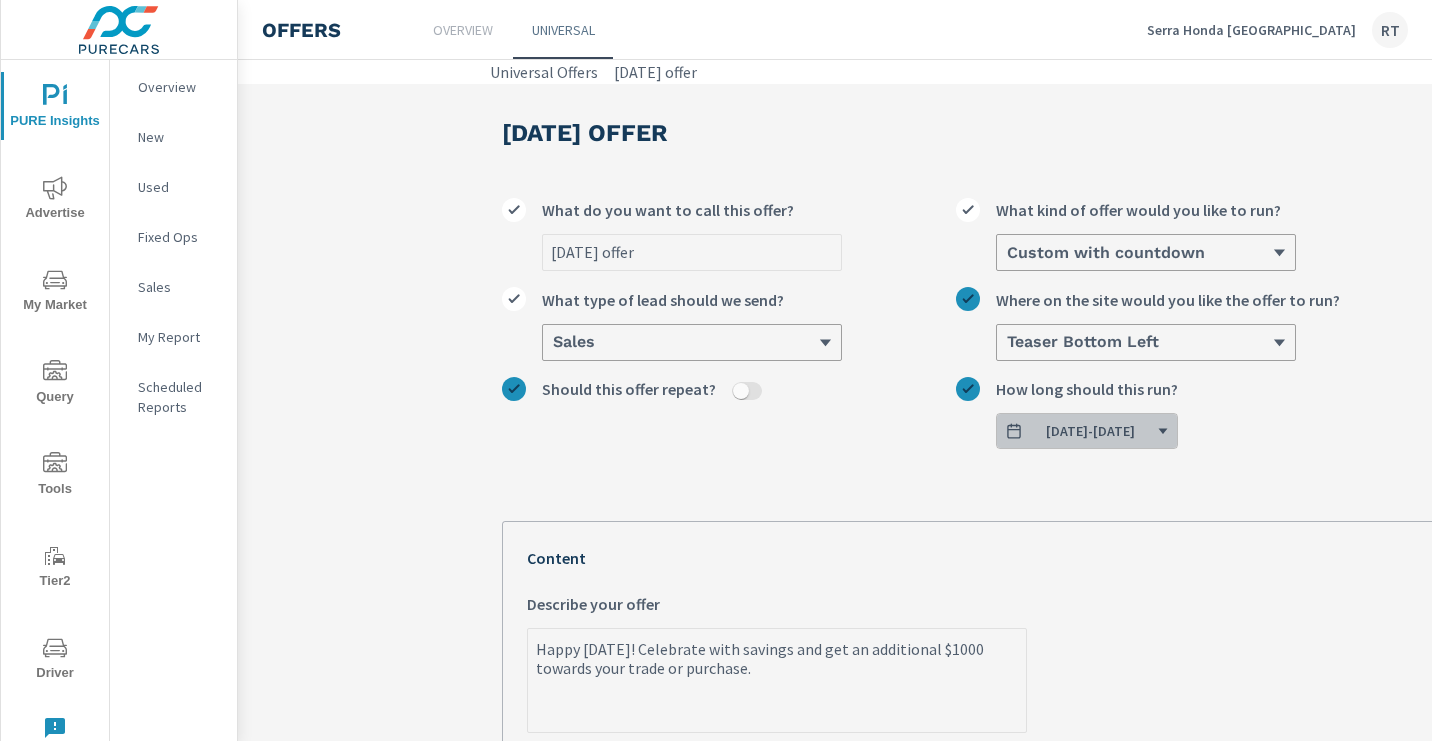 click 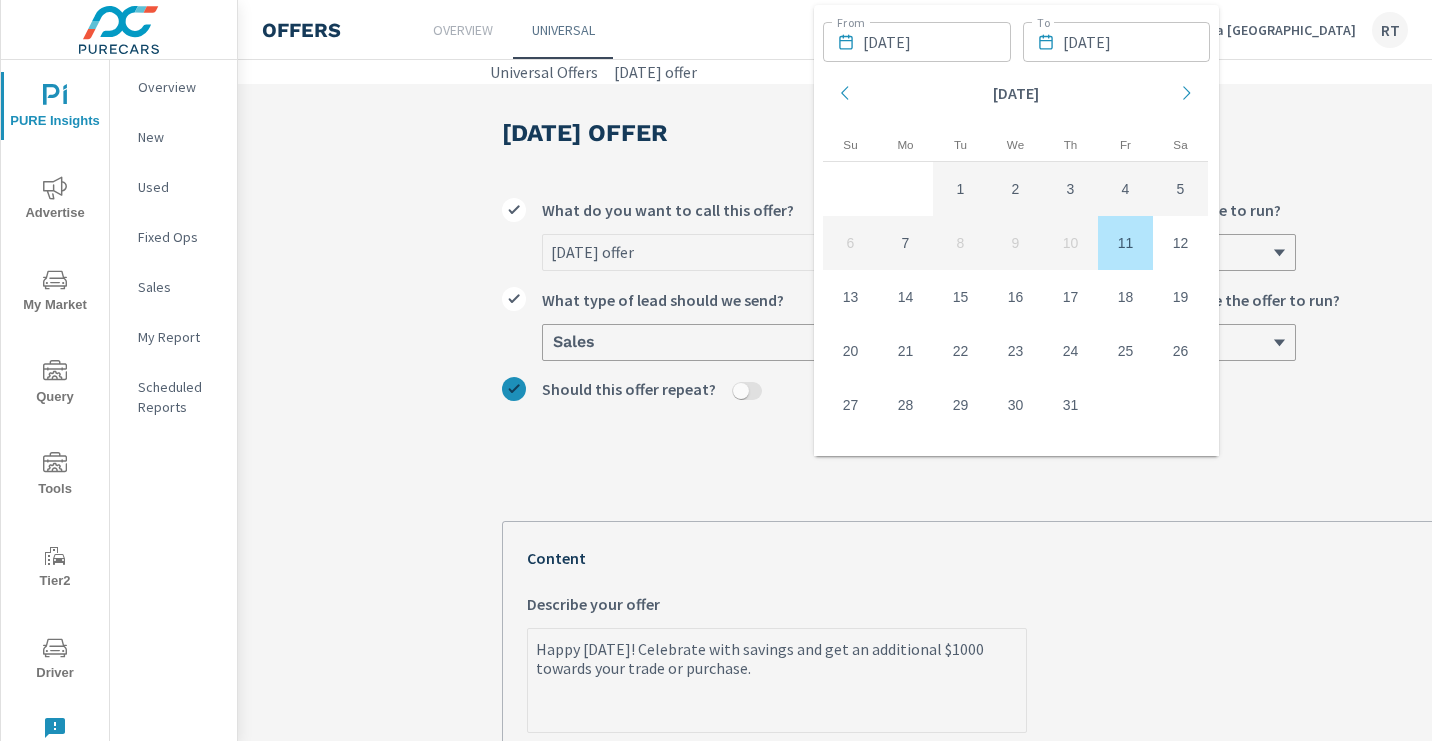 click on "11" at bounding box center [1125, 243] 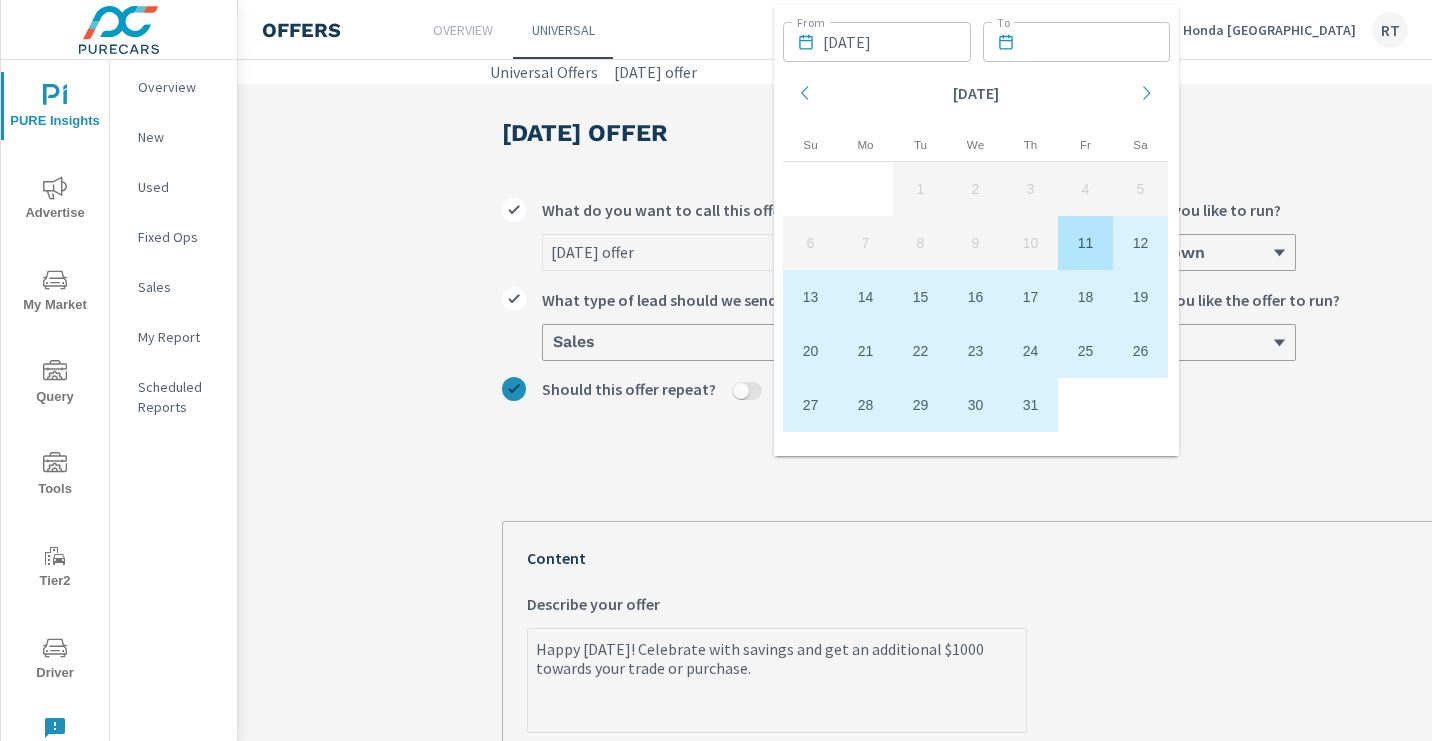 click on "31" at bounding box center [1030, 405] 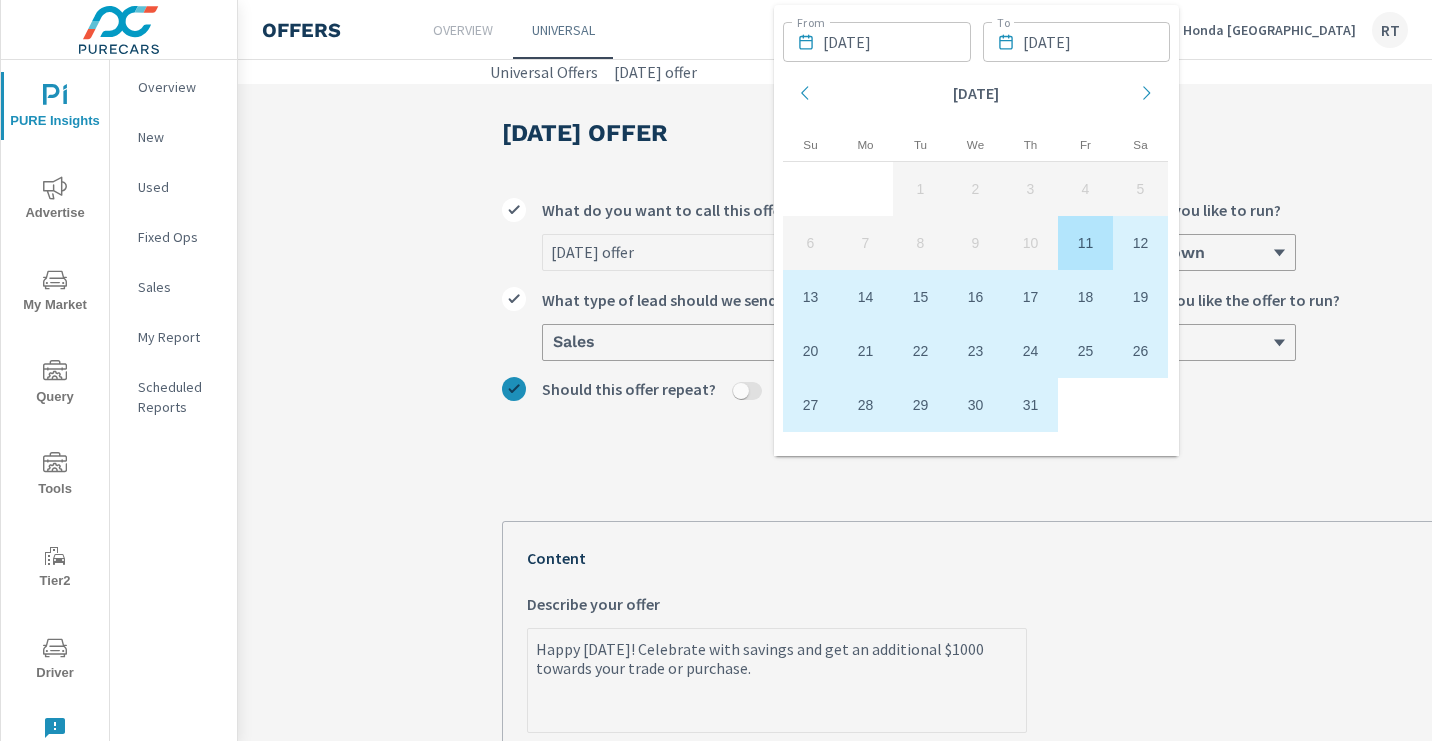 type on "x" 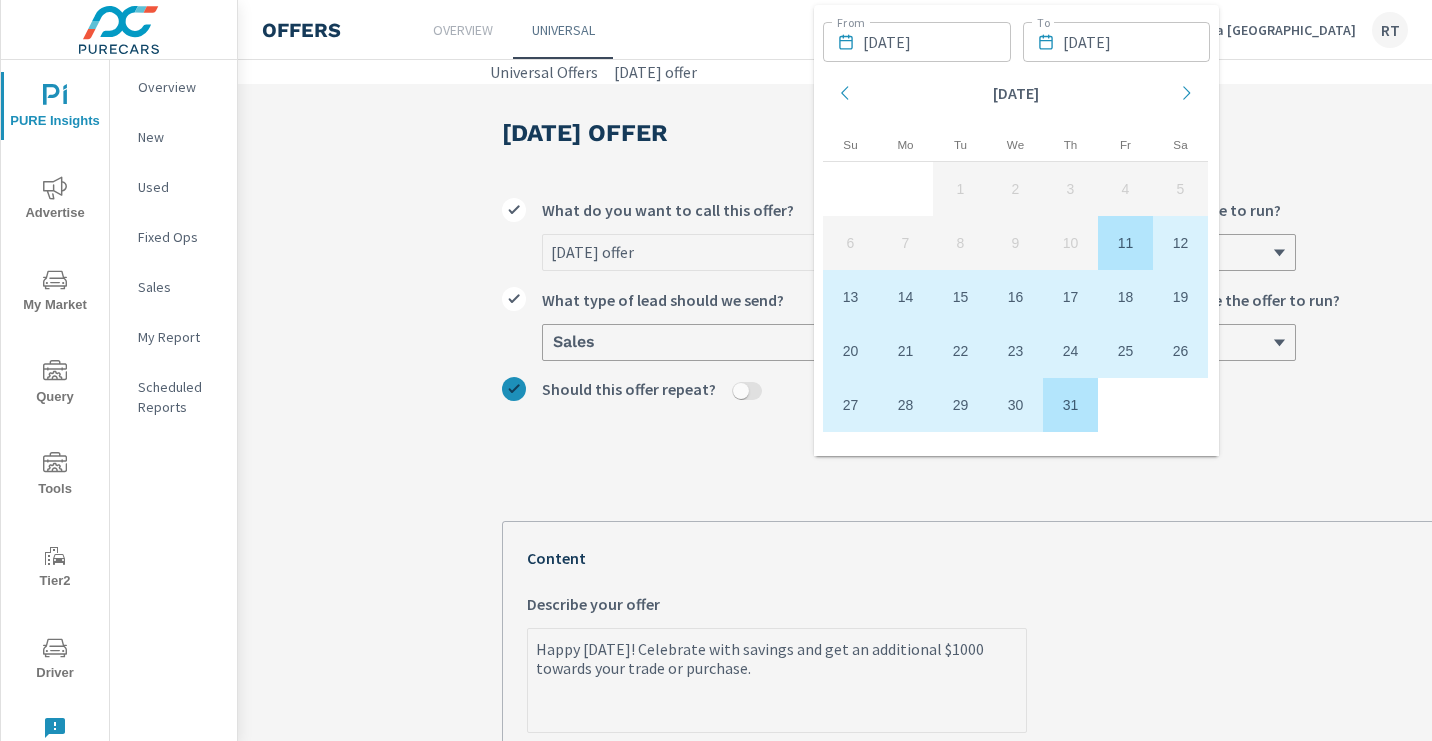 click on "4th of July offer What do you want to call this offer? Custom with countdown What kind of offer would you like to run? Sales What type of lead should we send? Teaser Bottom Left Where on the site would you like the offer to run? Should this offer repeat? 07/11/2025 - 07/31/2025 How long should this run? Your Offer Preview 1  of  2 Happy 4th of July! Celebrate with savings and get an additional $1000 towards your trade or purchase. Complete this form in the next 21 days to redeem this offer towards your next purchase Terms & Conditions Close Happy 4th of July! Celebrate with savings and get an additional $1000 towards your trade or purchase. Complete this form in the next 21 days to redeem this offer towards your next purchase ​ ​ ​ ​ Get this offer Content Happy 4th of July! Celebrate with savings and get an additional $1000 towards your trade or purchase. x Describe your offer What kind of default photo would you like to display? Upload Photo Include Terms & Conditions" at bounding box center (978, 790) 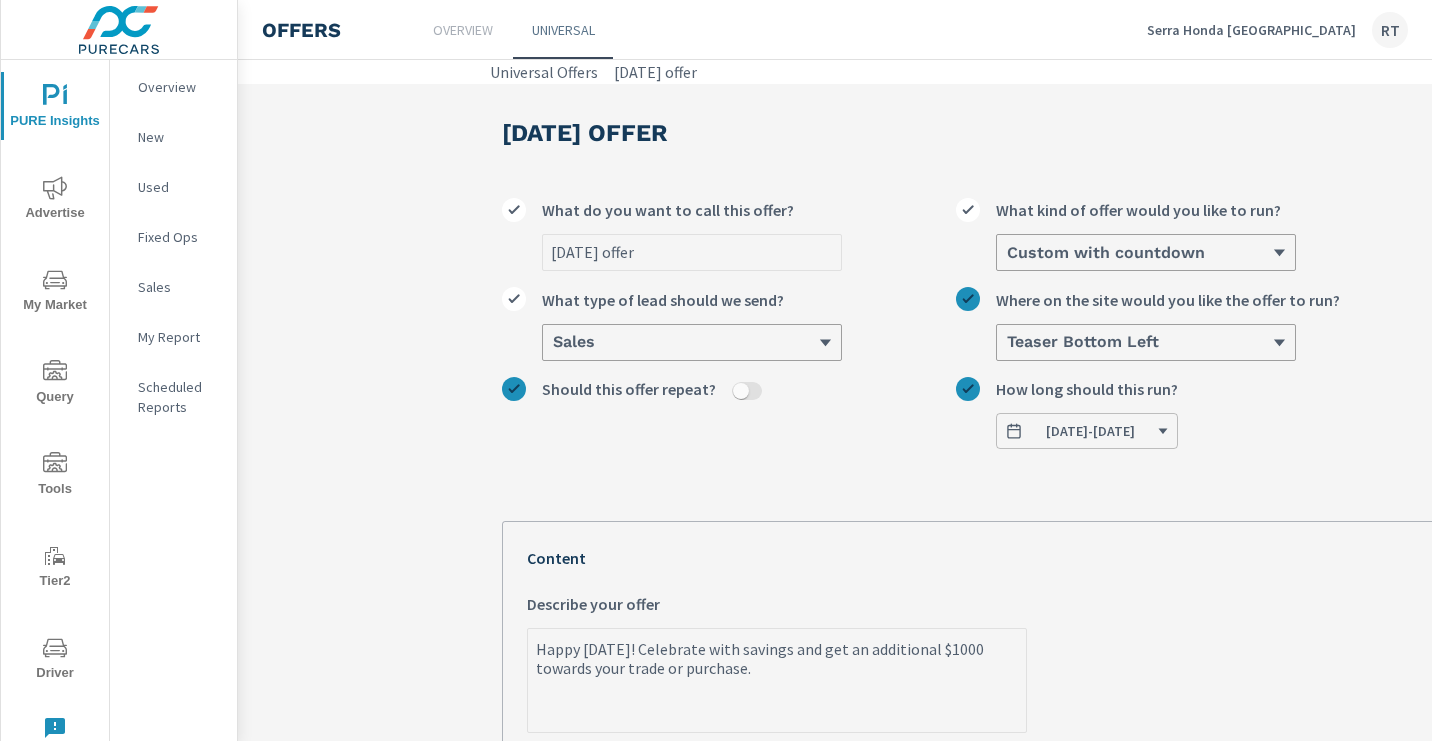 drag, startPoint x: 591, startPoint y: 251, endPoint x: 502, endPoint y: 248, distance: 89.050545 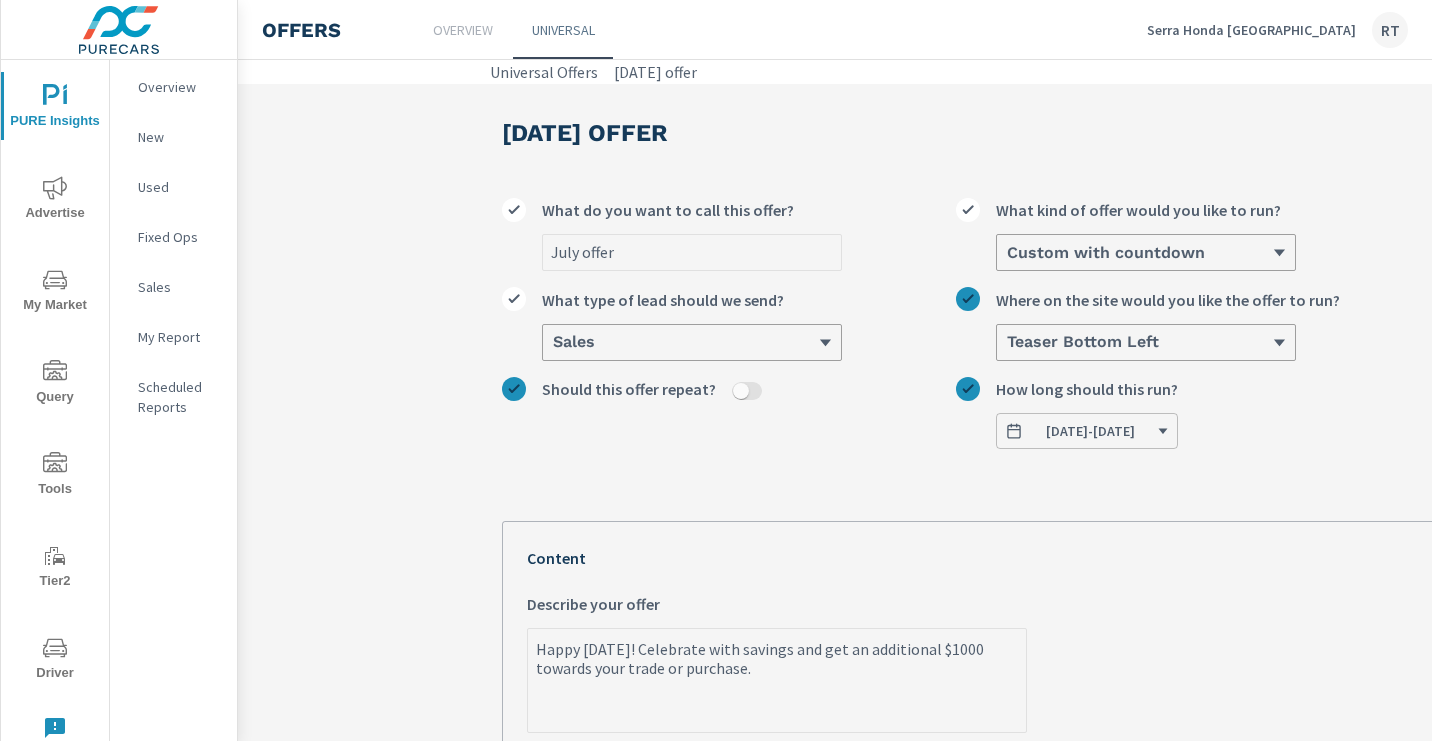 type on "July offer" 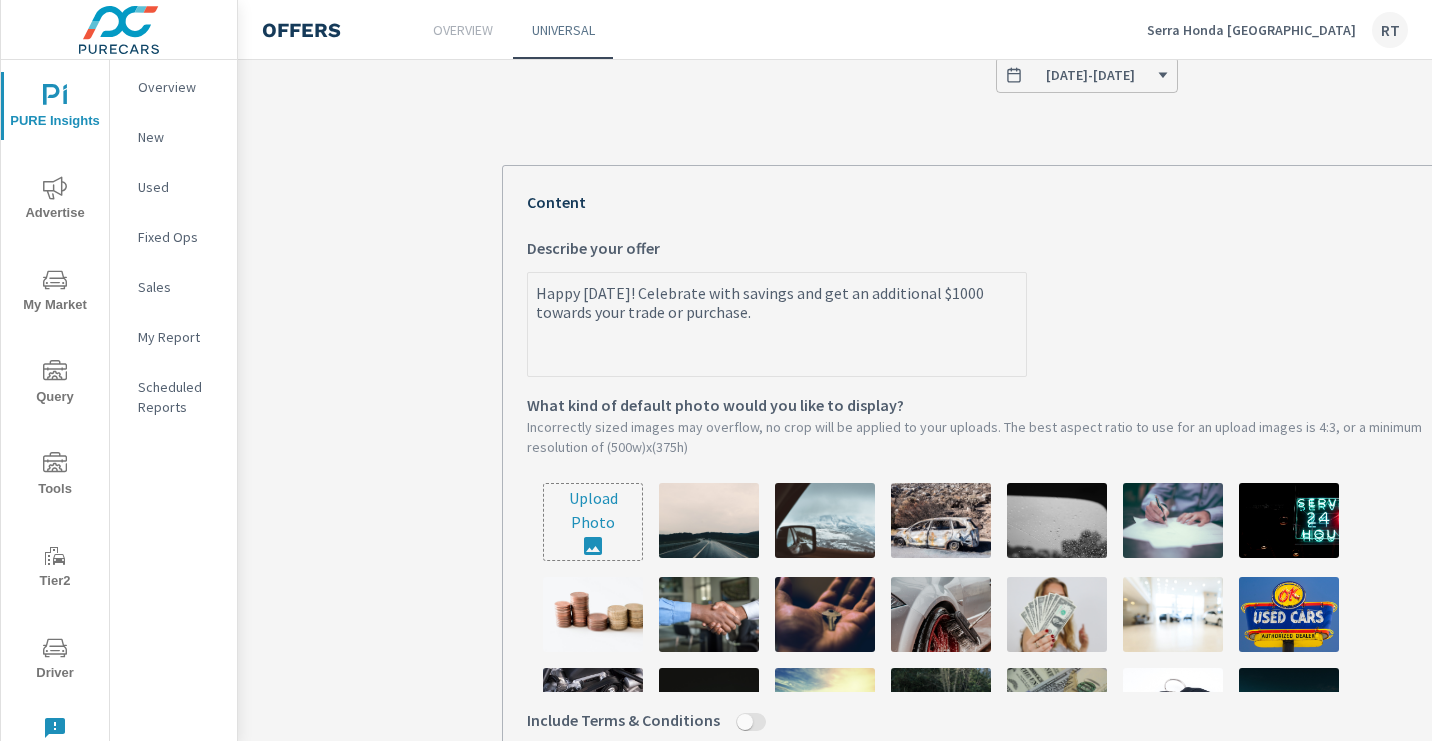 scroll, scrollTop: 358, scrollLeft: 0, axis: vertical 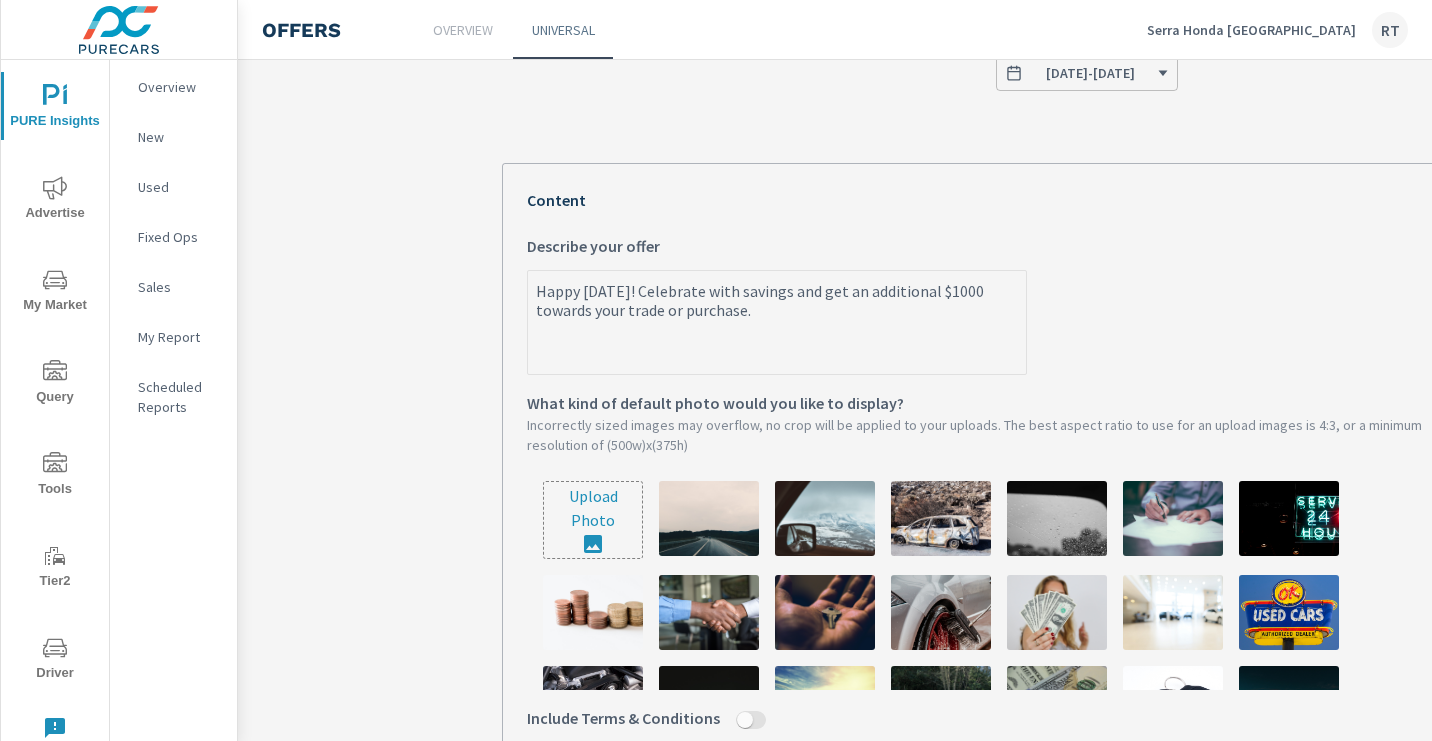 type on "x" 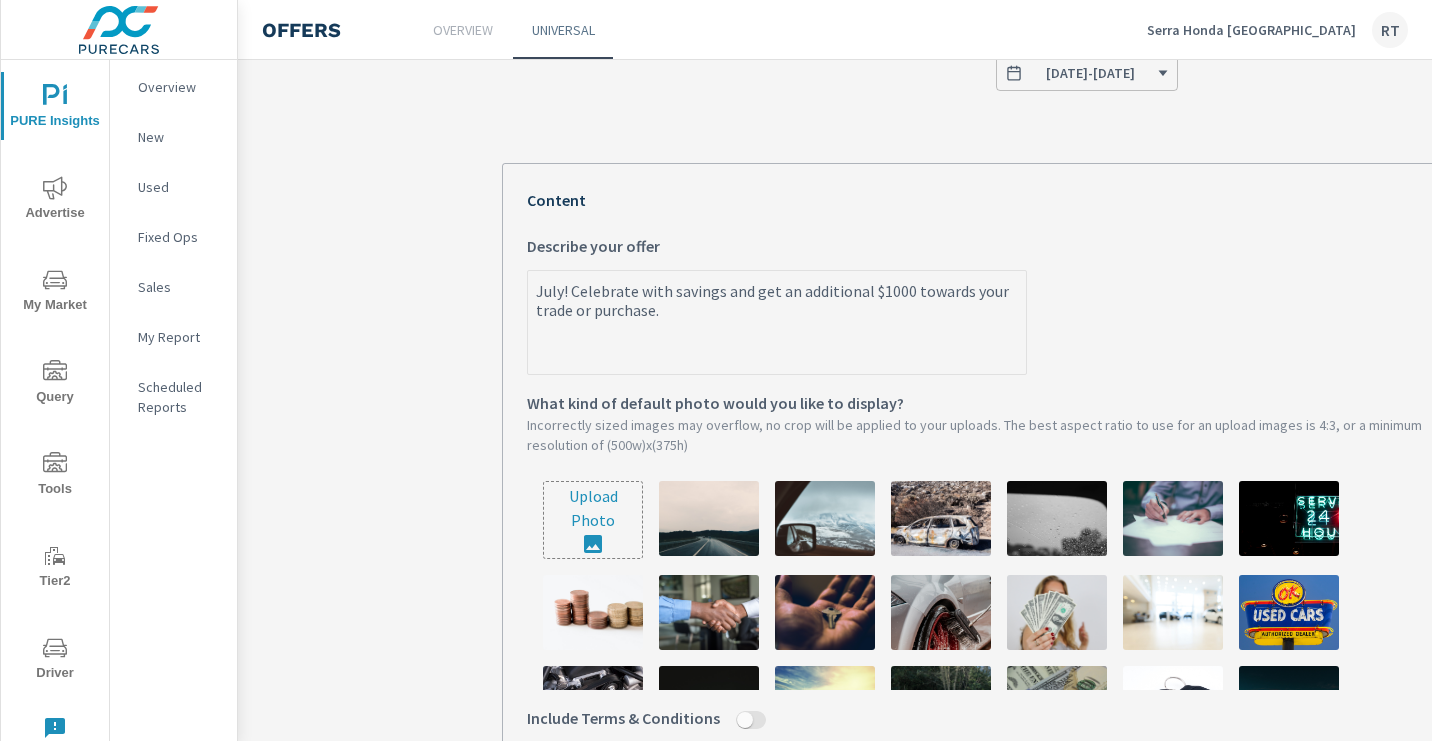 type on "July ! Celebrate with savings and get an additional $1000 towards your trade or purchase." 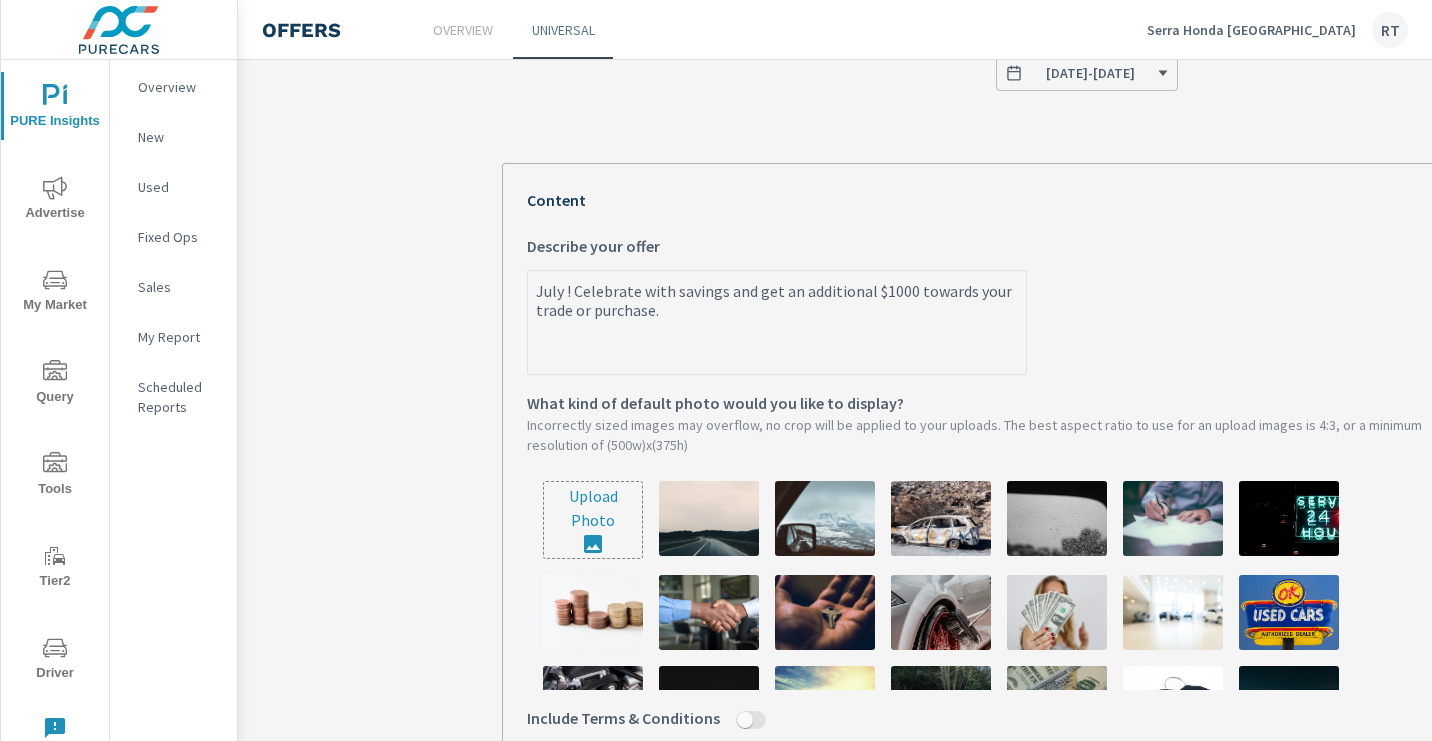 type on "July S! Celebrate with savings and get an additional $1000 towards your trade or purchase." 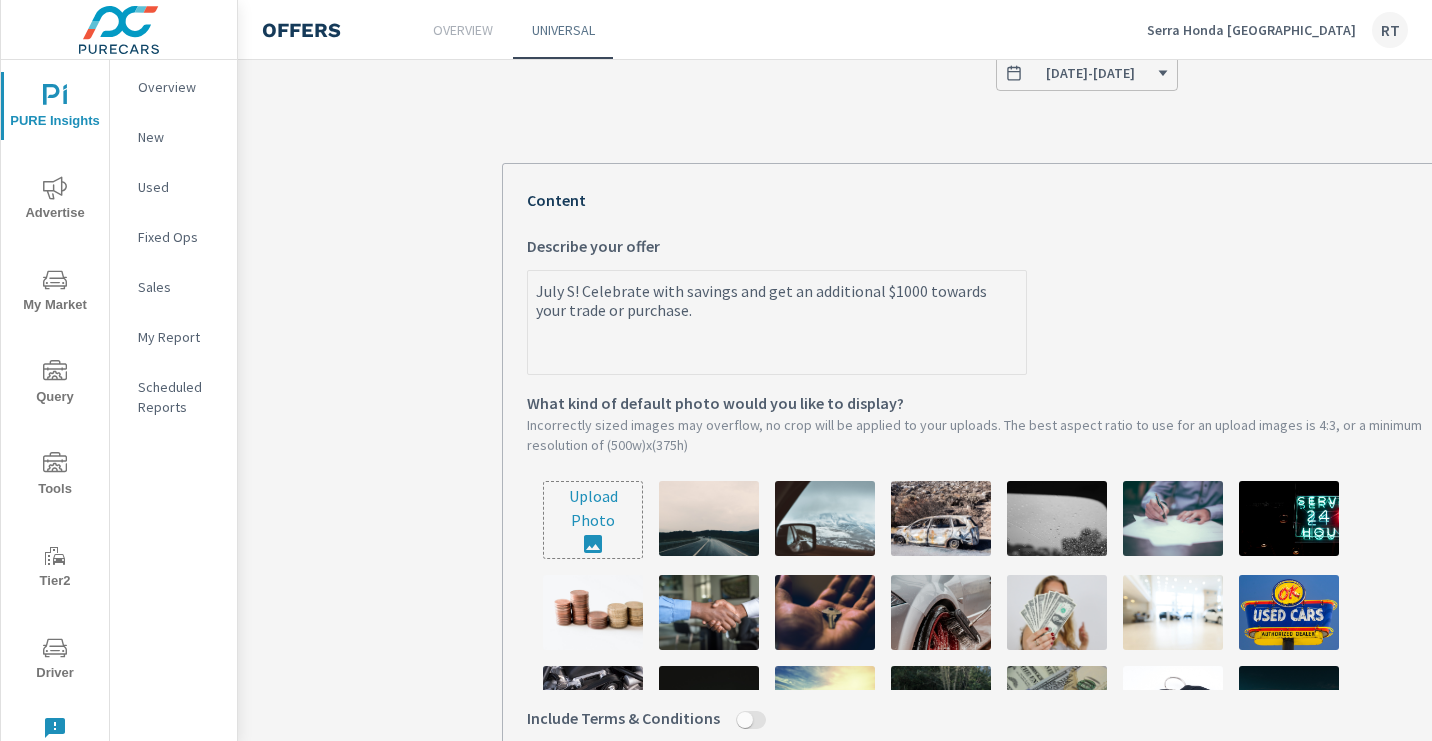type on "July Sa! Celebrate with savings and get an additional $1000 towards your trade or purchase." 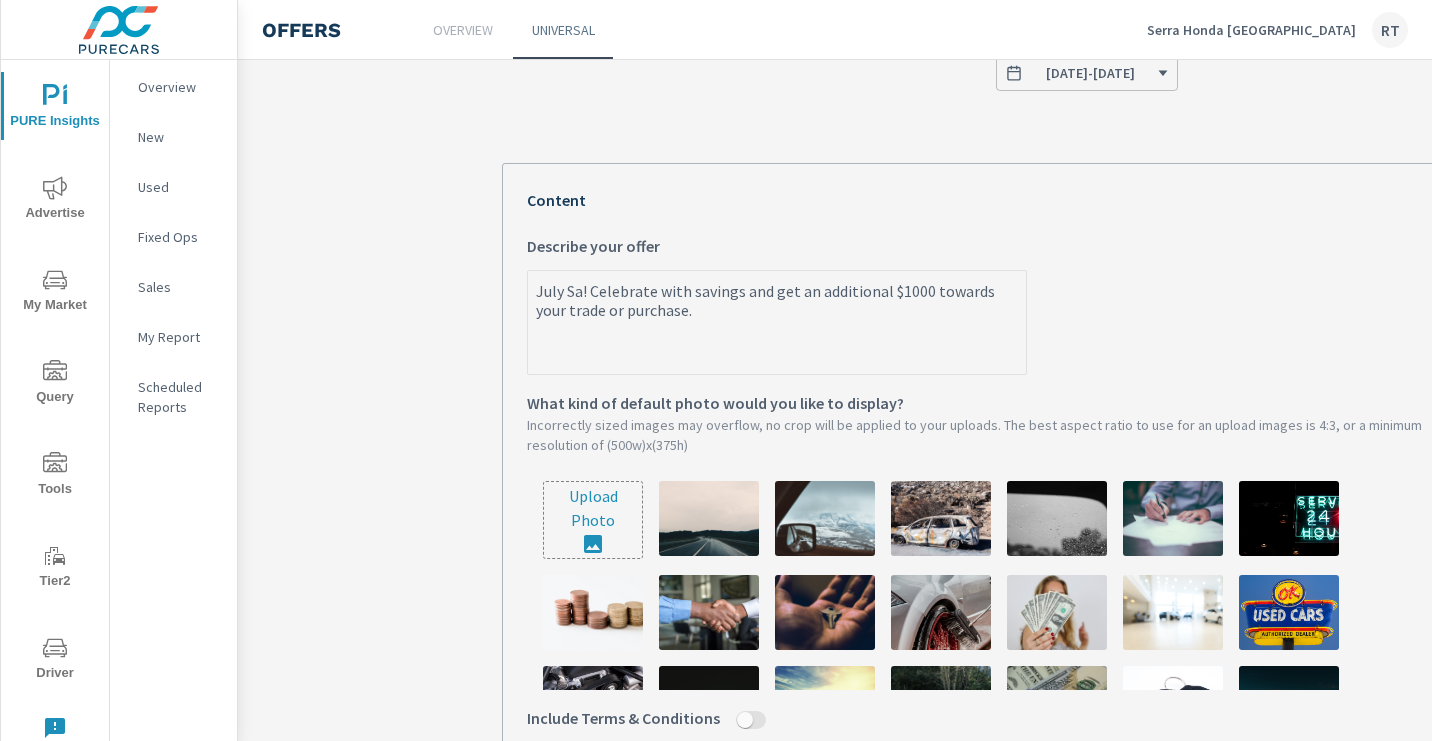 type on "July Sav! Celebrate with savings and get an additional $1000 towards your trade or purchase." 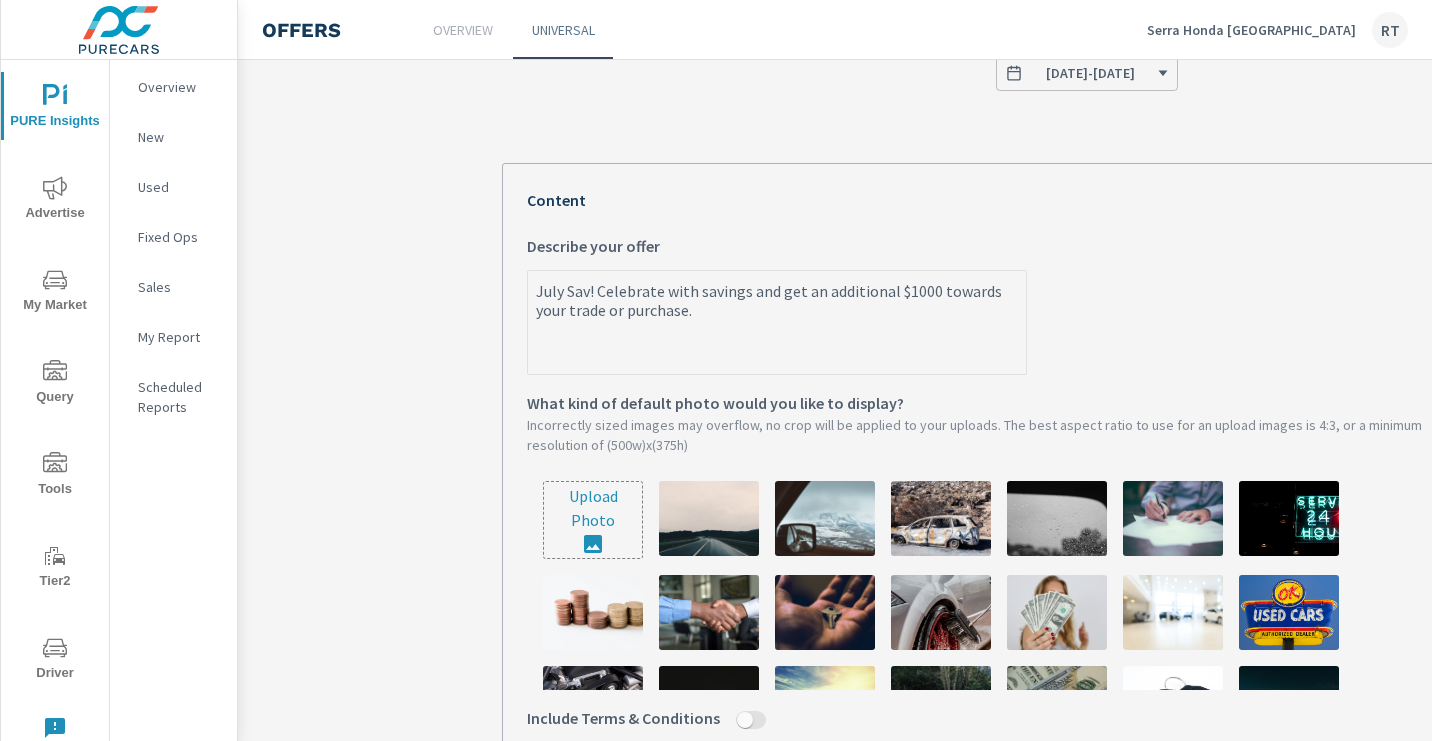 type on "July Savi! Celebrate with savings and get an additional $1000 towards your trade or purchase." 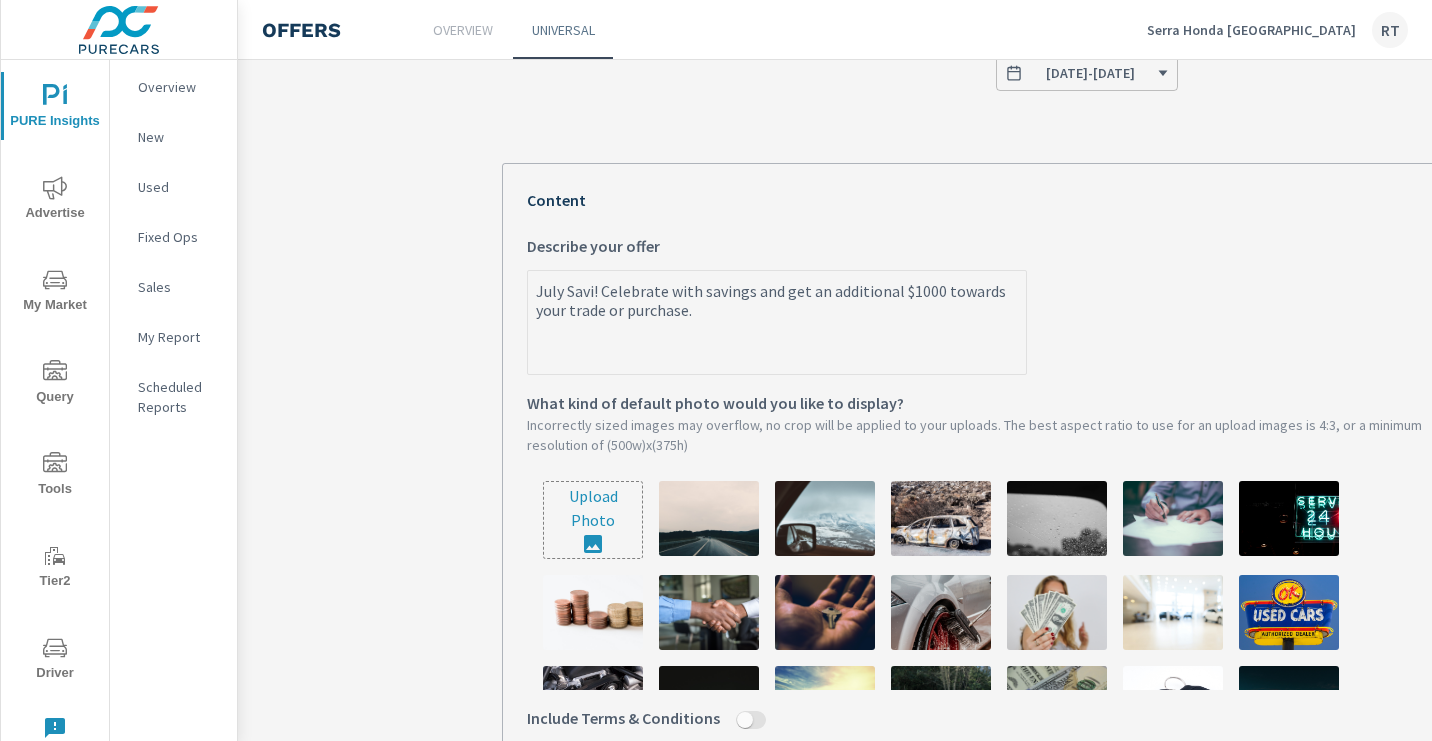 type on "July Savin! Celebrate with savings and get an additional $1000 towards your trade or purchase." 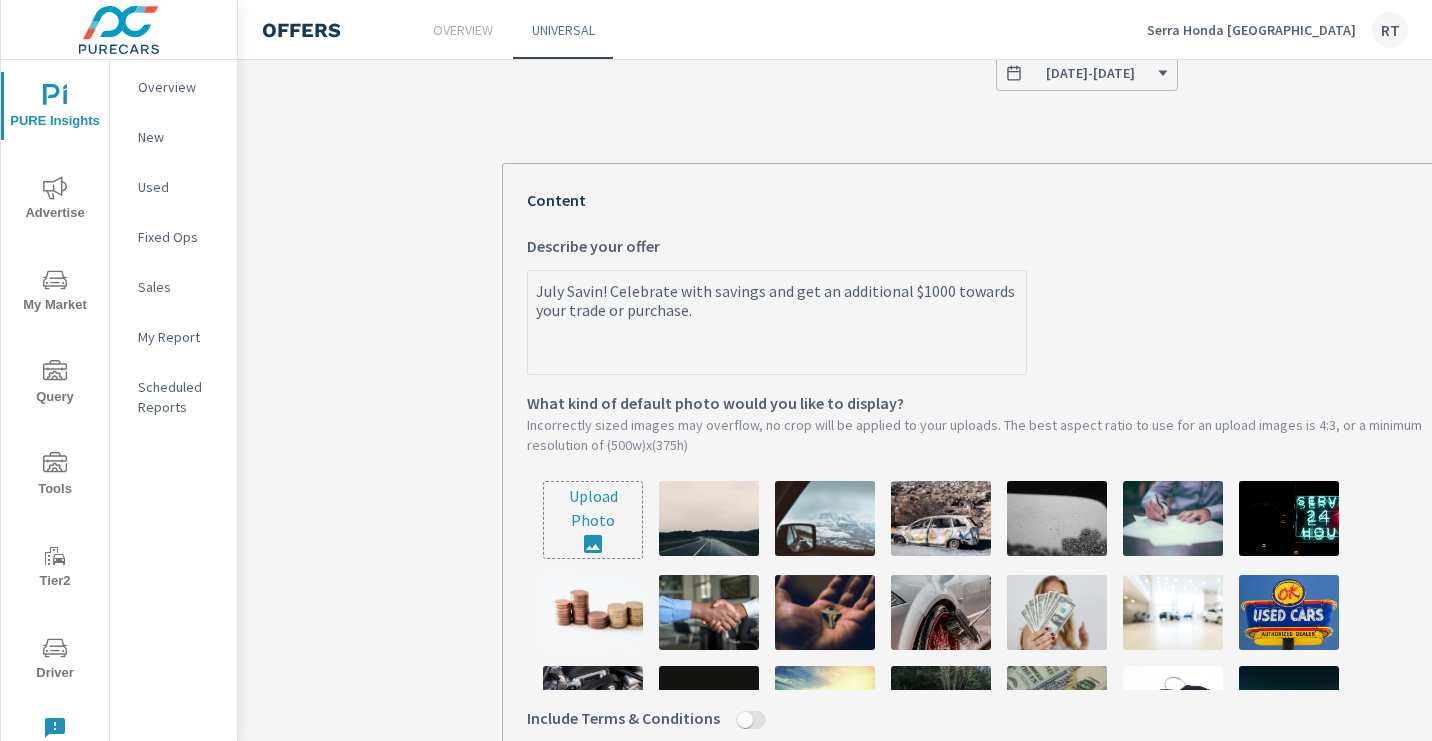 type on "July Saving! Celebrate with savings and get an additional $1000 towards your trade or purchase." 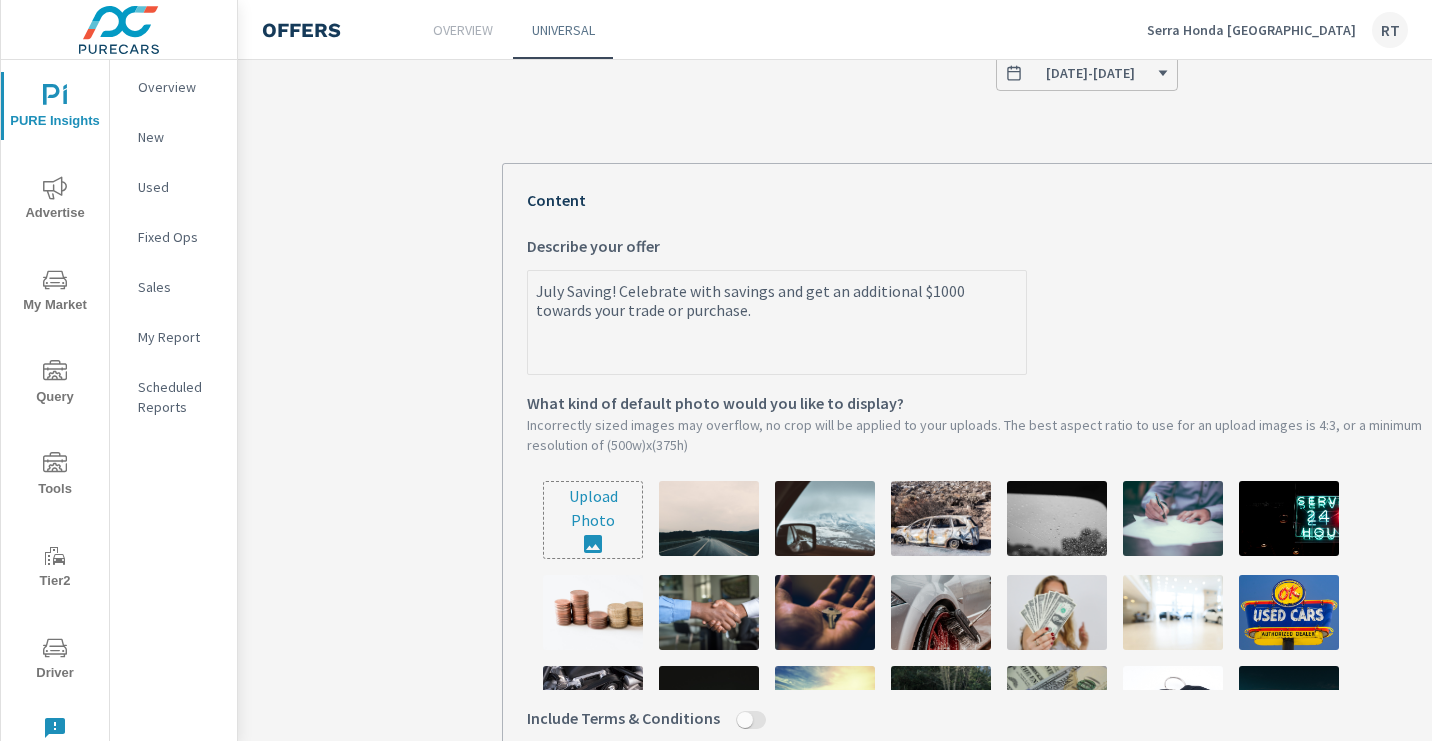 type on "July Savings! Celebrate with savings and get an additional $1000 towards your trade or purchase." 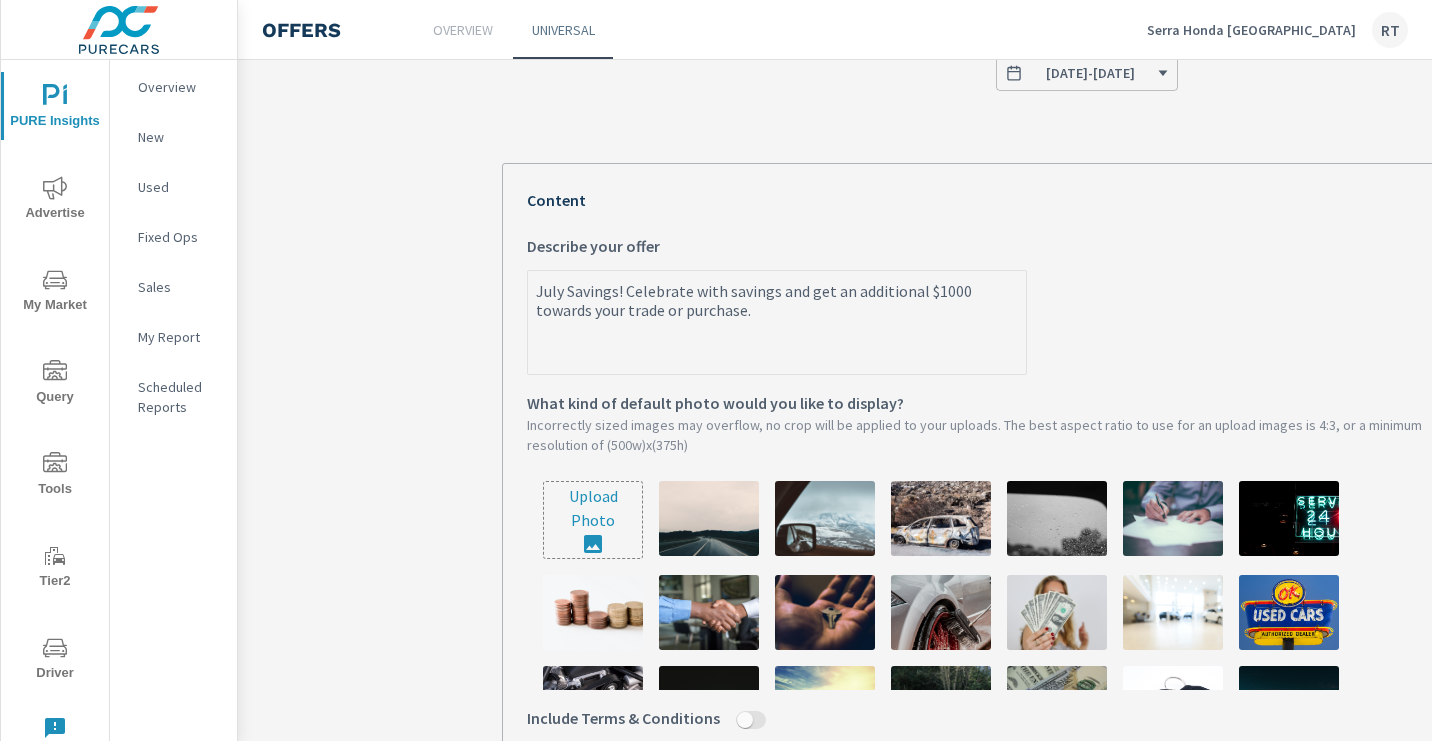 type on "July Savings ! Celebrate with savings and get an additional $1000 towards your trade or purchase." 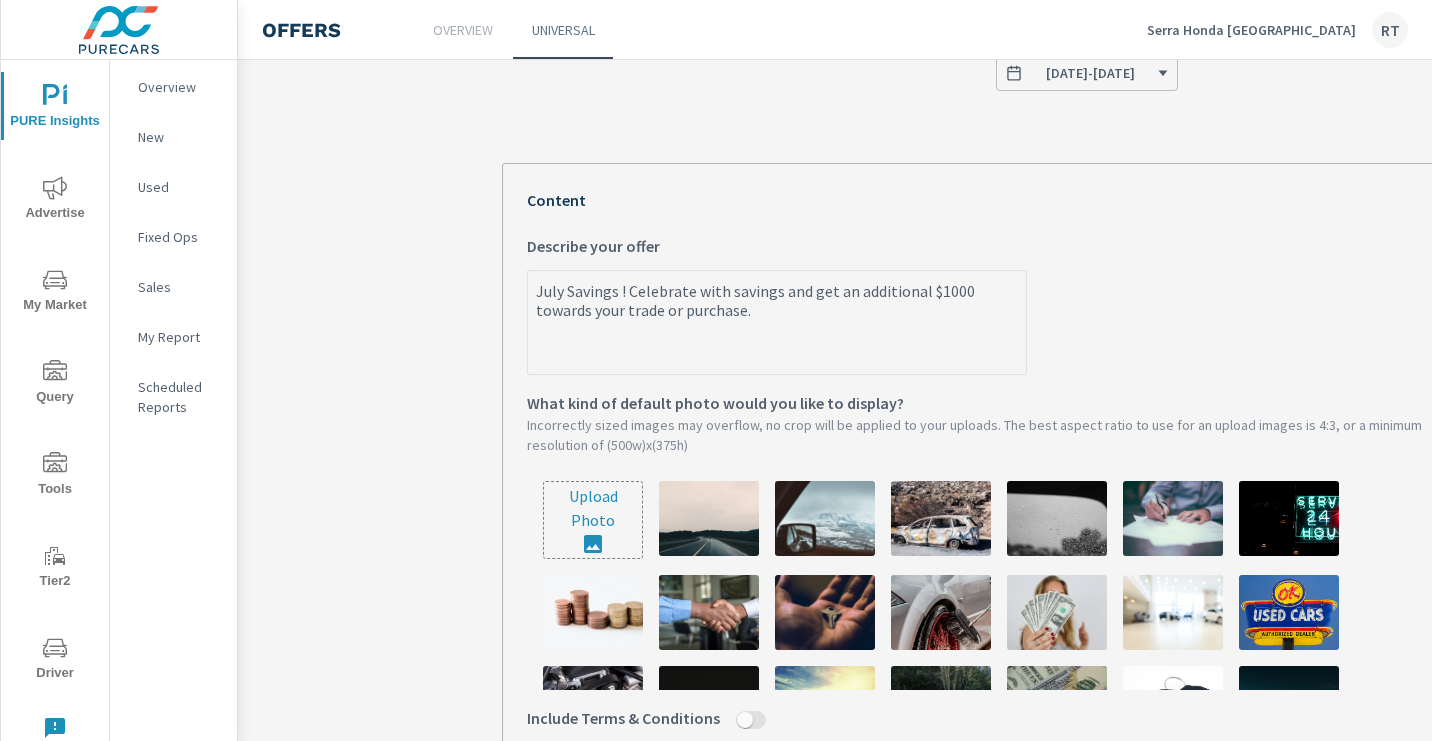 type on "July Savings c! Celebrate with savings and get an additional $1000 towards your trade or purchase." 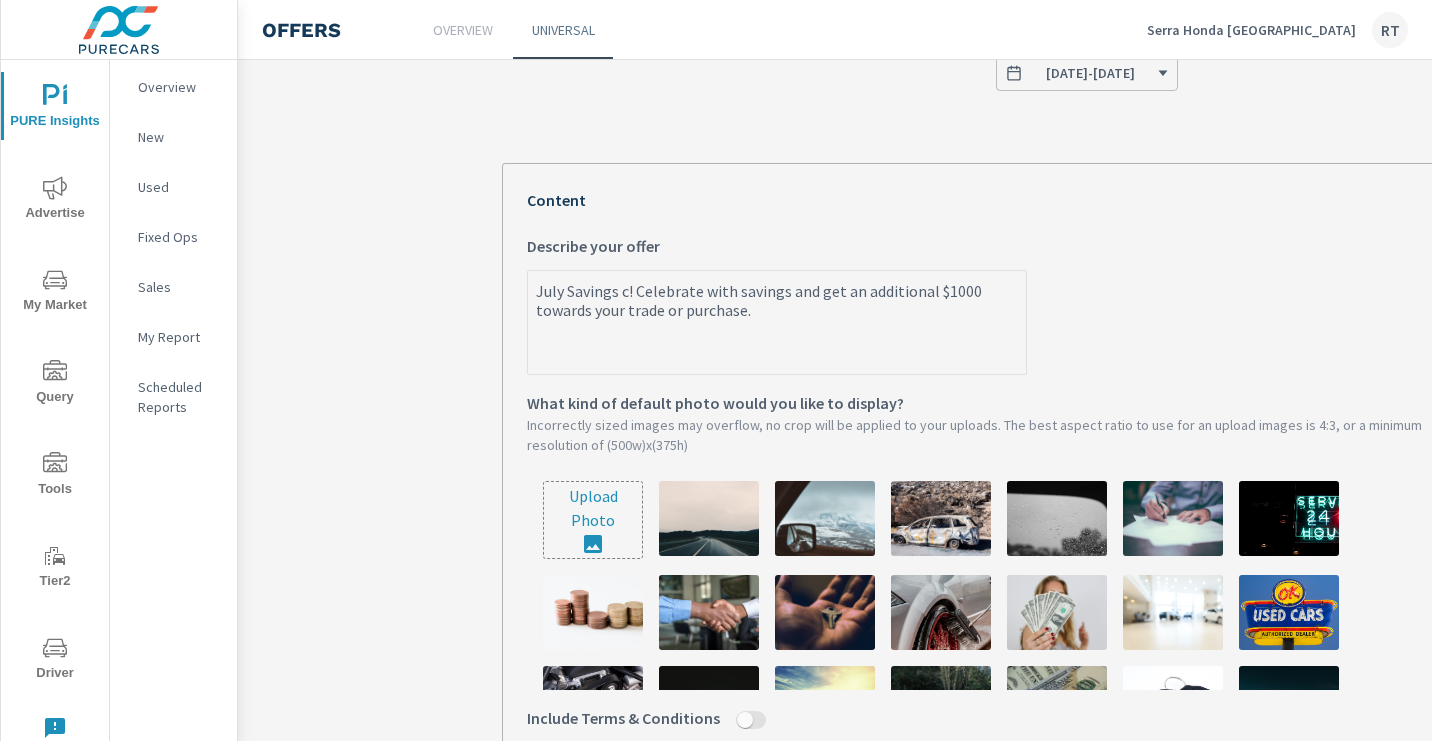 type on "July Savings co! Celebrate with savings and get an additional $1000 towards your trade or purchase." 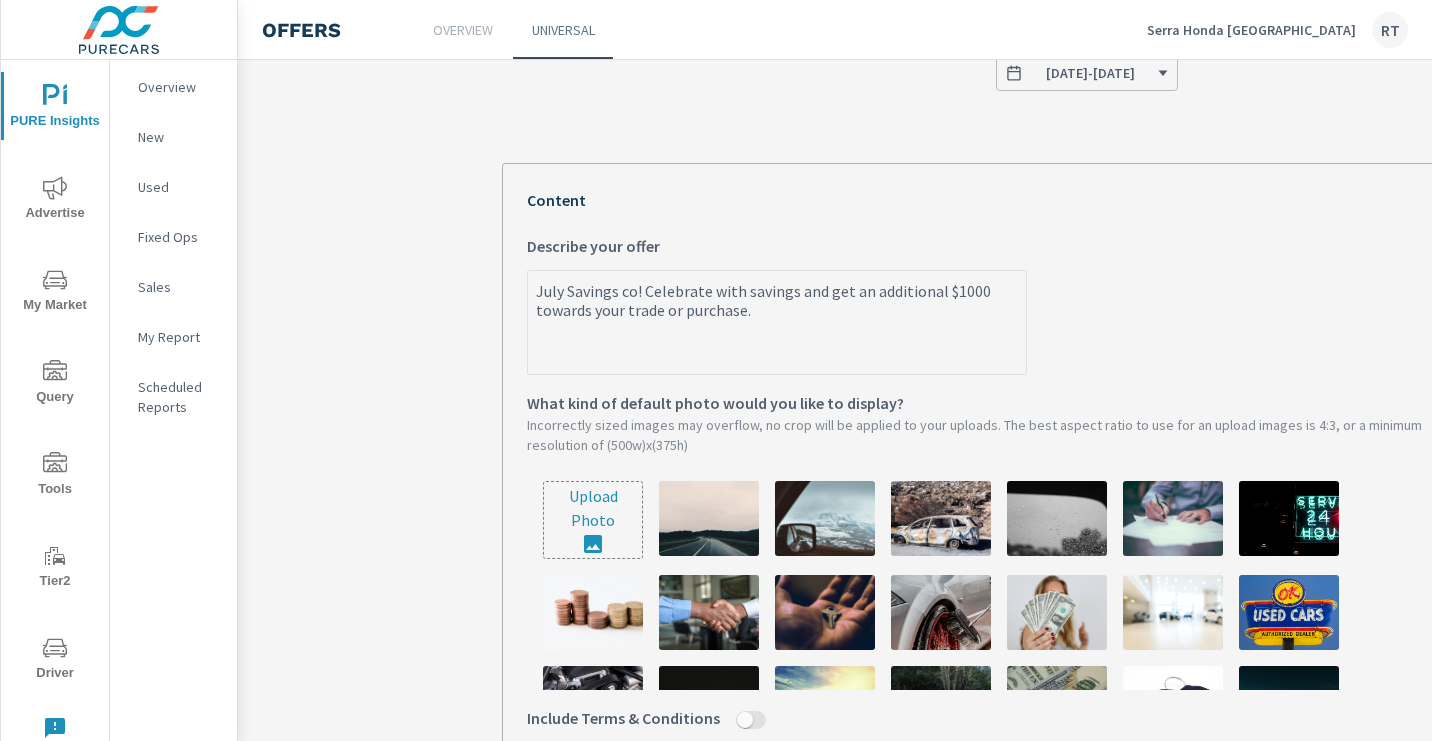 type on "July Savings con! Celebrate with savings and get an additional $1000 towards your trade or purchase." 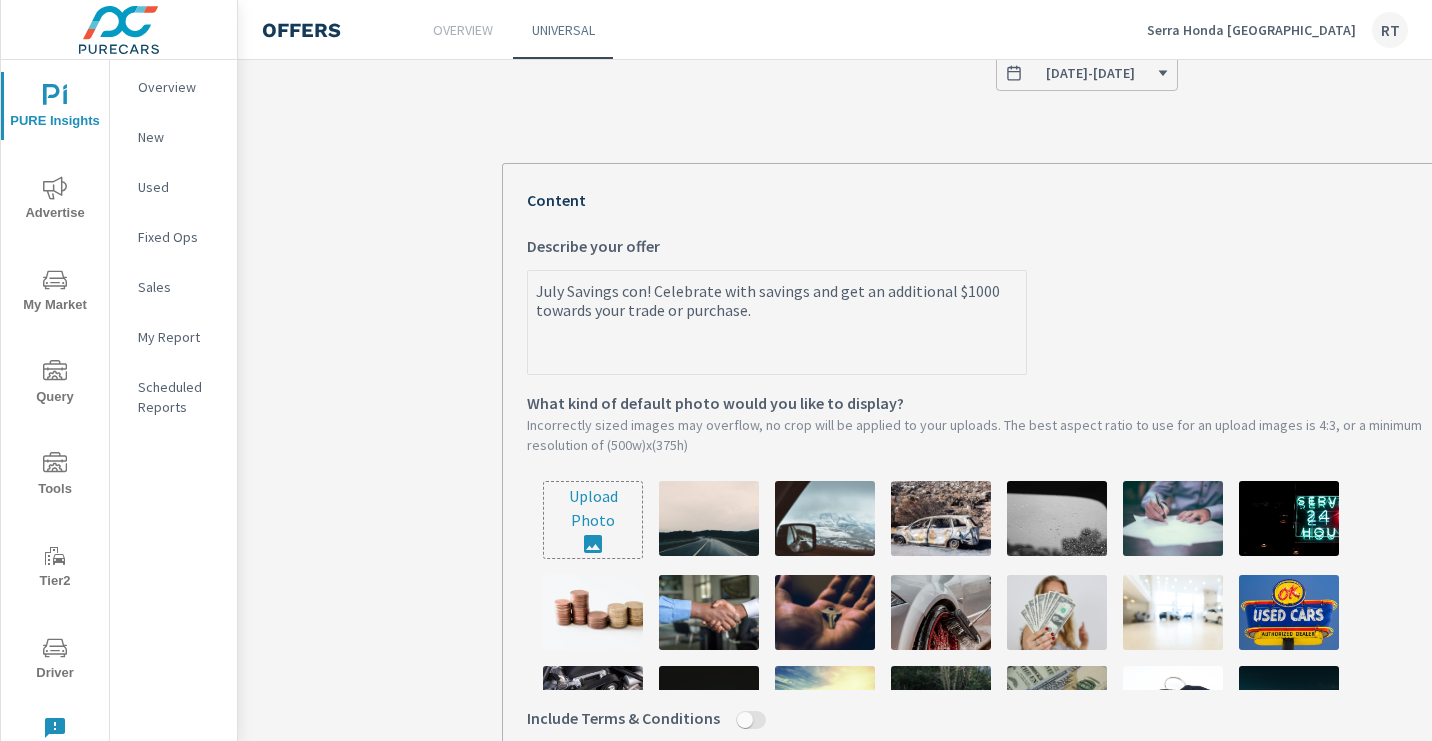 type on "July Savings cont! Celebrate with savings and get an additional $1000 towards your trade or purchase." 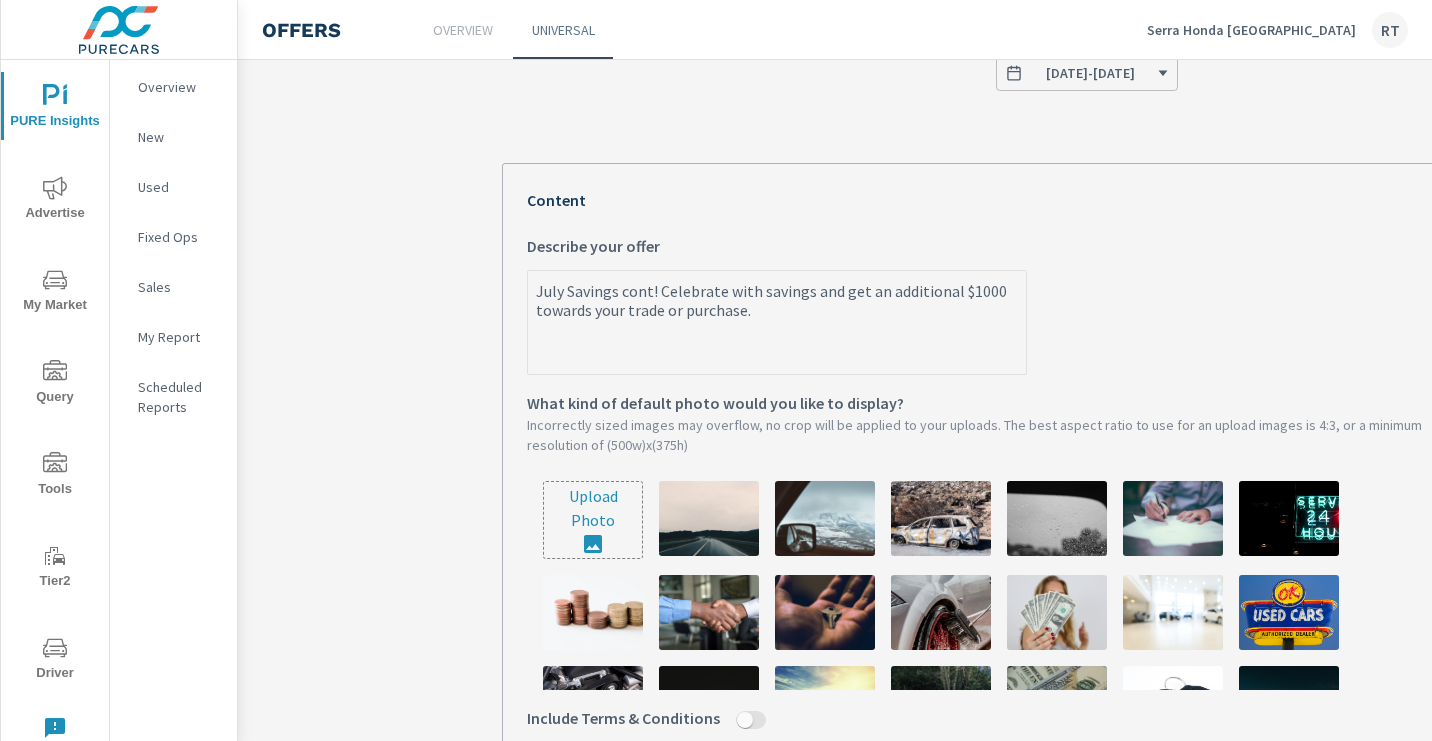 type on "July Savings conti! Celebrate with savings and get an additional $1000 towards your trade or purchase." 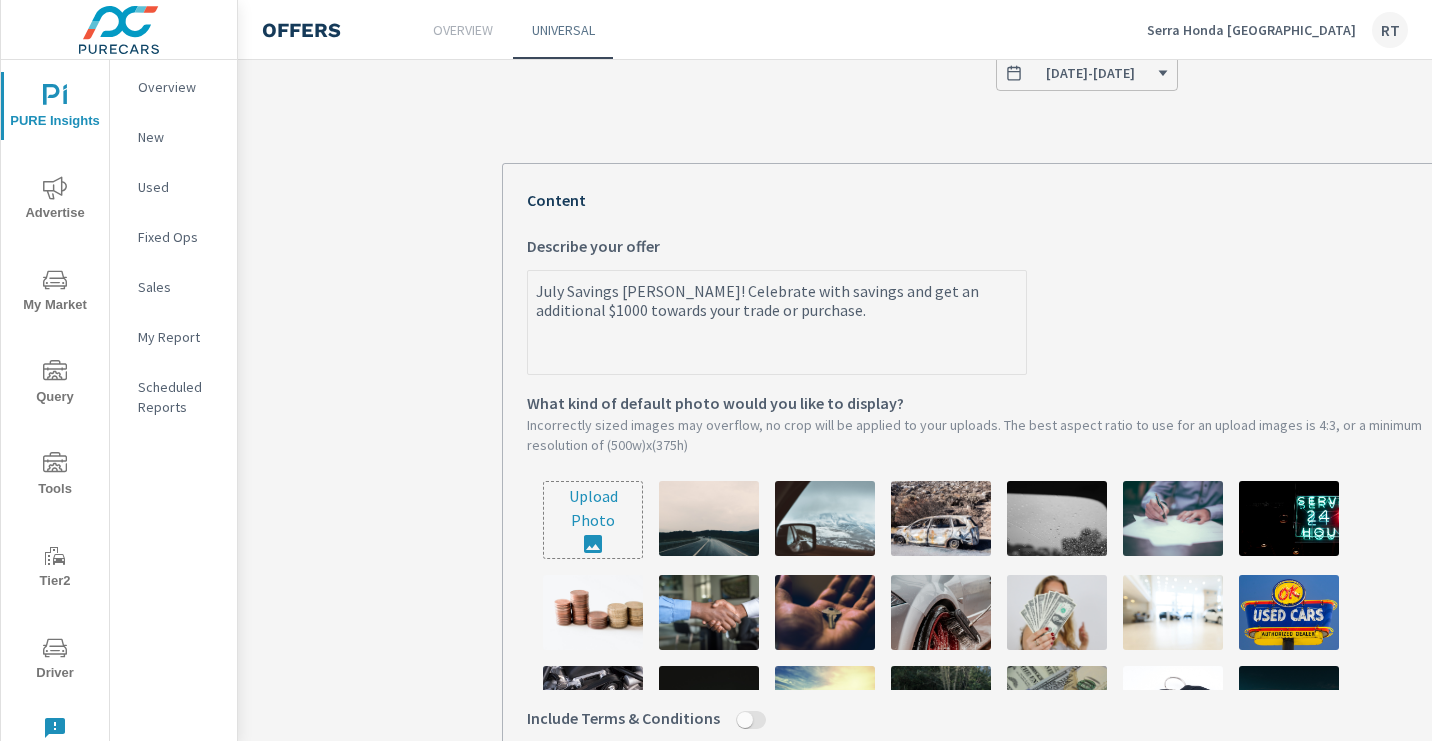 type on "July Savings contin! Celebrate with savings and get an additional $1000 towards your trade or purchase." 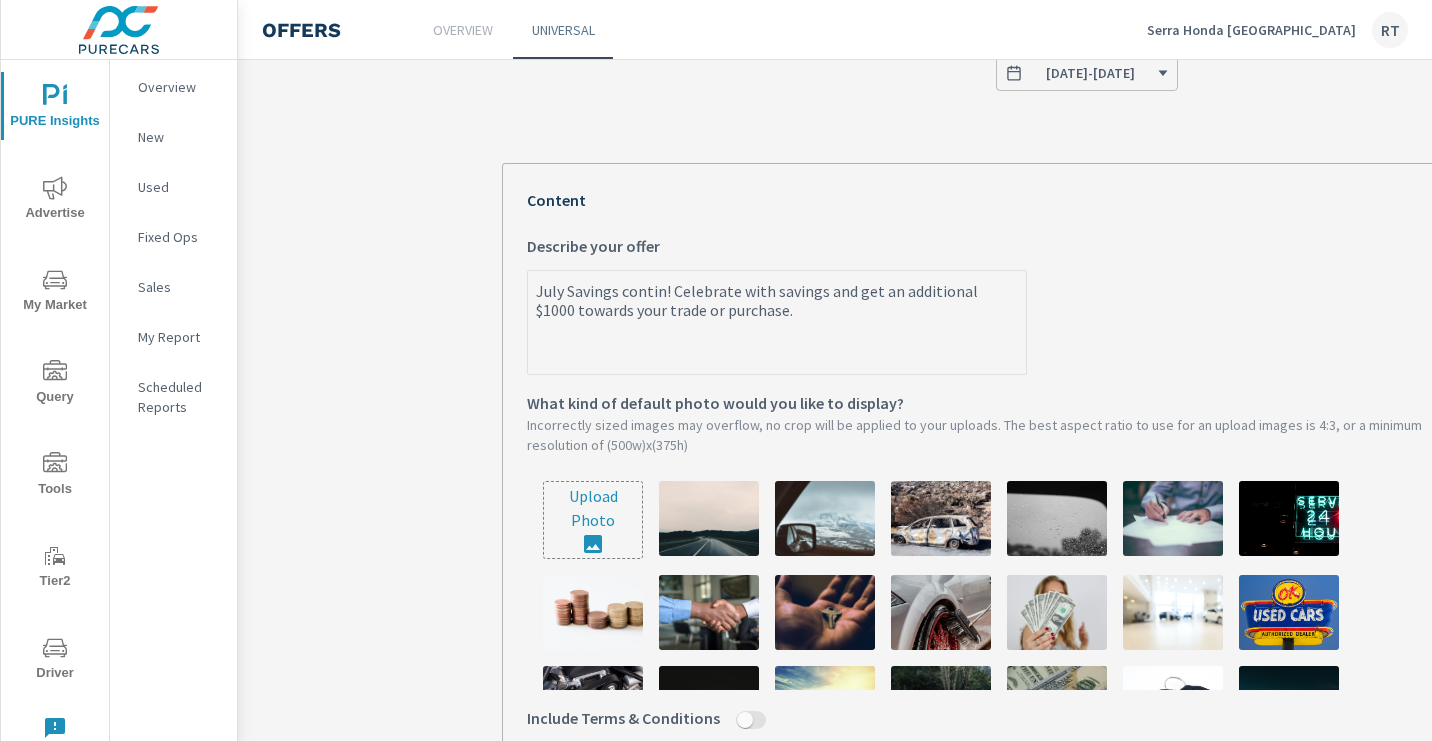 type on "July Savings continu! Celebrate with savings and get an additional $1000 towards your trade or purchase." 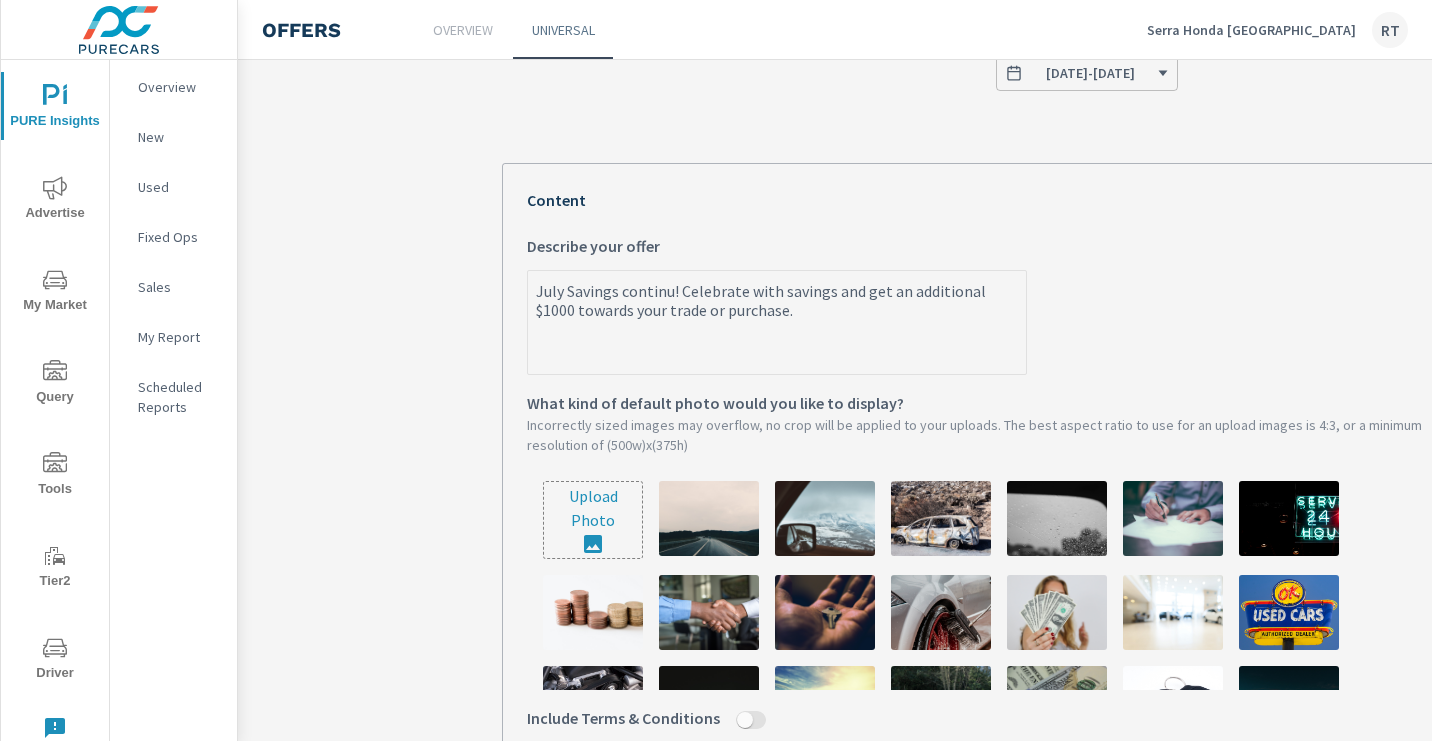 type on "July Savings continue! Celebrate with savings and get an additional $1000 towards your trade or purchase." 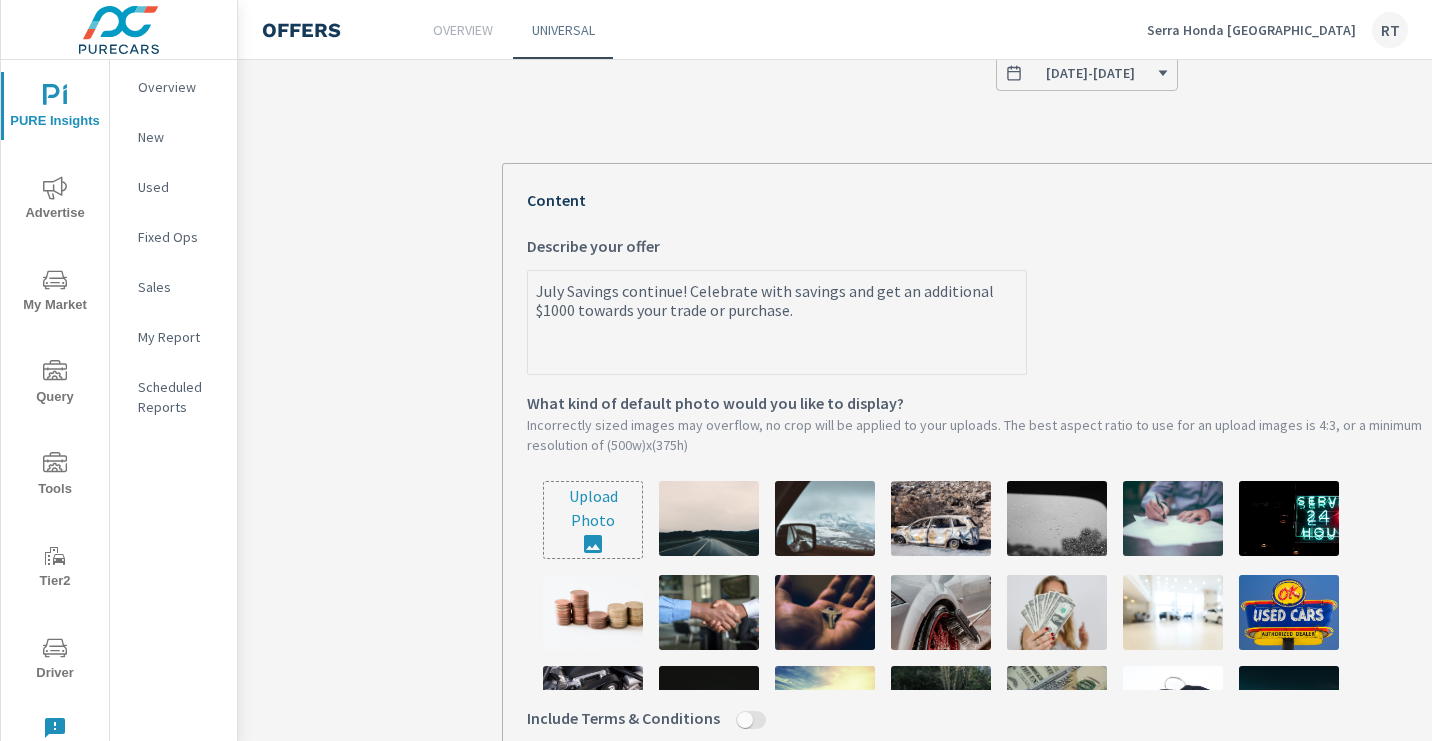 drag, startPoint x: 536, startPoint y: 292, endPoint x: 684, endPoint y: 289, distance: 148.0304 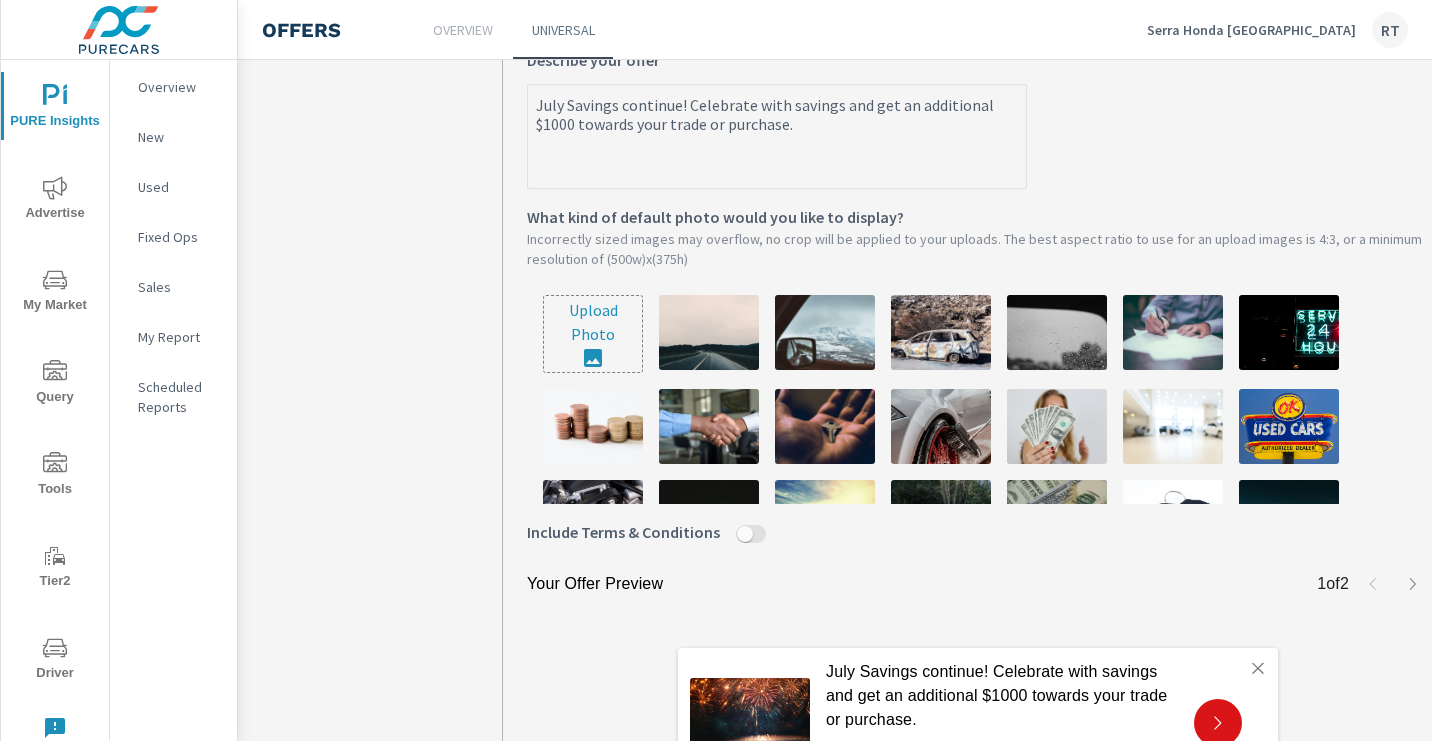 scroll, scrollTop: 545, scrollLeft: 0, axis: vertical 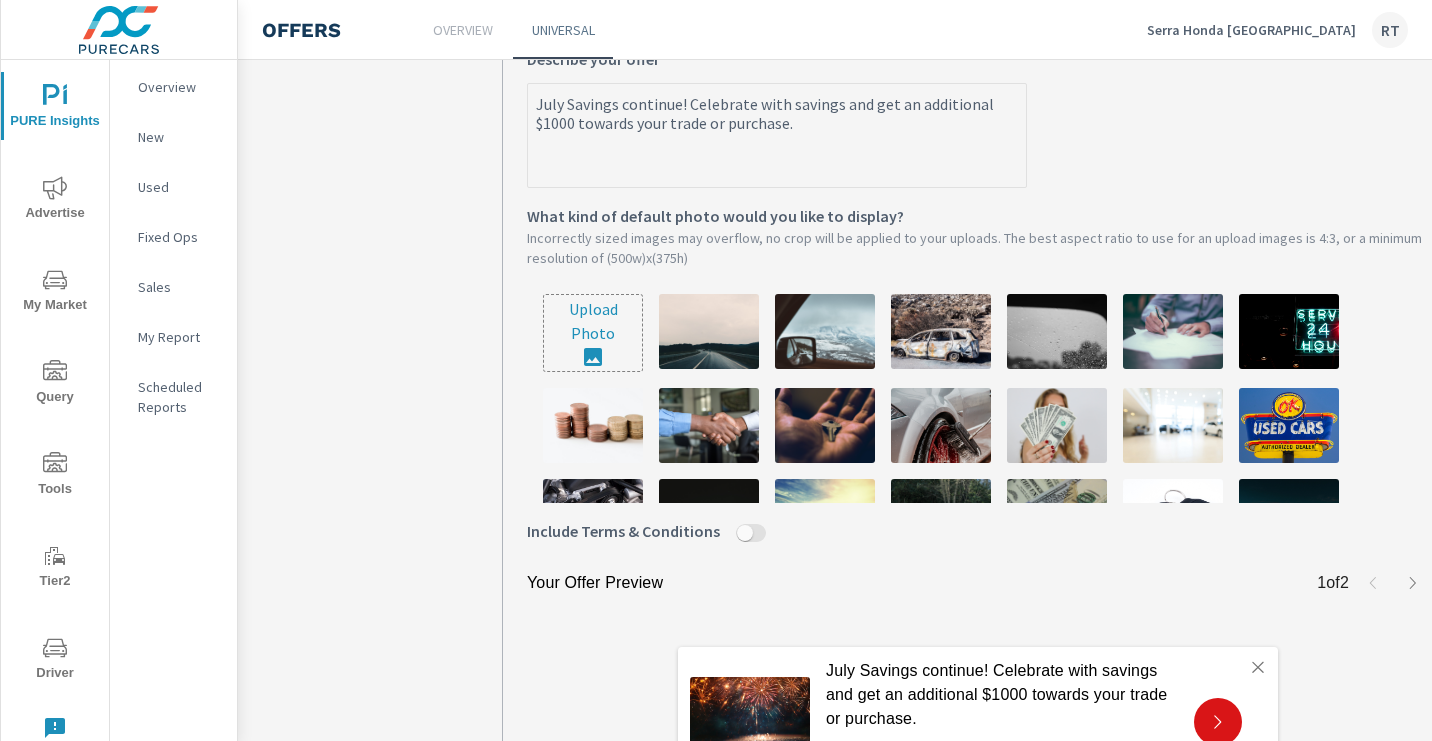 type on "x" 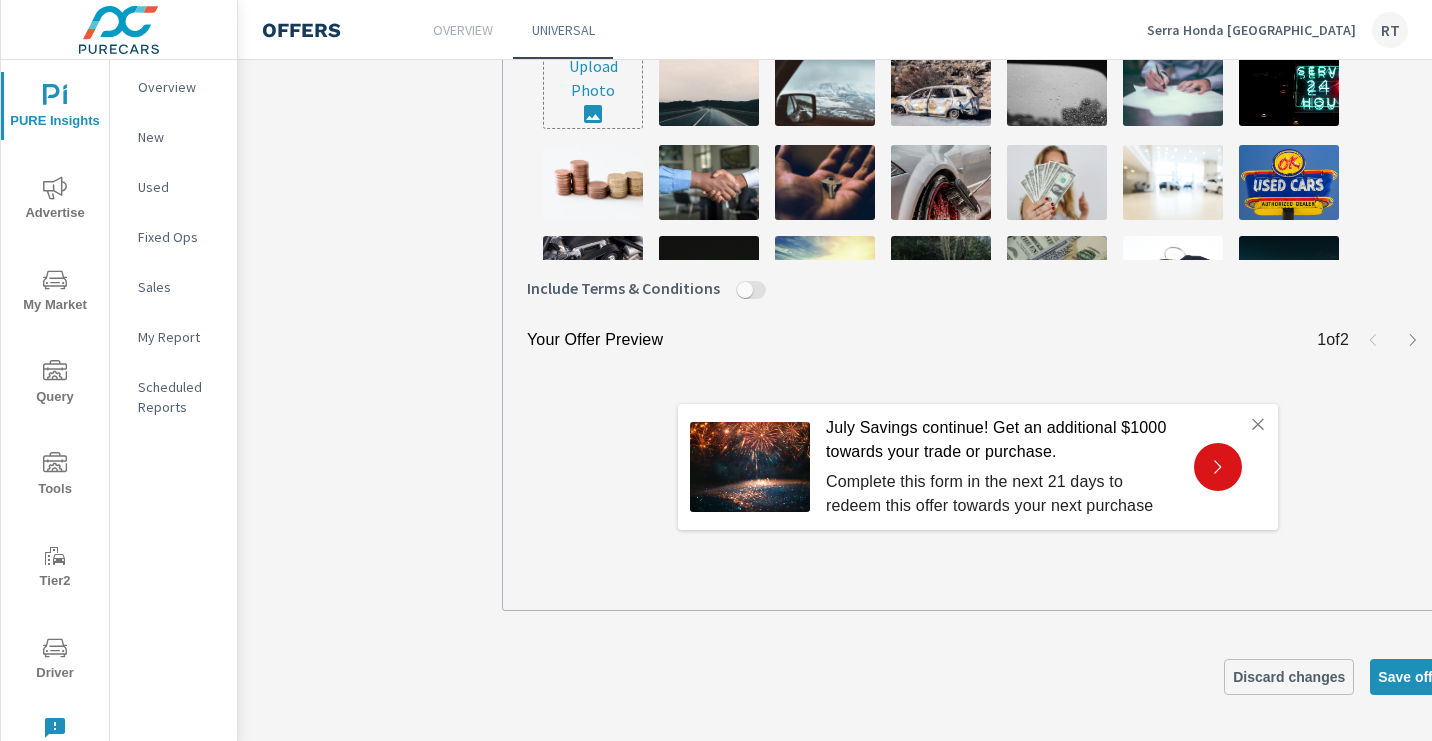 scroll, scrollTop: 788, scrollLeft: 0, axis: vertical 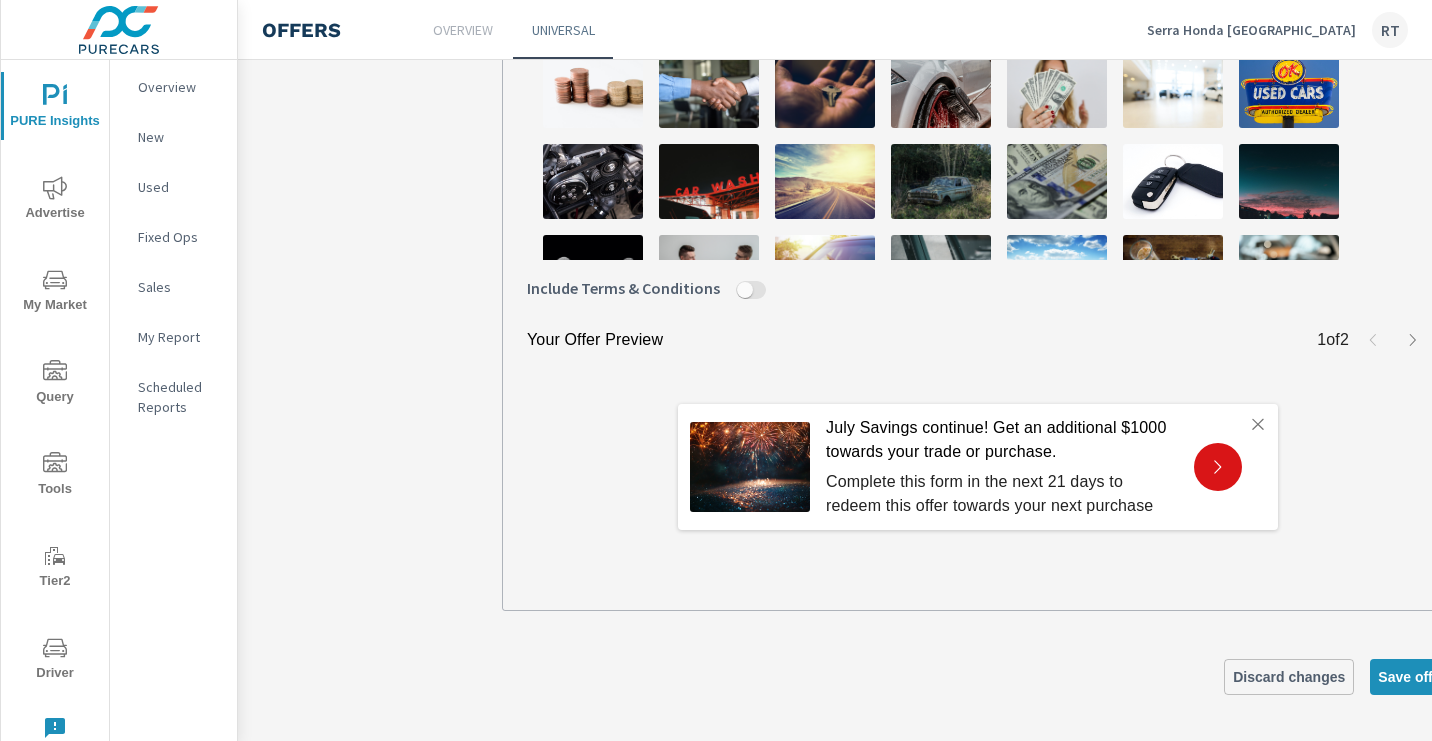 type on "July Savings continue! Get an additional $1000 towards your trade or purchase." 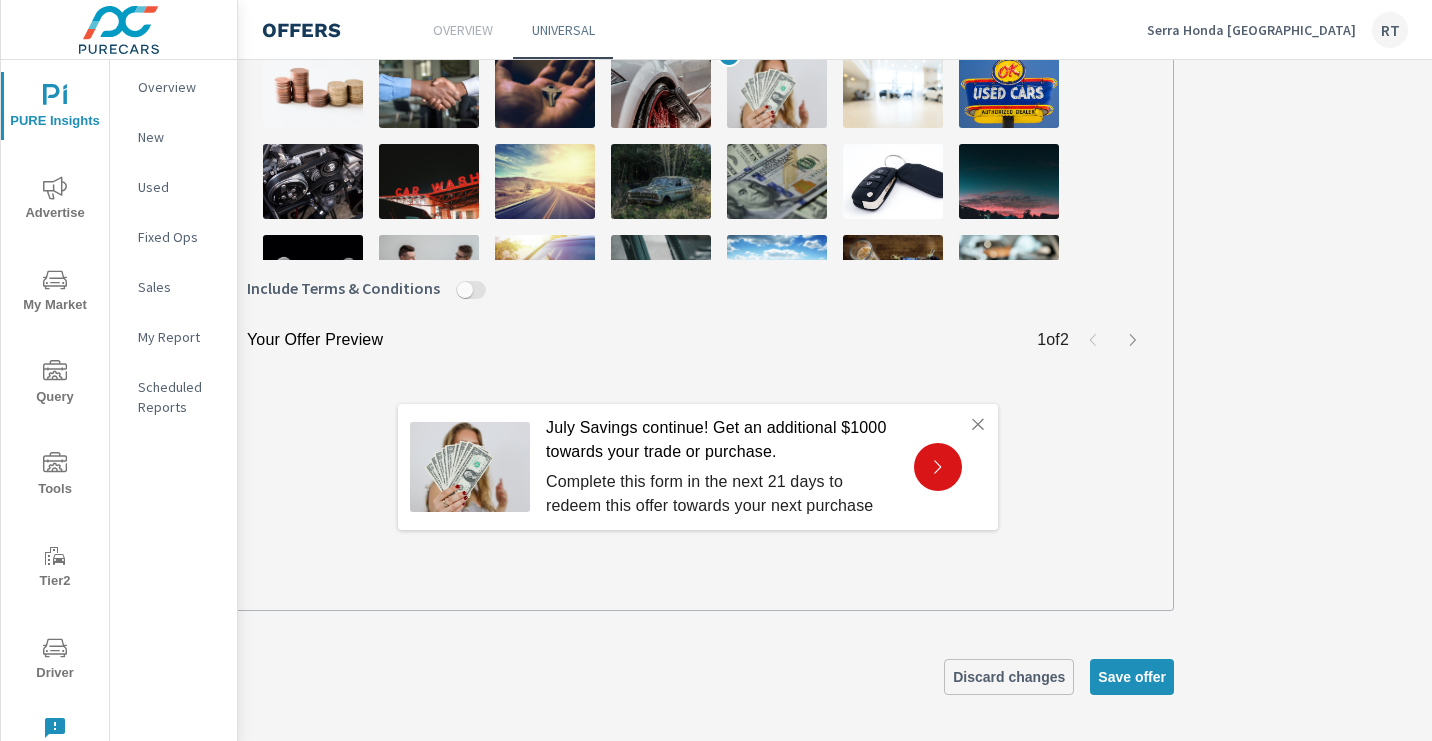 scroll, scrollTop: 788, scrollLeft: 286, axis: both 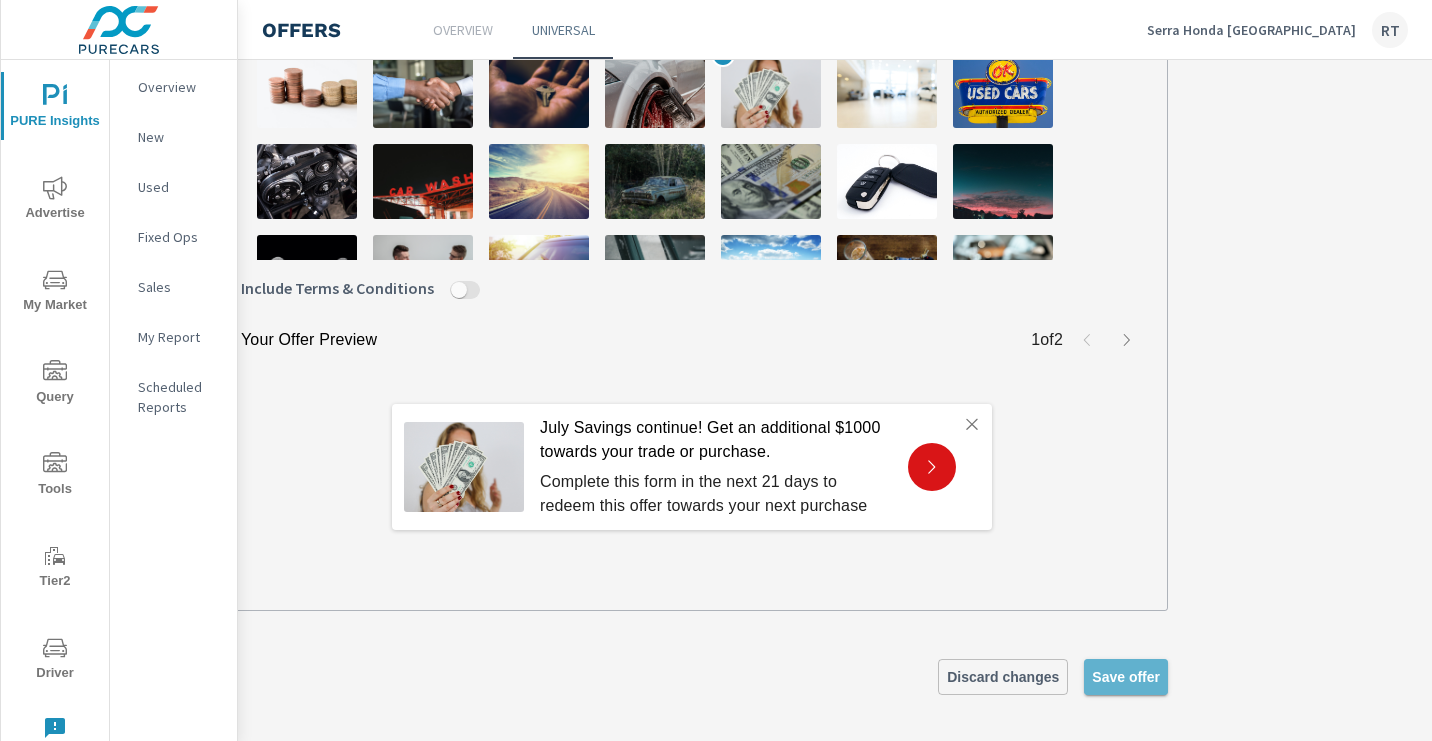 click on "Save offer" at bounding box center [1126, 677] 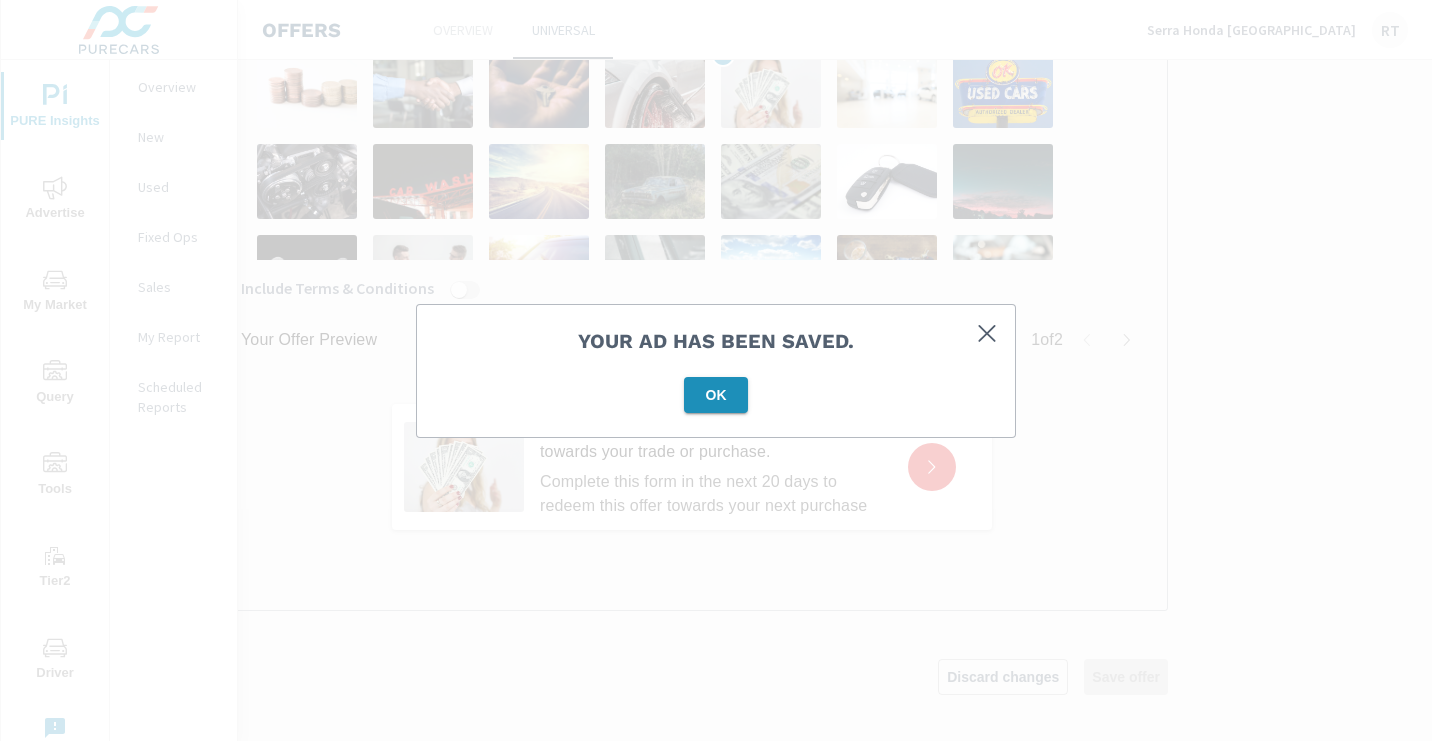 click on "OK" at bounding box center (716, 395) 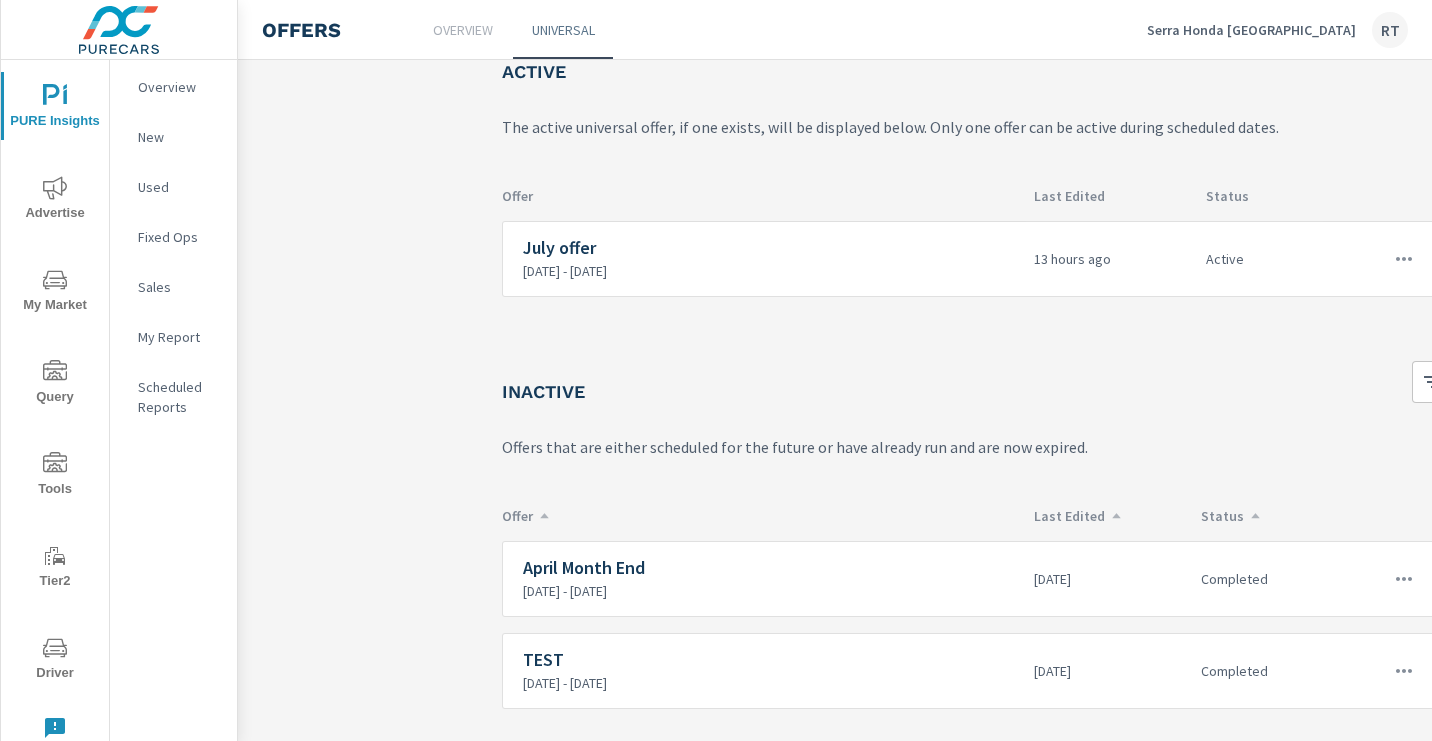 scroll, scrollTop: 0, scrollLeft: 0, axis: both 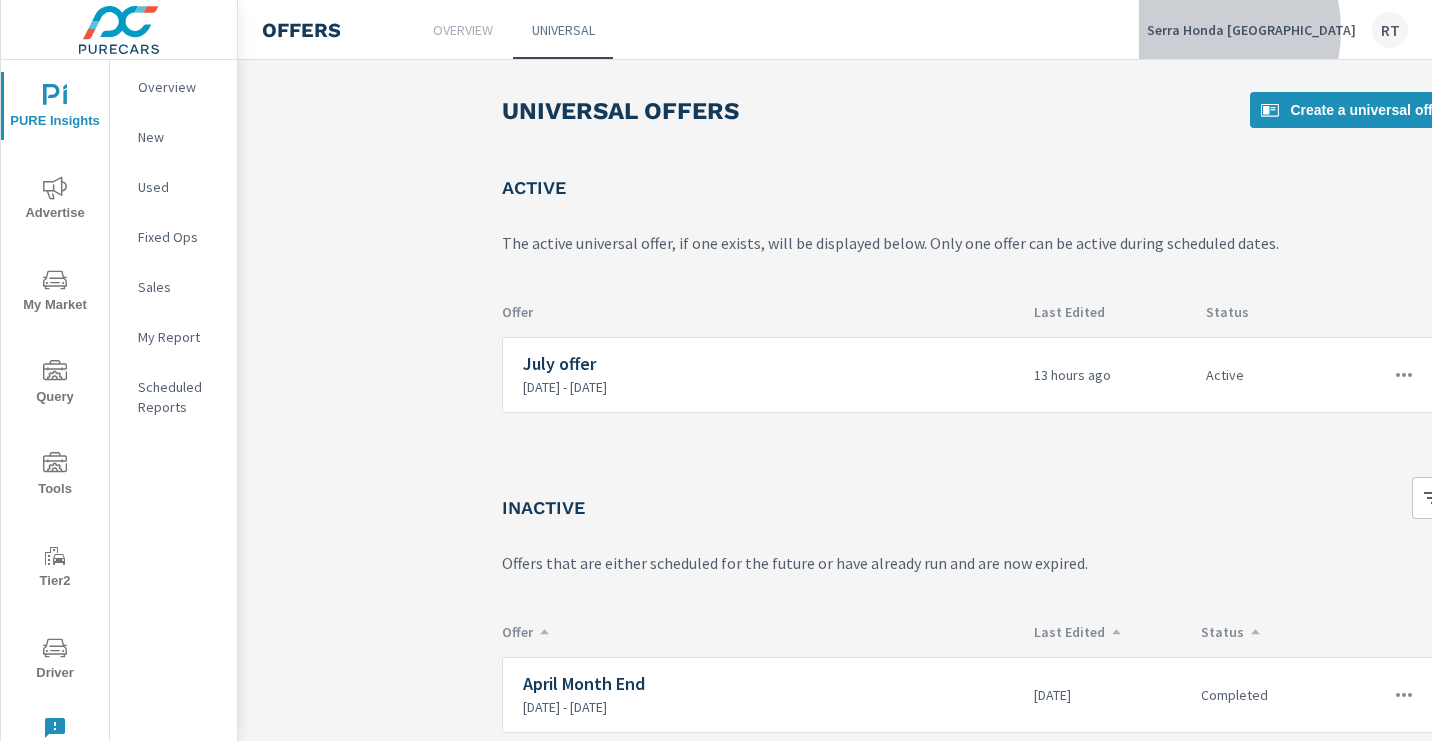click on "Serra Honda Brighton" at bounding box center [1251, 30] 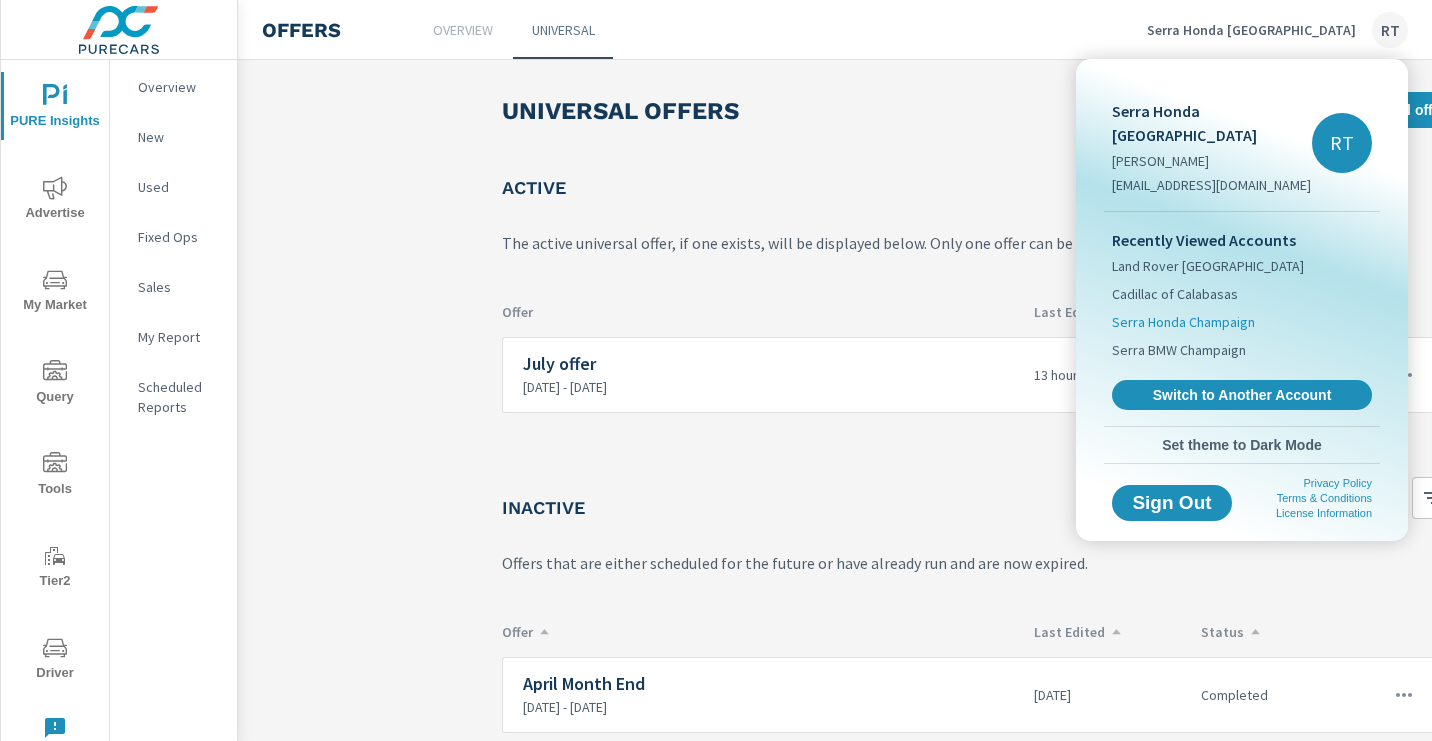 click on "Serra Honda Champaign" at bounding box center [1183, 322] 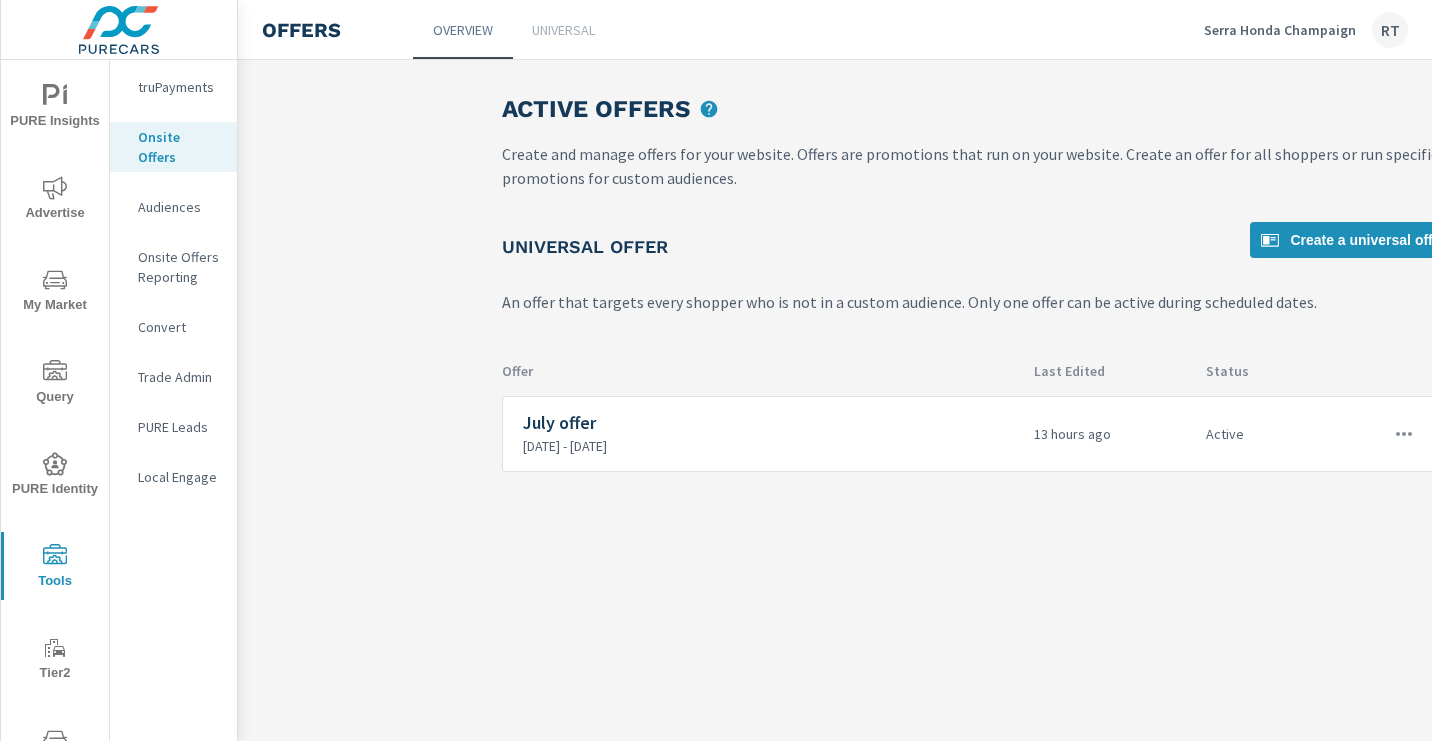 click 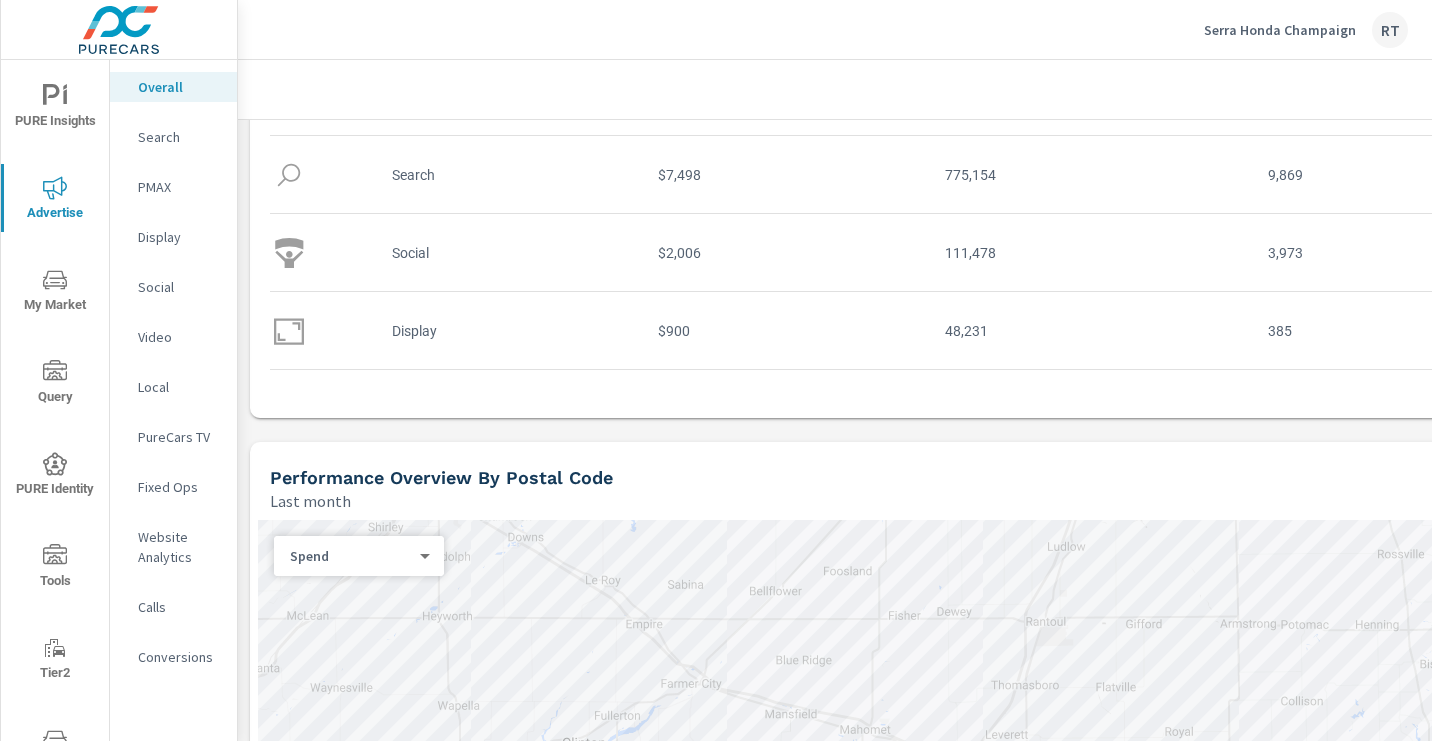 scroll, scrollTop: 0, scrollLeft: 0, axis: both 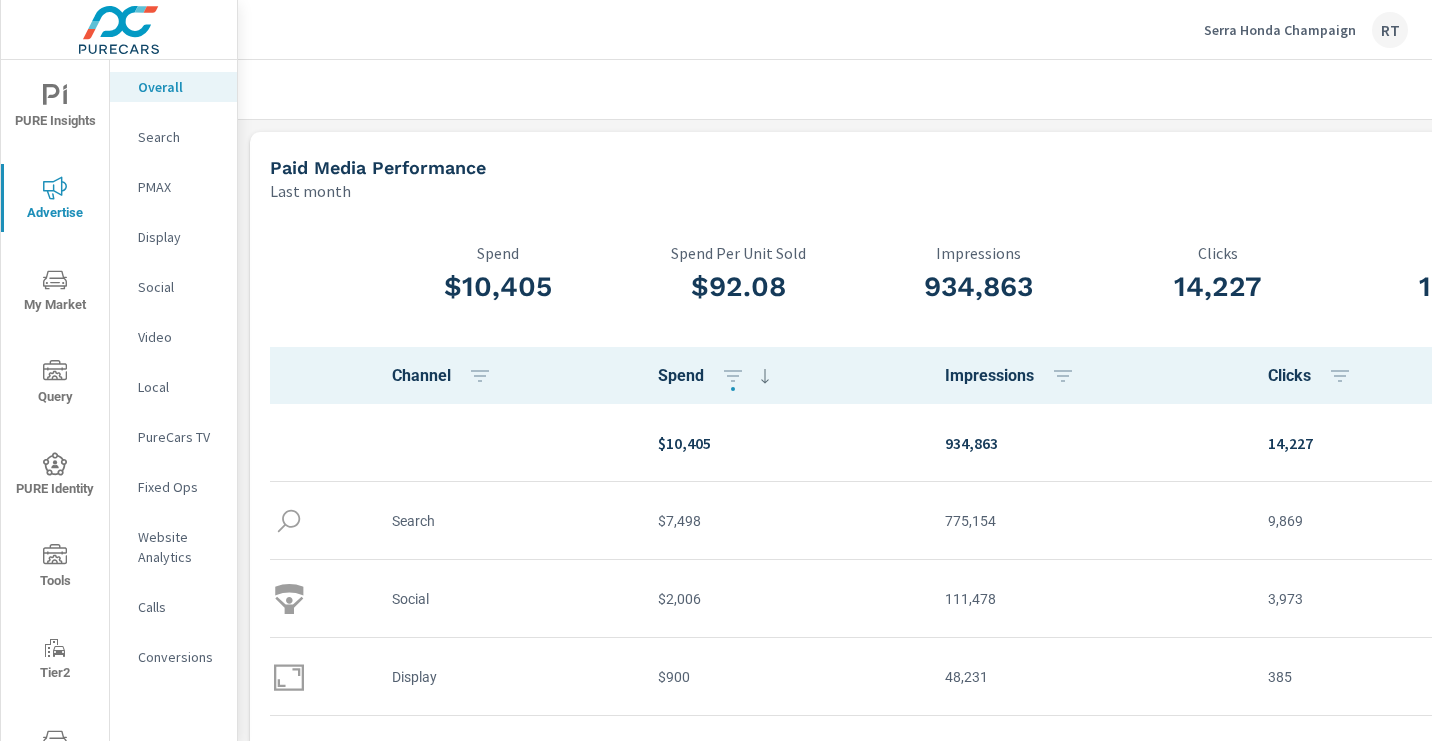 click 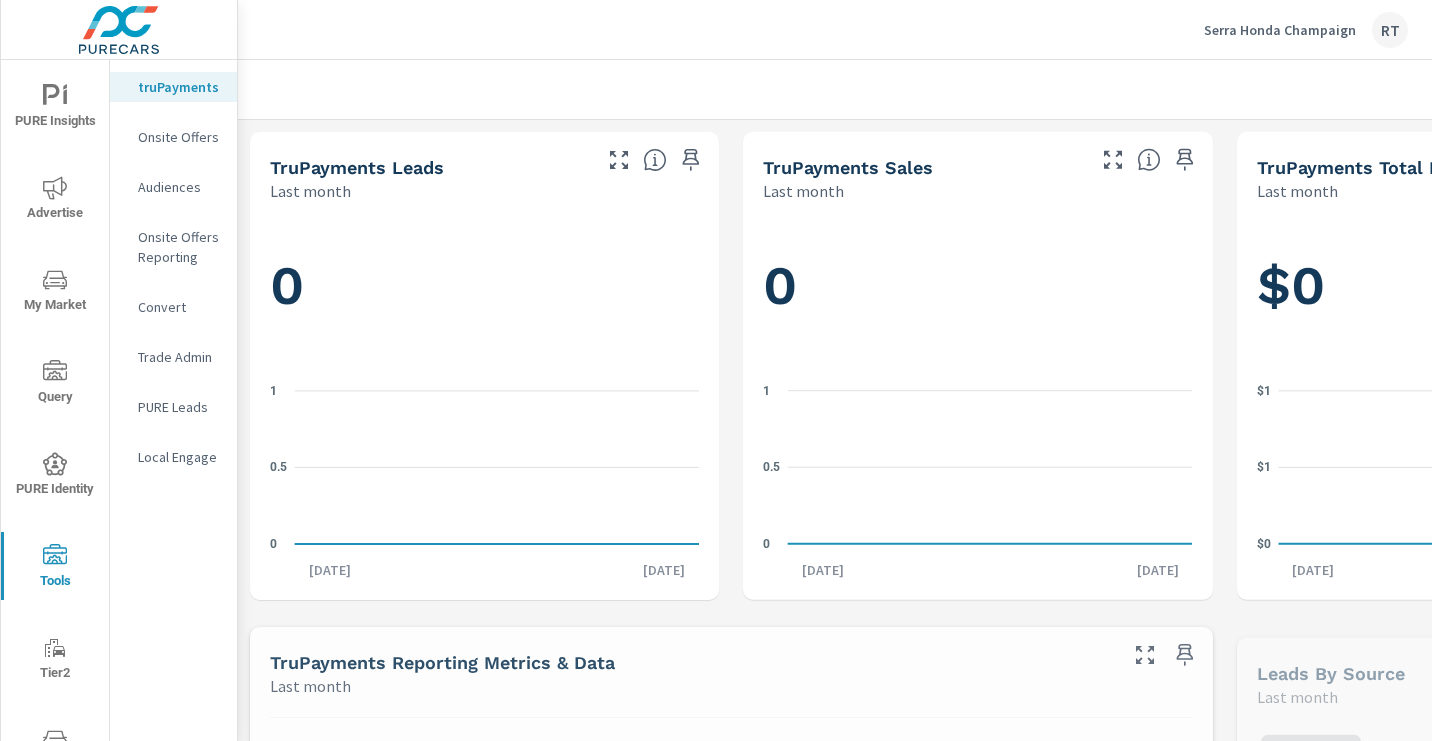click on "Onsite Offers" at bounding box center (179, 137) 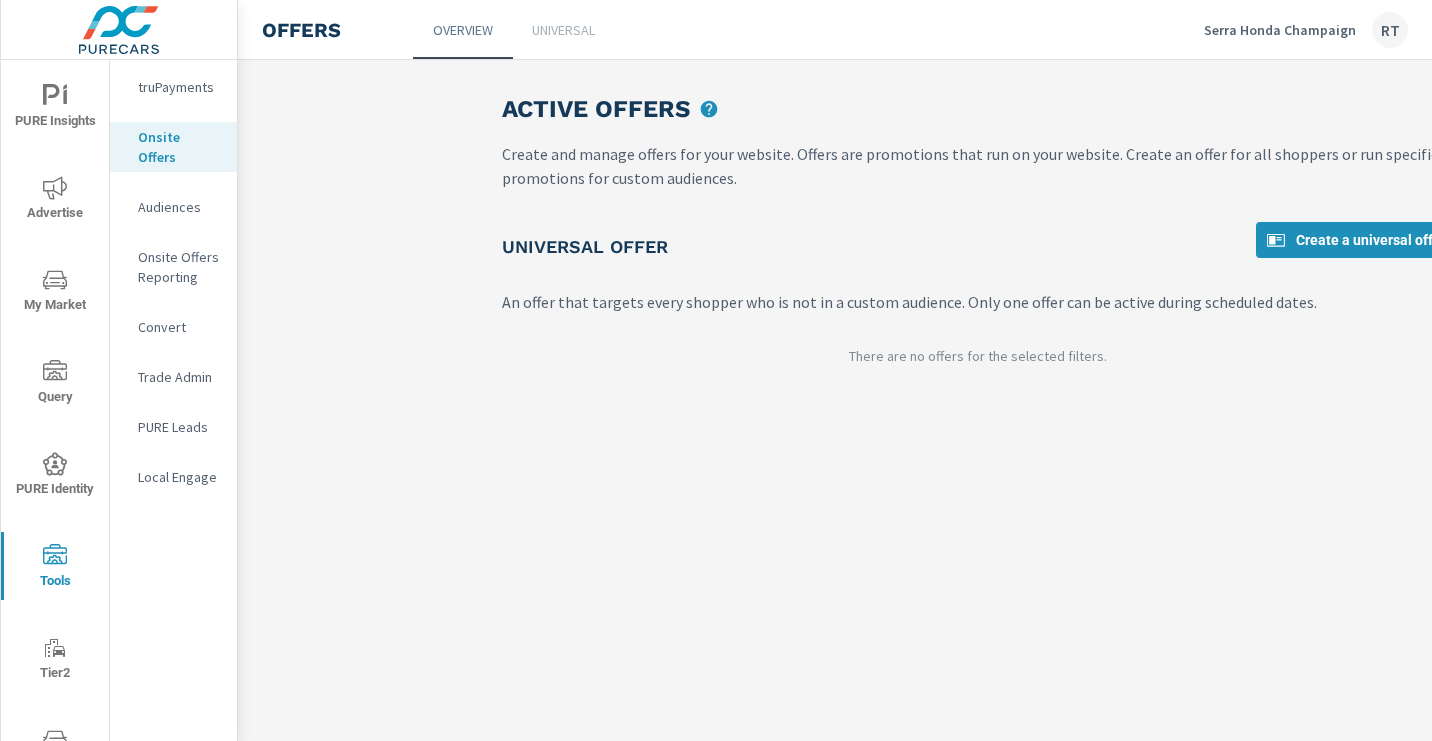 click on "Universal" at bounding box center (563, 29) 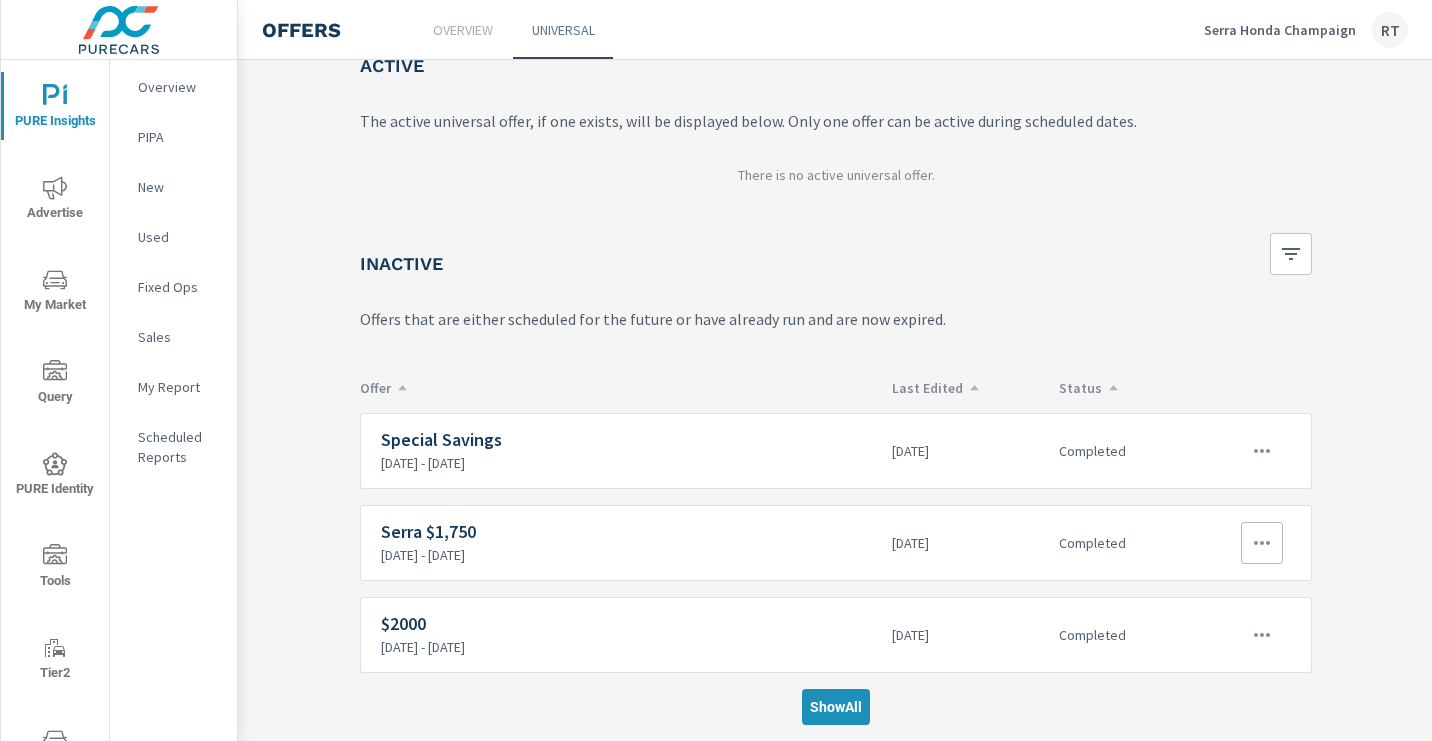 scroll, scrollTop: 122, scrollLeft: 286, axis: both 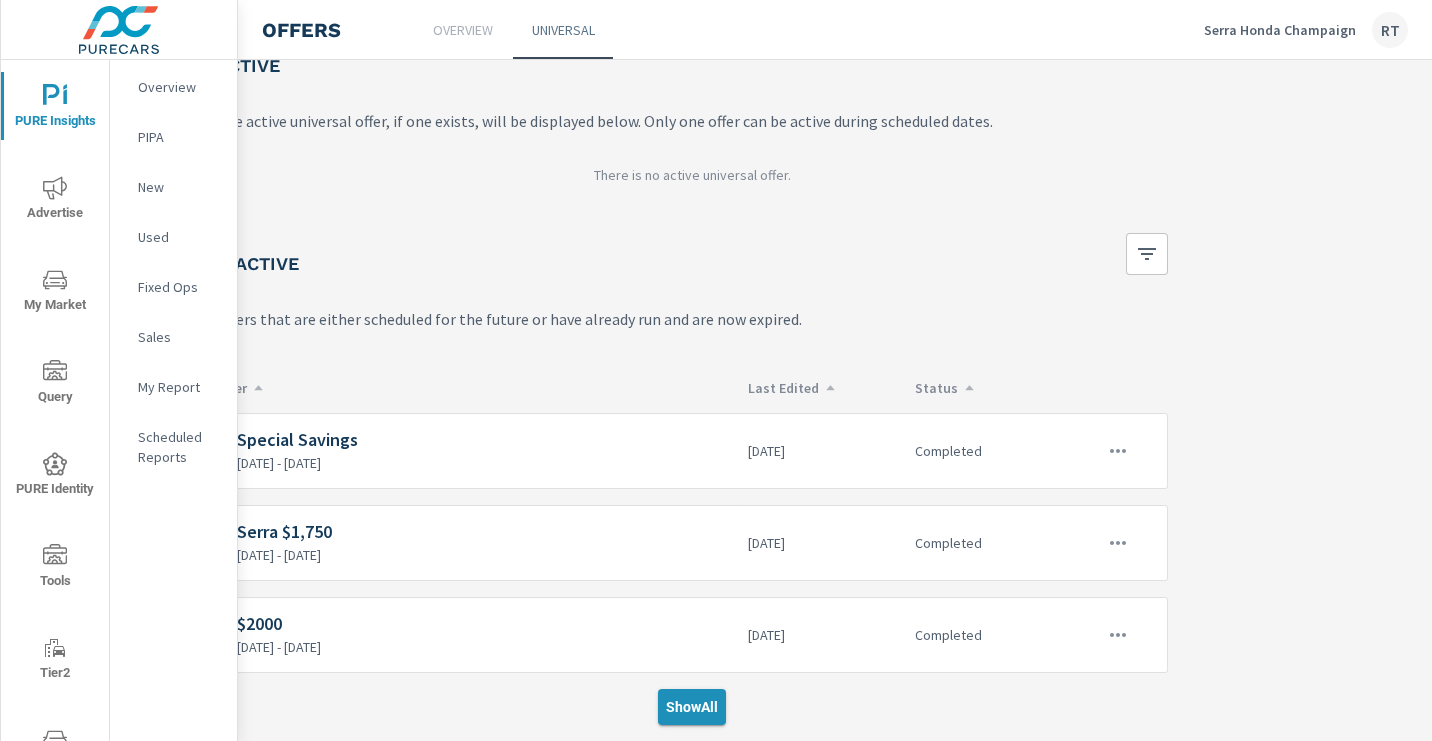 click on "Show  All" at bounding box center (692, 707) 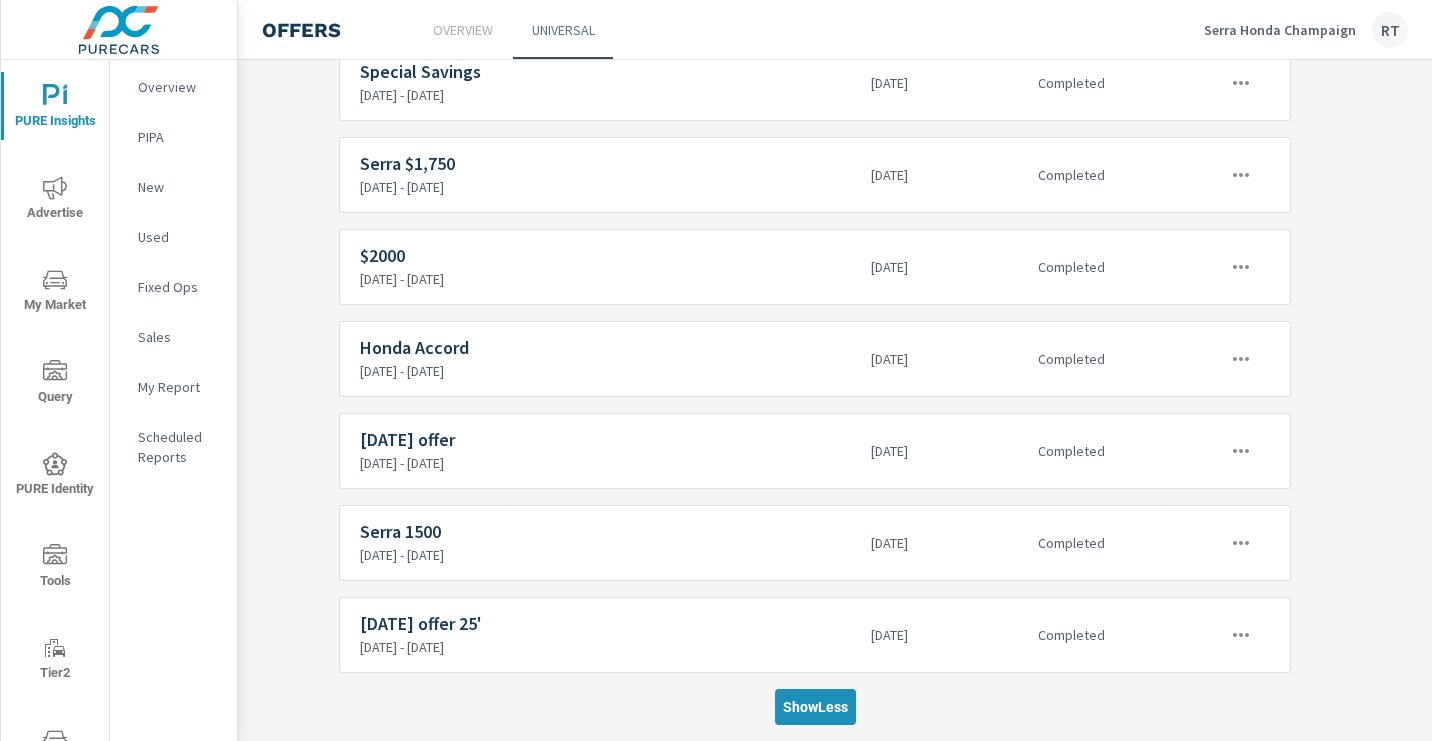 scroll, scrollTop: 490, scrollLeft: 286, axis: both 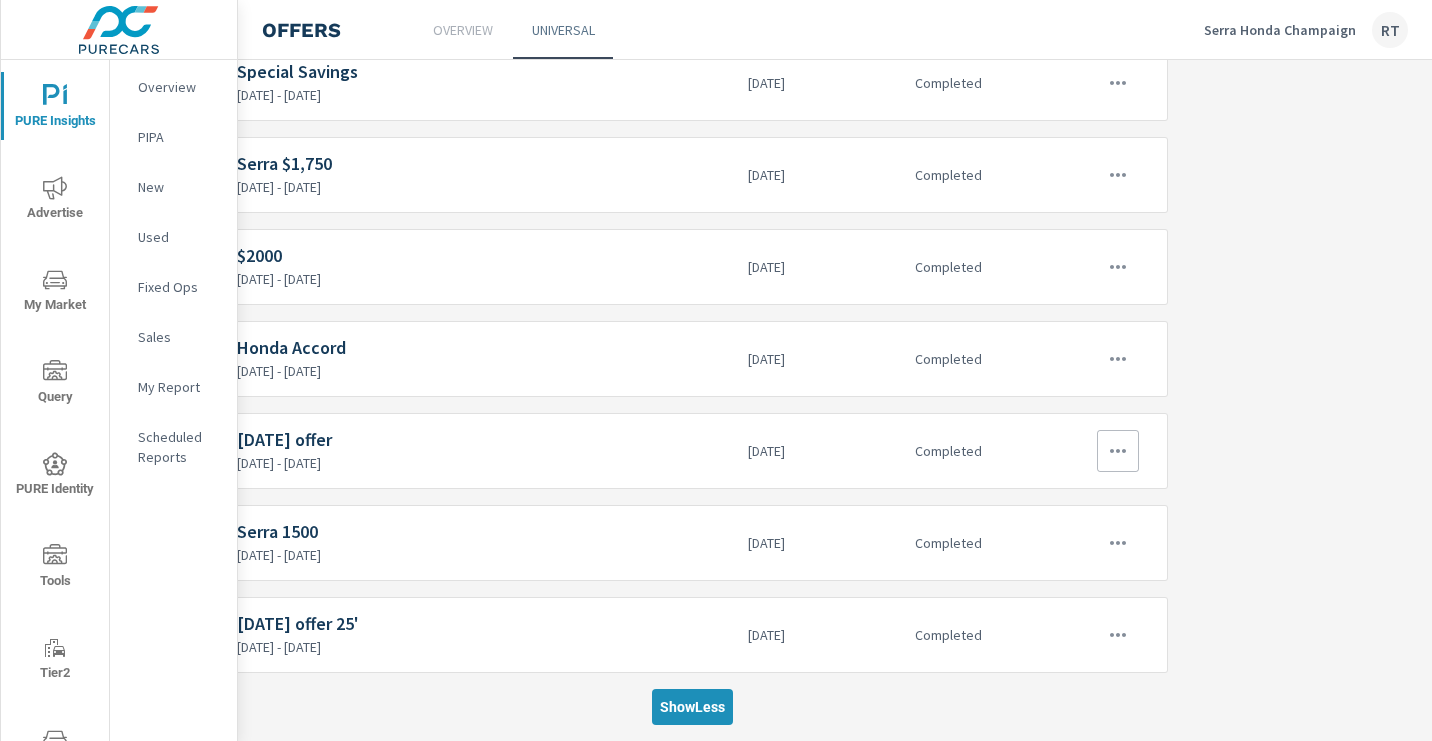 click 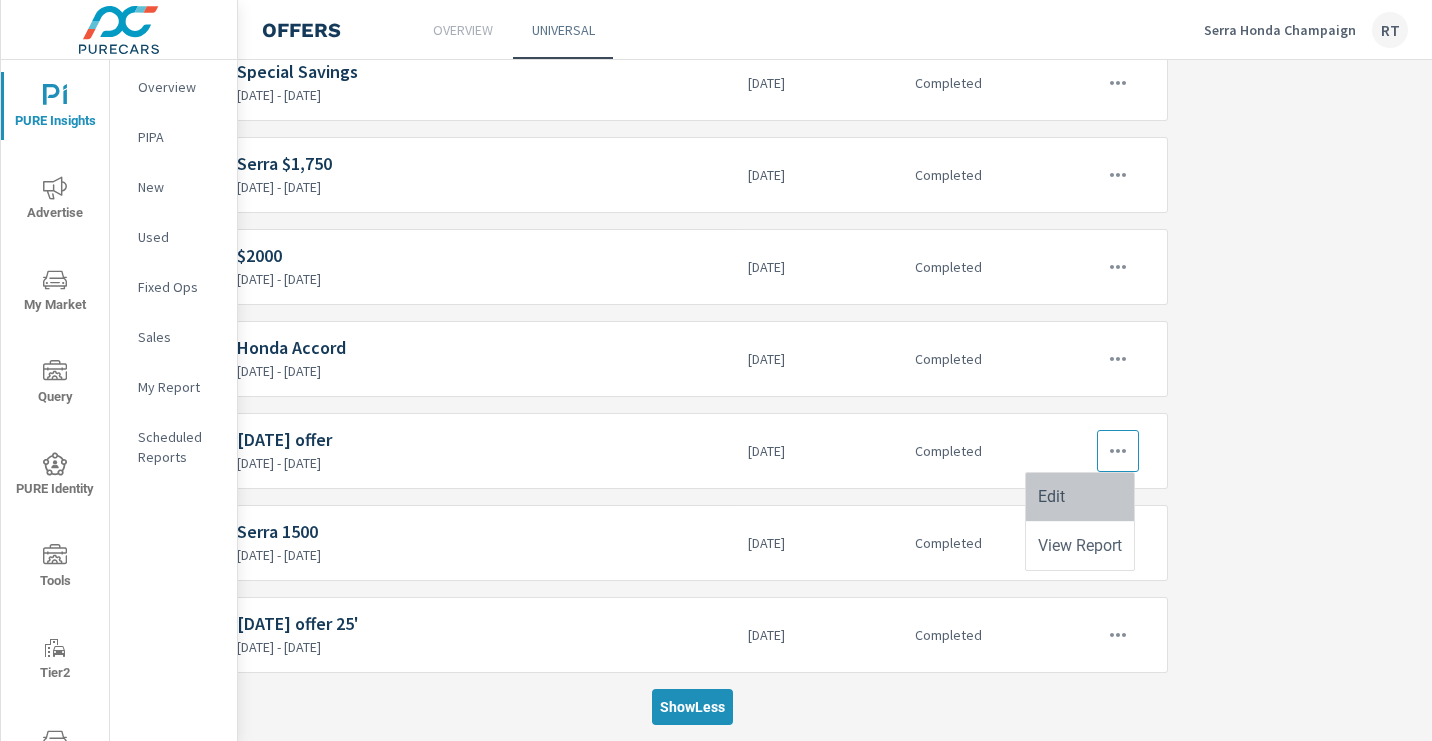 click on "Edit" at bounding box center [1051, 497] 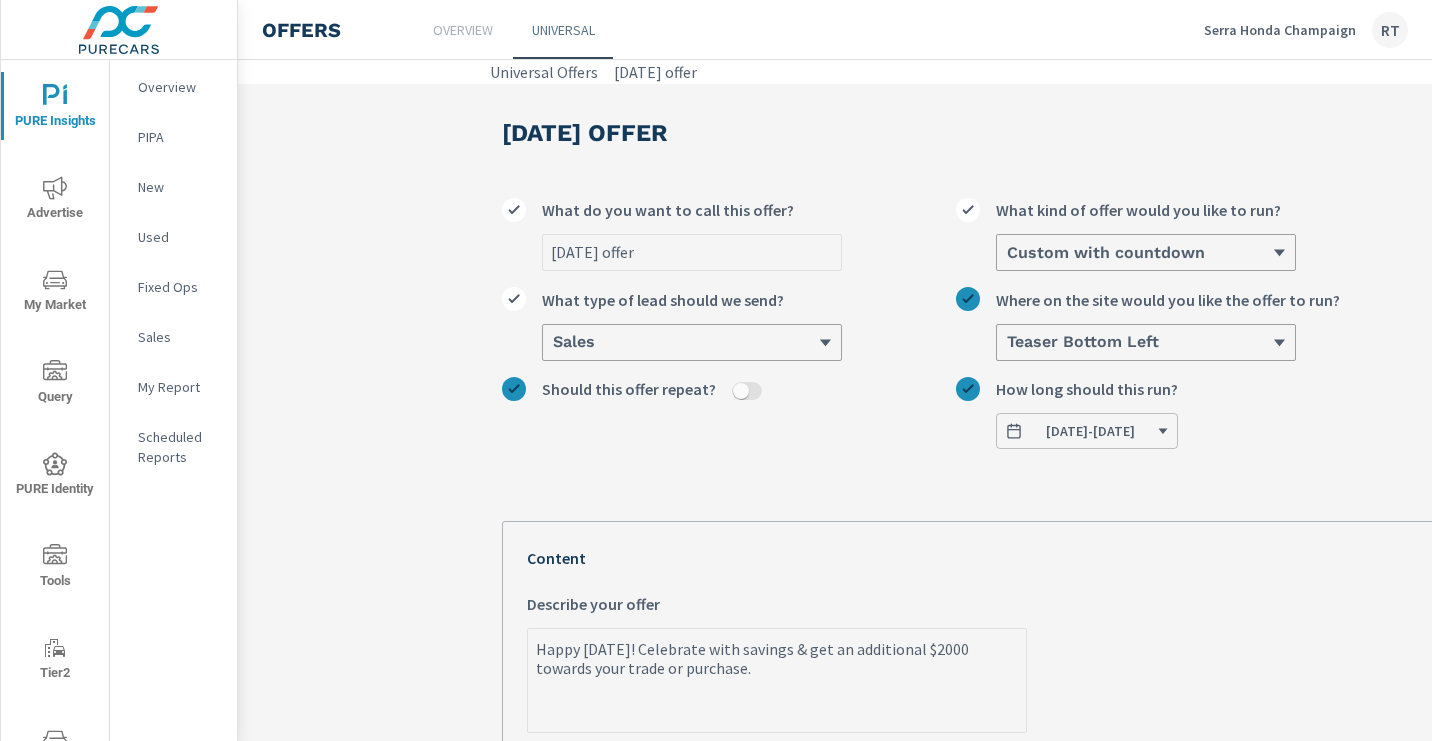 scroll, scrollTop: 0, scrollLeft: 0, axis: both 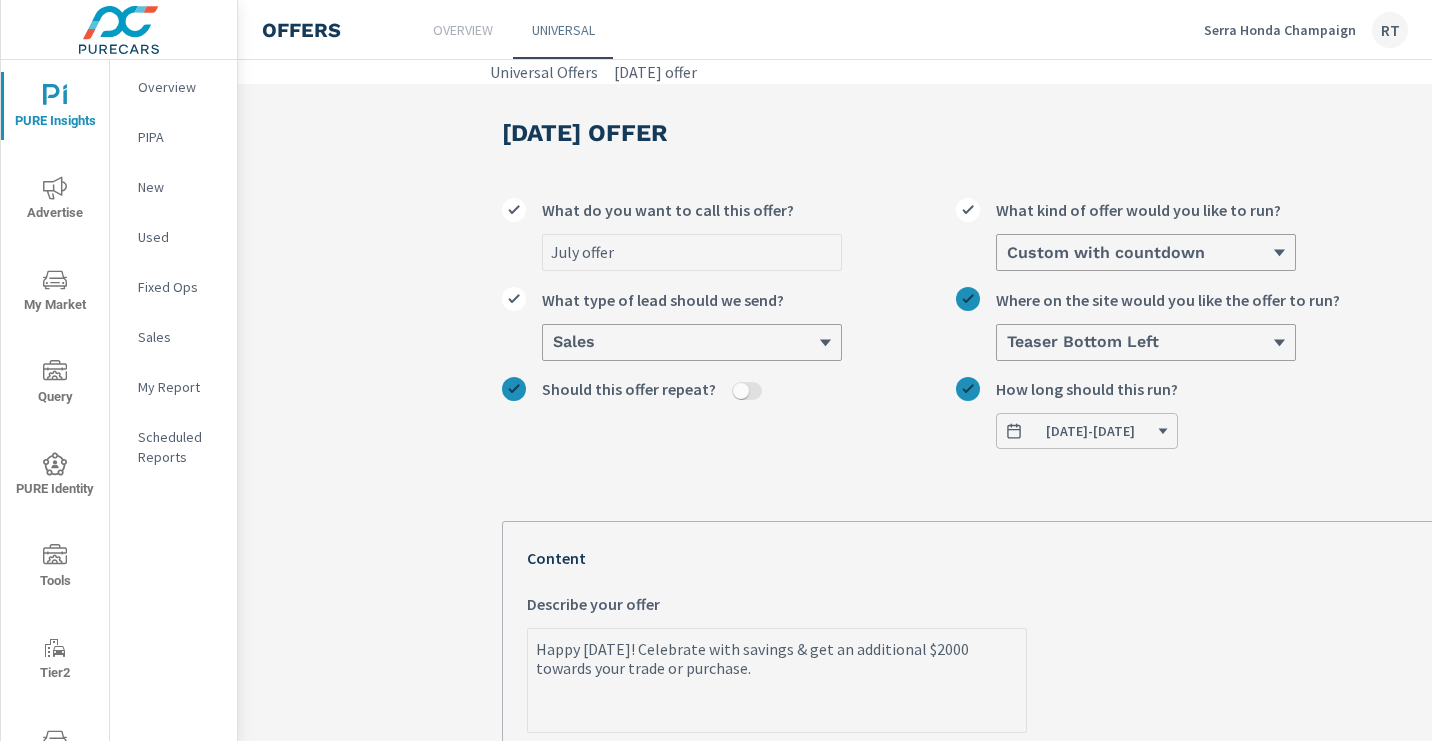 type on "July offer" 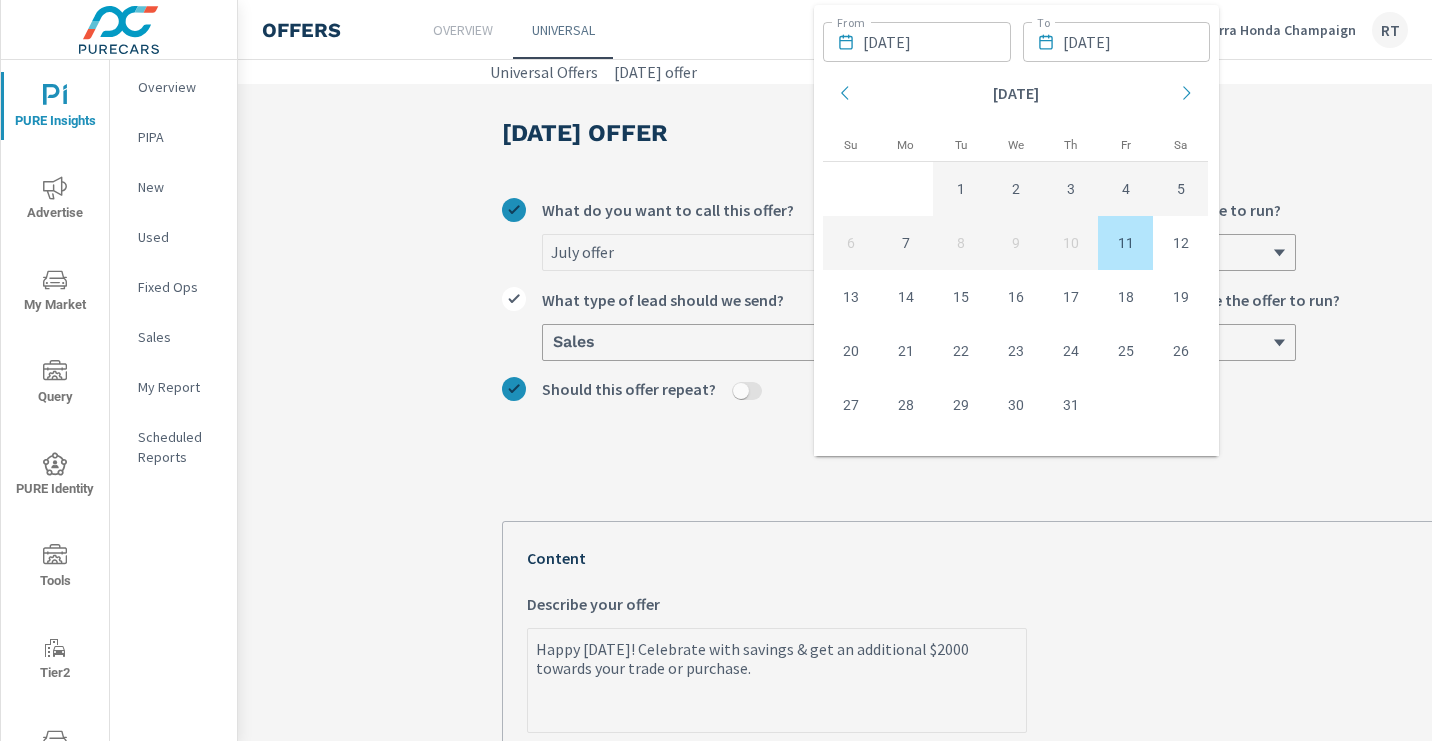 click on "11" at bounding box center (1125, 243) 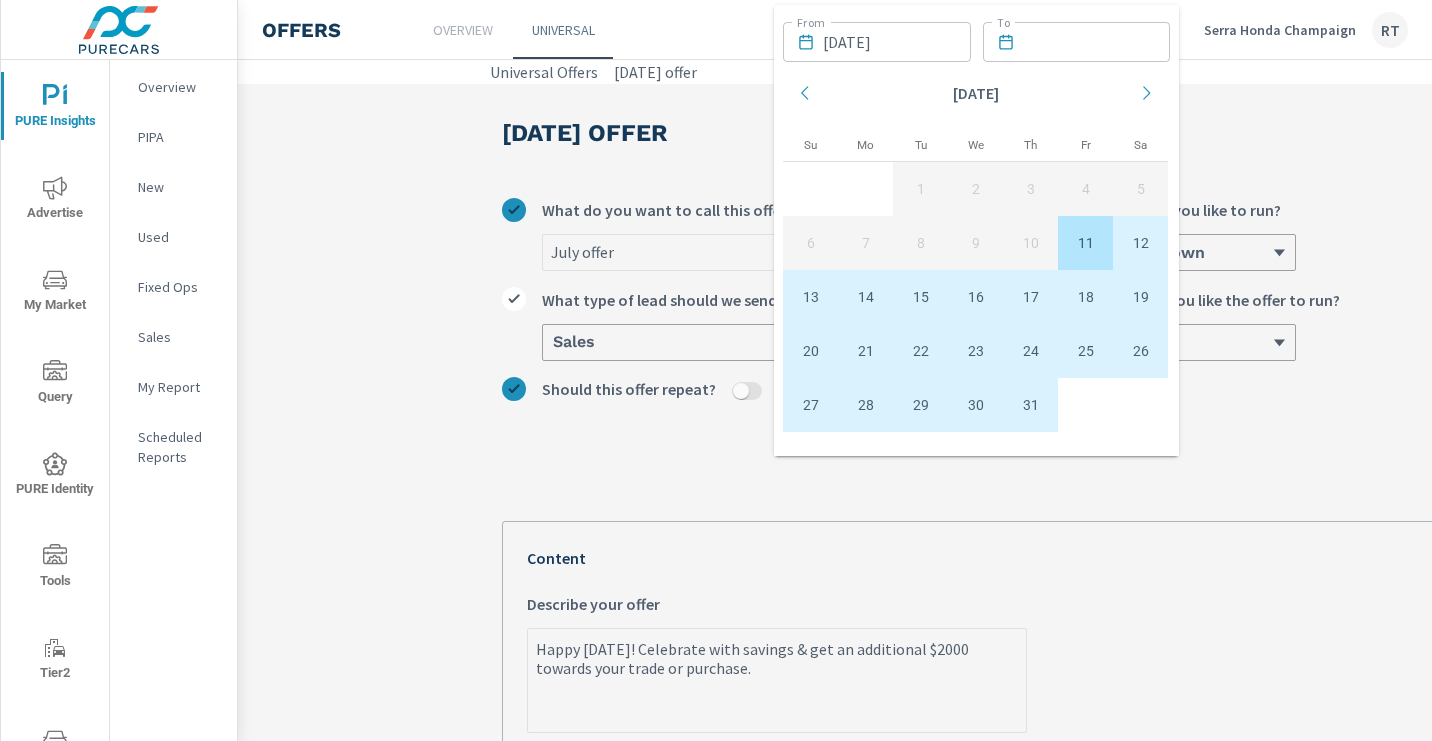 click on "31" at bounding box center [1030, 405] 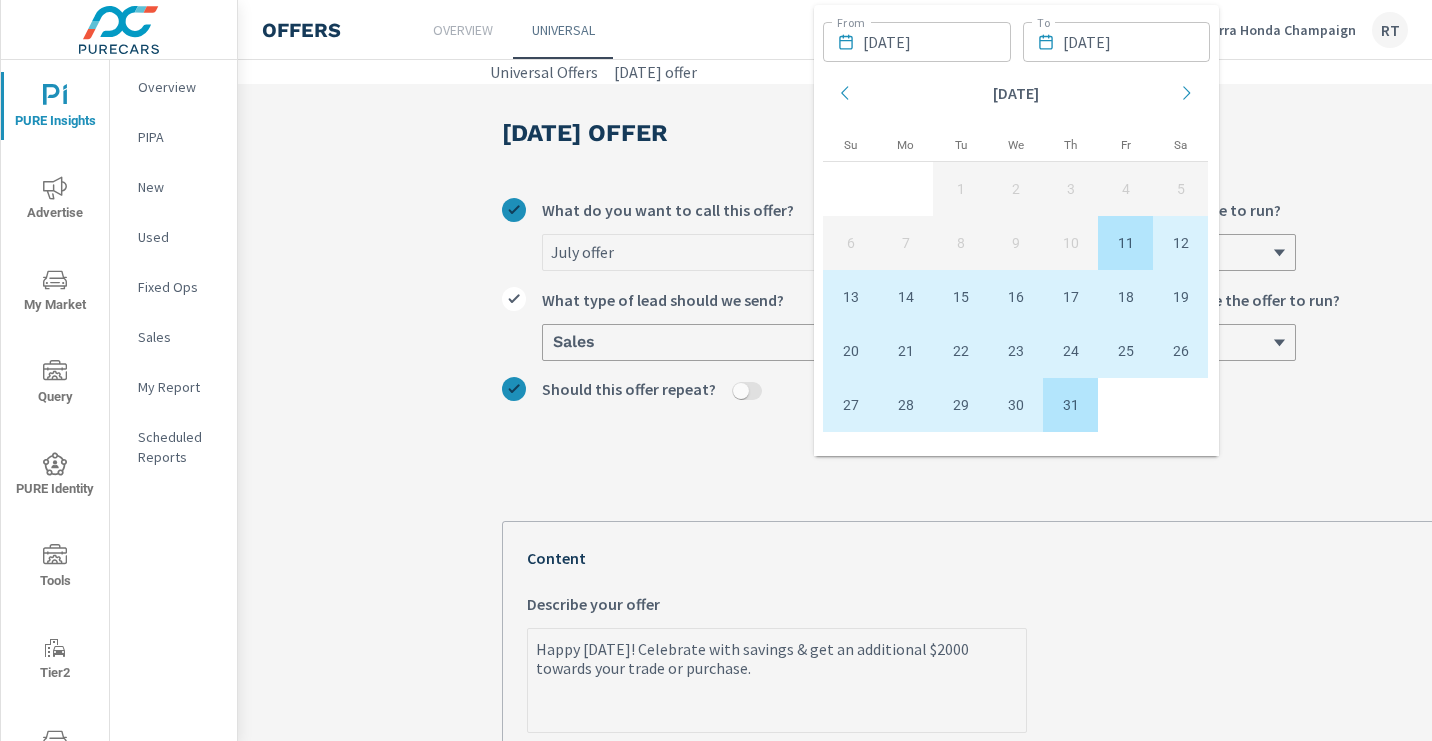 click on "July offer What do you want to call this offer? Custom with countdown What kind of offer would you like to run? Sales What type of lead should we send? Teaser Bottom Left Where on the site would you like the offer to run? Should this offer repeat? 07/11/2025 - 07/31/2025 How long should this run? Your Offer Preview 1  of  2 Happy 4th of July! Celebrate with savings & get an additional $2000 towards your trade or purchase. Complete this form in the next 21 days to redeem this offer towards your next purchase Terms & Conditions Close Happy 4th of July! Celebrate with savings & get an additional $2000 towards your trade or purchase. Complete this form in the next 21 days to redeem this offer towards your next purchase ​ ​ ​ ​ Get this offer Content Happy 4th of July! Celebrate with savings & get an additional $2000 towards your trade or purchase. x Describe your offer What kind of default photo would you like to display? Upload Photo Include Terms & Conditions" at bounding box center [978, 790] 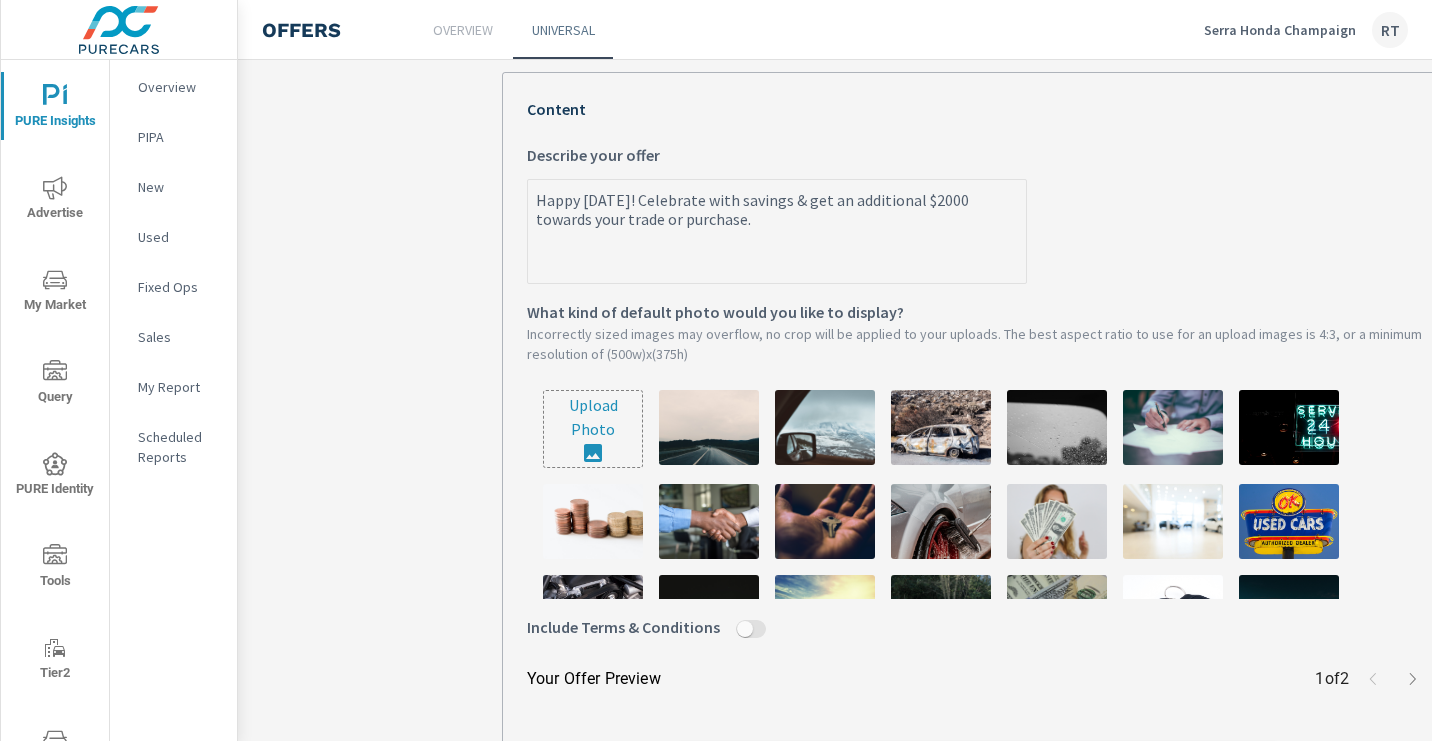 scroll, scrollTop: 460, scrollLeft: 0, axis: vertical 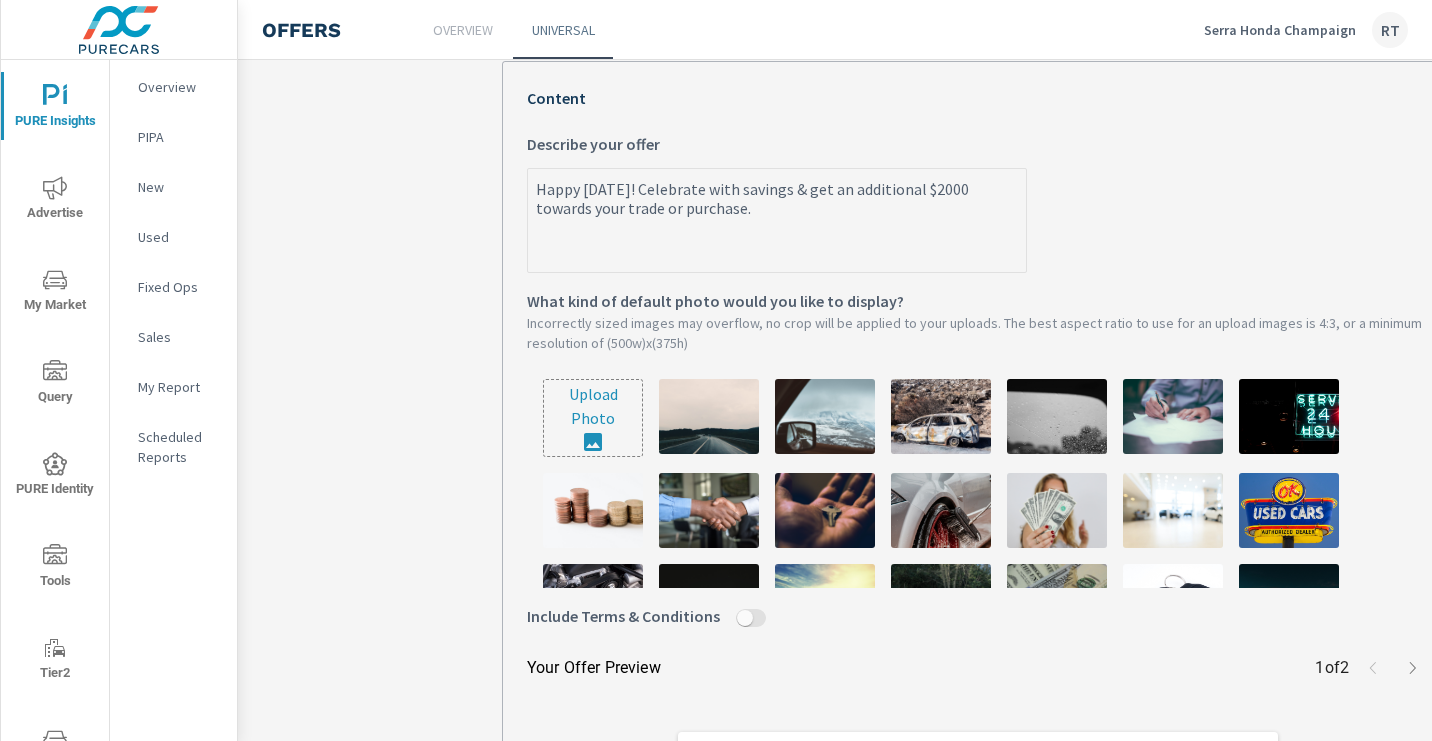 type on "x" 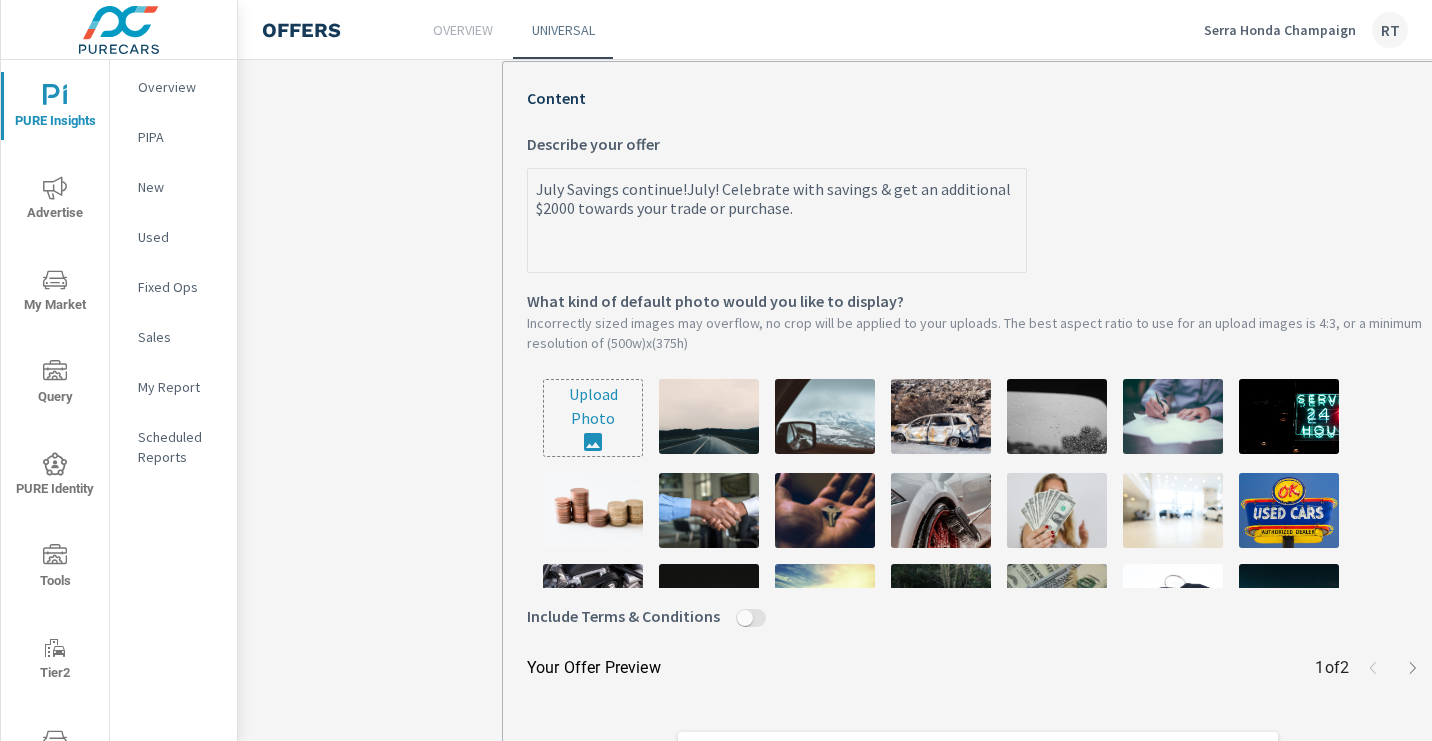 drag, startPoint x: 713, startPoint y: 189, endPoint x: 681, endPoint y: 186, distance: 32.140316 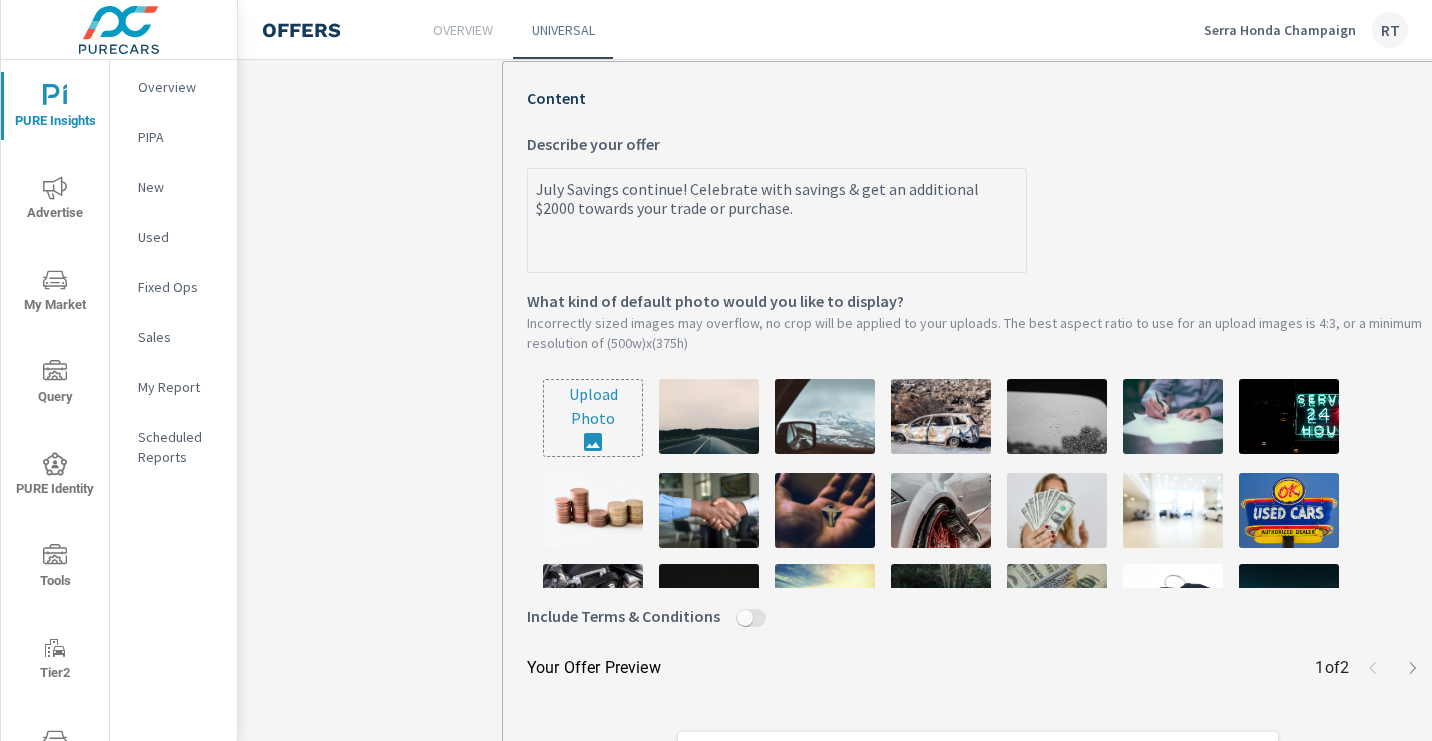 drag, startPoint x: 860, startPoint y: 193, endPoint x: 690, endPoint y: 187, distance: 170.10585 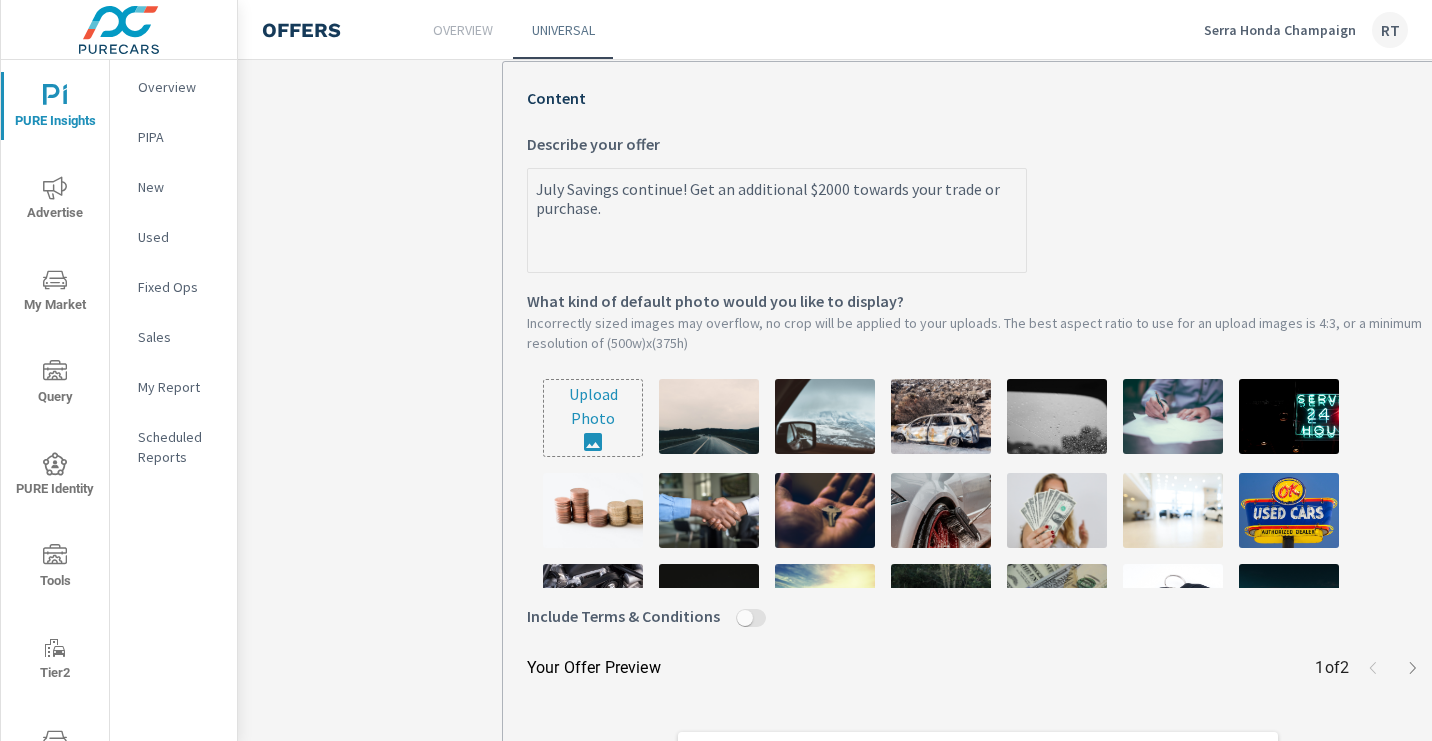 type on "July Savings continue! Get an additional $2000 towards your trade or purchase." 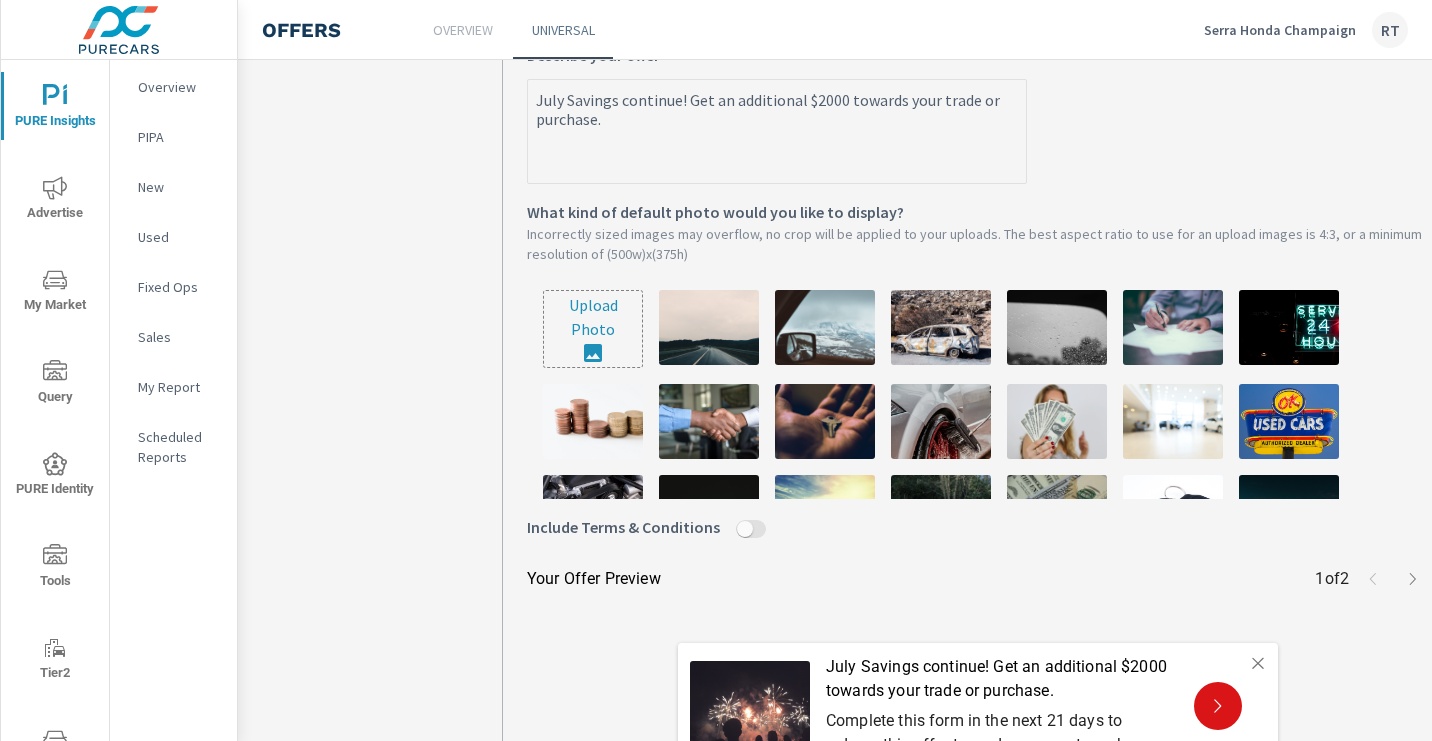 scroll, scrollTop: 610, scrollLeft: 0, axis: vertical 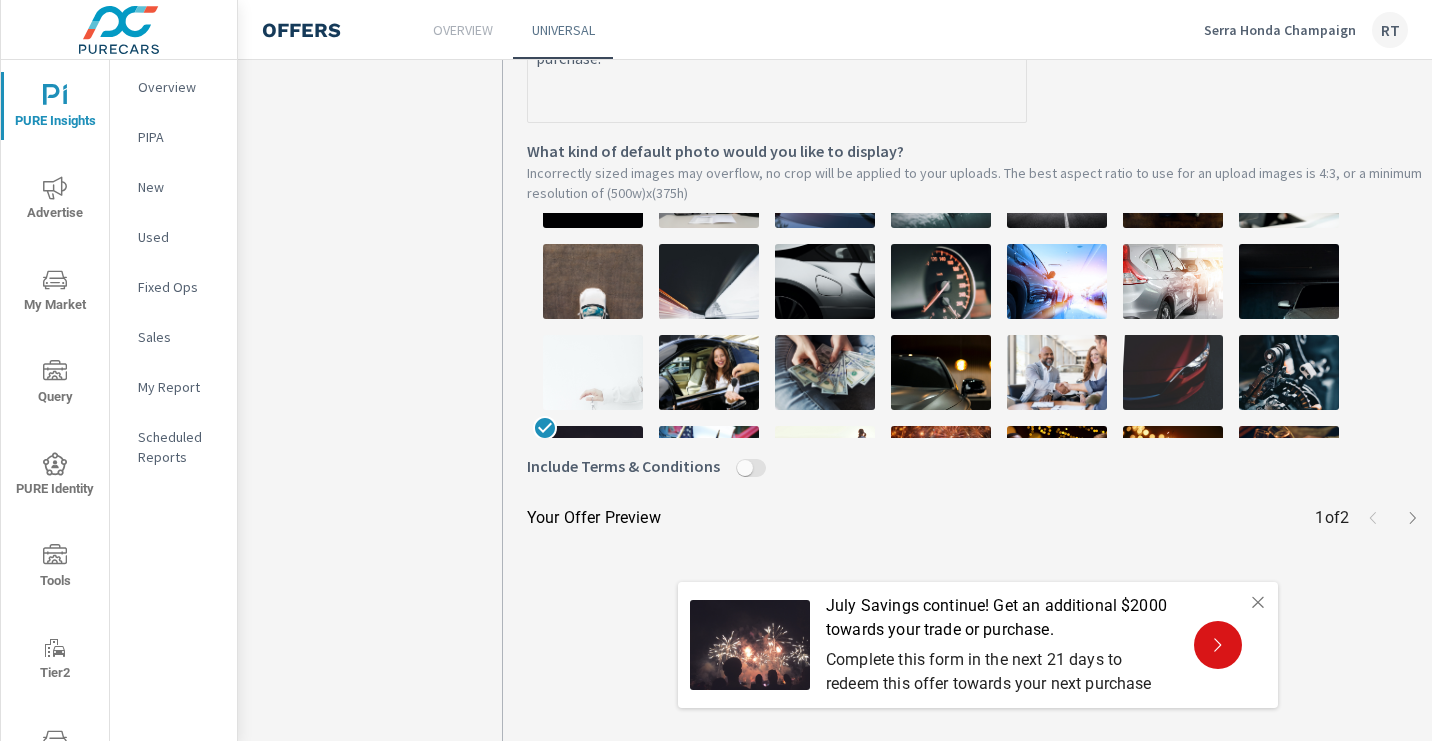 click at bounding box center (825, 372) 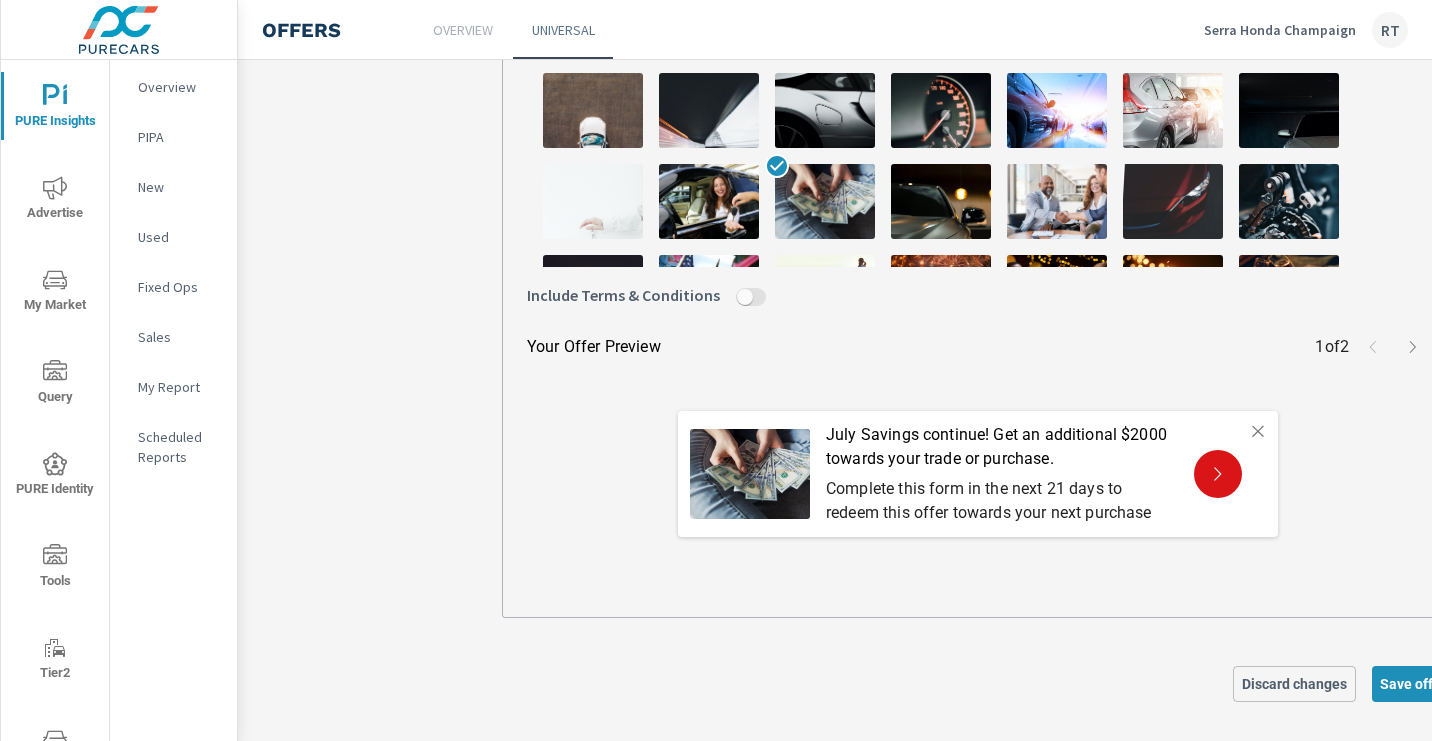 scroll, scrollTop: 788, scrollLeft: 0, axis: vertical 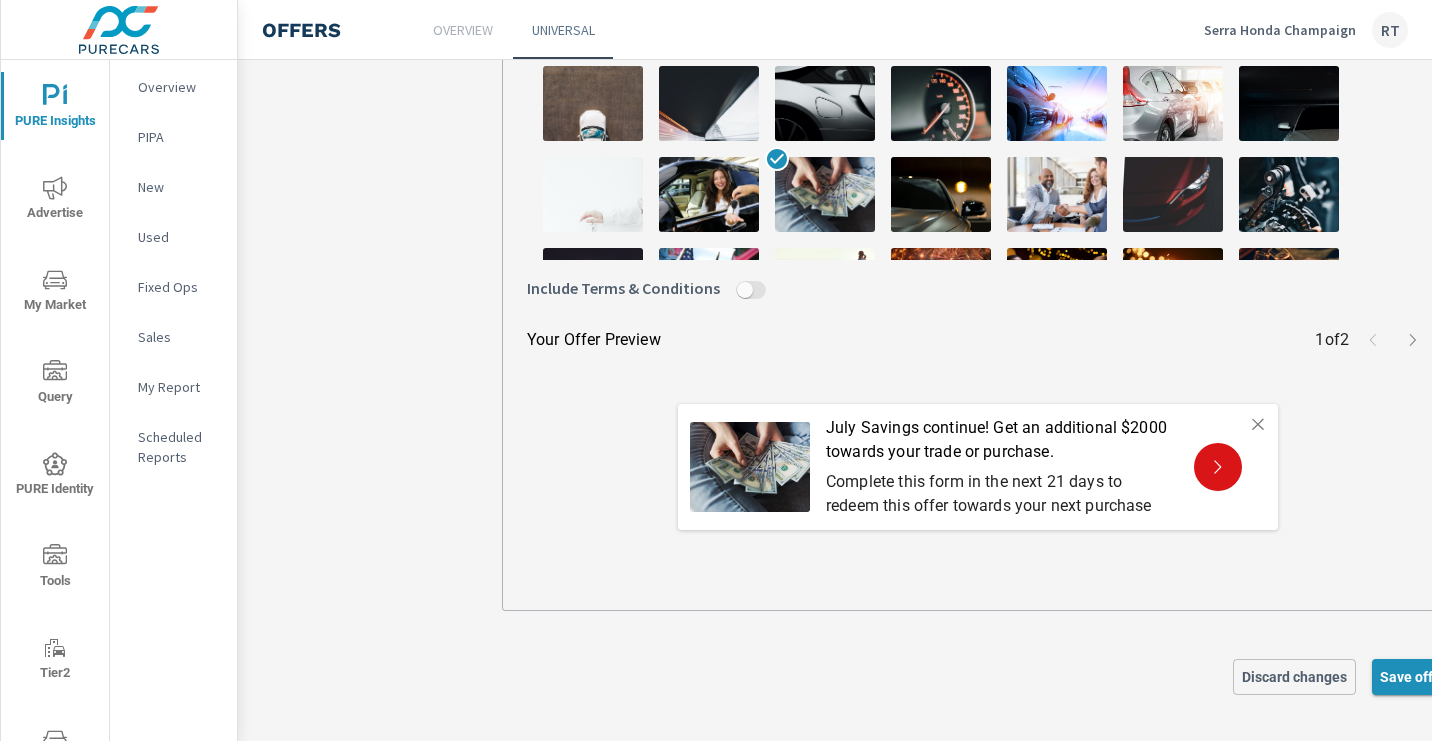 click on "Save offer" at bounding box center [1413, 677] 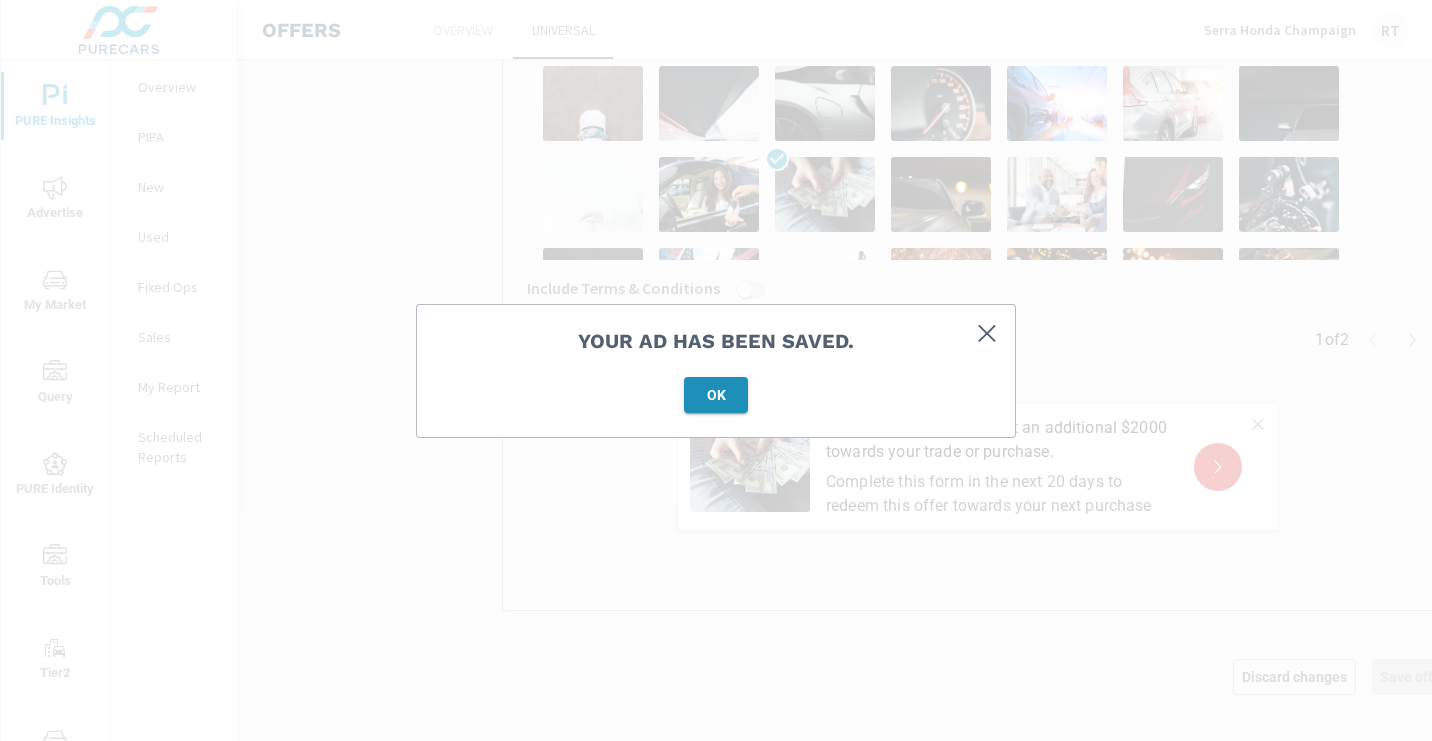 click on "OK" at bounding box center [716, 395] 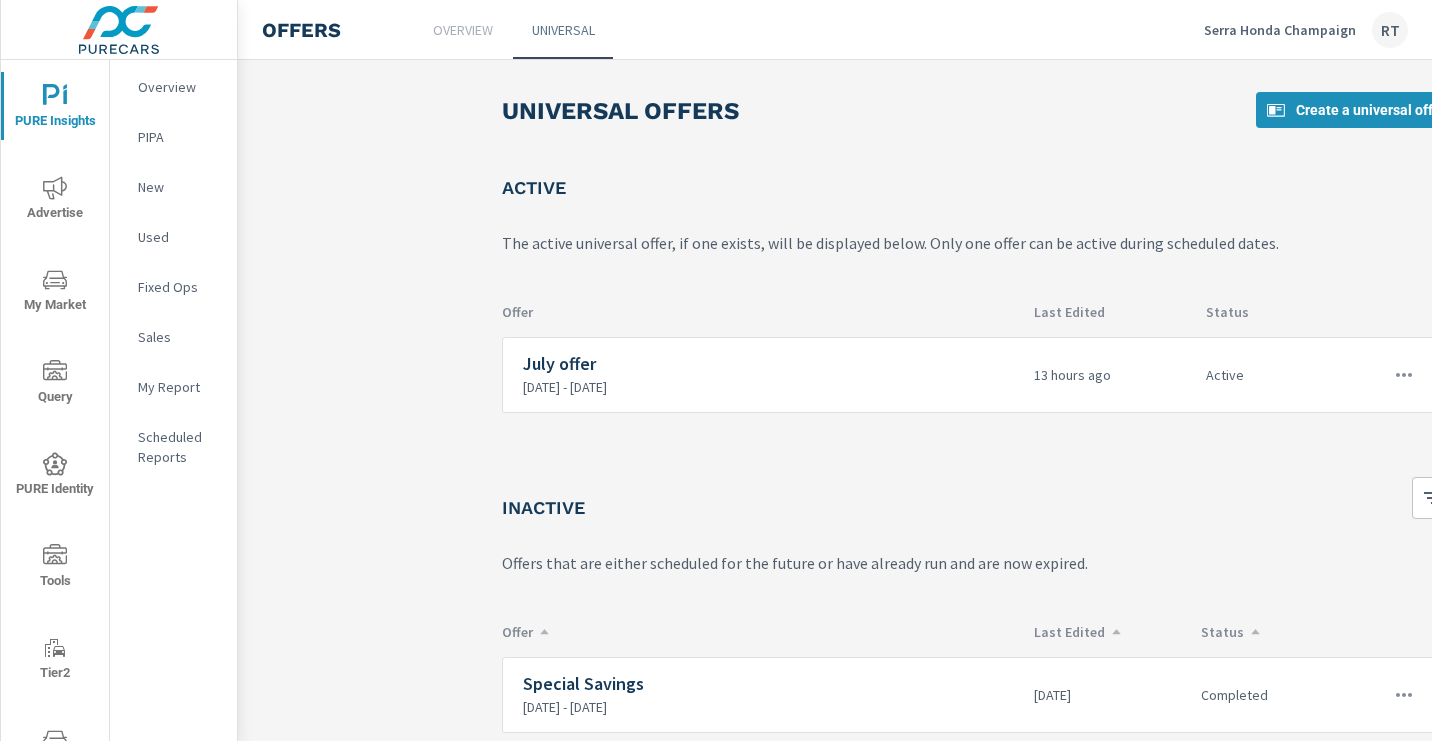 click 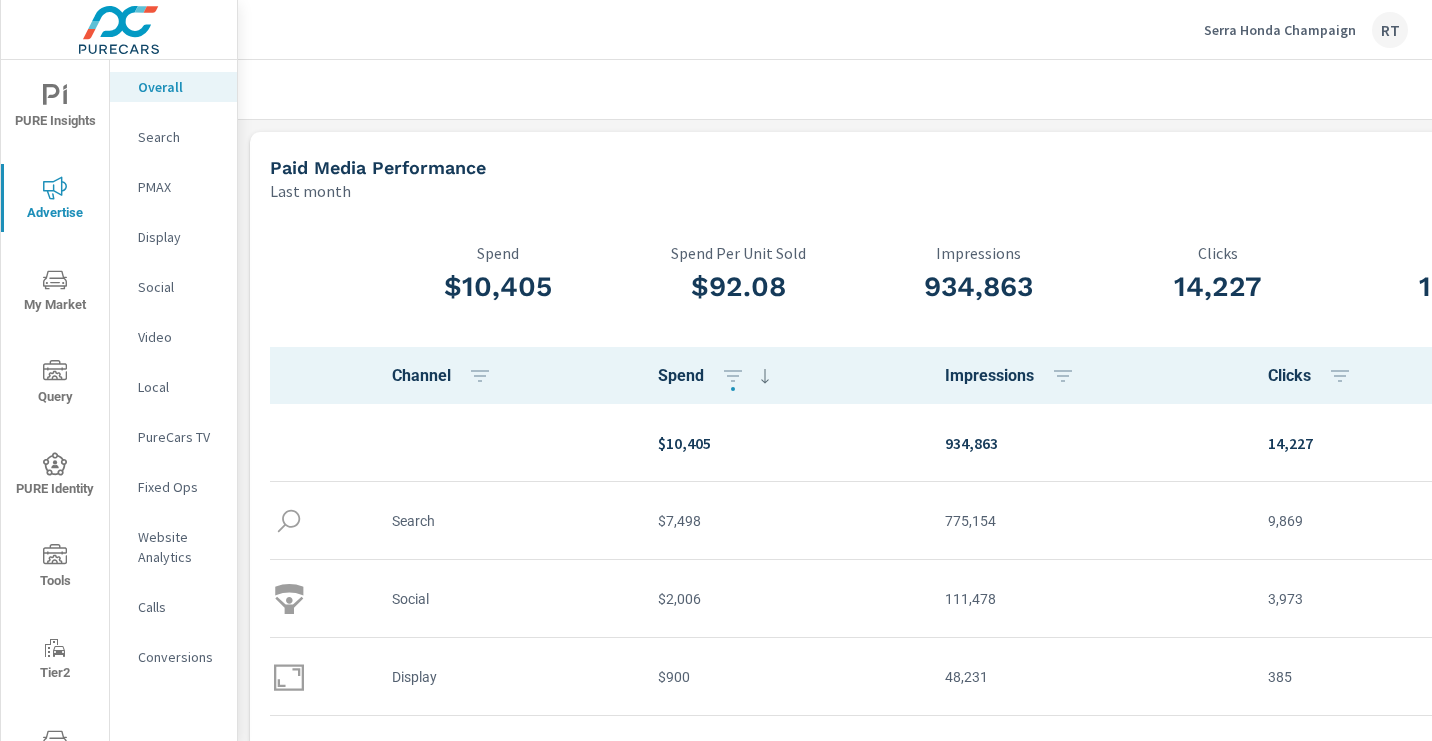 click on "Serra Honda Champaign" at bounding box center (1280, 30) 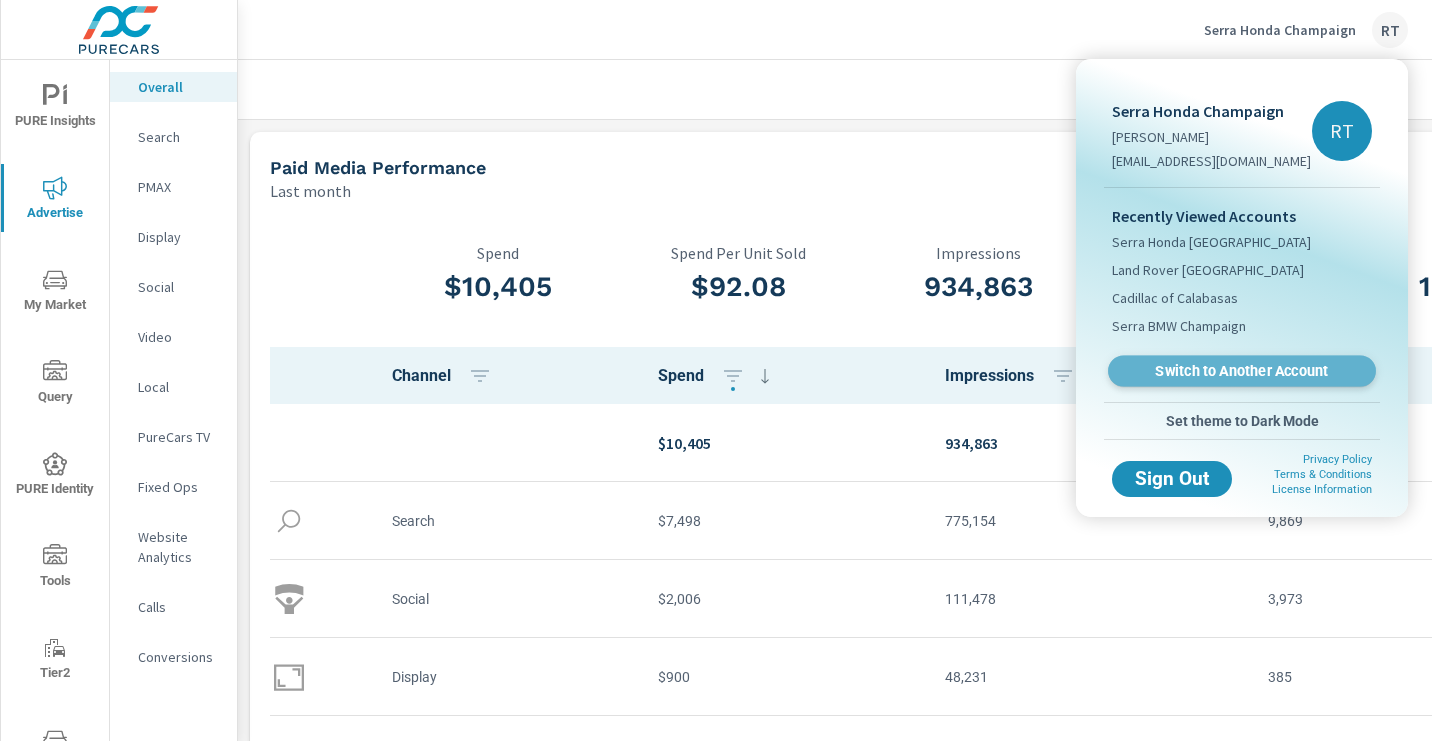 click on "Switch to Another Account" at bounding box center (1241, 371) 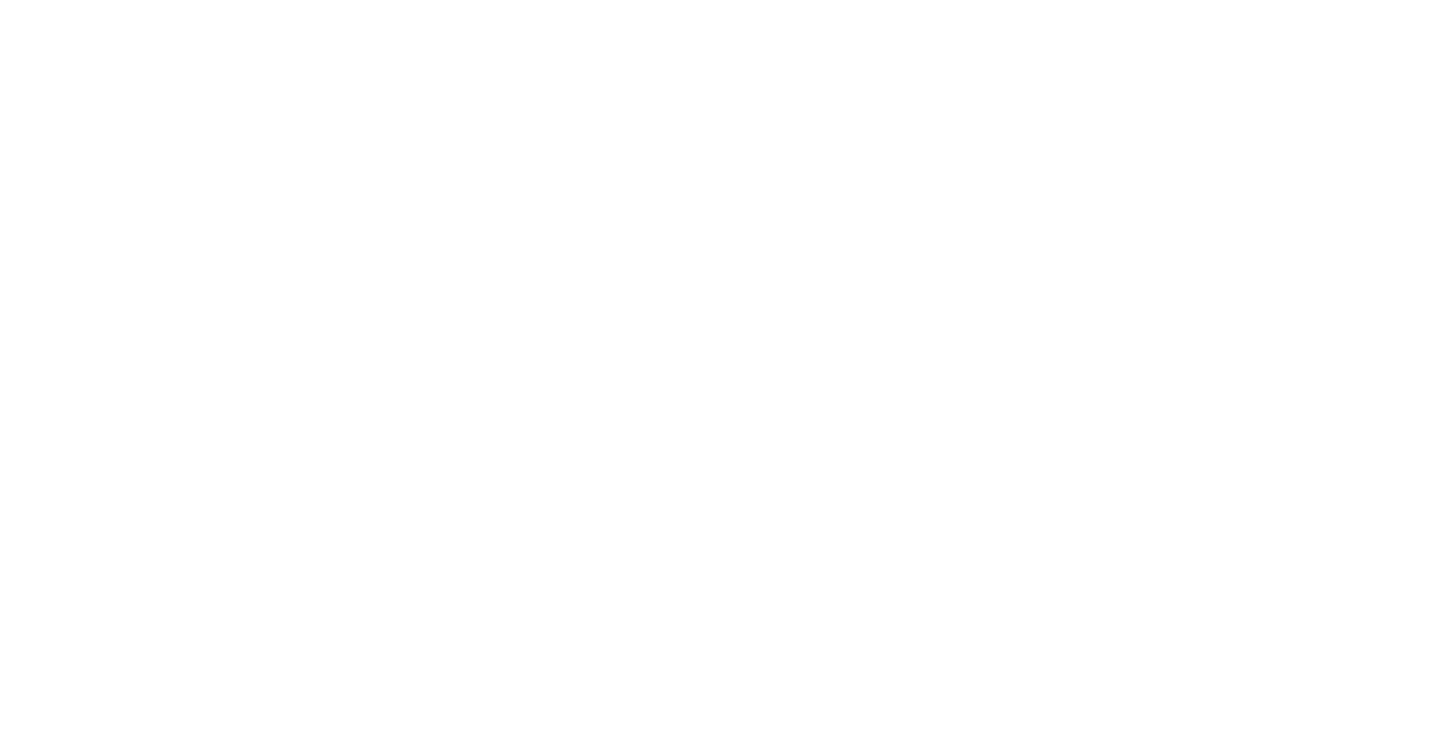 scroll, scrollTop: 0, scrollLeft: 0, axis: both 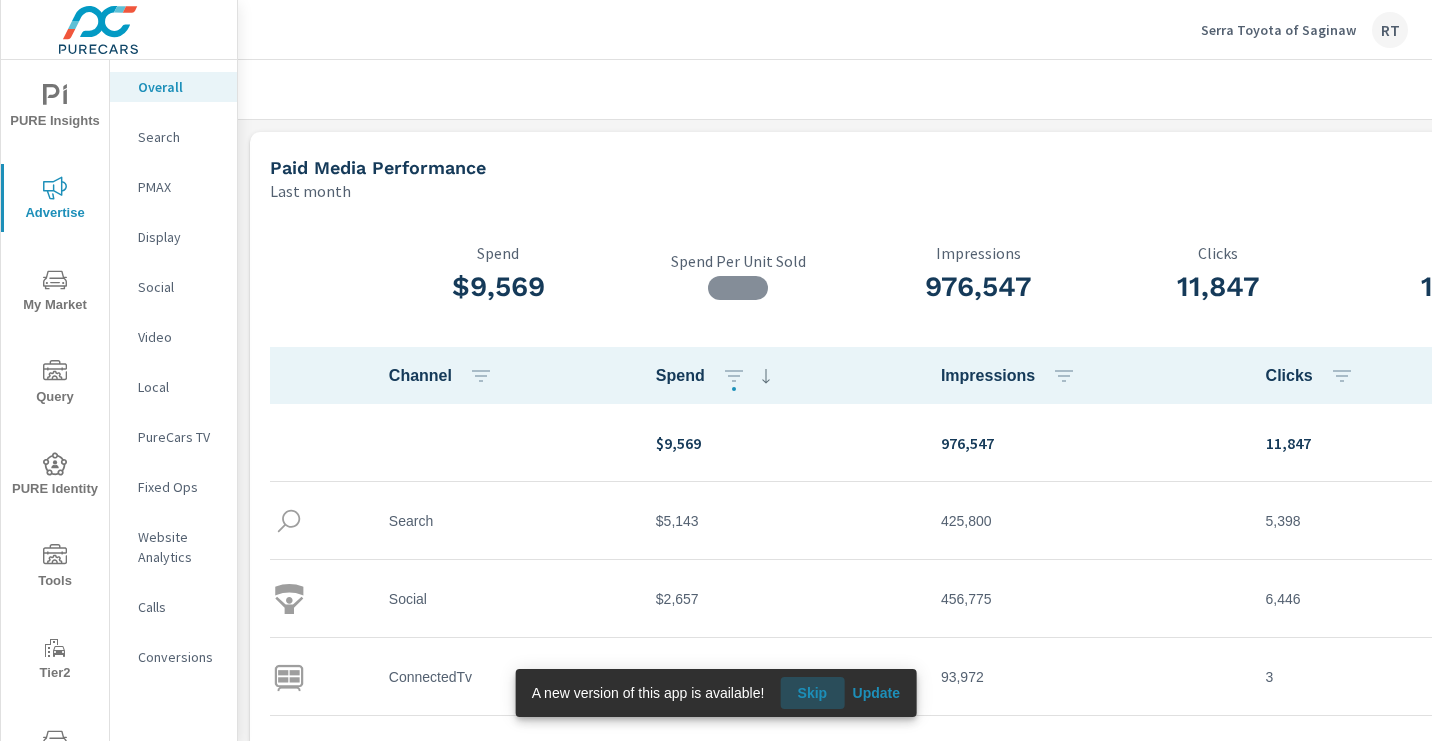 click on "Skip" at bounding box center [812, 693] 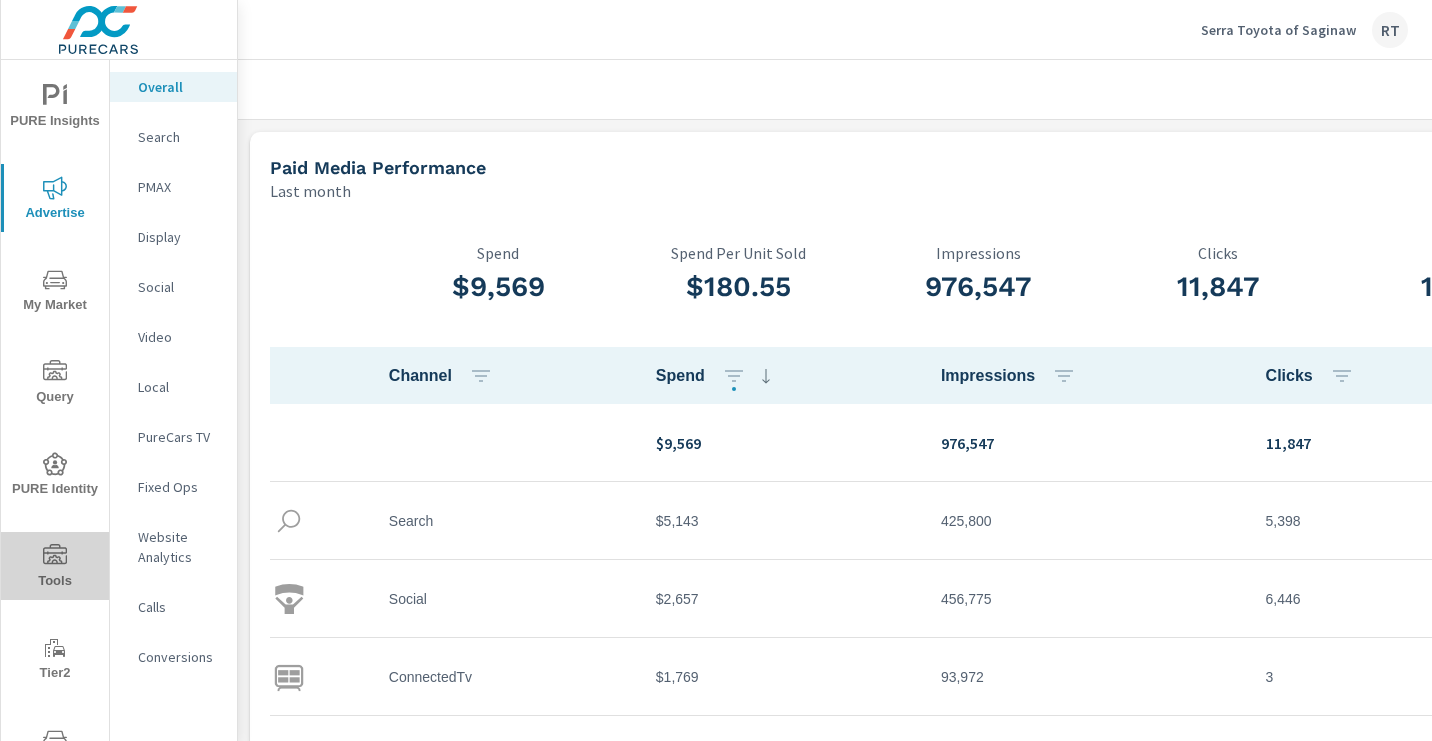 click 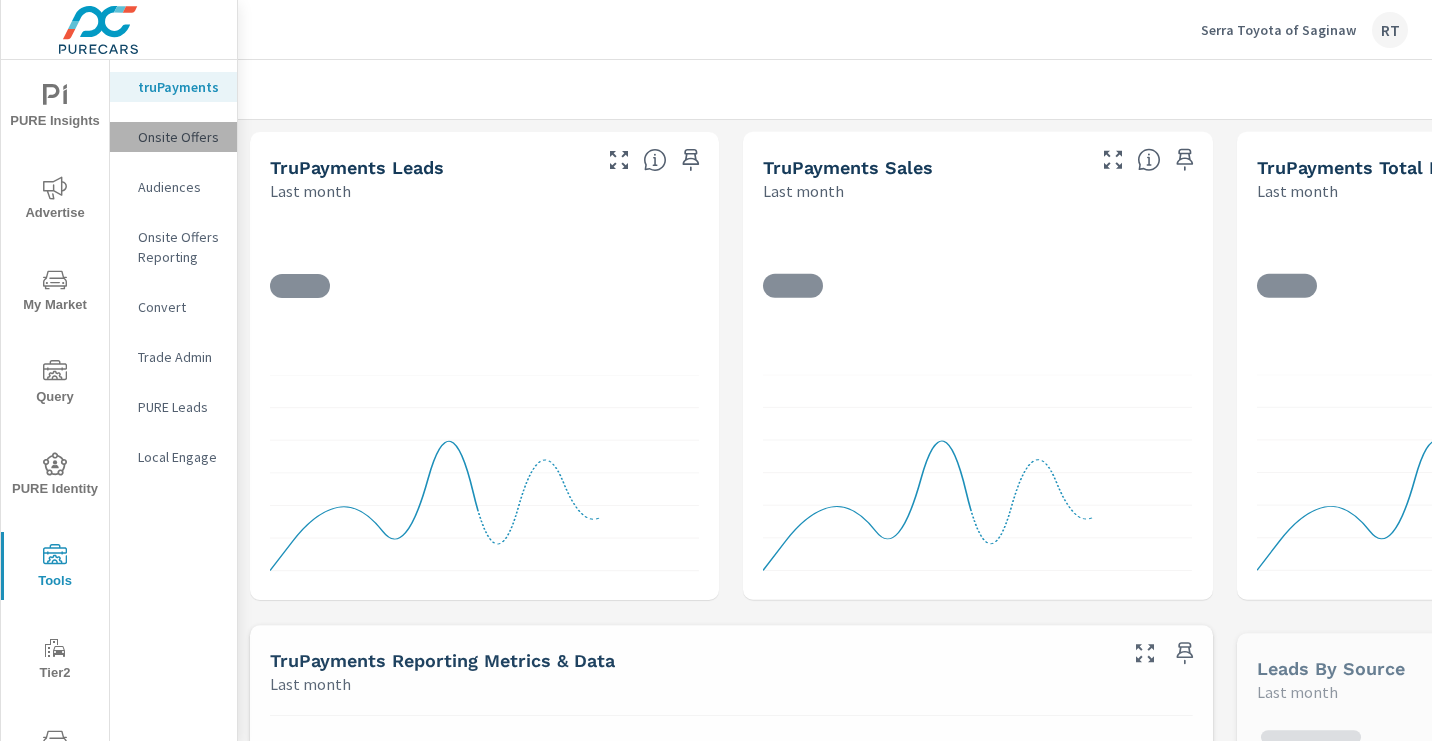click on "Onsite Offers" at bounding box center (179, 137) 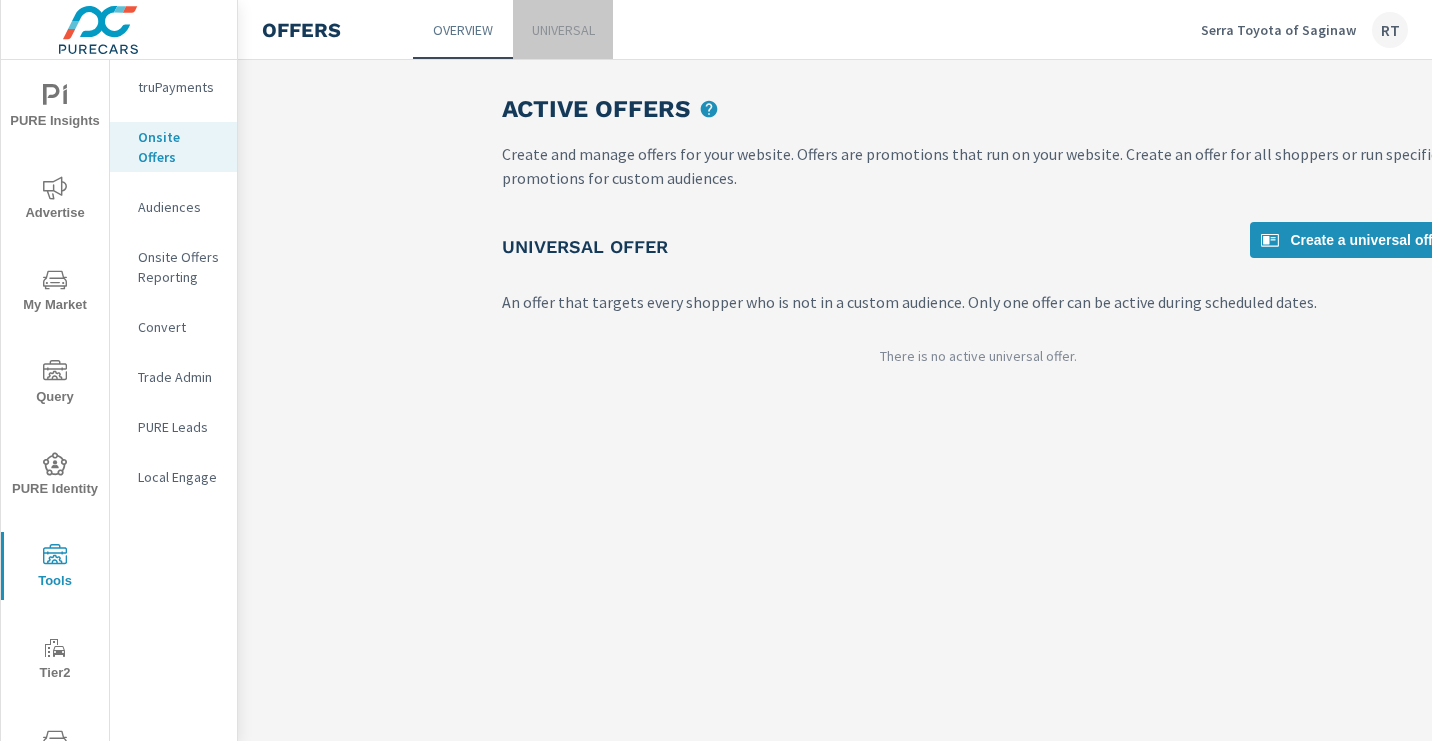 click on "Universal" at bounding box center [563, 30] 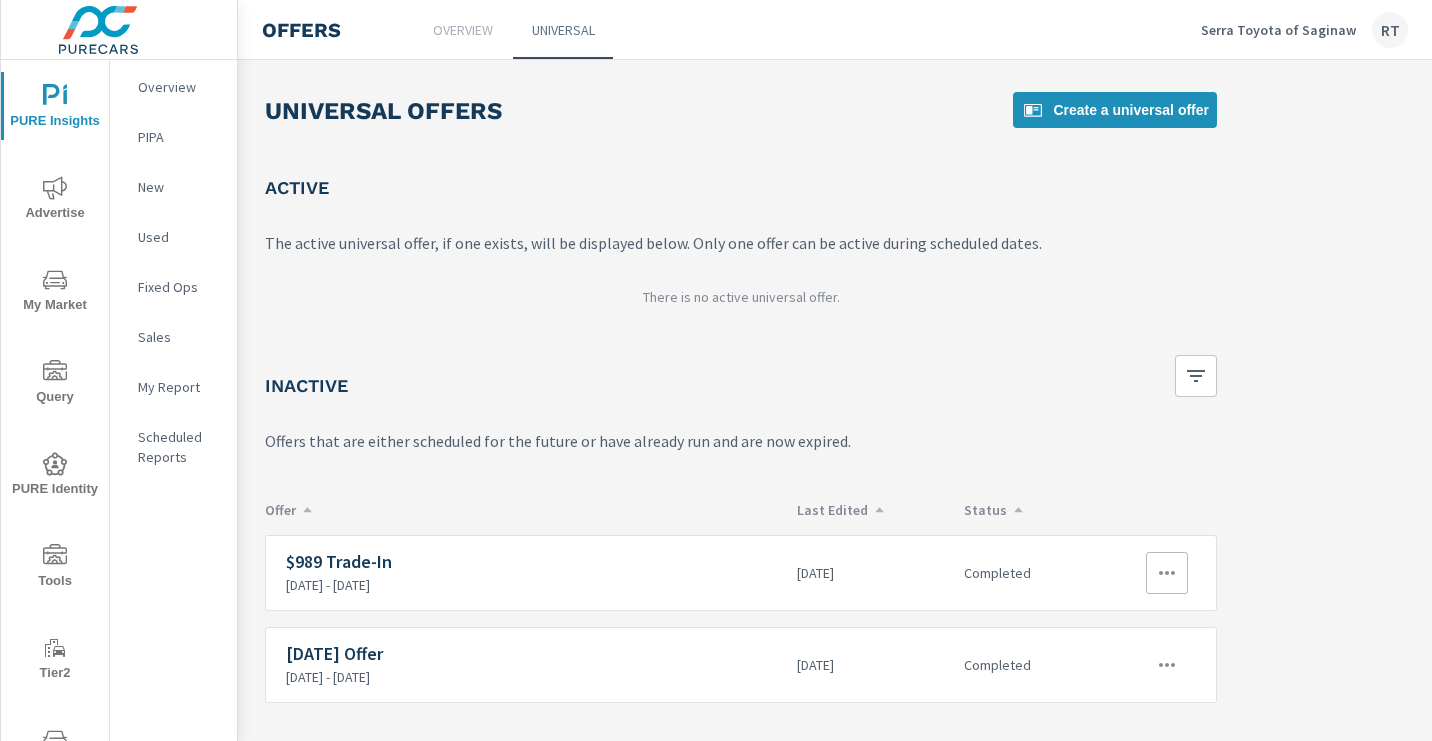 scroll, scrollTop: 0, scrollLeft: 286, axis: horizontal 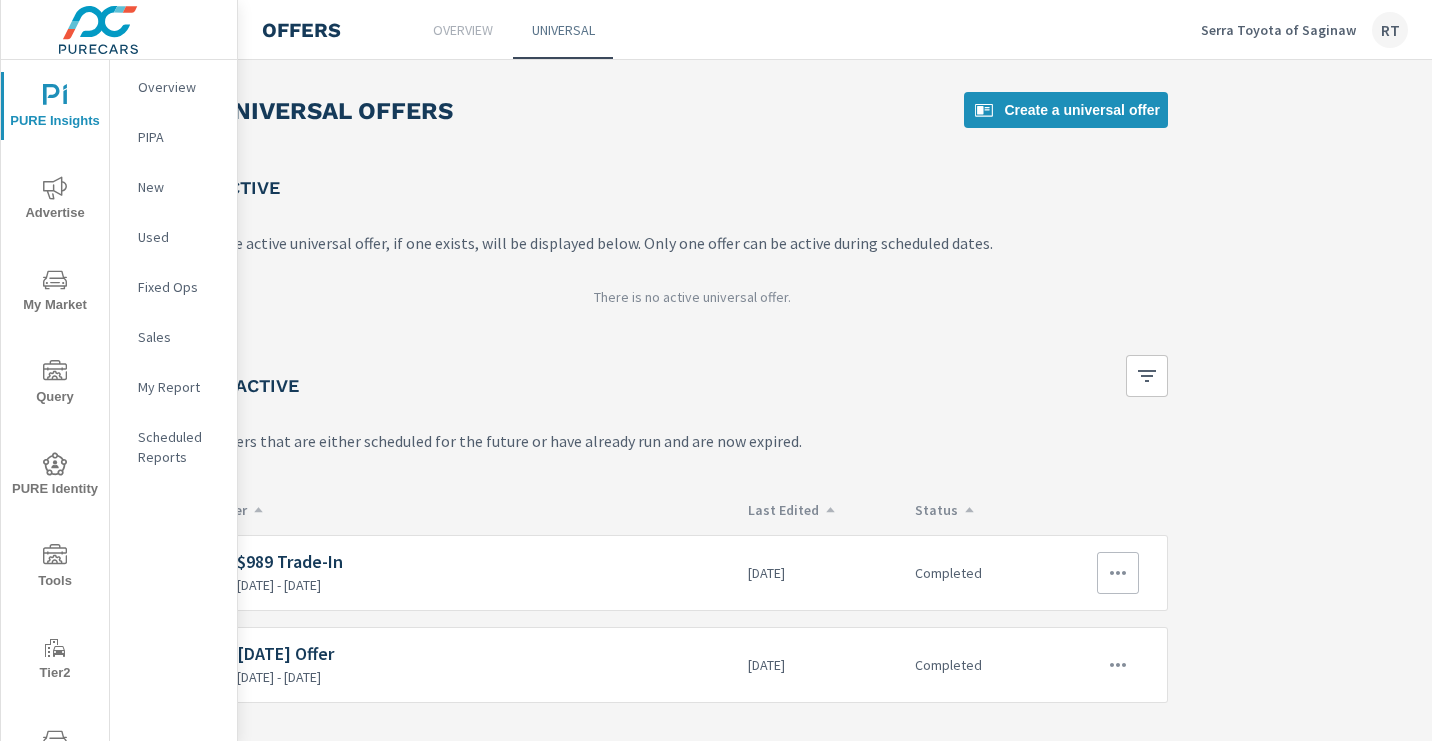 click 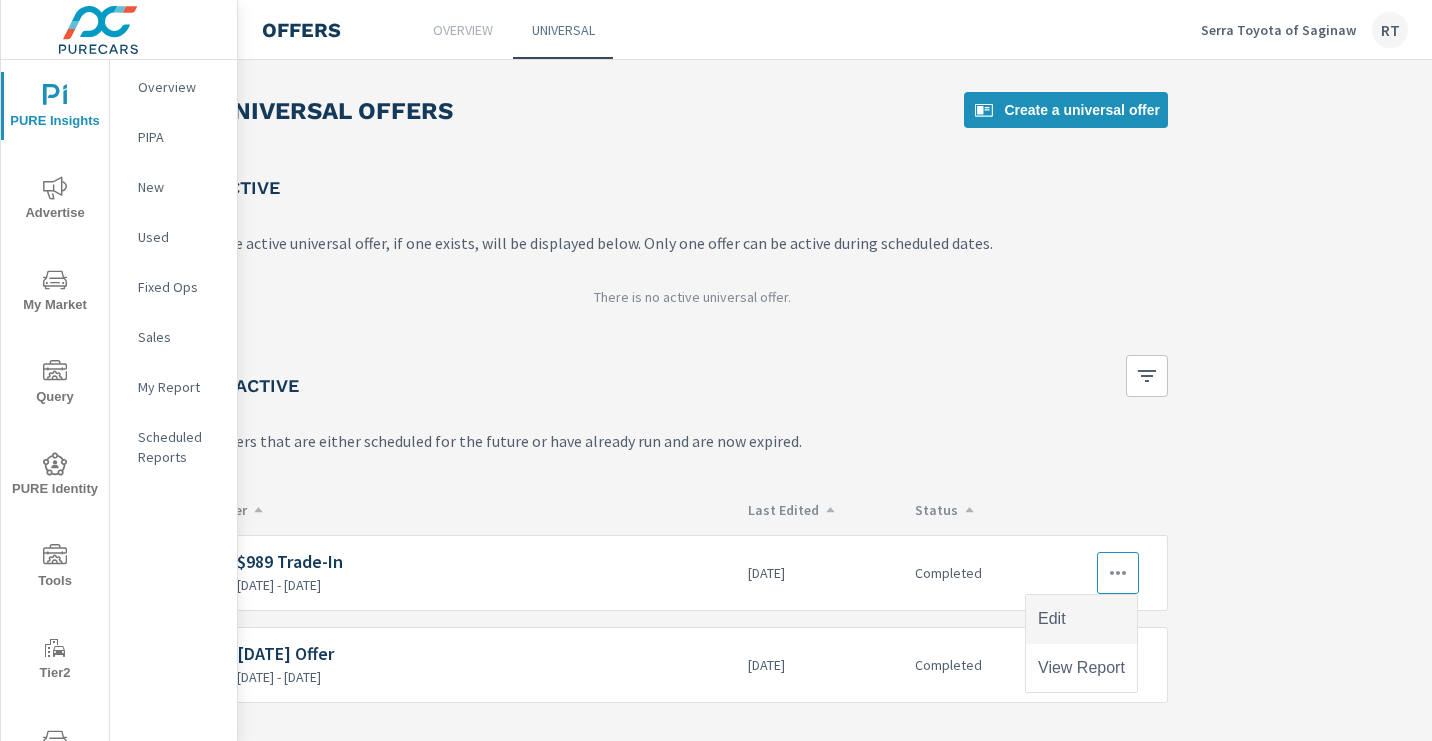 click on "Edit" at bounding box center [1052, 619] 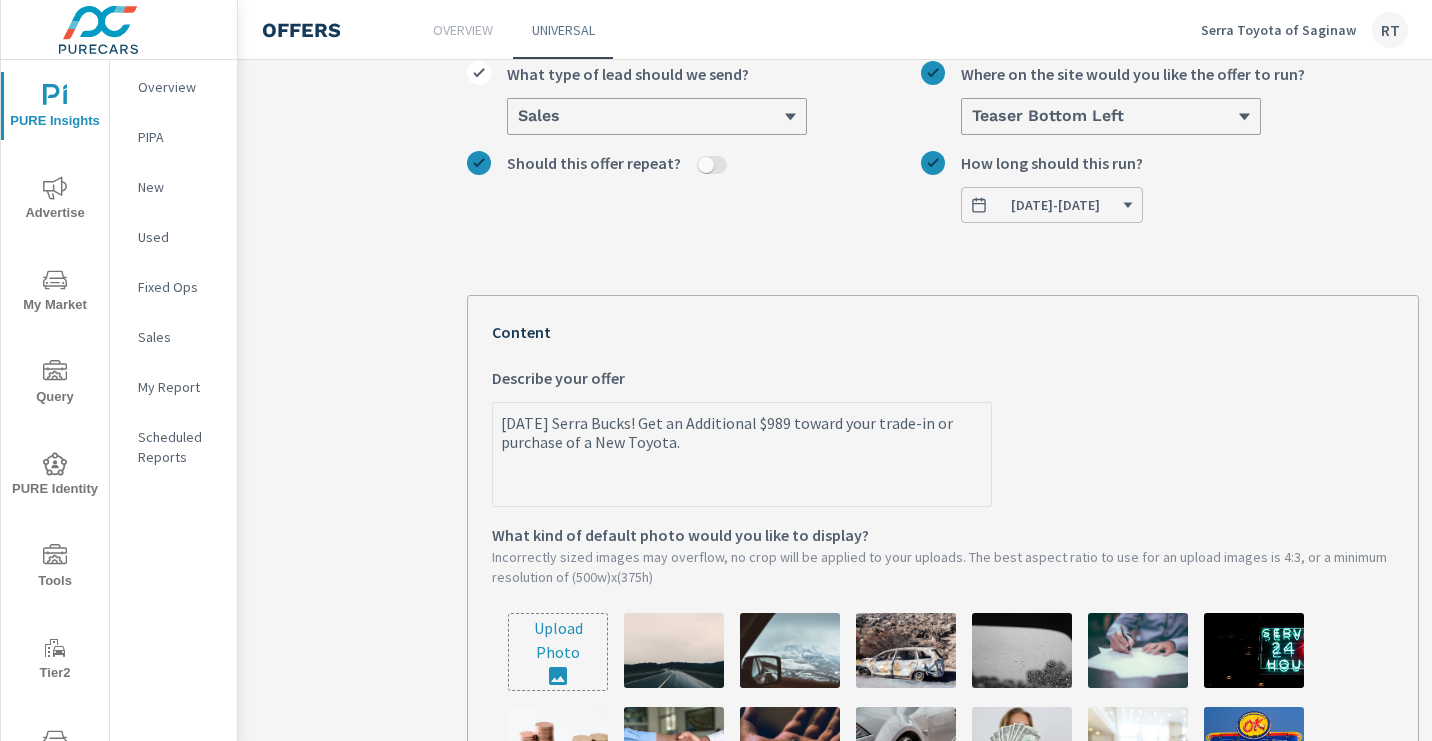 scroll, scrollTop: 226, scrollLeft: 0, axis: vertical 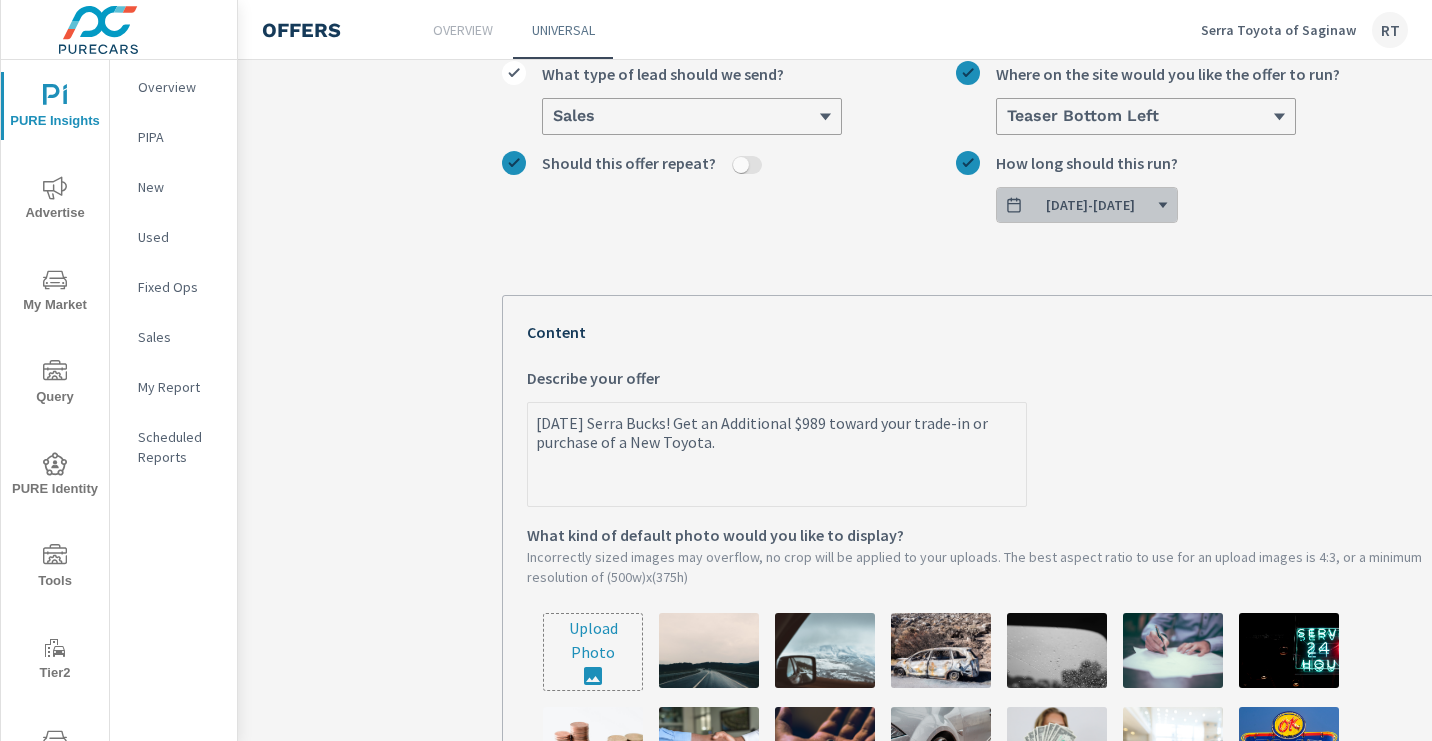 click 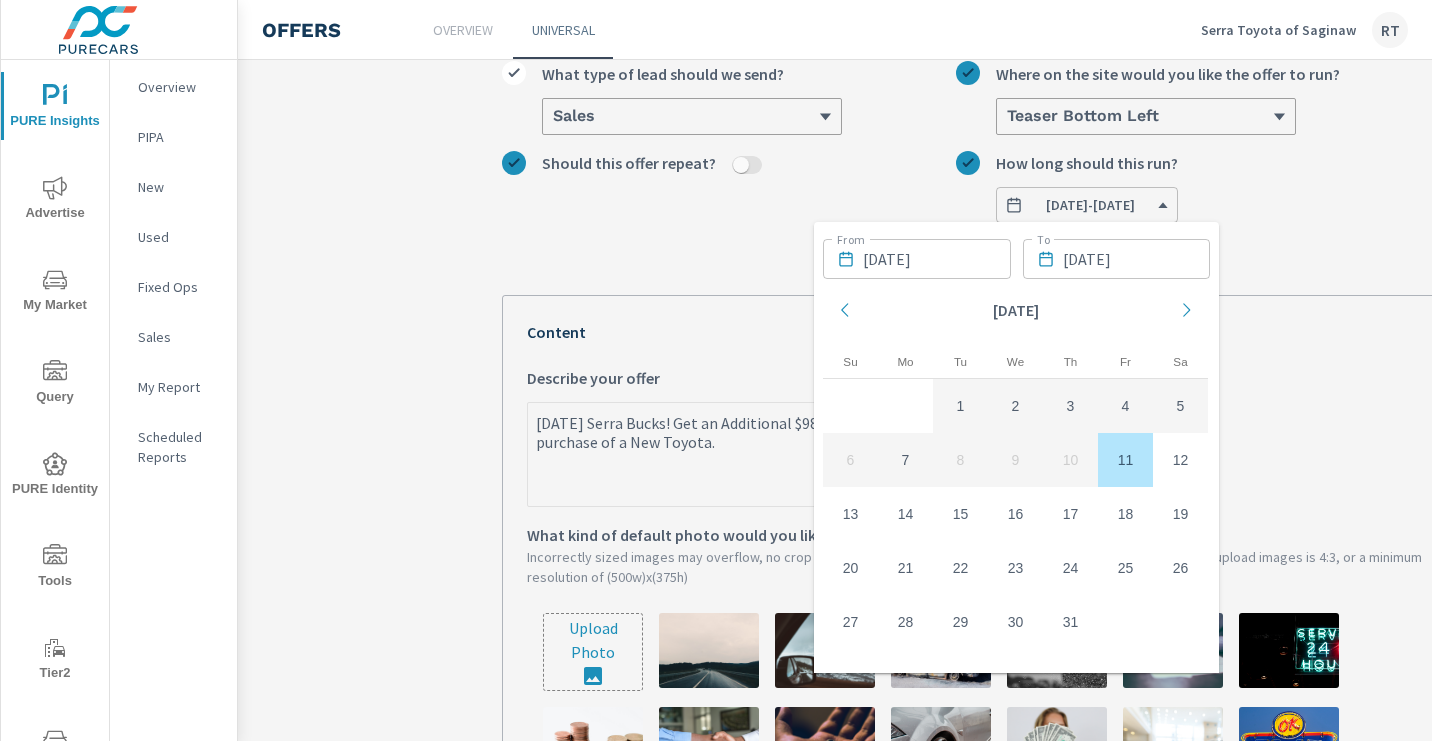 click on "11" at bounding box center [1125, 460] 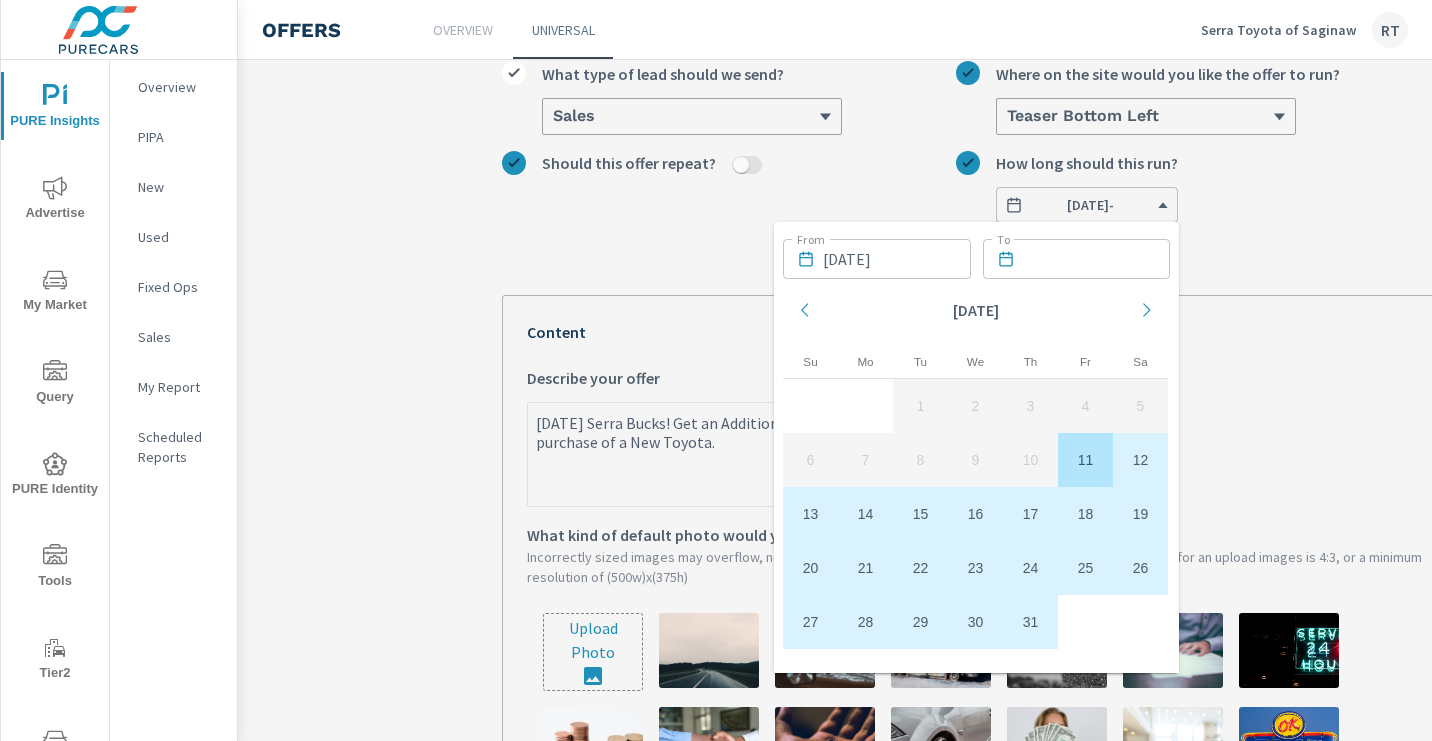 click on "31" at bounding box center (1030, 622) 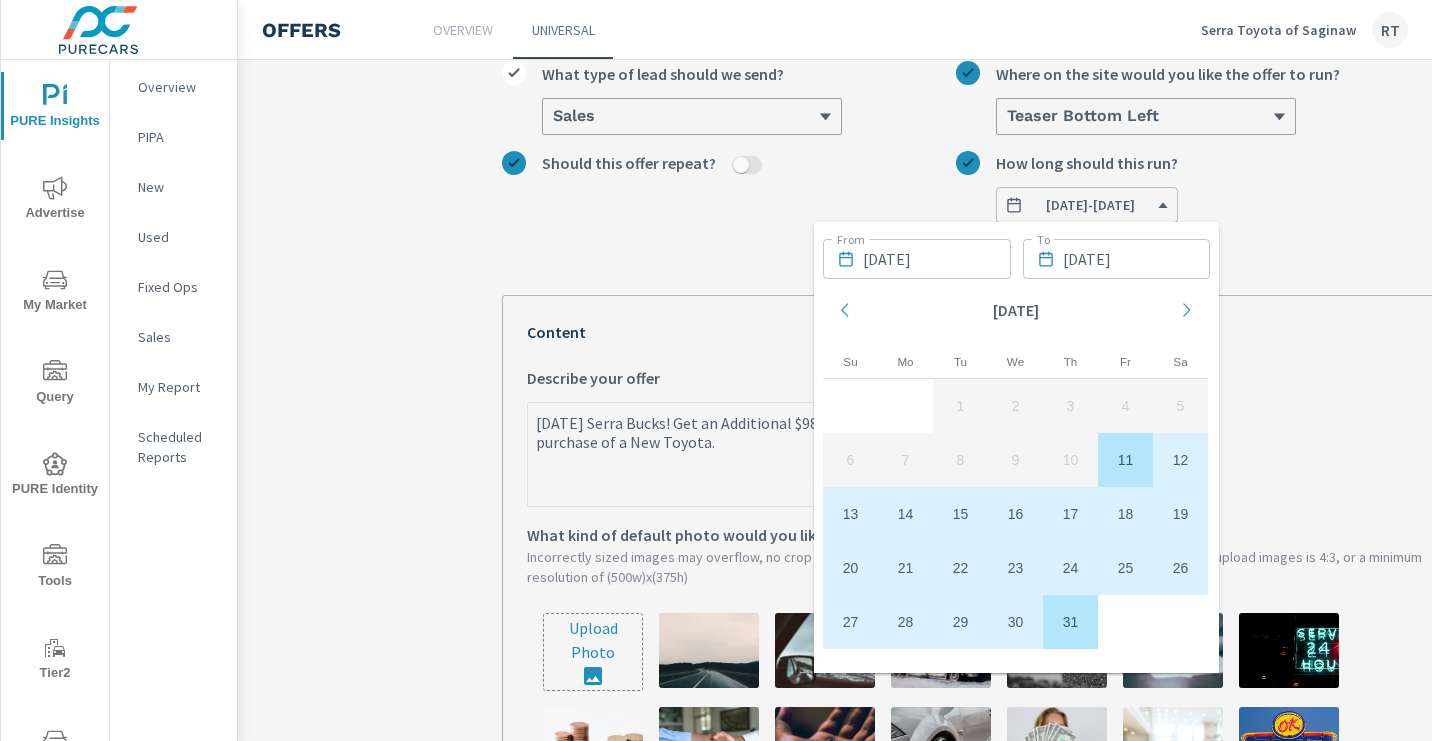 click on "4th of July Serra Bucks! Get an Additional $989 toward your trade-in or purchase of a New Toyota. x Describe your offer" at bounding box center (978, 436) 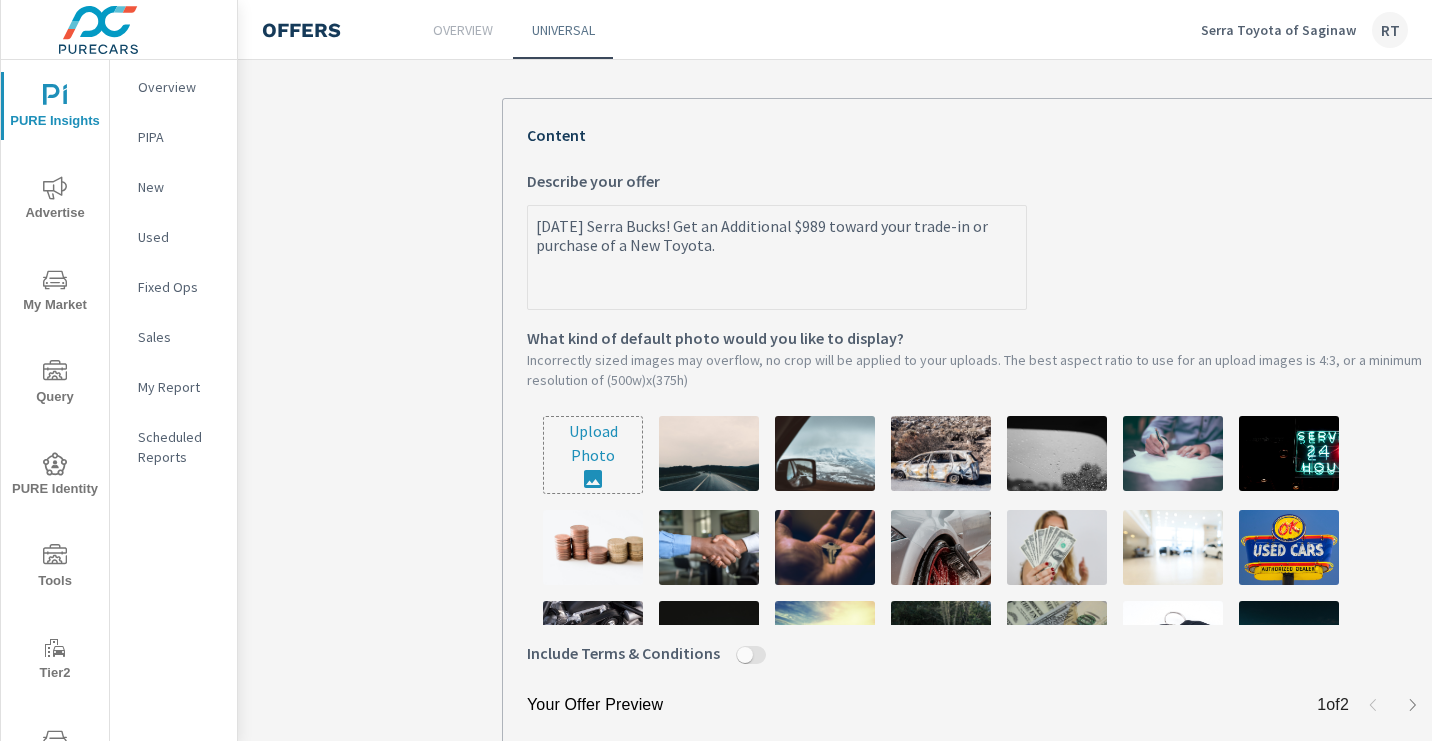 scroll, scrollTop: 432, scrollLeft: 0, axis: vertical 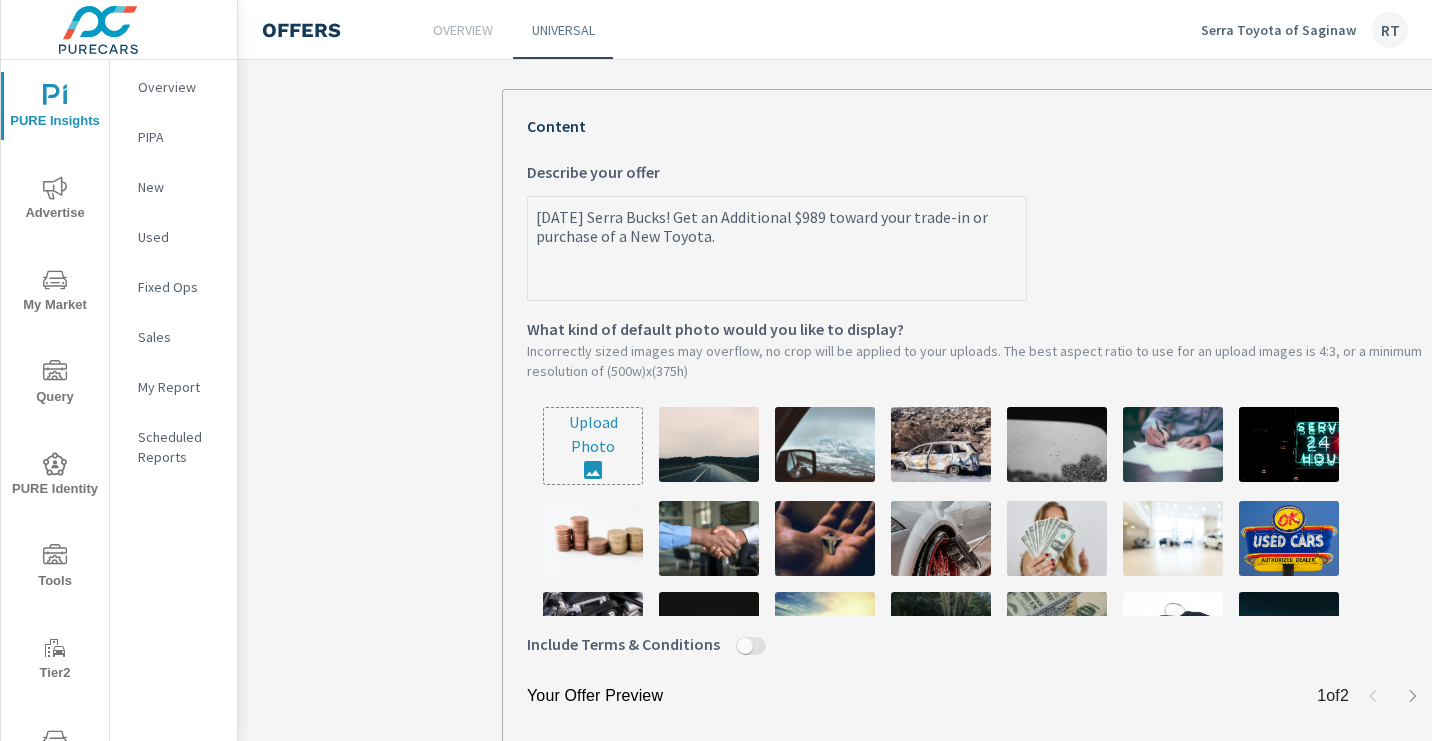 drag, startPoint x: 578, startPoint y: 215, endPoint x: 510, endPoint y: 222, distance: 68.359344 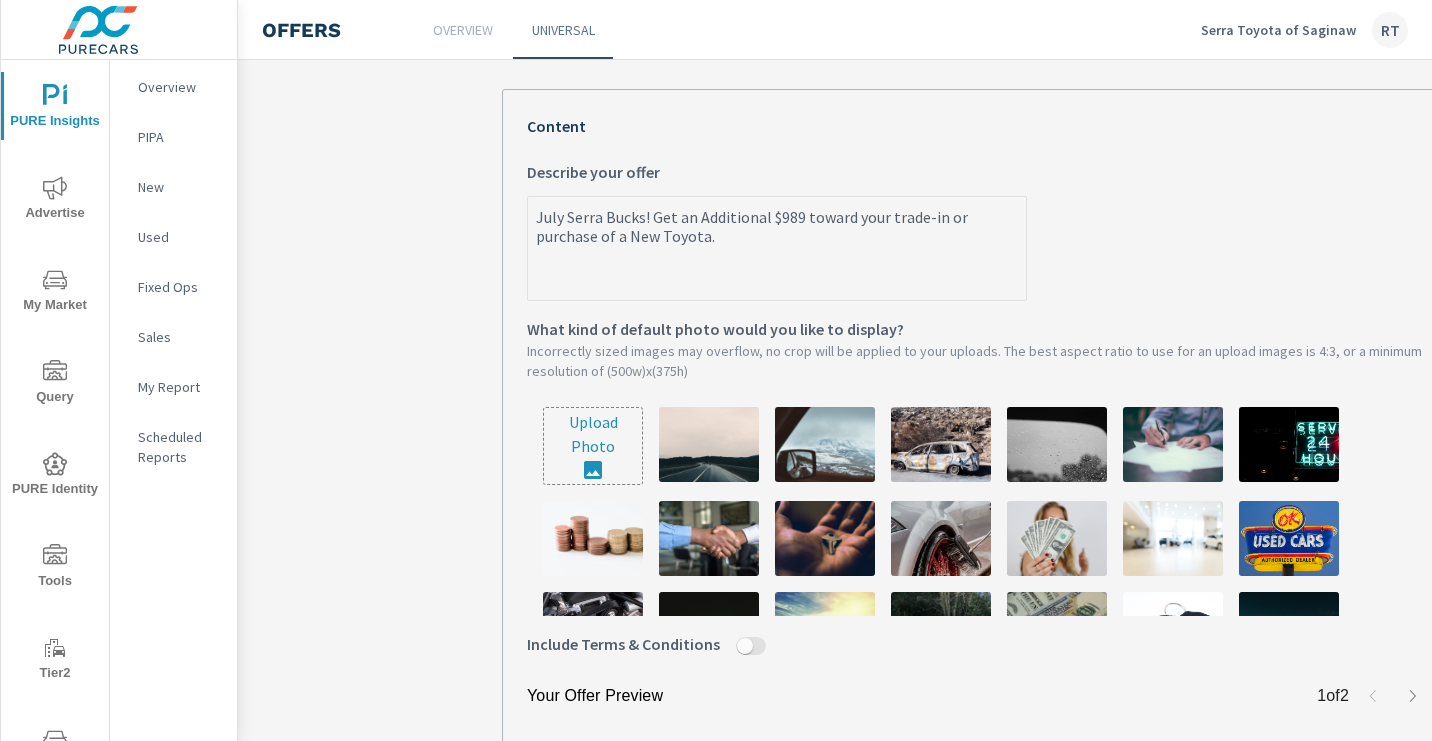 click on "July Serra Bucks! Get an Additional $989 toward your trade-in or purchase of a New Toyota." at bounding box center (777, 250) 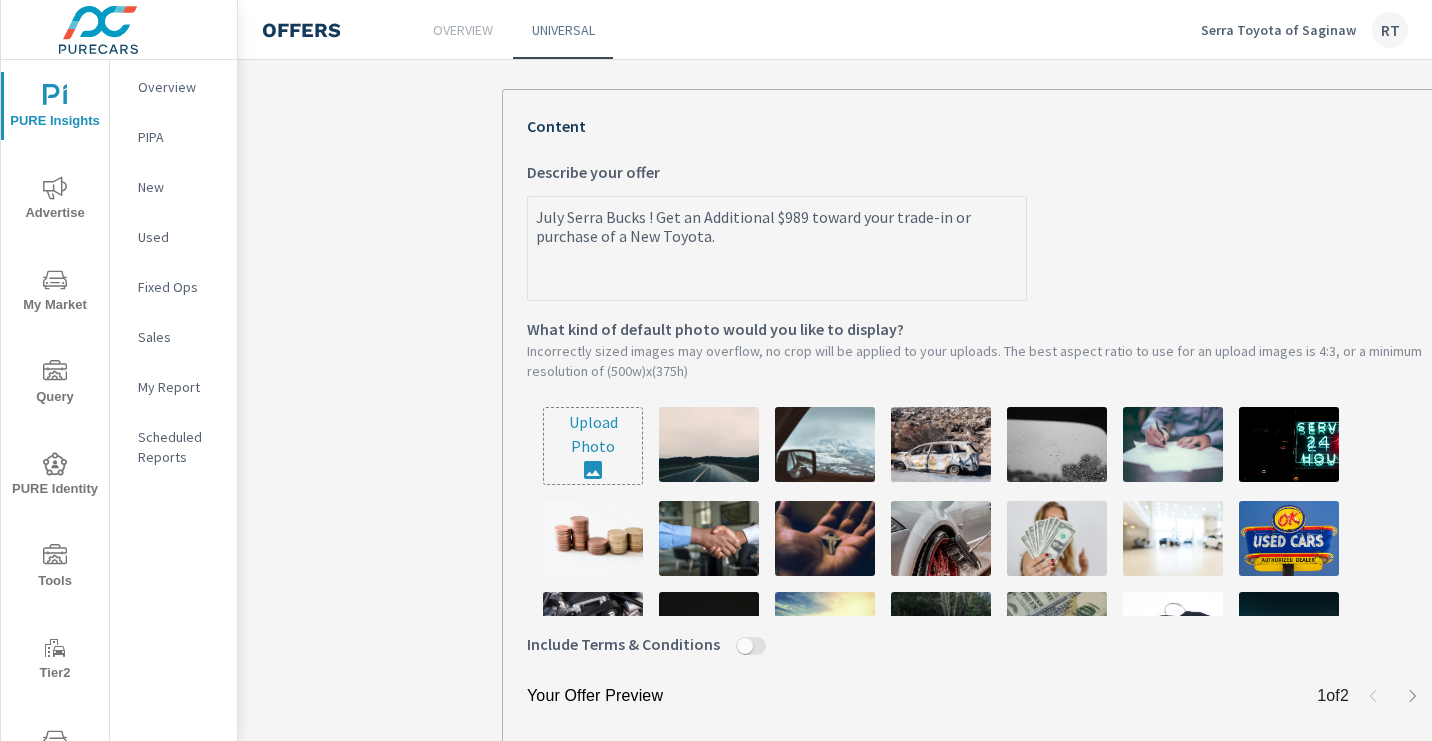 type on "July Serra Bucks c! Get an Additional $989 toward your trade-in or purchase of a New Toyota." 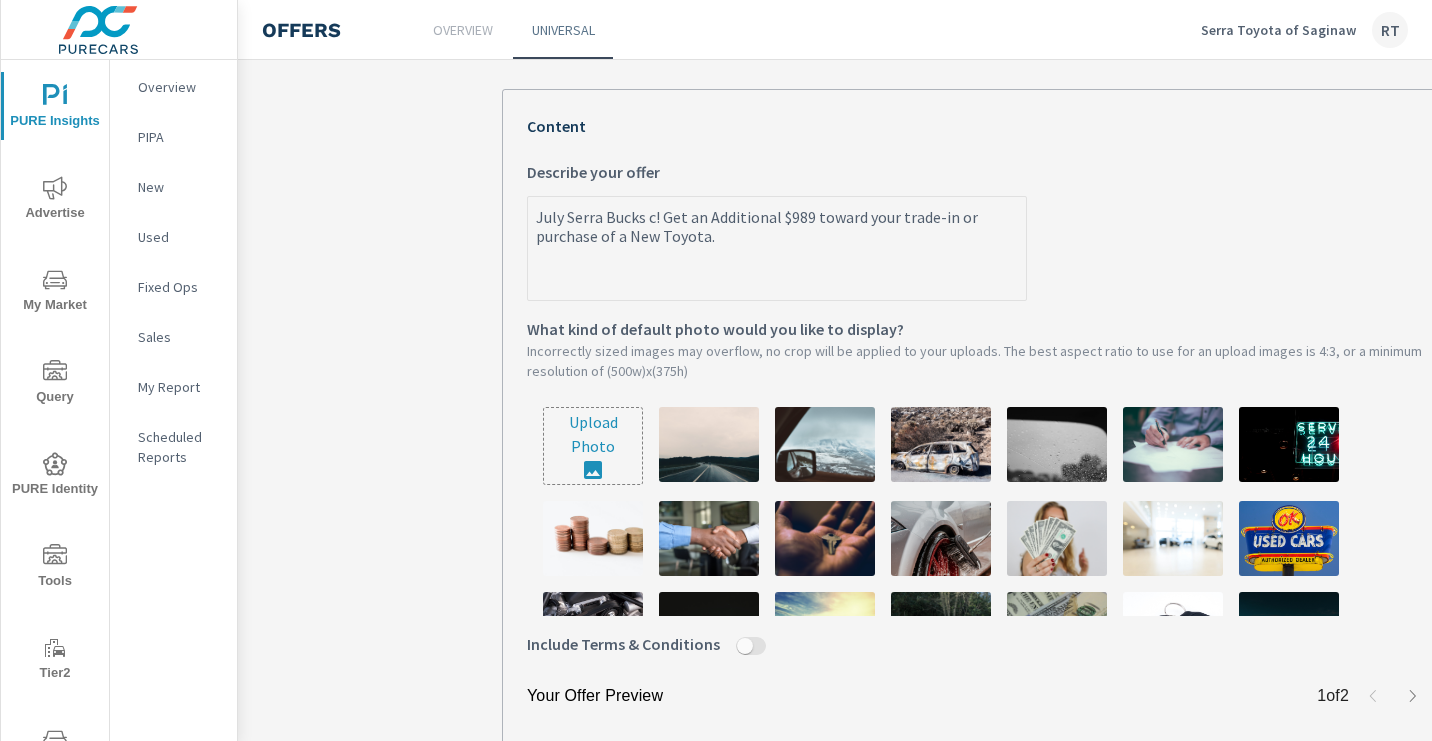 type on "July Serra Bucks co! Get an Additional $989 toward your trade-in or purchase of a New Toyota." 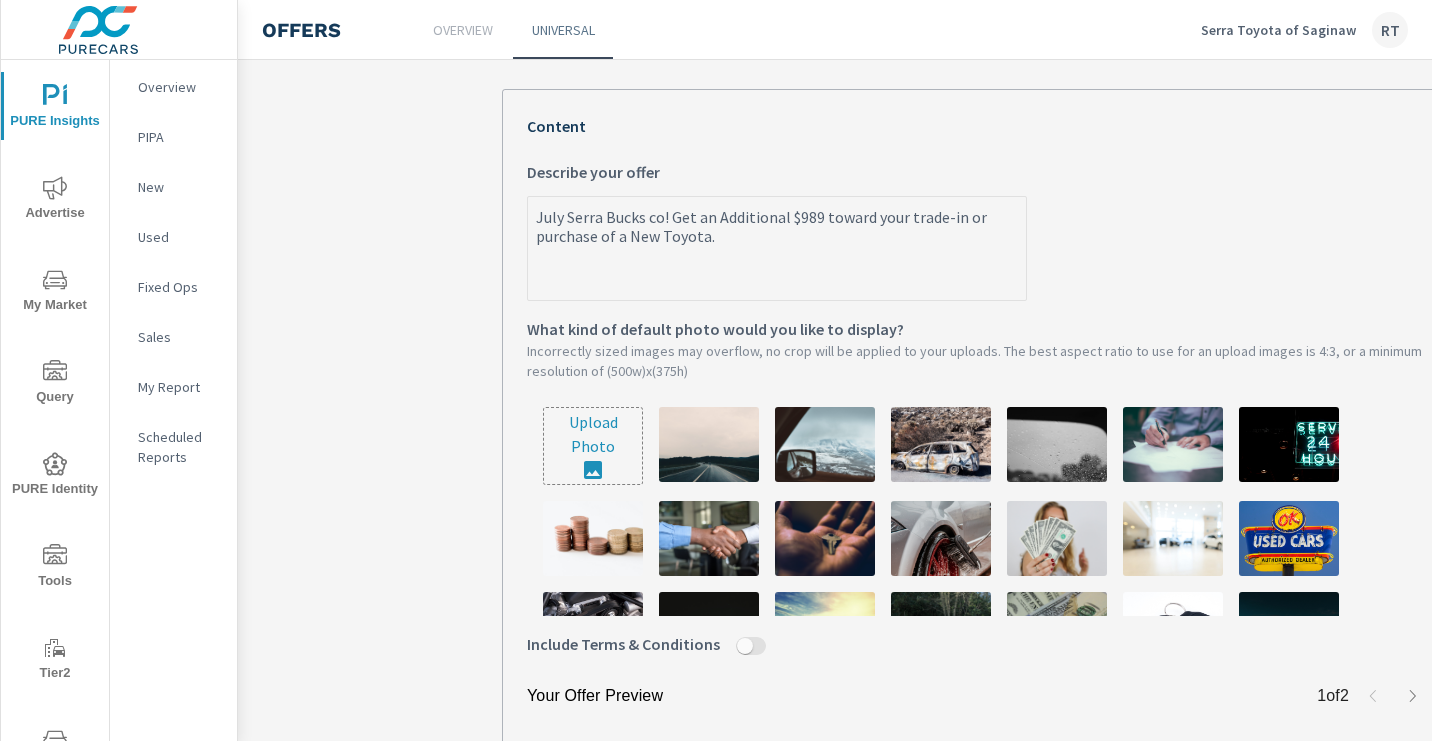 type on "July Serra Bucks con! Get an Additional $989 toward your trade-in or purchase of a New Toyota." 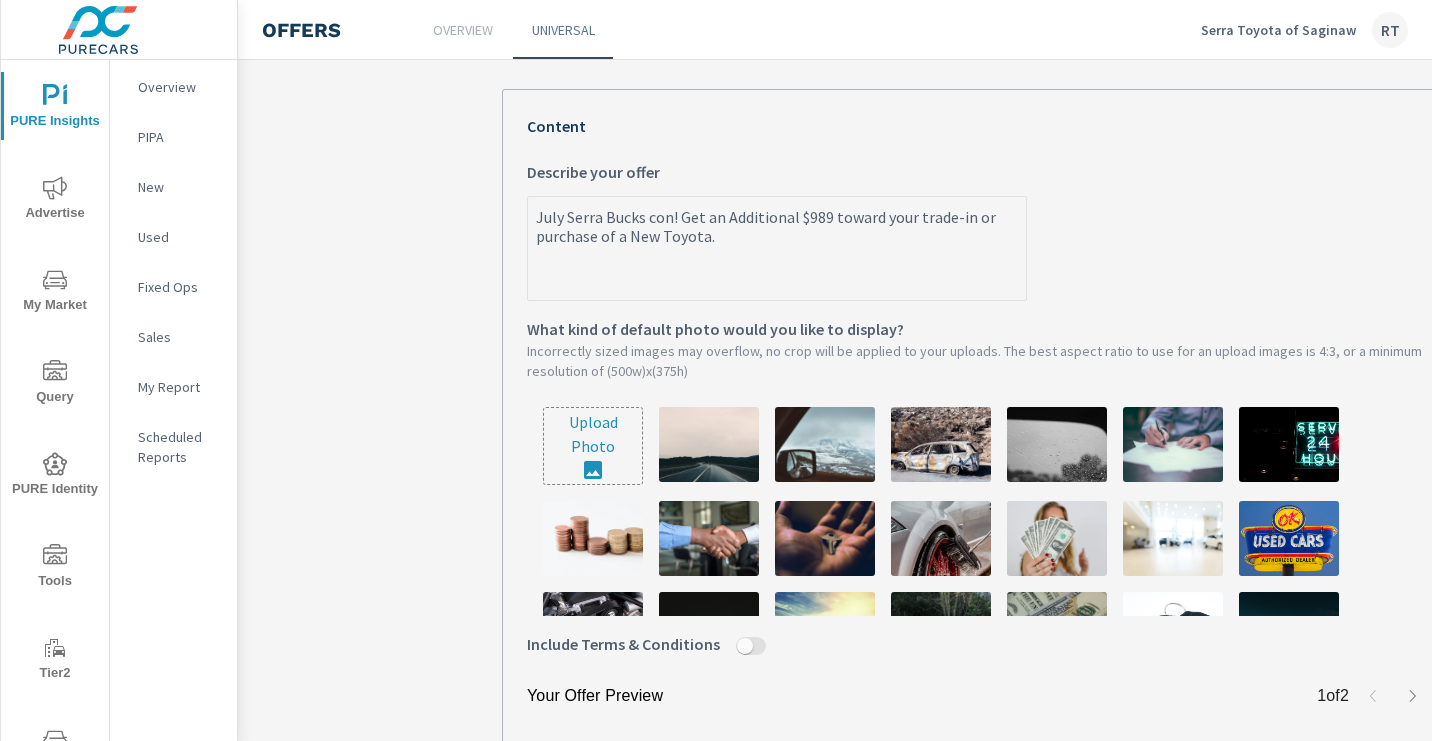 type on "July Serra Bucks cont! Get an Additional $989 toward your trade-in or purchase of a New Toyota." 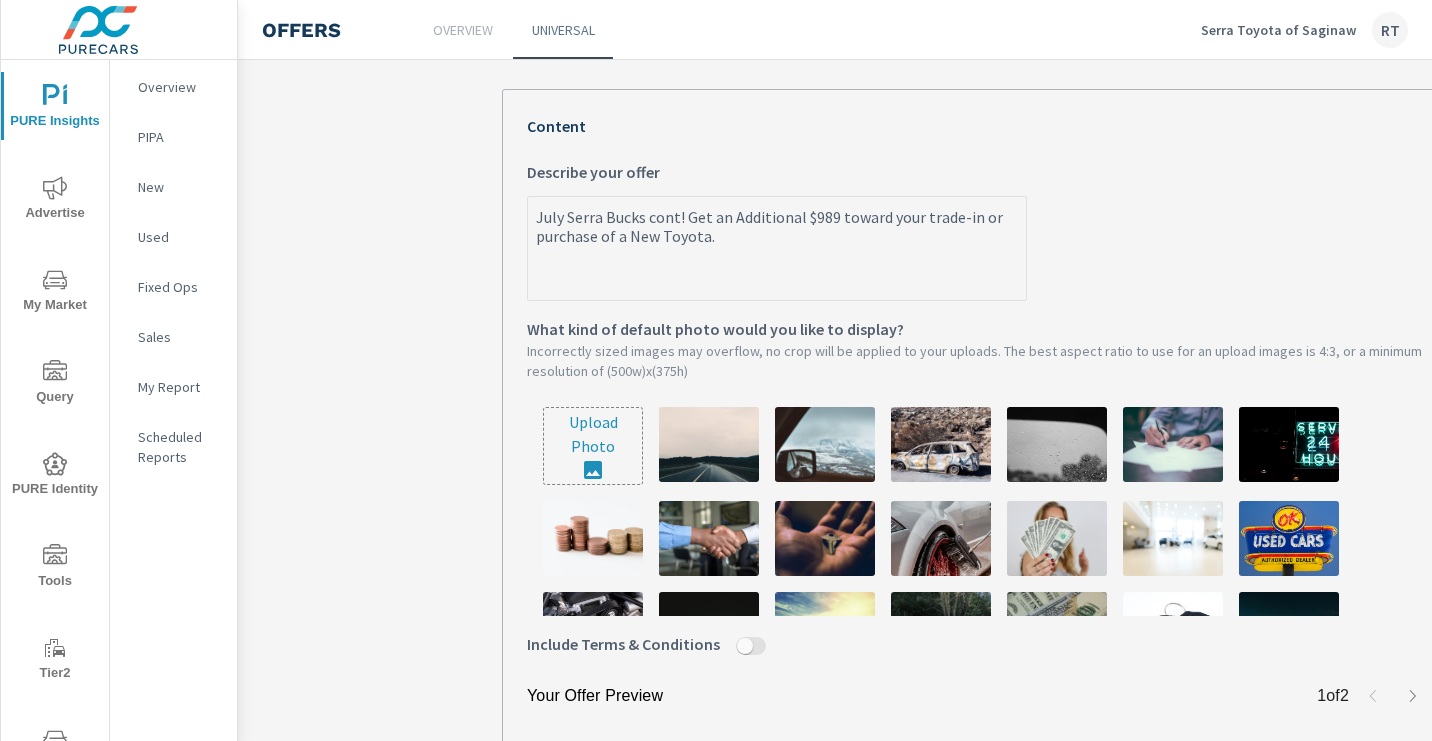 type on "July Serra Bucks conti! Get an Additional $989 toward your trade-in or purchase of a New Toyota." 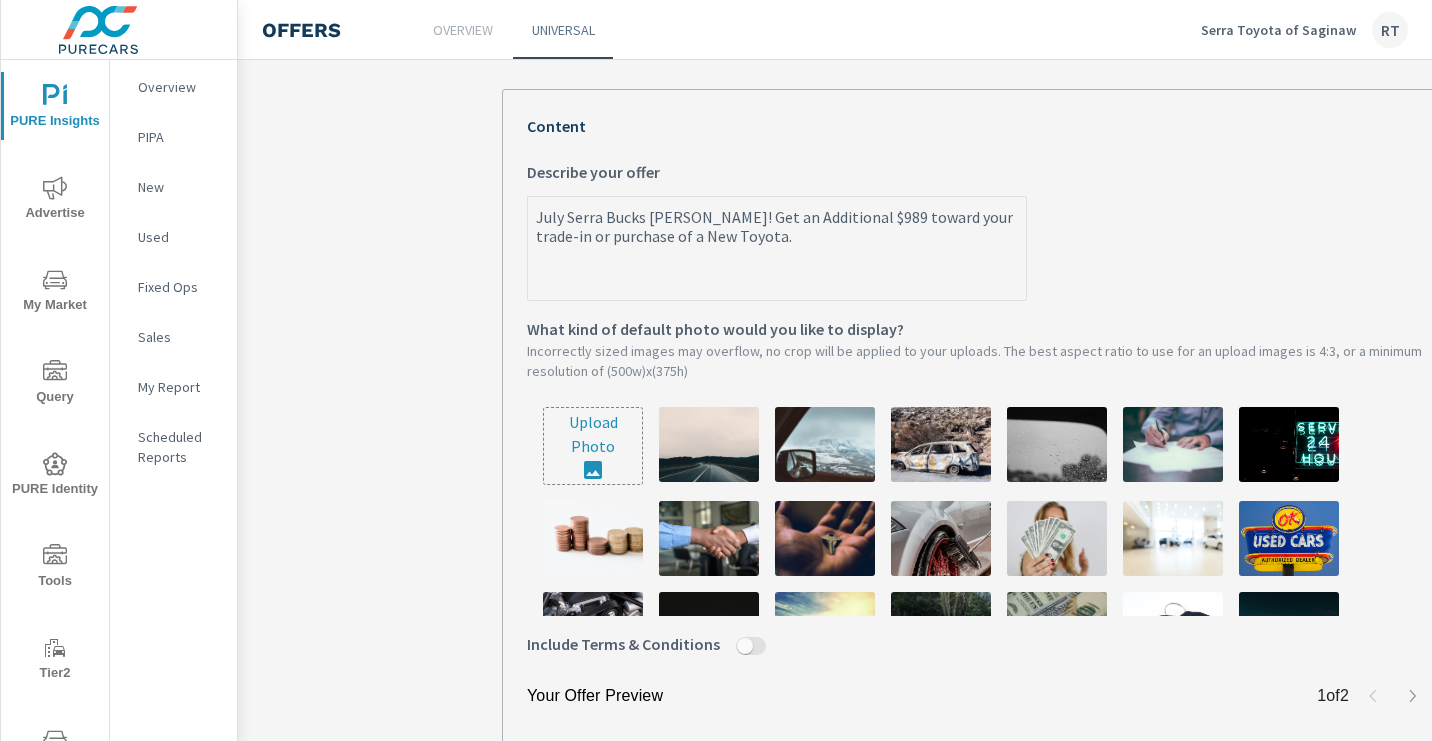 type on "July Serra Bucks contin! Get an Additional $989 toward your trade-in or purchase of a New Toyota." 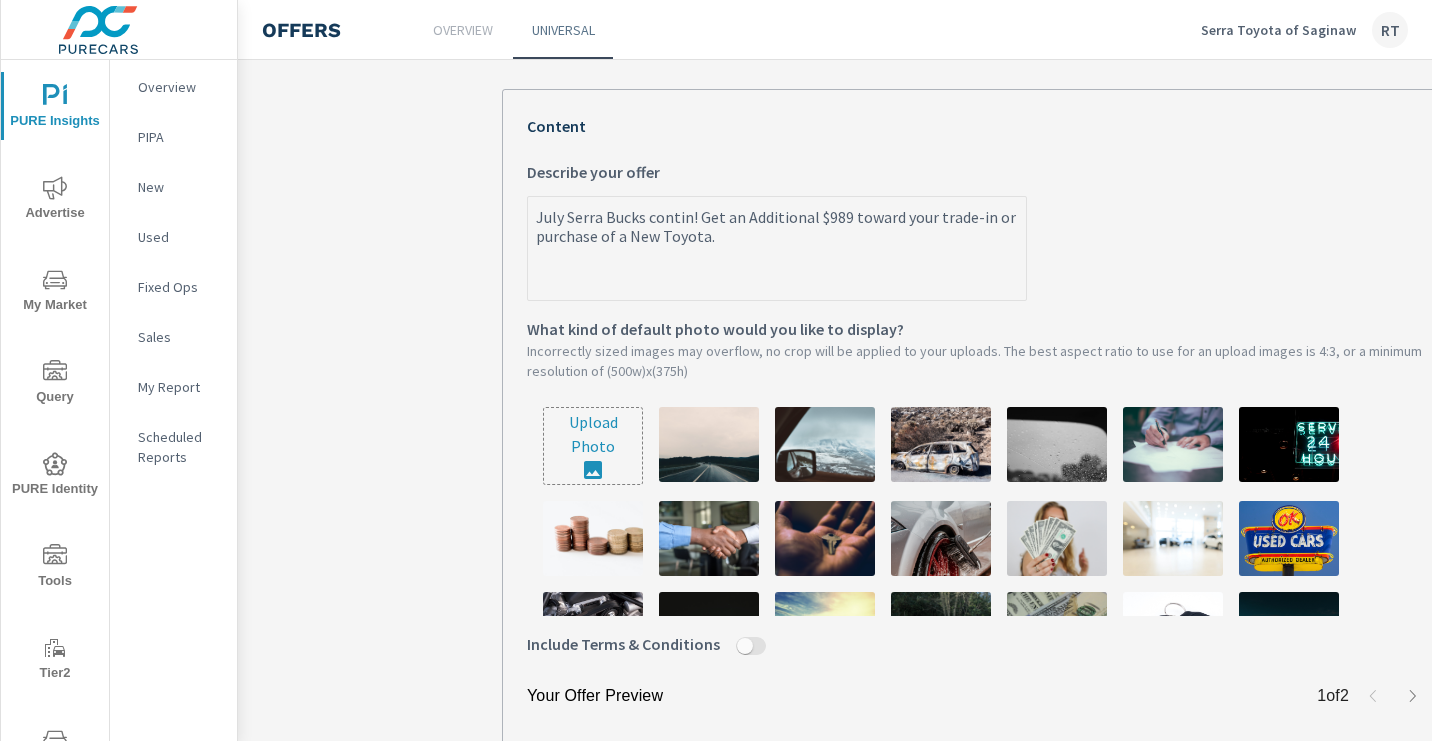 type on "July Serra Bucks continu! Get an Additional $989 toward your trade-in or purchase of a New Toyota." 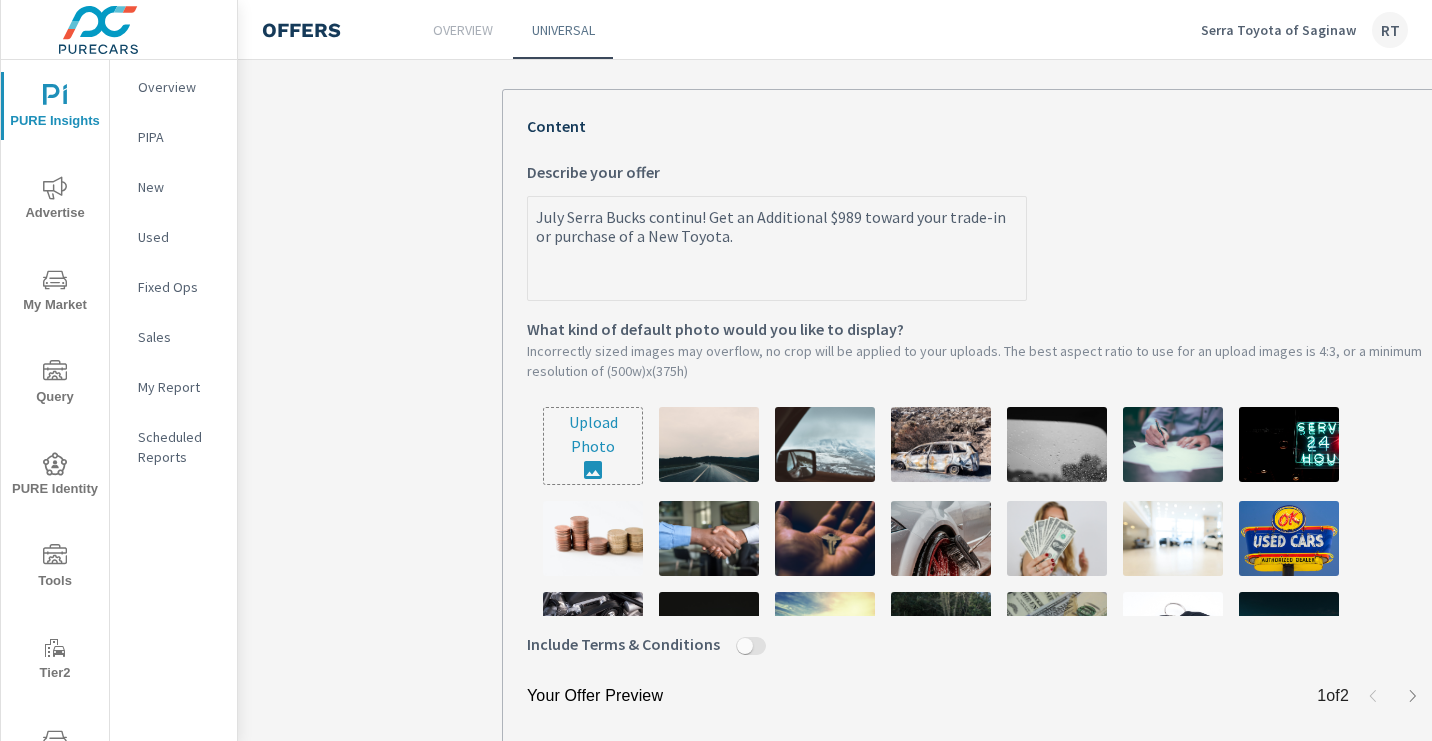 type on "July Serra Bucks continue! Get an Additional $989 toward your trade-in or purchase of a New Toyota." 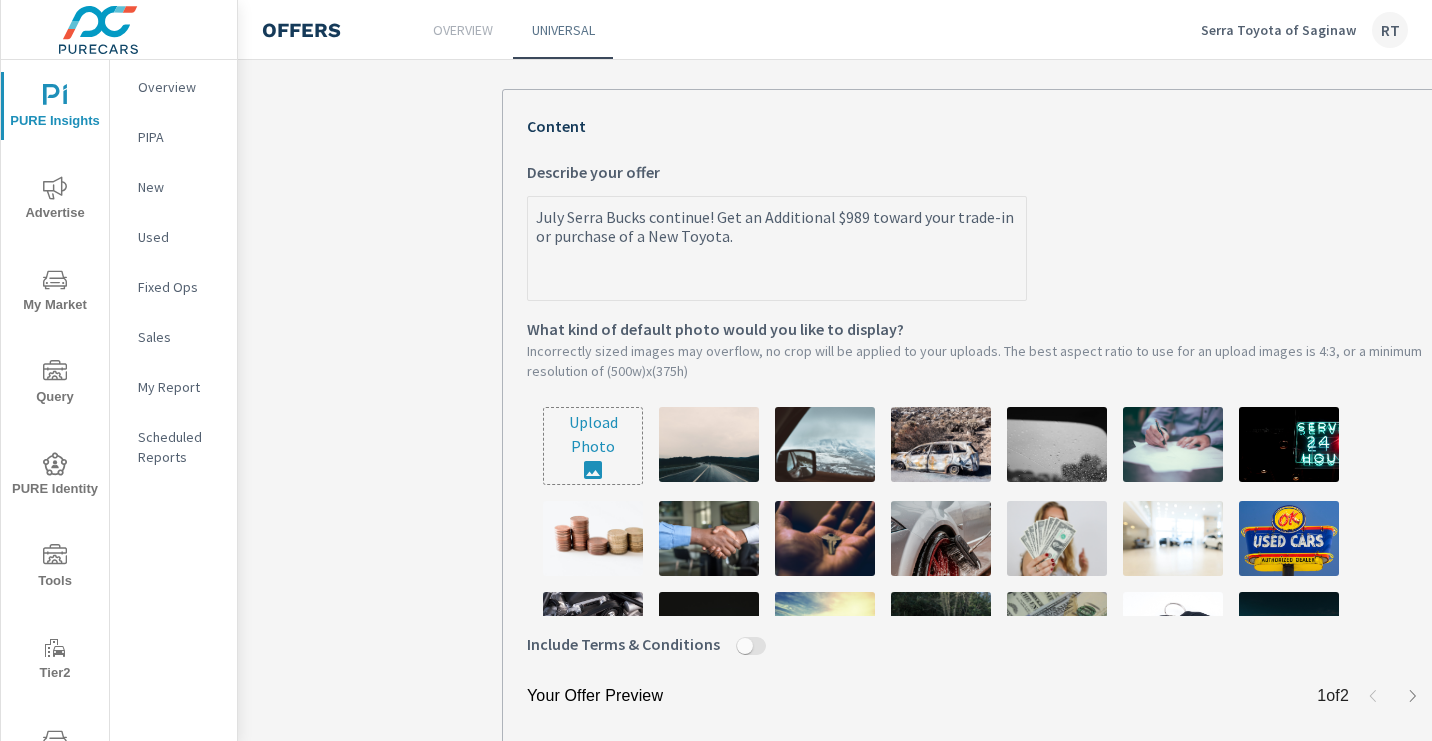 type on "July Serra Bucks continues! Get an Additional $989 toward your trade-in or purchase of a New Toyota." 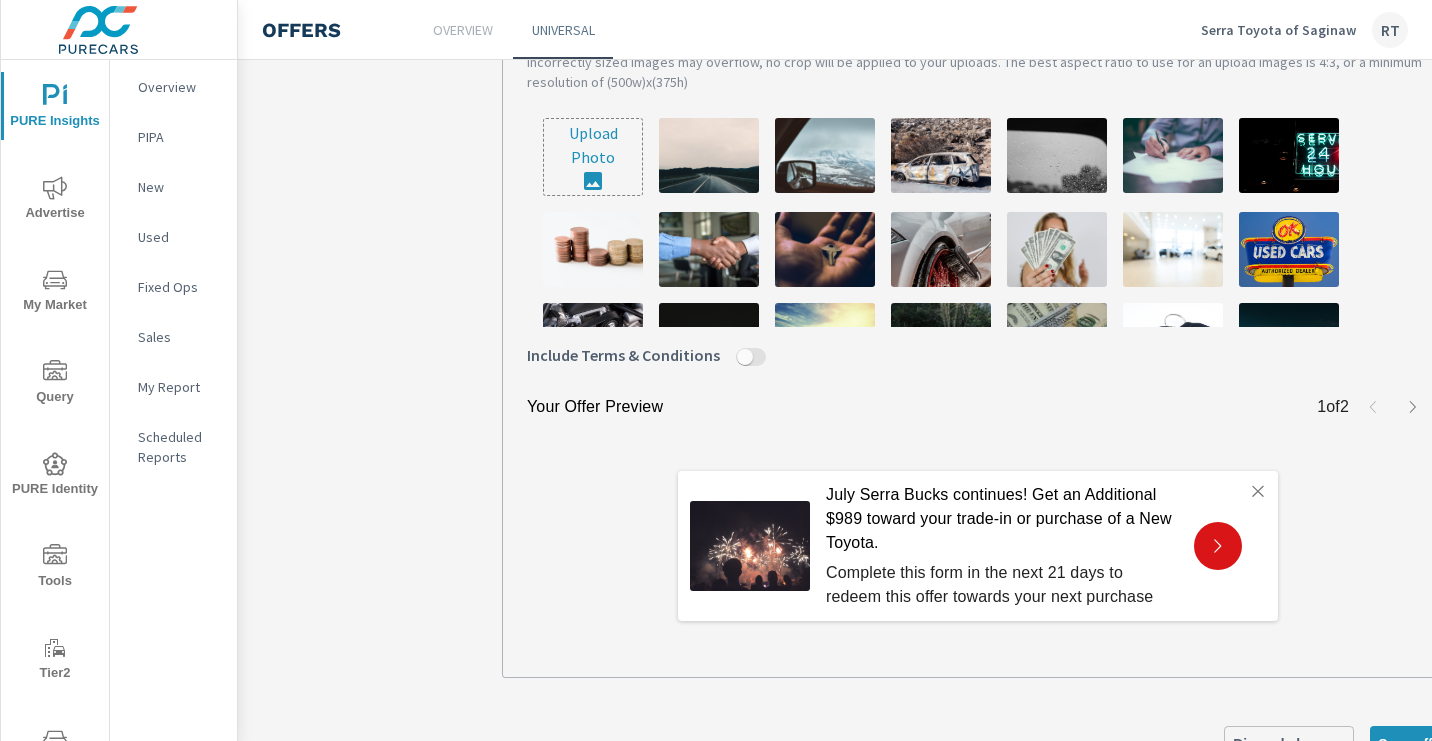 scroll, scrollTop: 724, scrollLeft: 0, axis: vertical 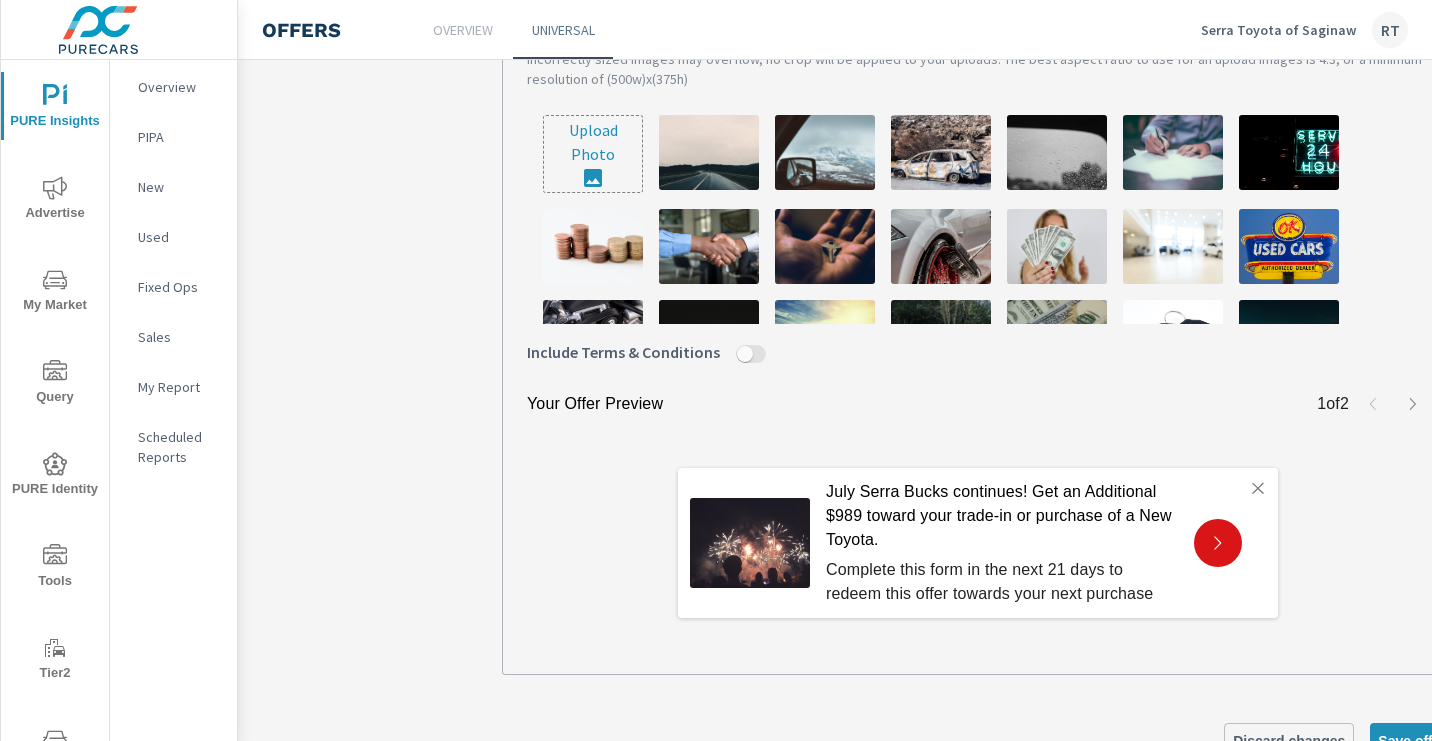 type on "July Serra Bucks continues! Get an Additional $989 toward your trade-in or purchase of a New Toyota." 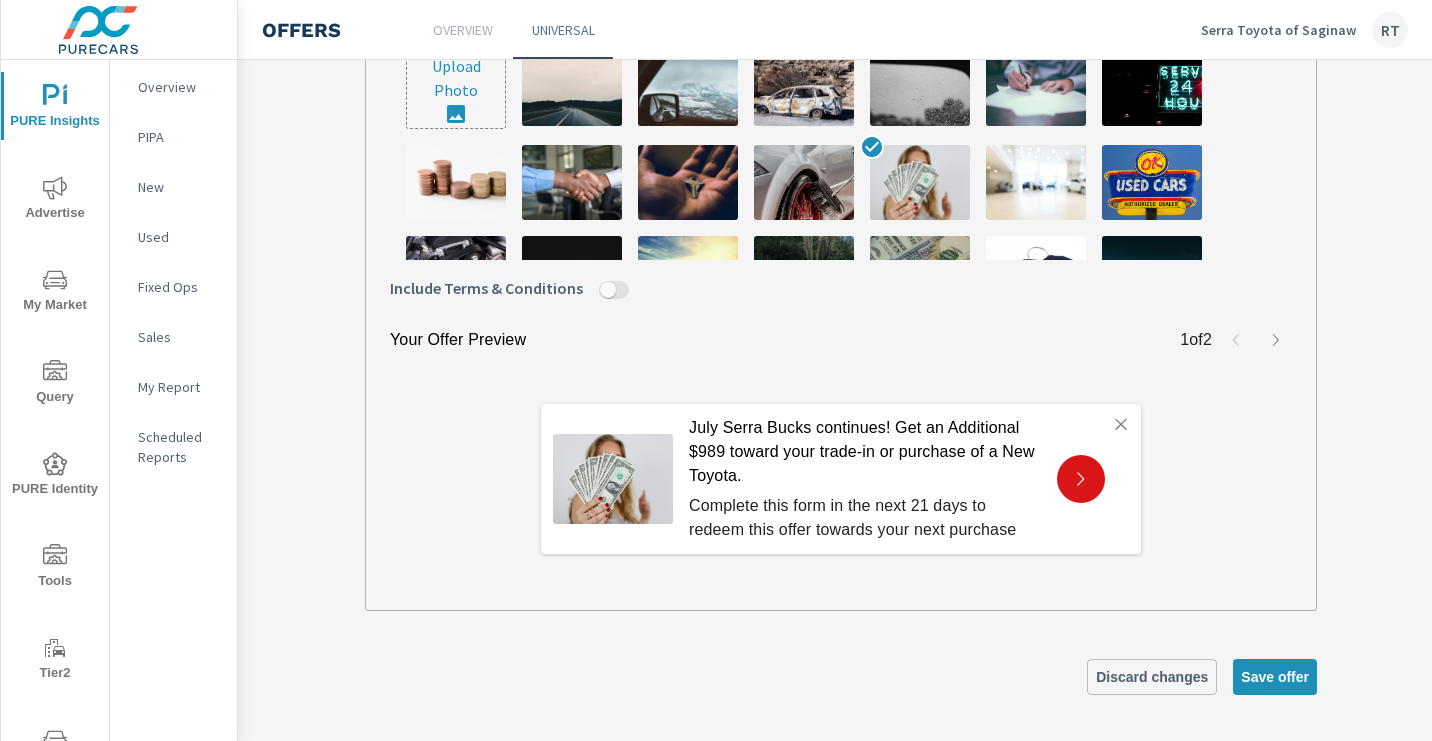 scroll, scrollTop: 788, scrollLeft: 141, axis: both 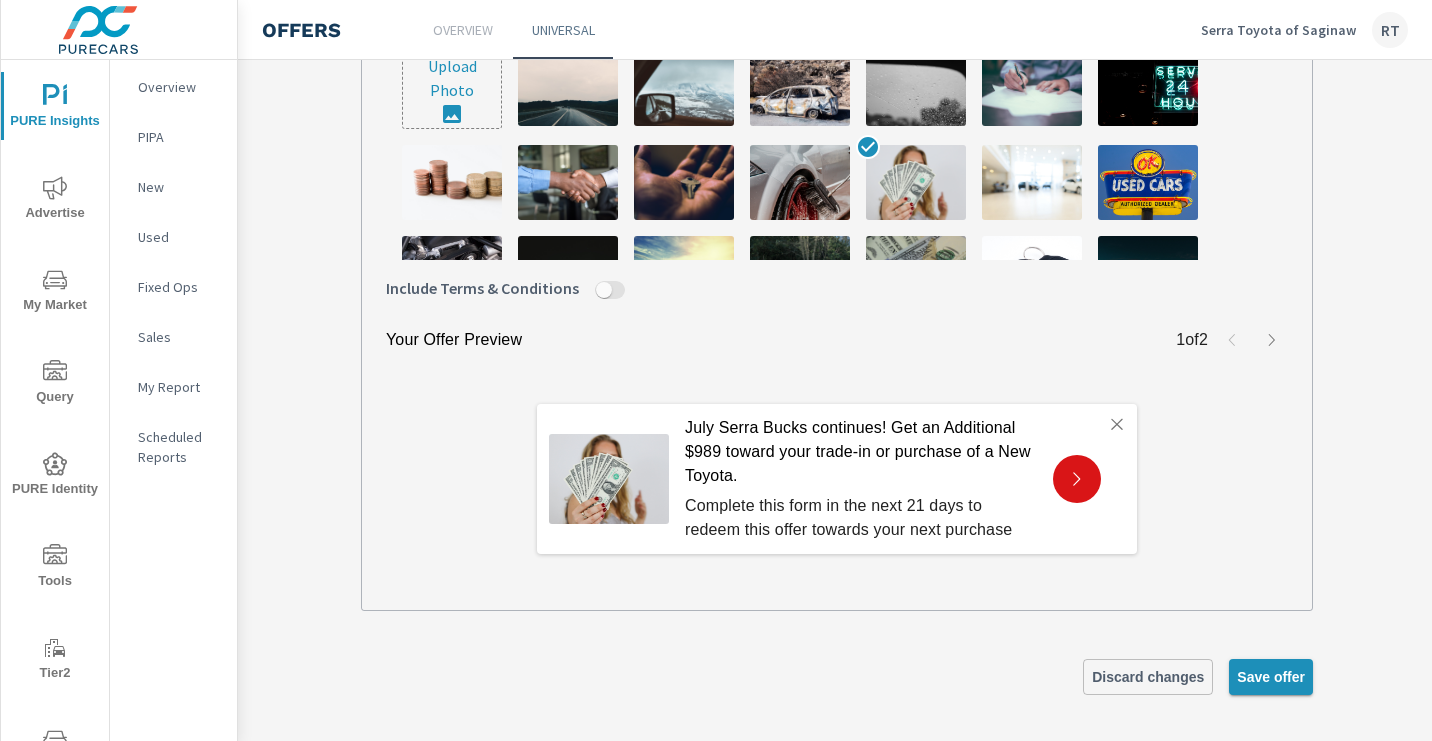 click on "Save offer" at bounding box center [1271, 677] 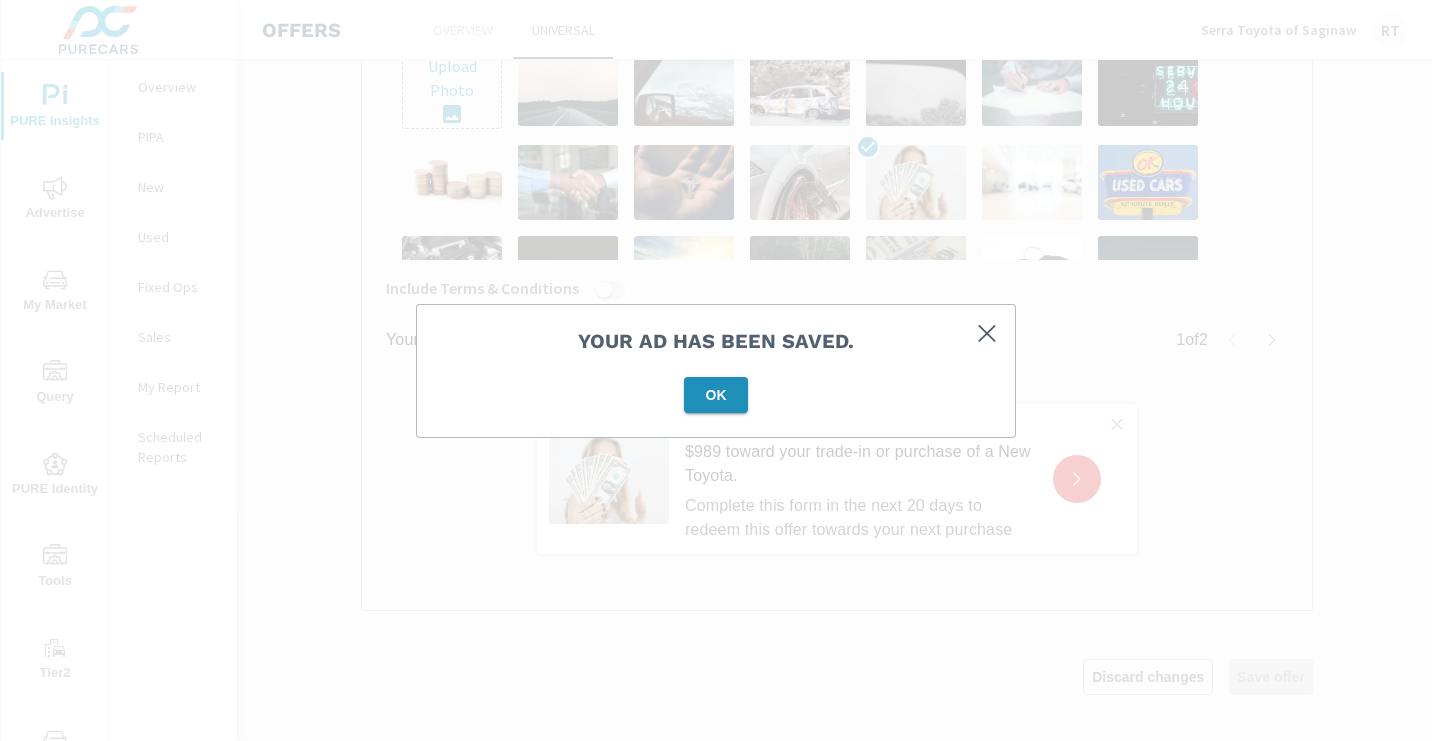 click on "OK" at bounding box center [716, 395] 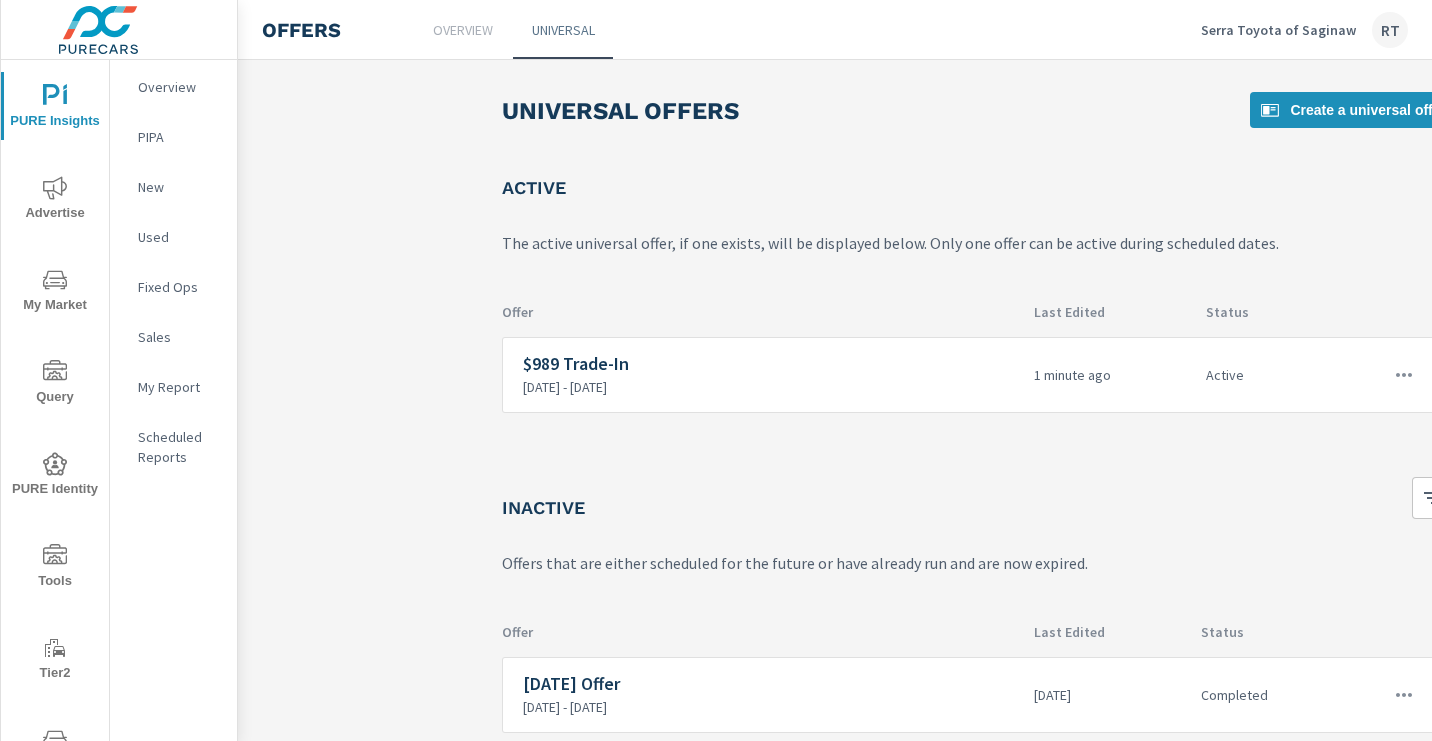 click 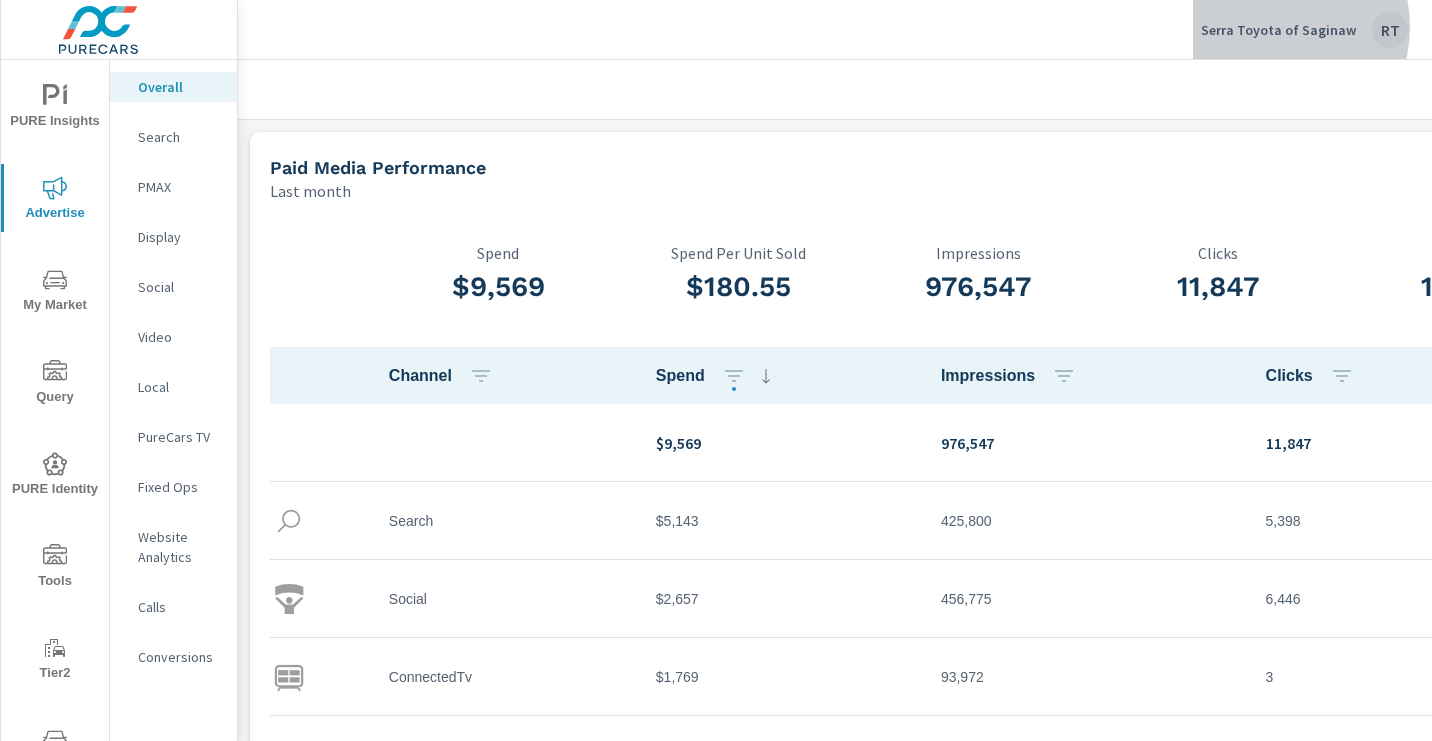 click on "Serra Toyota of Saginaw" at bounding box center (1278, 30) 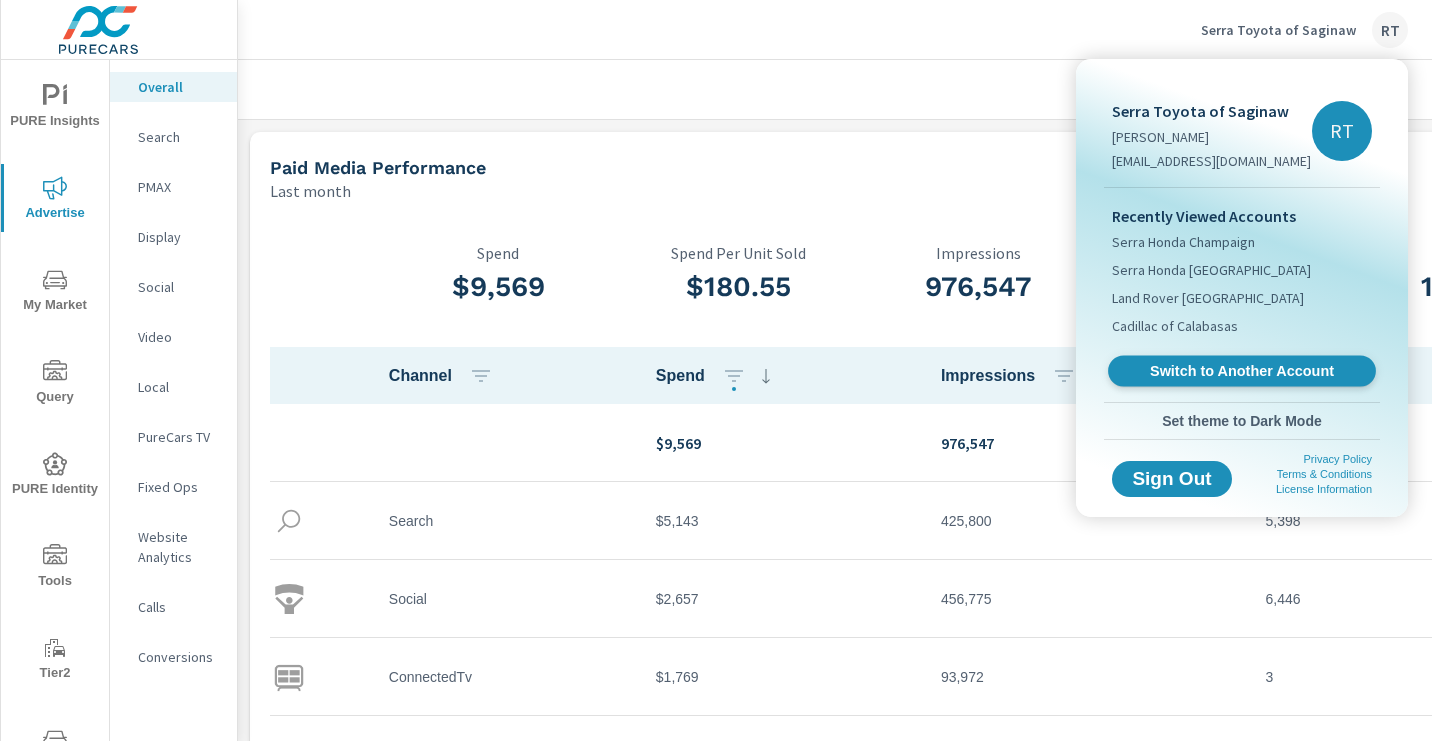 click on "Switch to Another Account" at bounding box center (1241, 371) 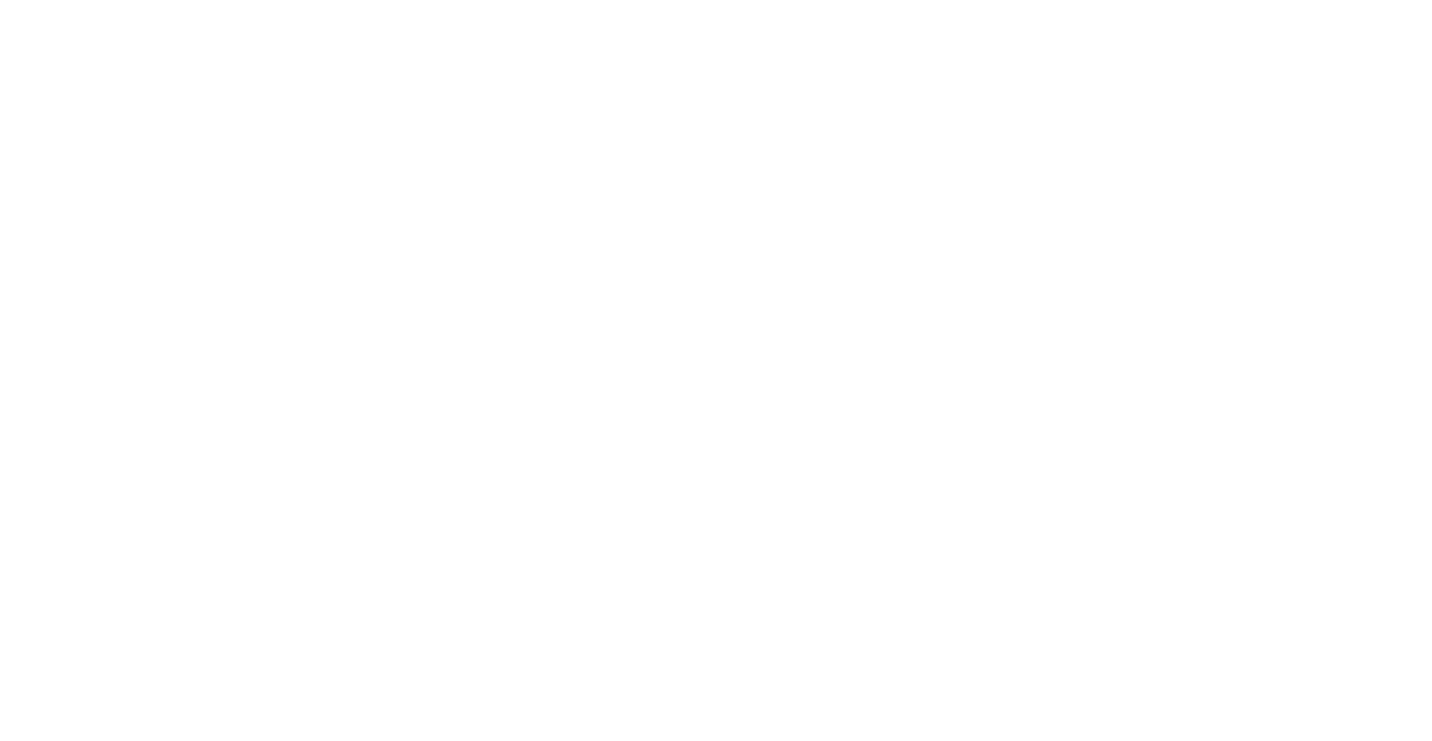 scroll, scrollTop: 0, scrollLeft: 0, axis: both 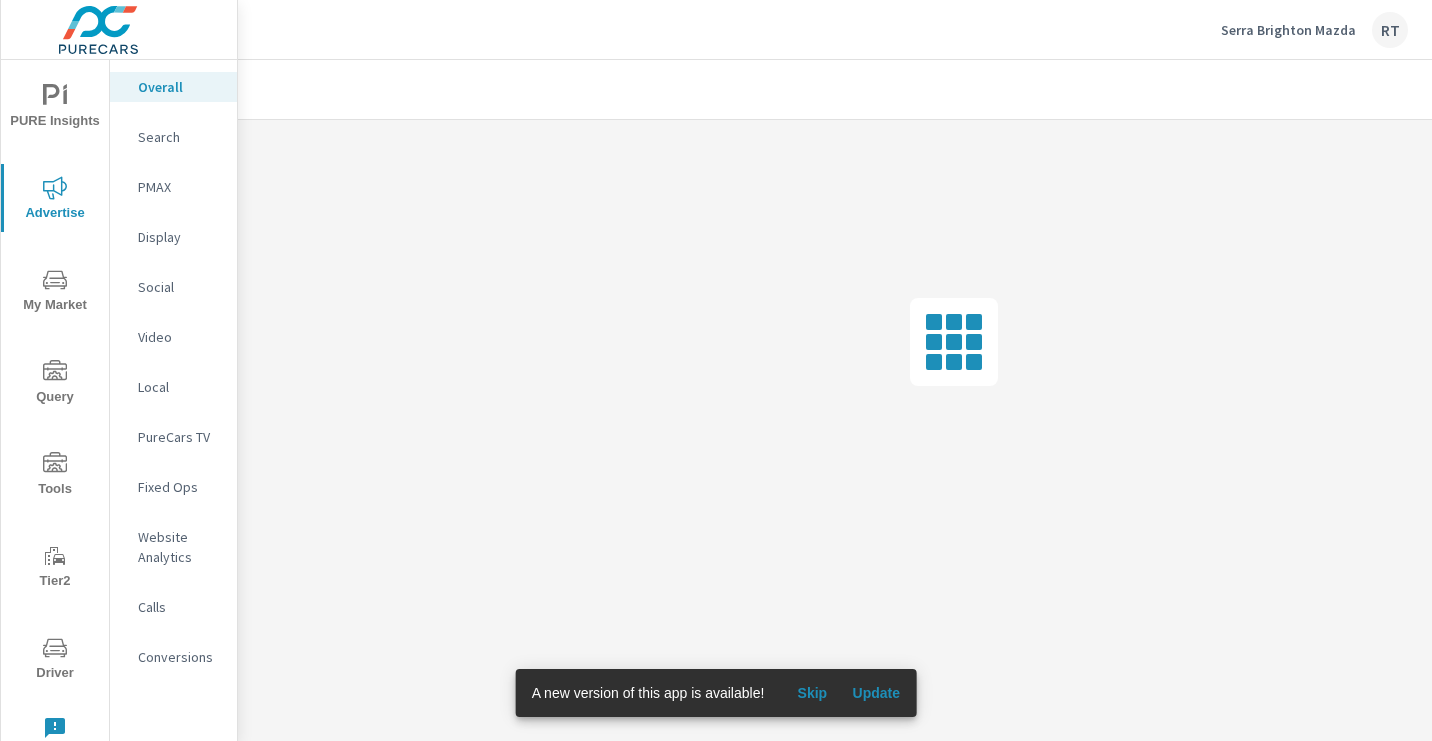 click on "Skip" at bounding box center (812, 693) 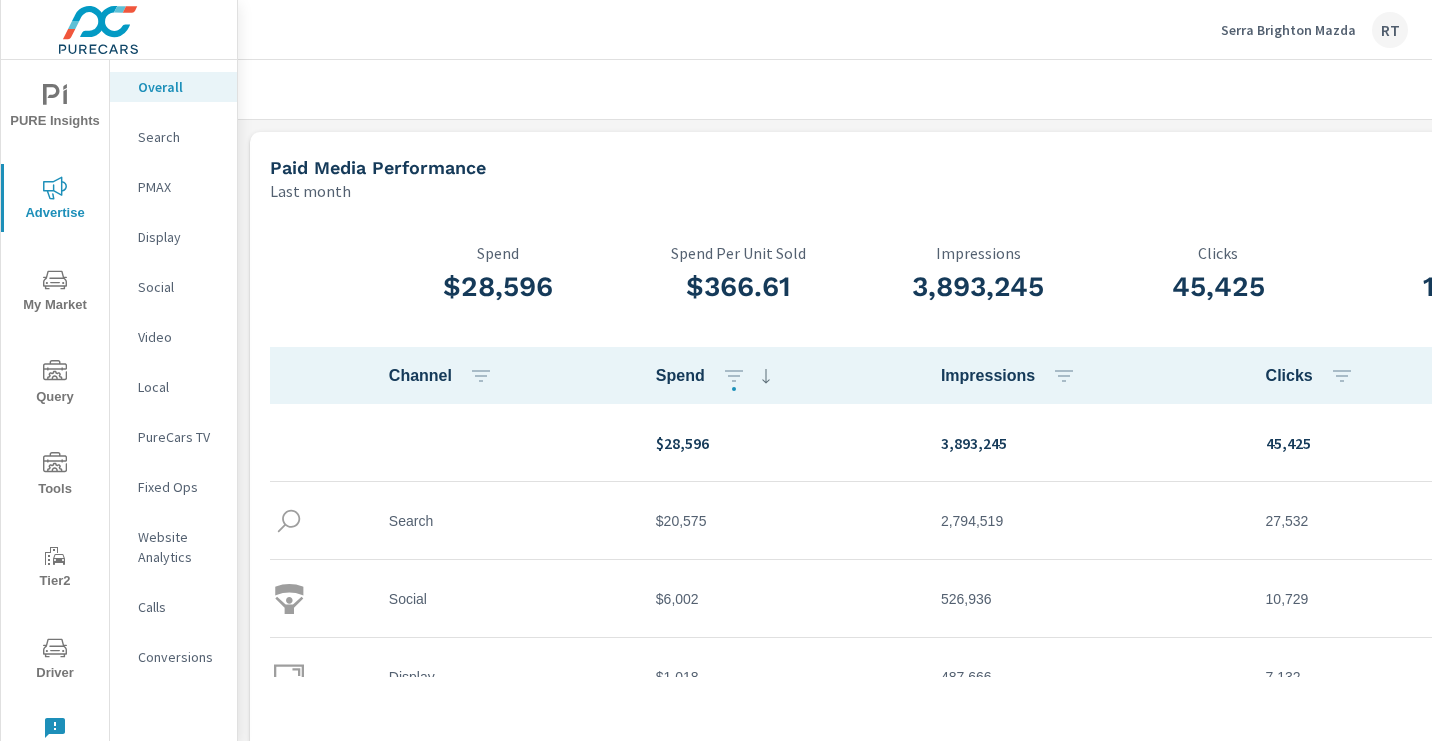scroll, scrollTop: 1, scrollLeft: 0, axis: vertical 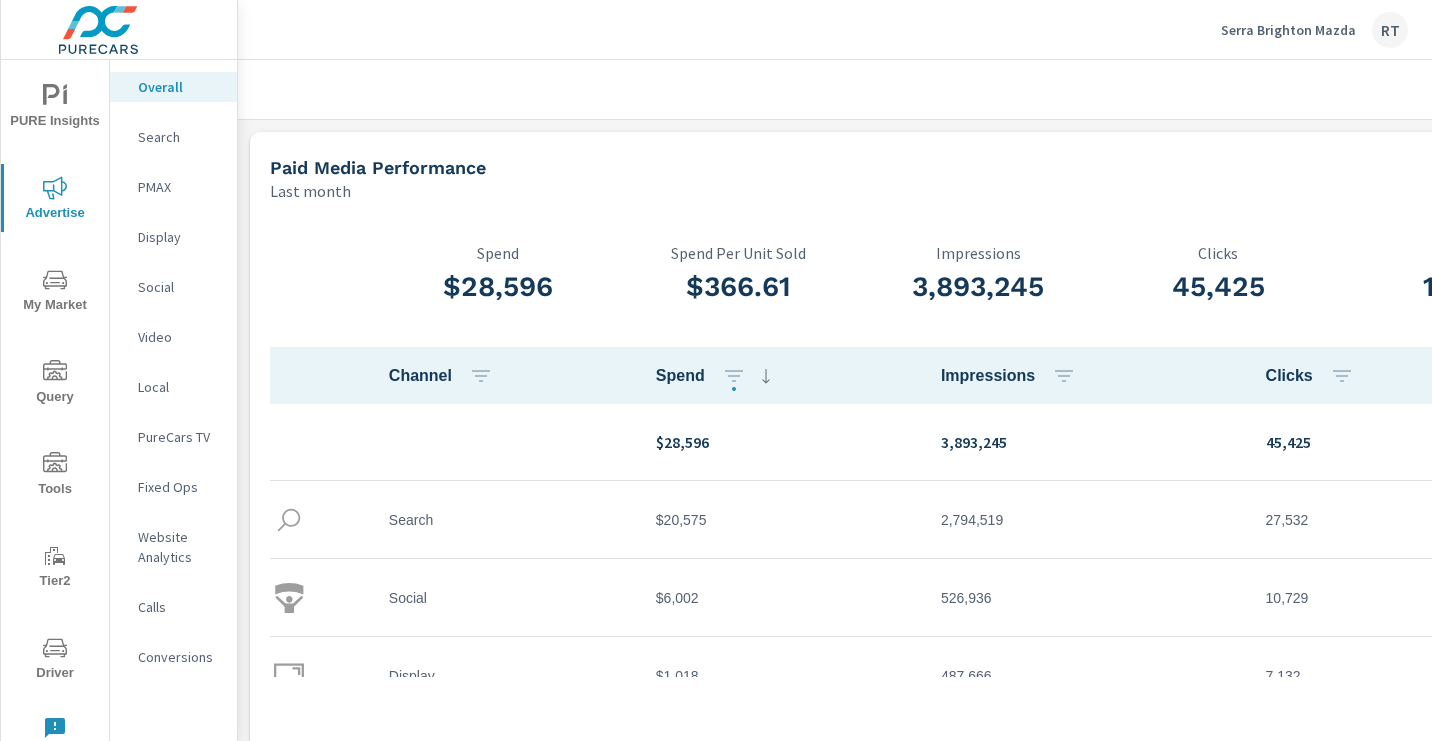 click 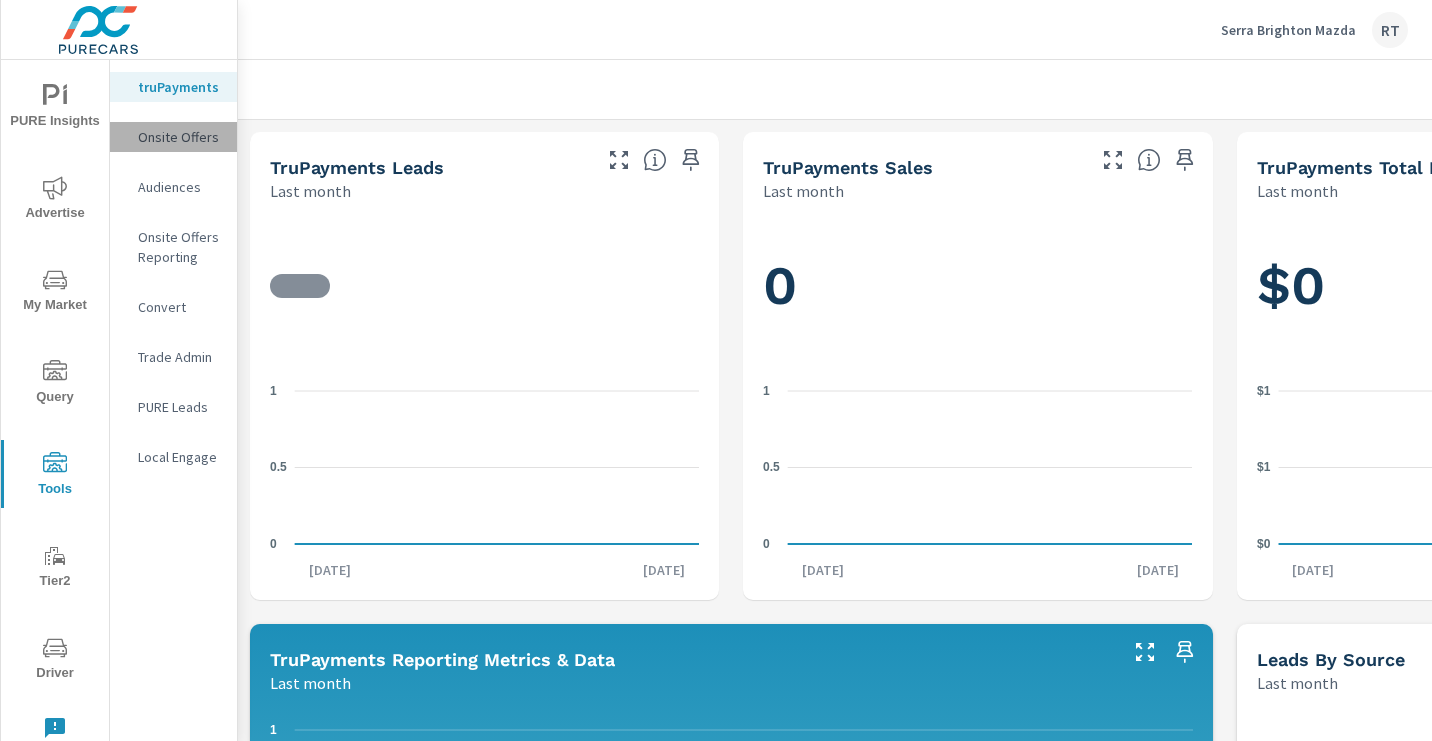 click on "Onsite Offers" at bounding box center (179, 137) 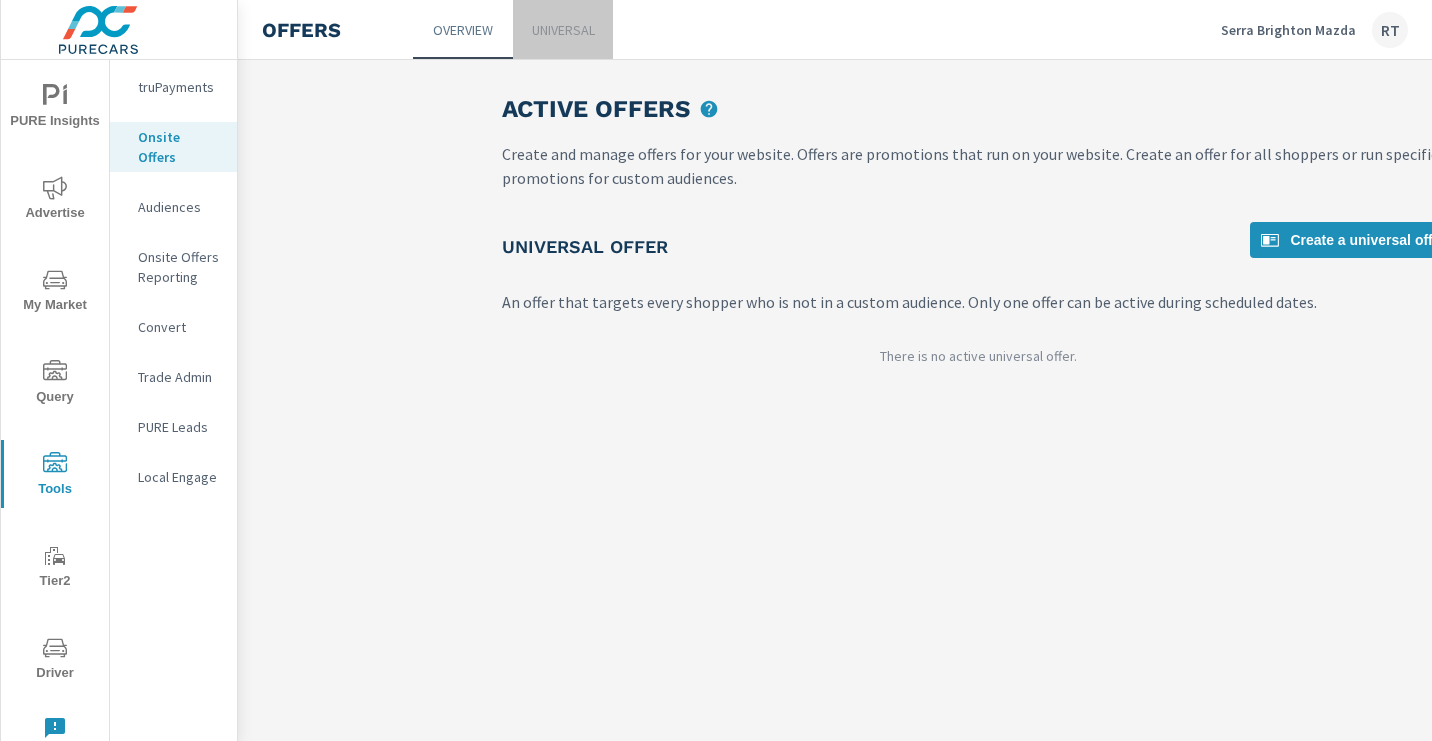 click on "Universal" at bounding box center [563, 30] 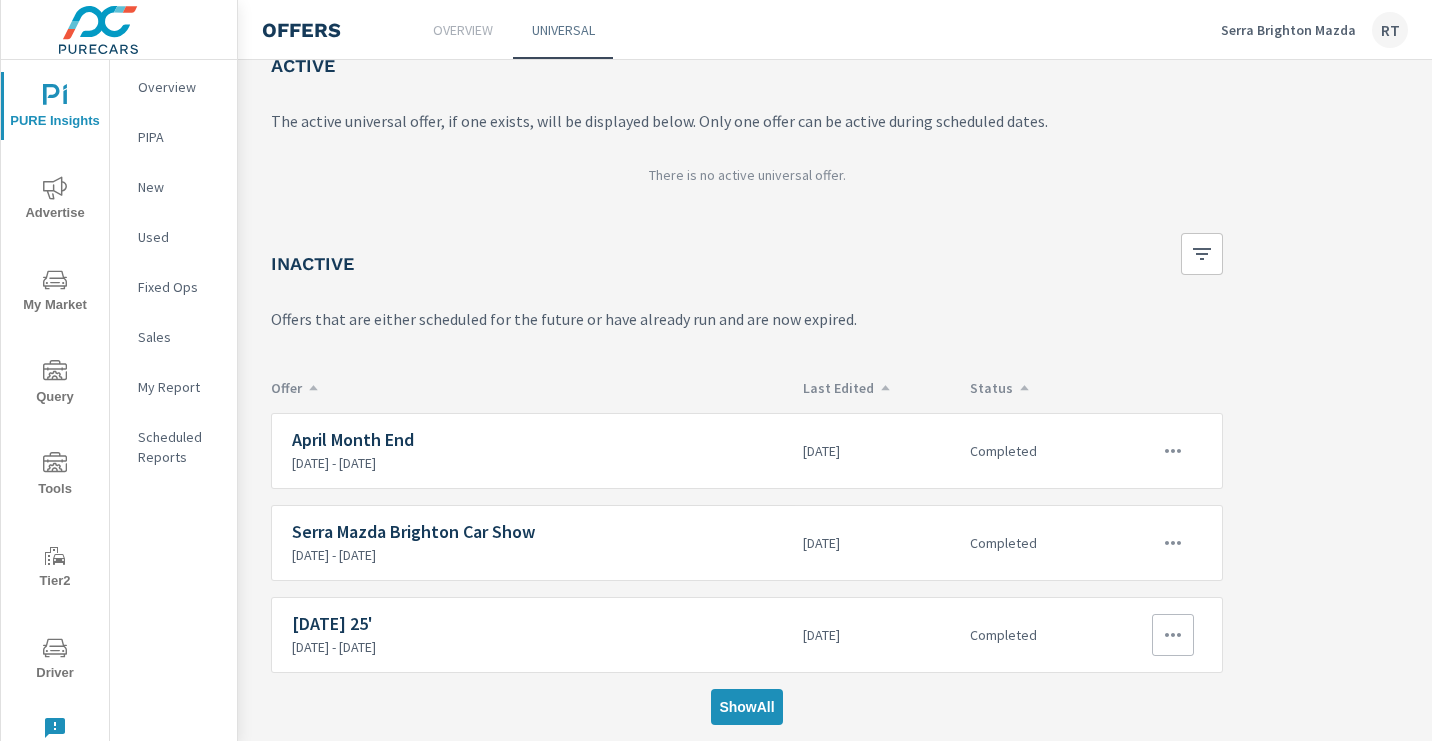 scroll, scrollTop: 122, scrollLeft: 286, axis: both 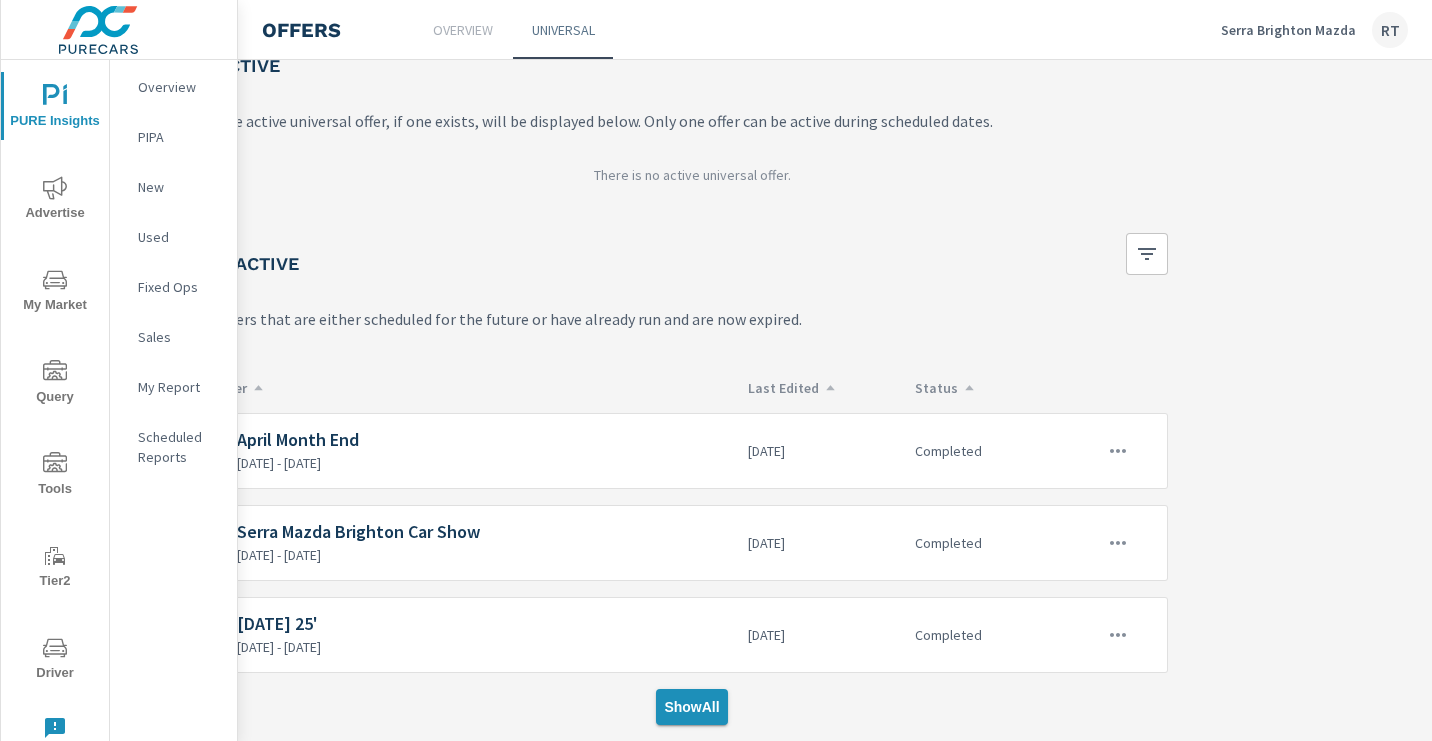 click on "Show  All" at bounding box center [691, 707] 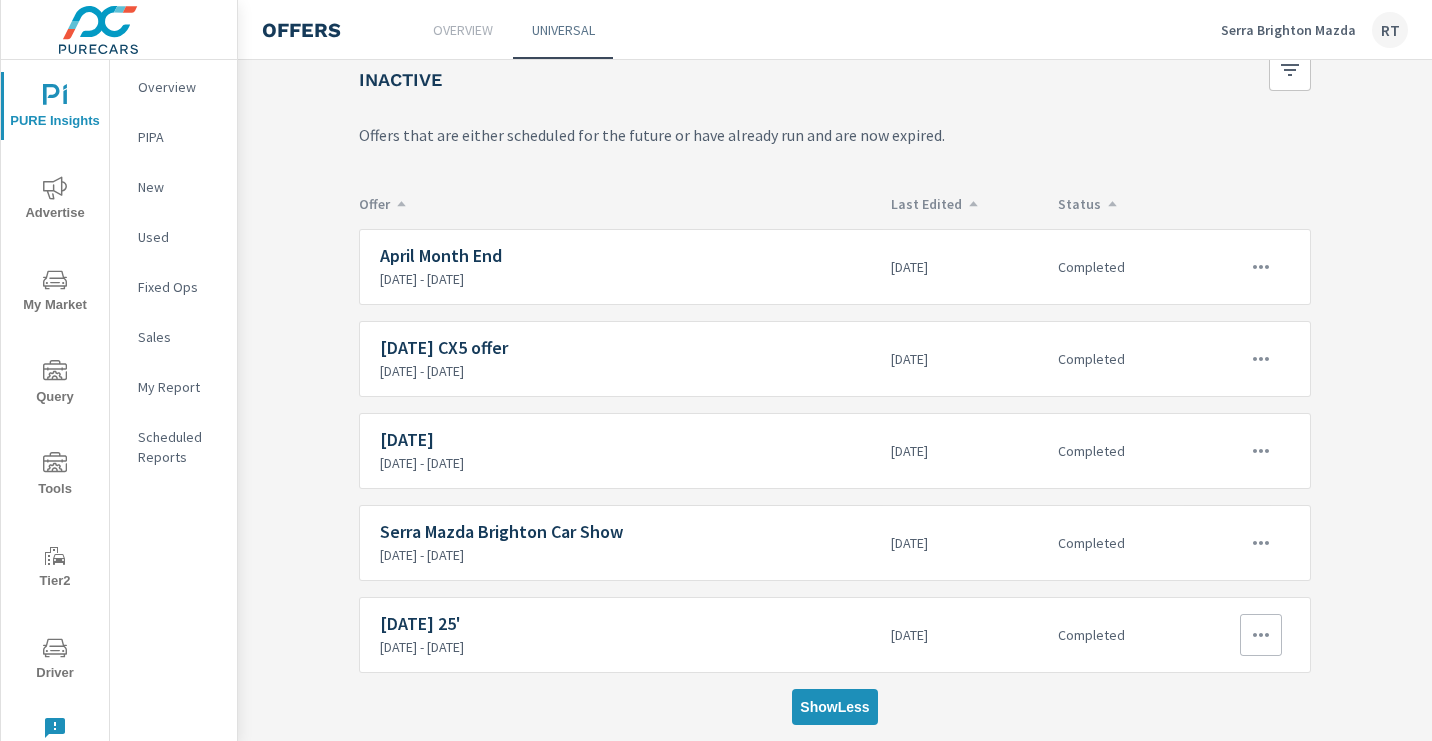scroll, scrollTop: 306, scrollLeft: 144, axis: both 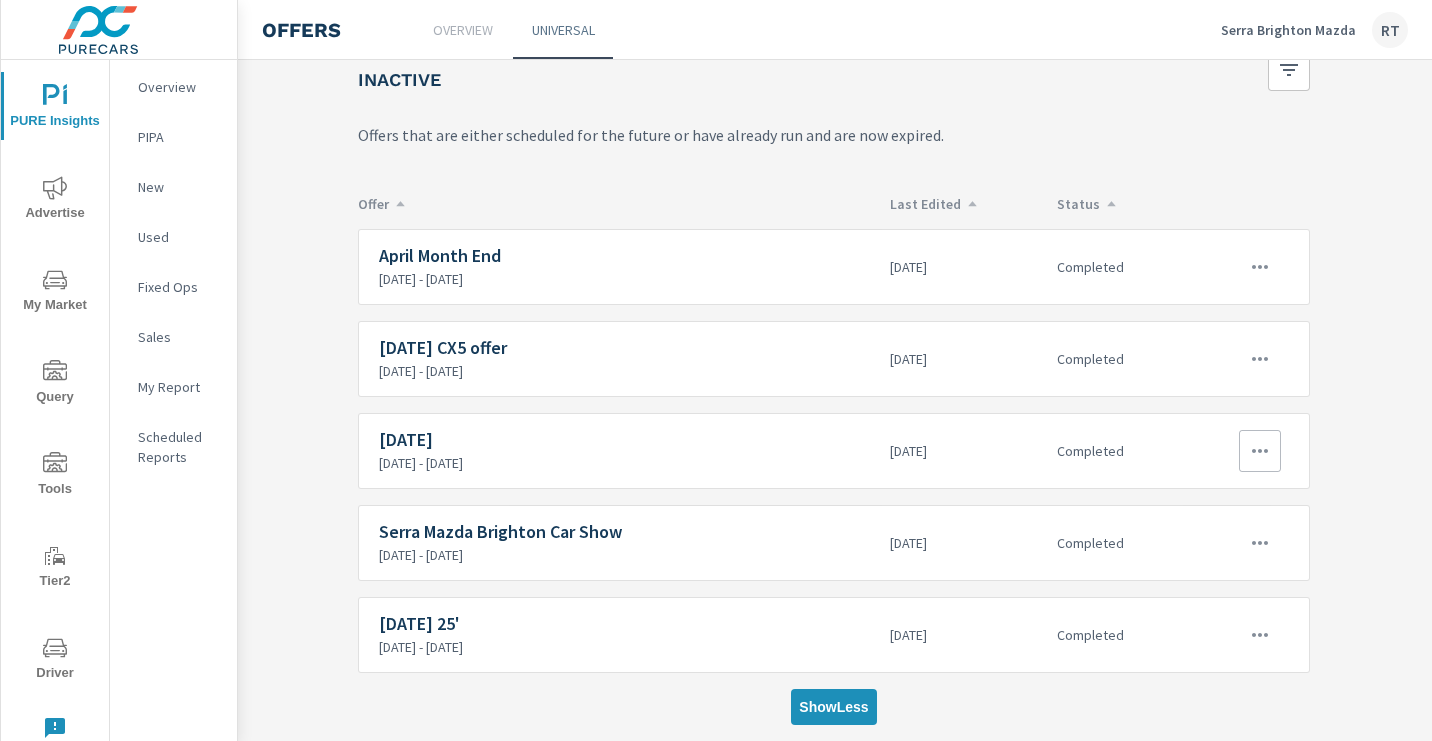 click 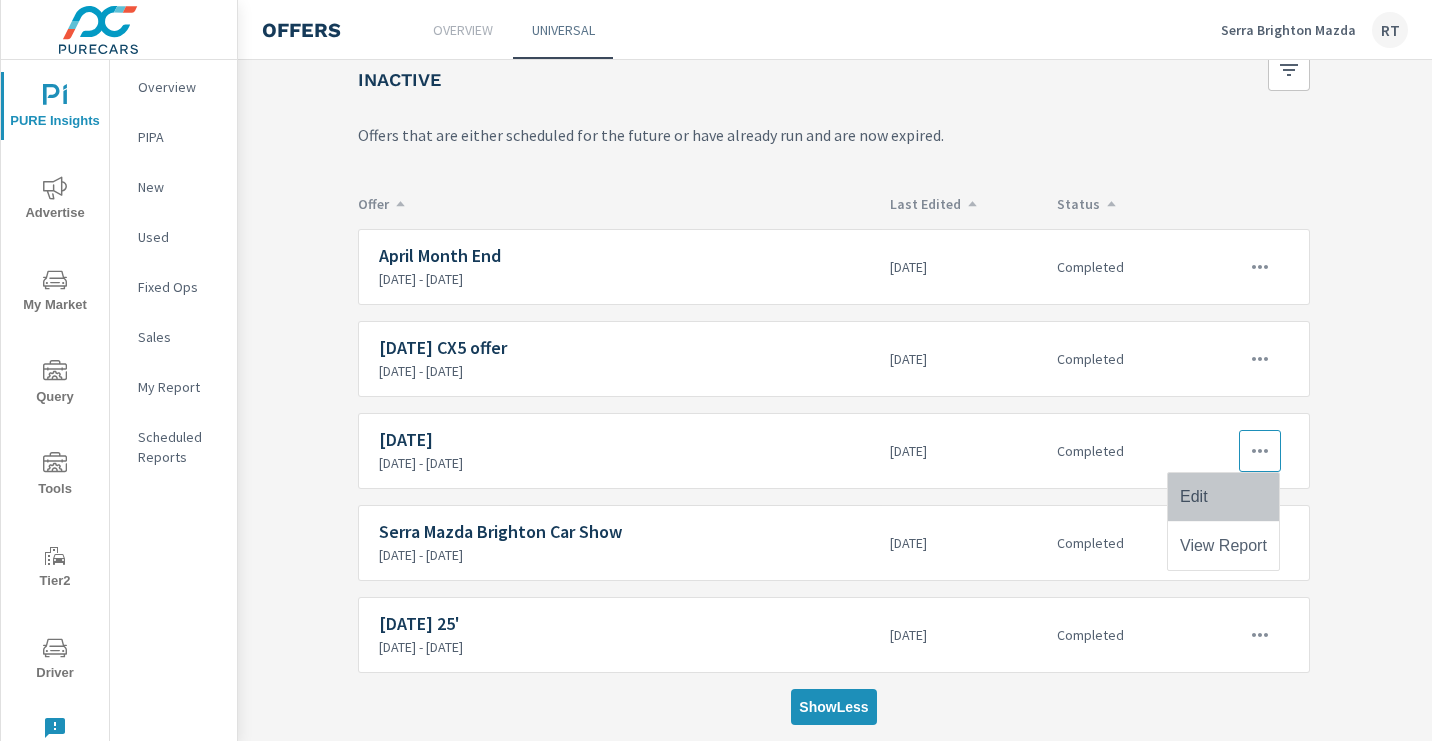 click on "Edit" at bounding box center (1194, 497) 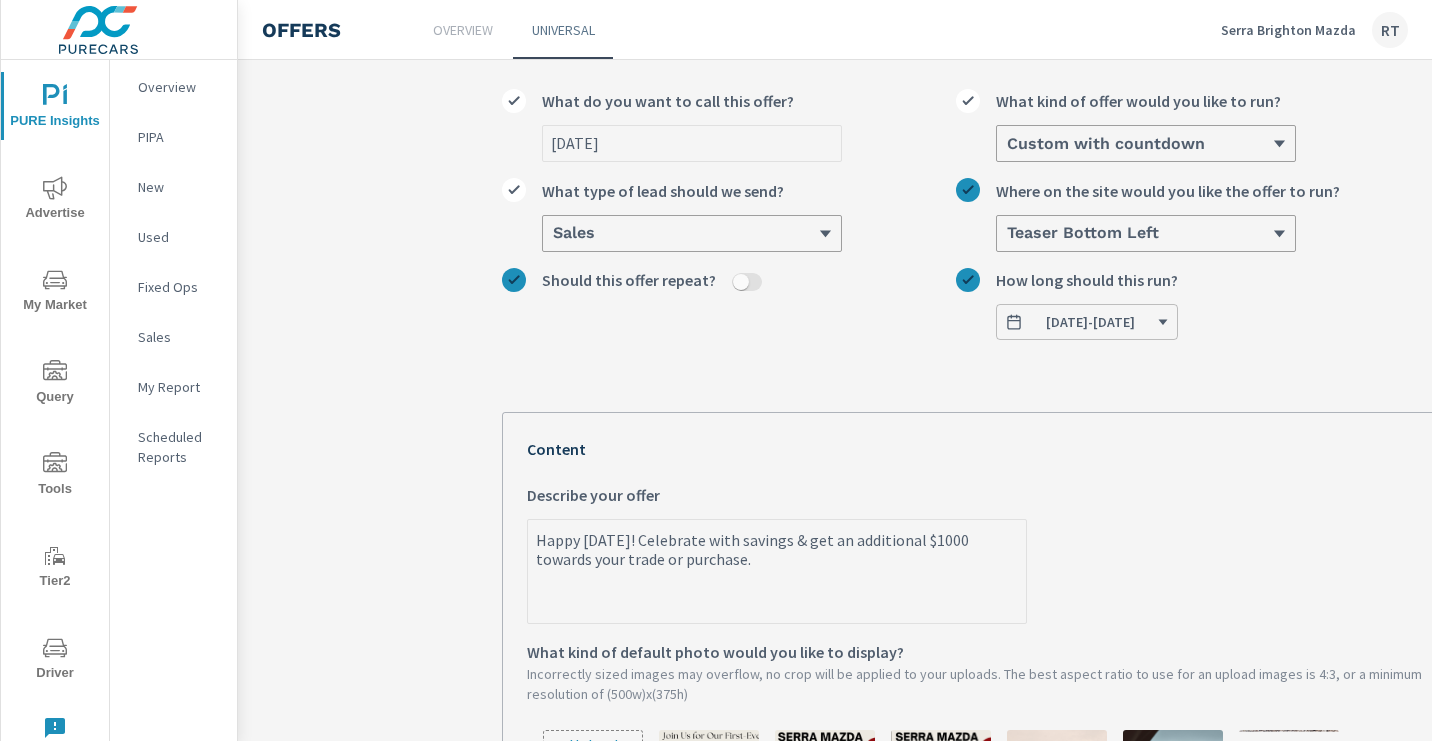 scroll, scrollTop: 105, scrollLeft: 0, axis: vertical 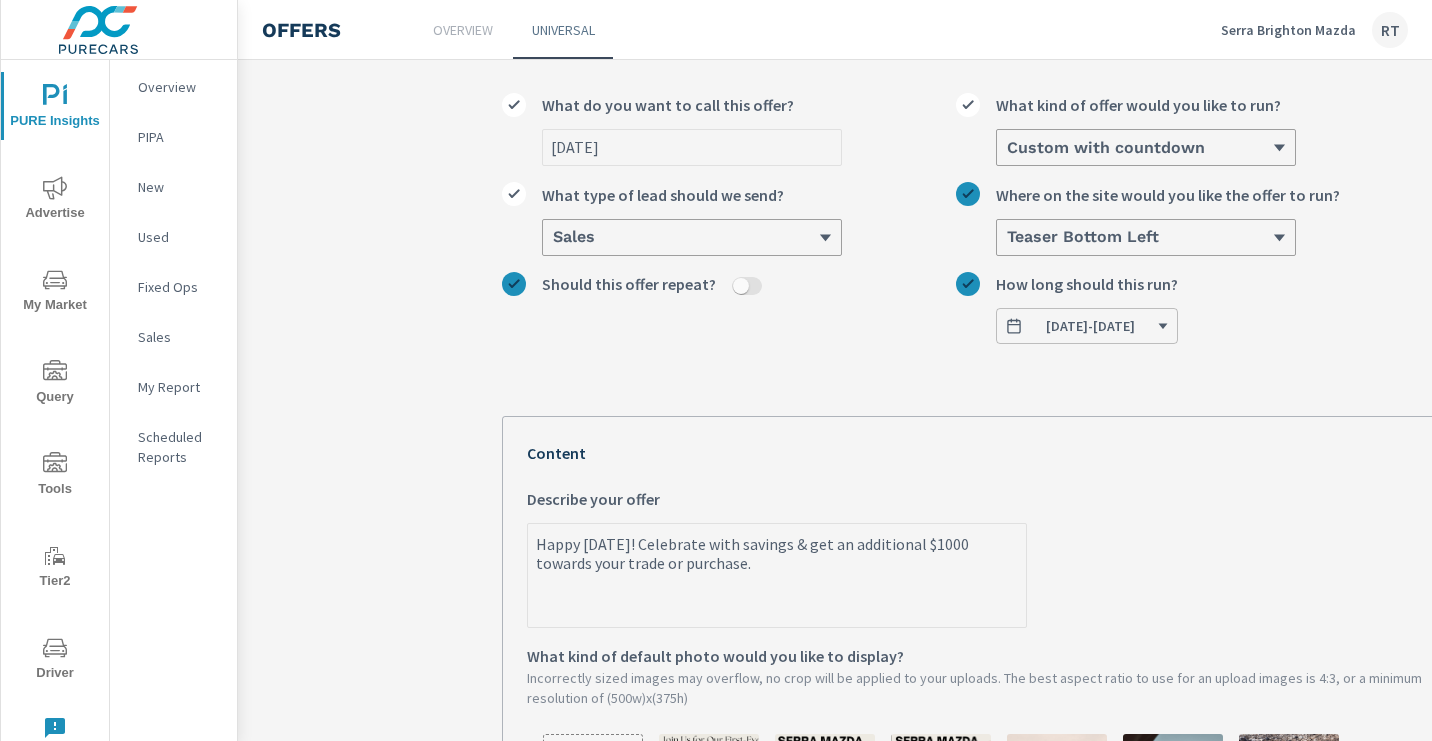 drag, startPoint x: 593, startPoint y: 151, endPoint x: 483, endPoint y: 148, distance: 110.0409 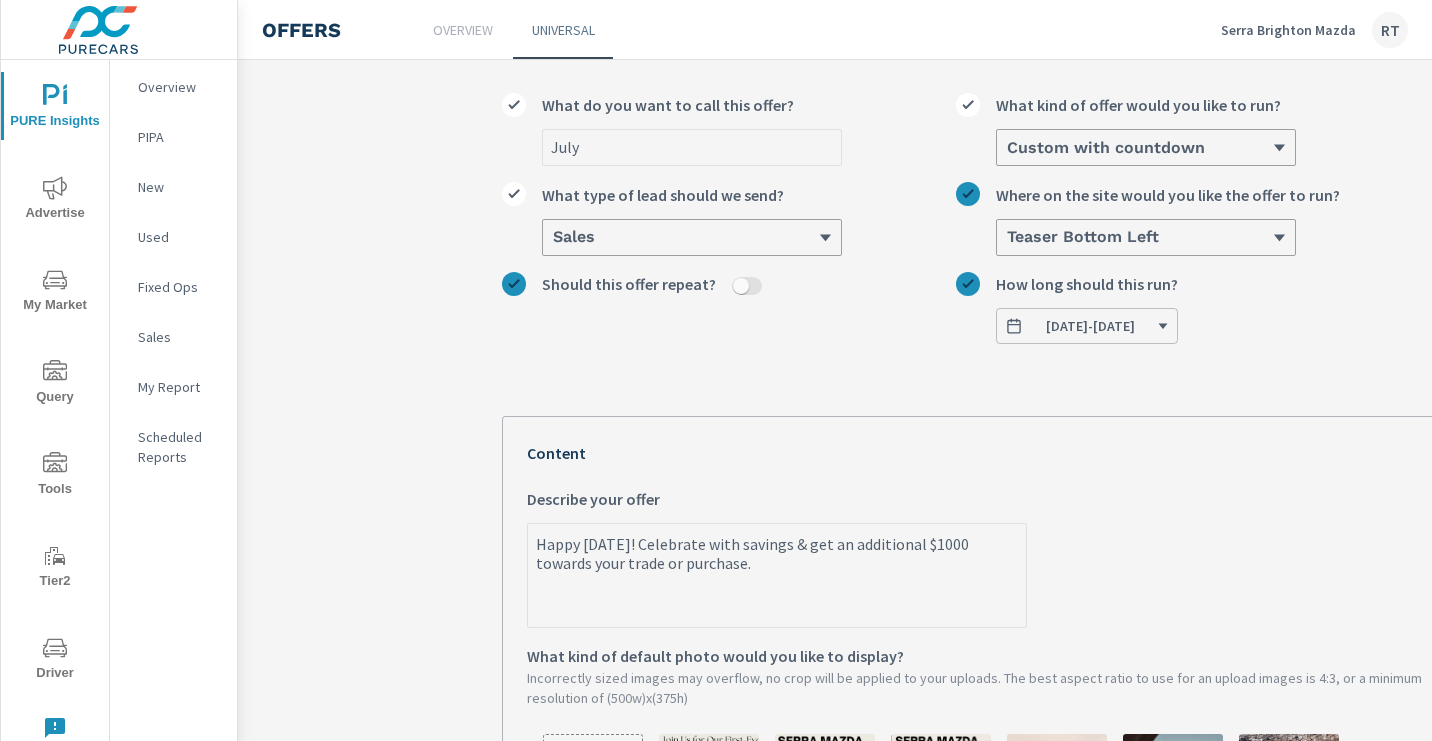 click on "July" at bounding box center [692, 147] 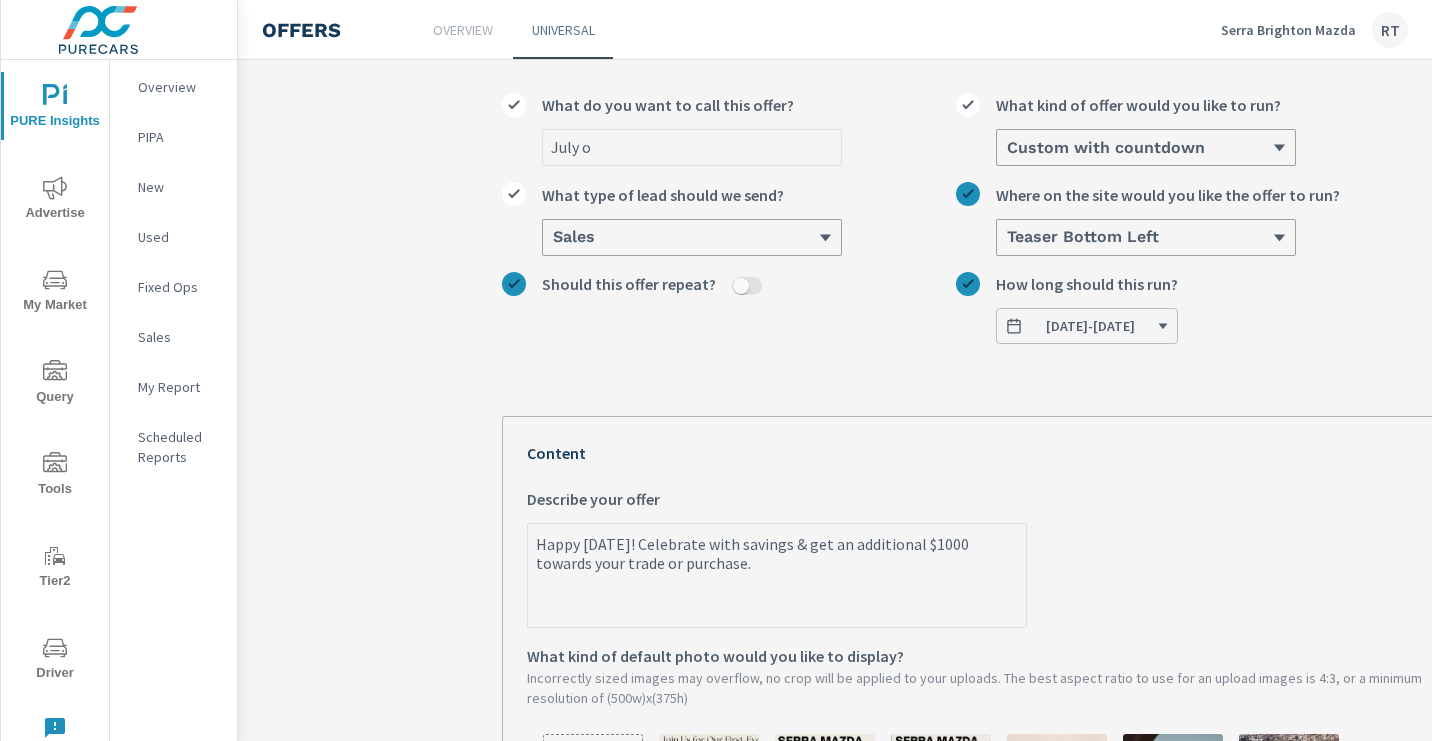 type on "July of" 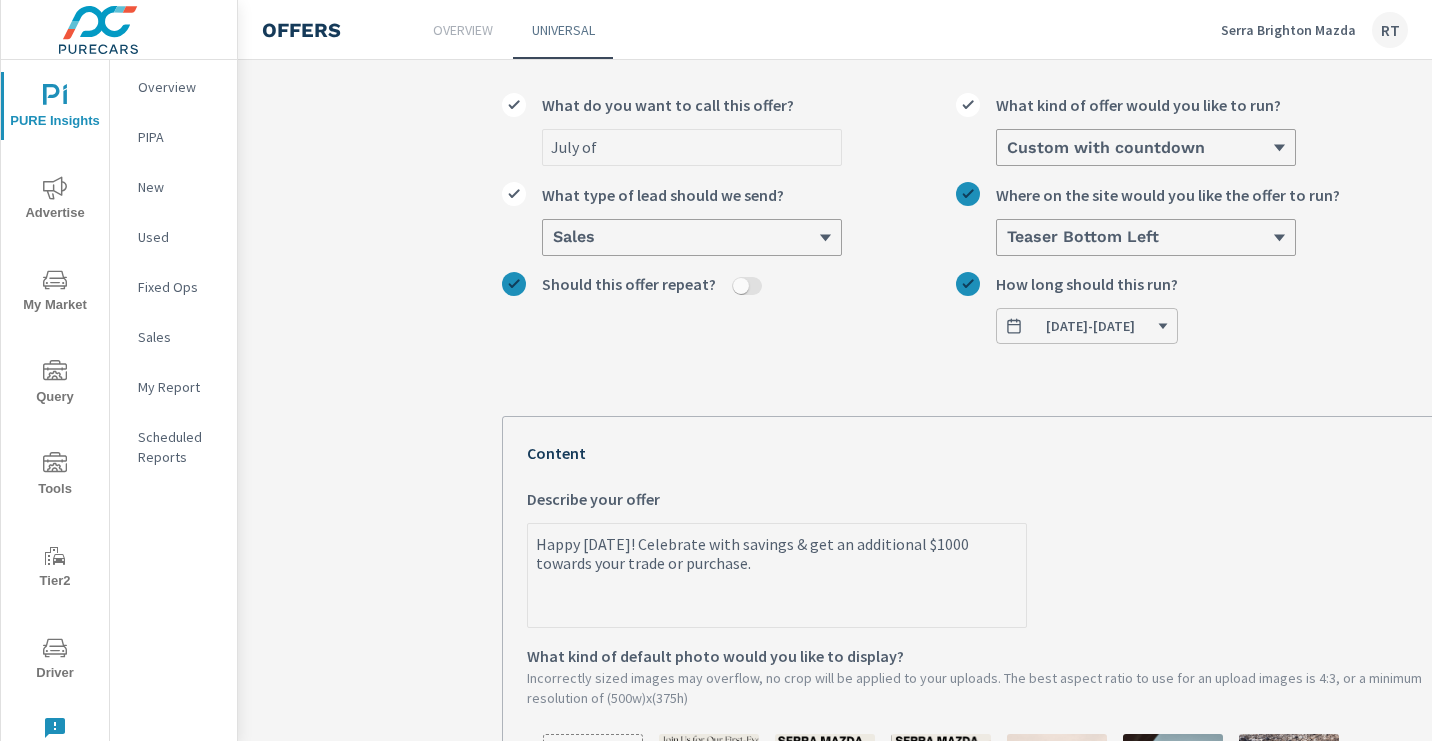 type on "x" 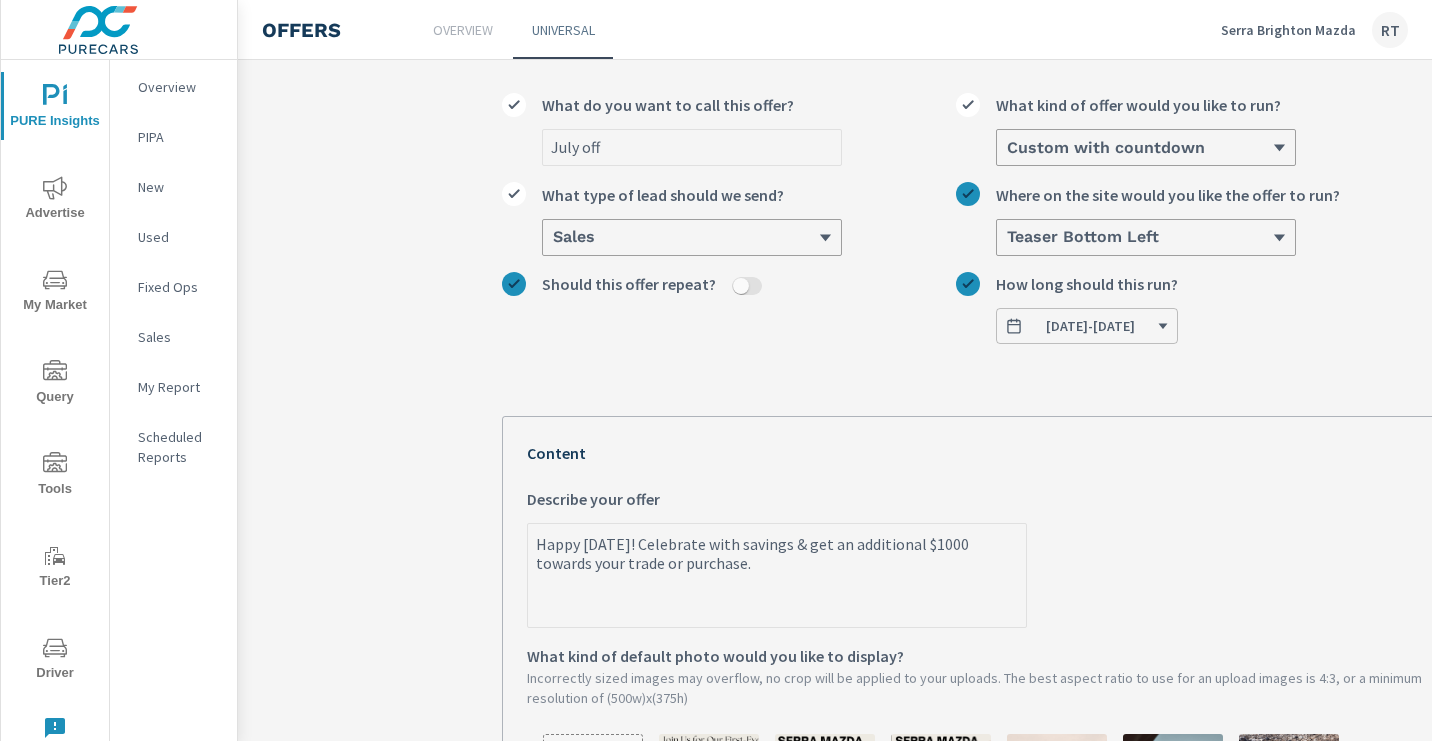 type on "July offe" 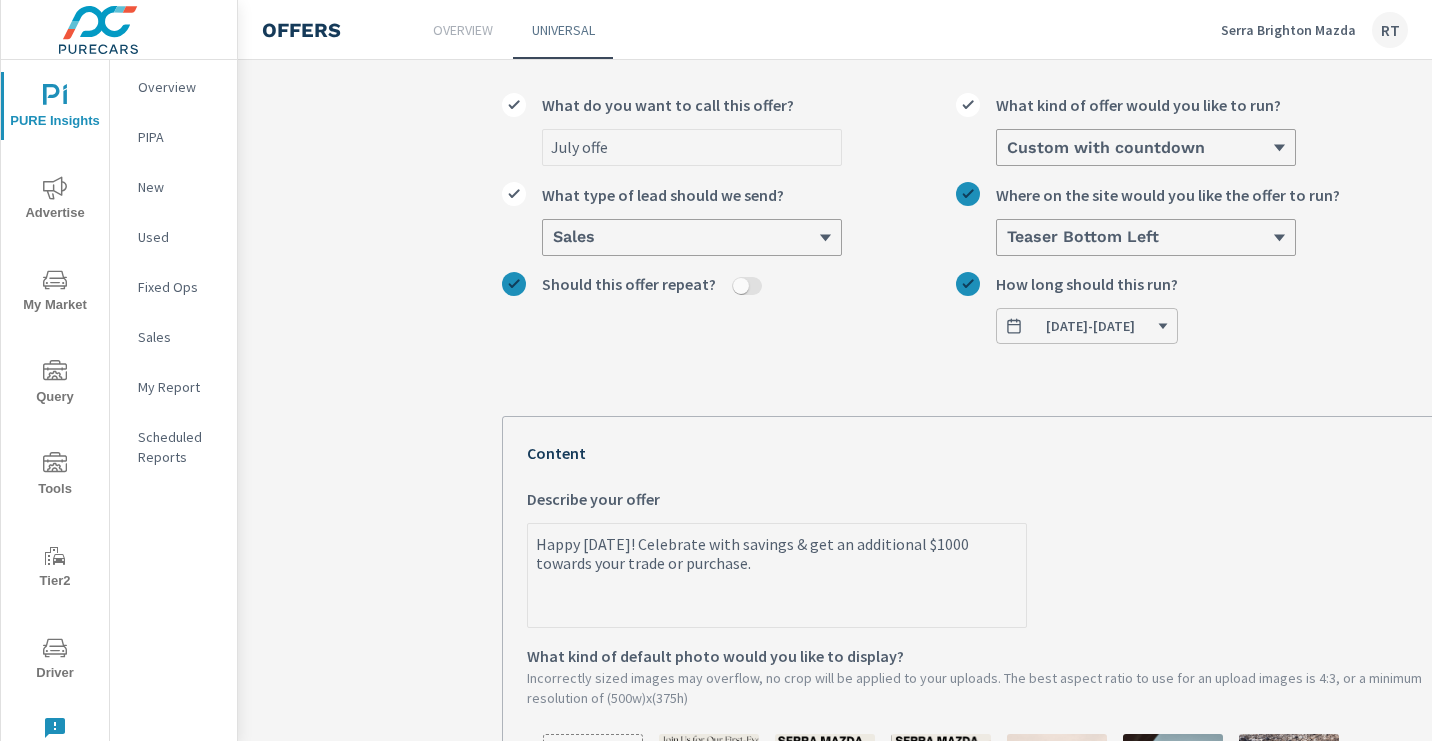 type on "x" 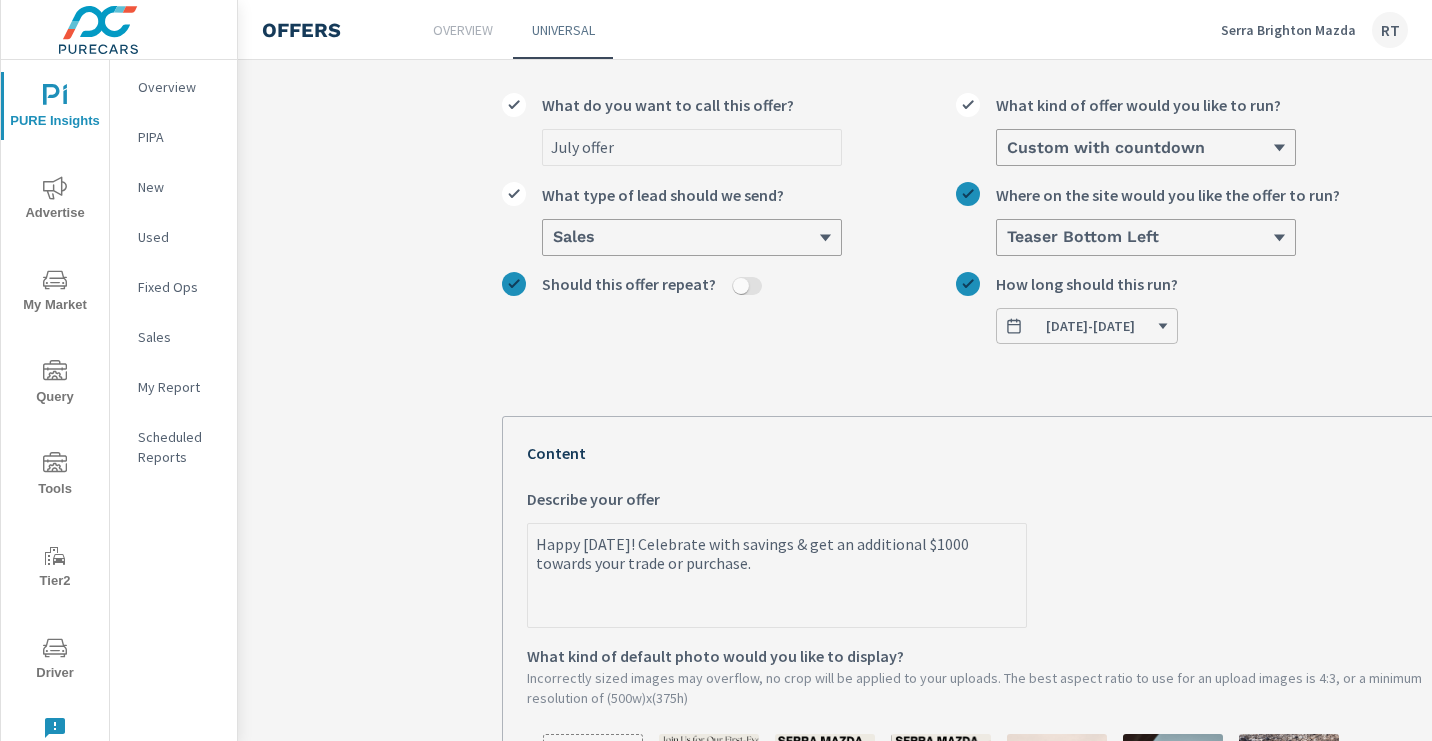 type on "July offer" 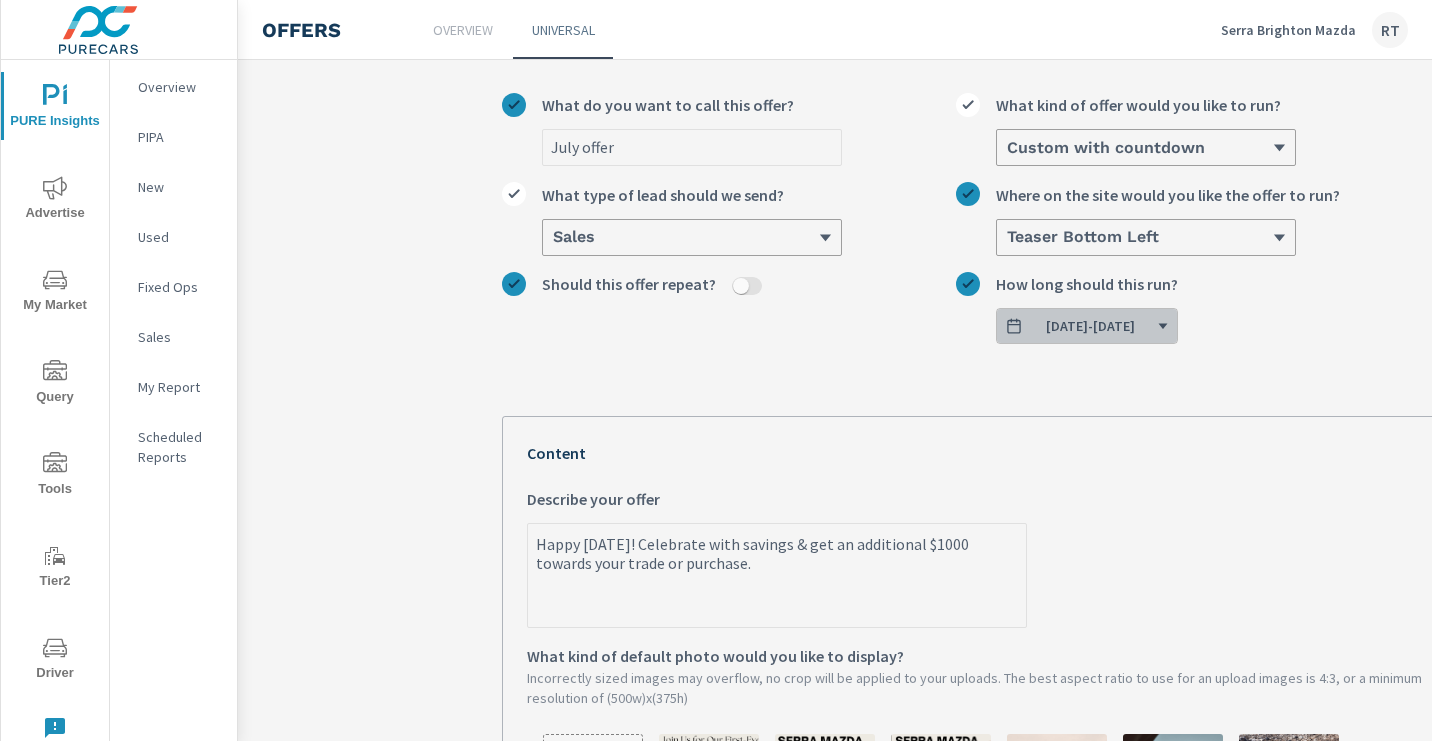scroll, scrollTop: 0, scrollLeft: 0, axis: both 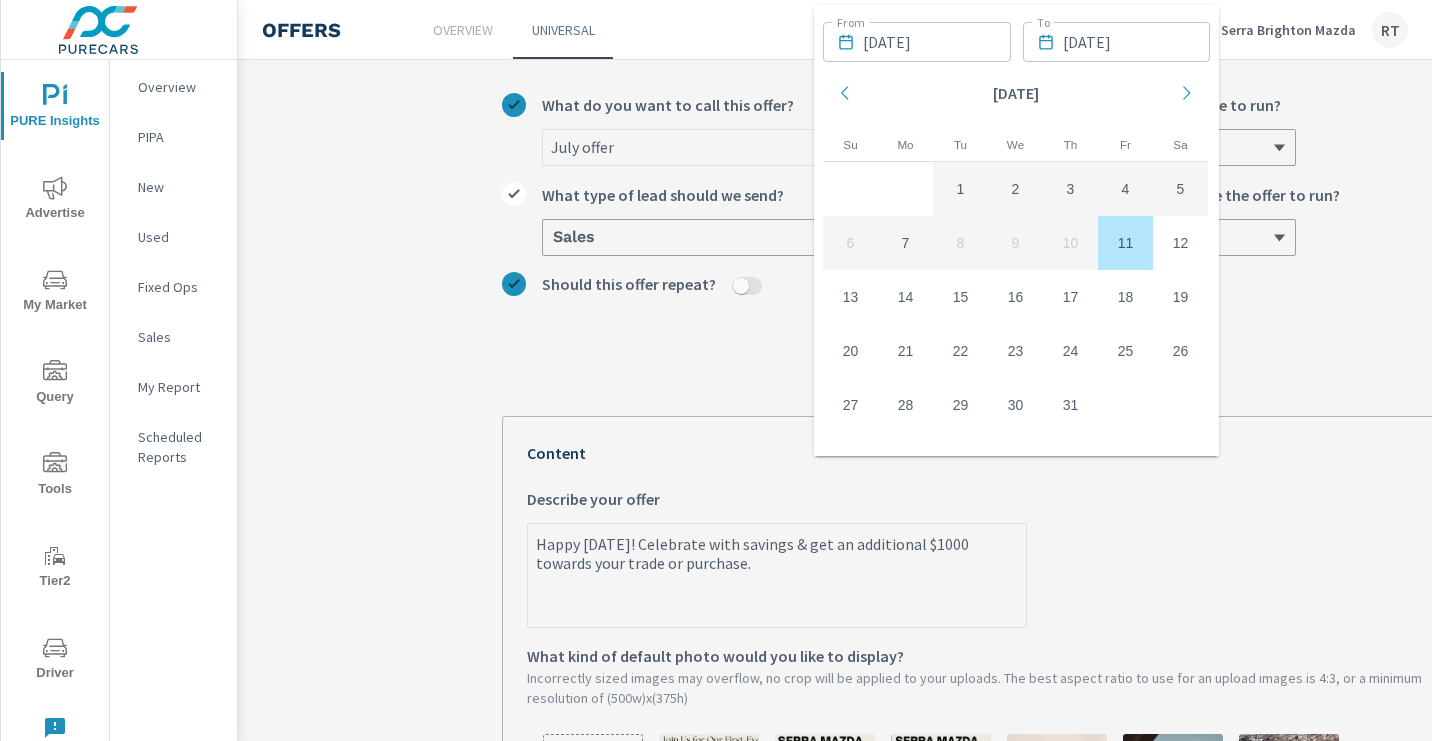 click on "11" at bounding box center [1125, 243] 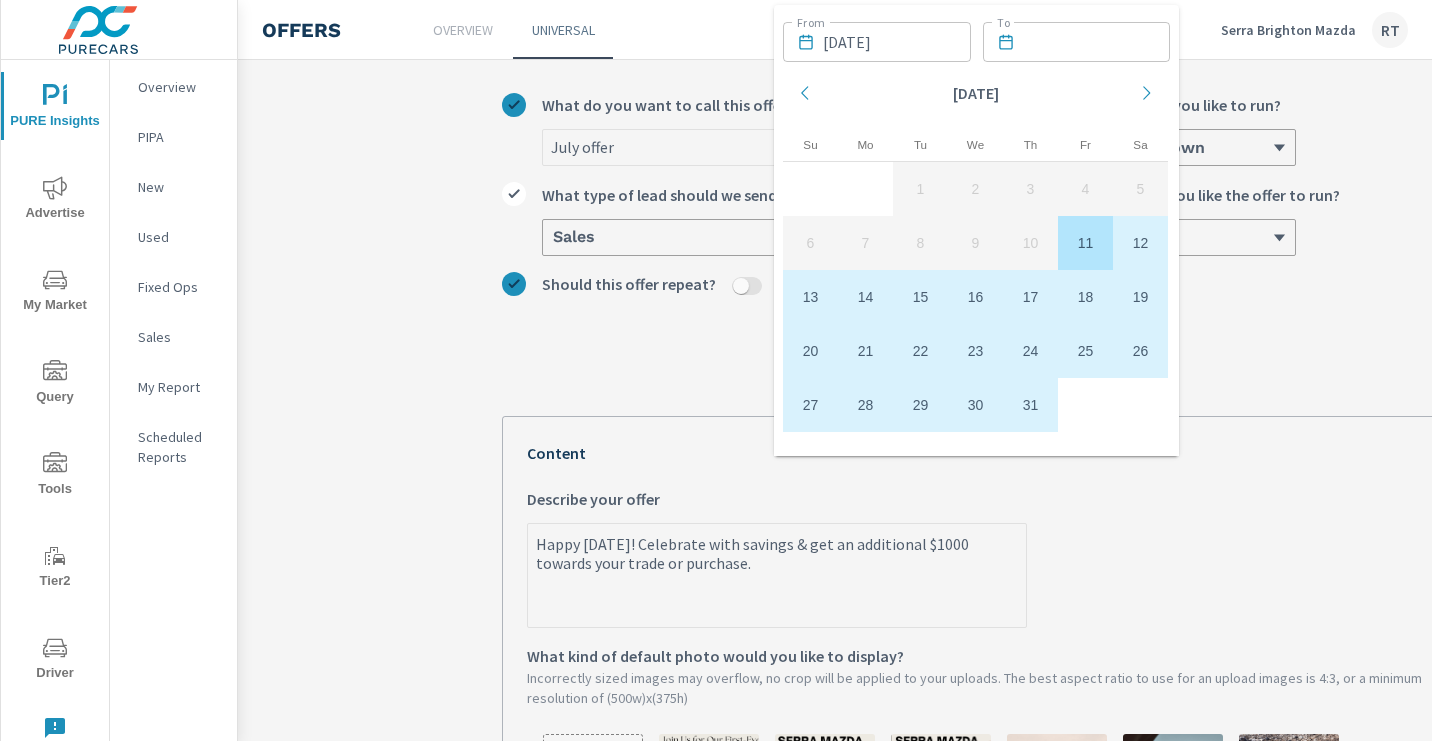 click on "31" at bounding box center [1030, 405] 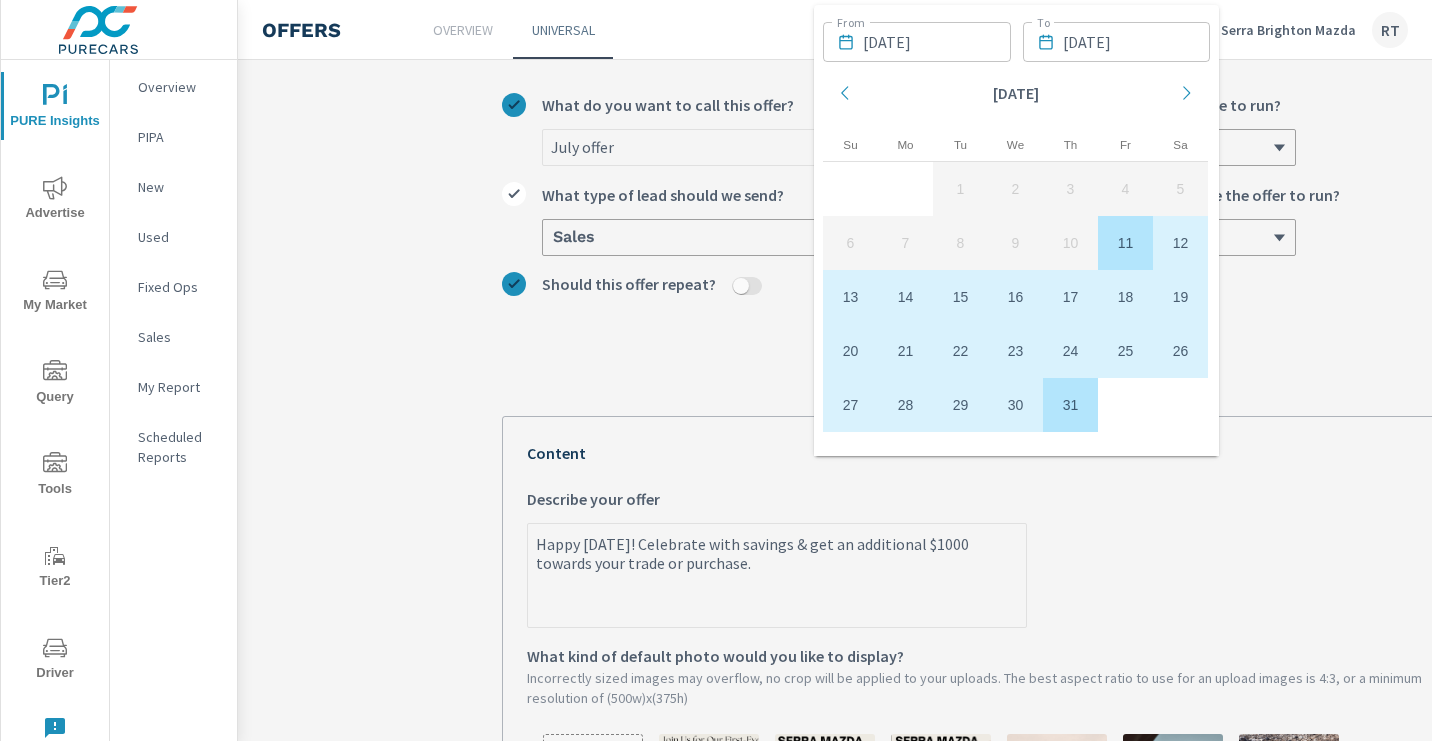 click on "July offer What do you want to call this offer? Custom with countdown What kind of offer would you like to run? Sales What type of lead should we send? Teaser Bottom Left Where on the site would you like the offer to run? Should this offer repeat? 07/11/2025 - 07/31/2025 How long should this run? Your Offer Preview 1  of  2 Happy 4th of July! Celebrate with savings & get an additional $1000 towards your trade or purchase. Complete this form in the next 21 days to redeem this offer towards your next purchase Terms & Conditions Close Happy 4th of July! Celebrate with savings & get an additional $1000 towards your trade or purchase. Complete this form in the next 21 days to redeem this offer towards your next purchase ​ ​ ​ ​ Get this offer Content Happy 4th of July! Celebrate with savings & get an additional $1000 towards your trade or purchase. x Describe your offer What kind of default photo would you like to display? Upload Photo Include Terms & Conditions" at bounding box center [978, 685] 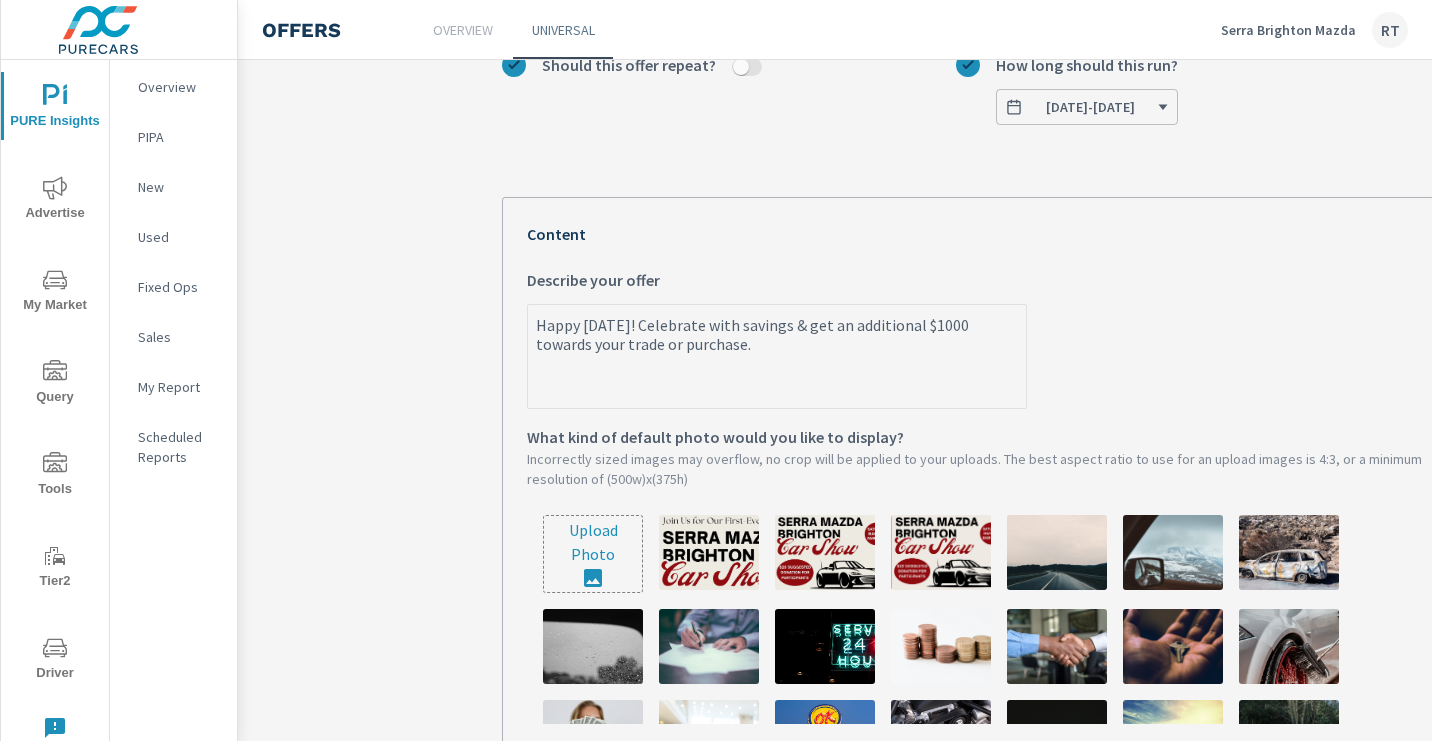scroll, scrollTop: 393, scrollLeft: 0, axis: vertical 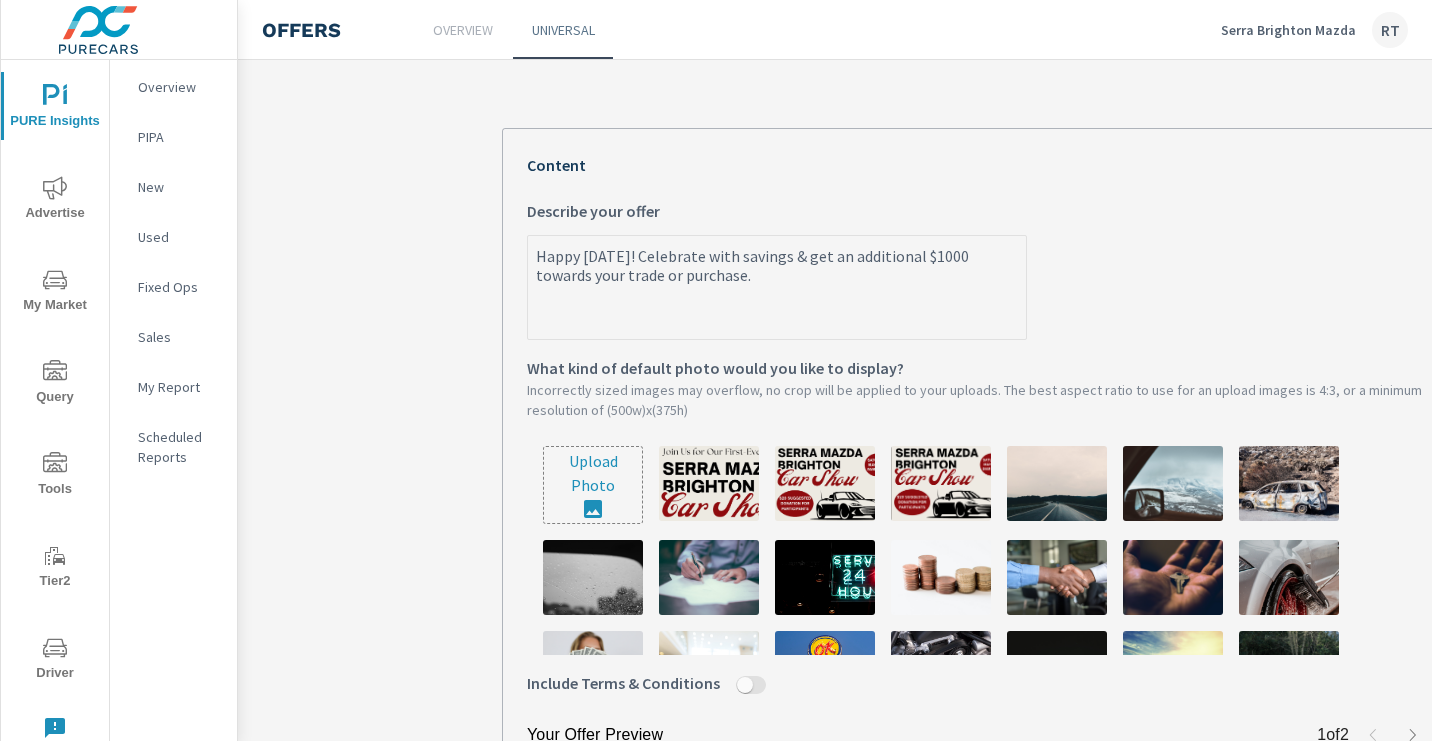 type on "x" 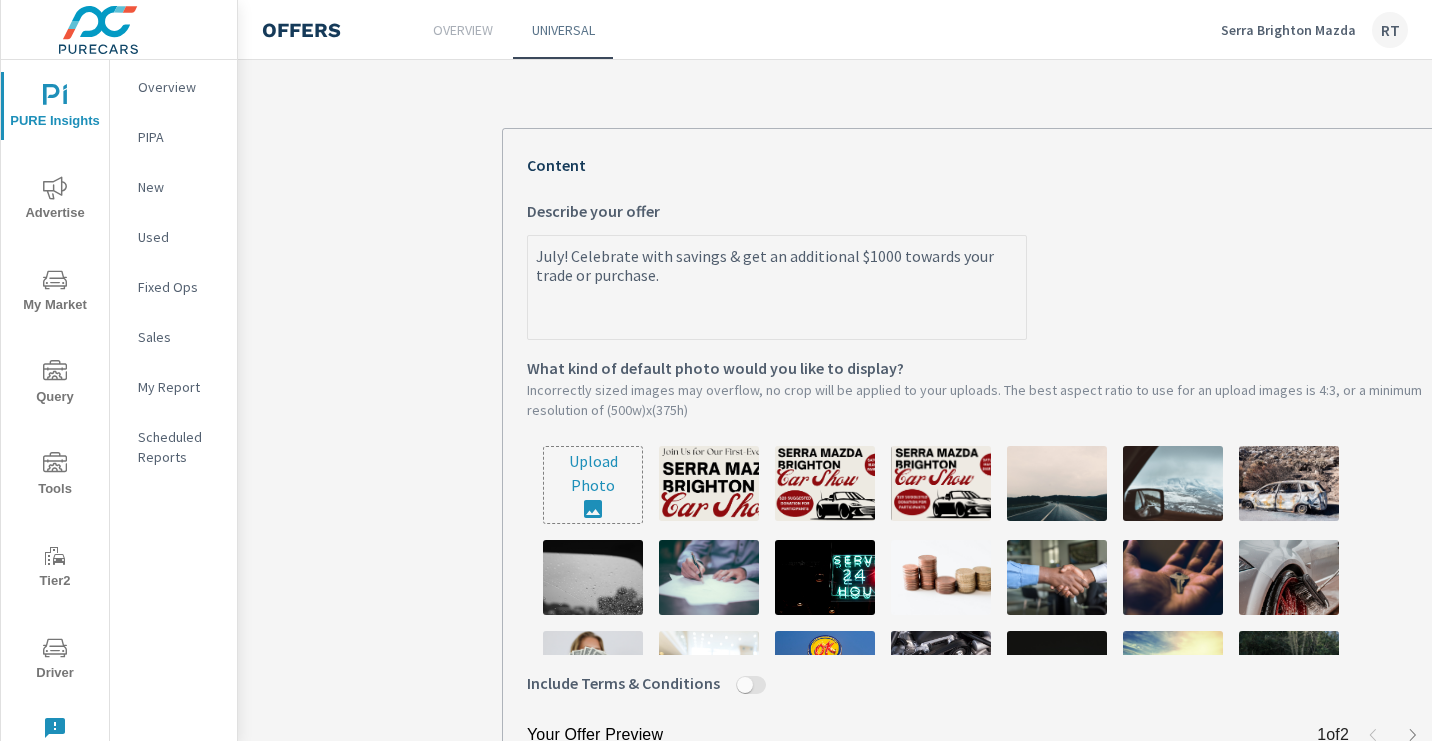 drag, startPoint x: 564, startPoint y: 255, endPoint x: 531, endPoint y: 254, distance: 33.01515 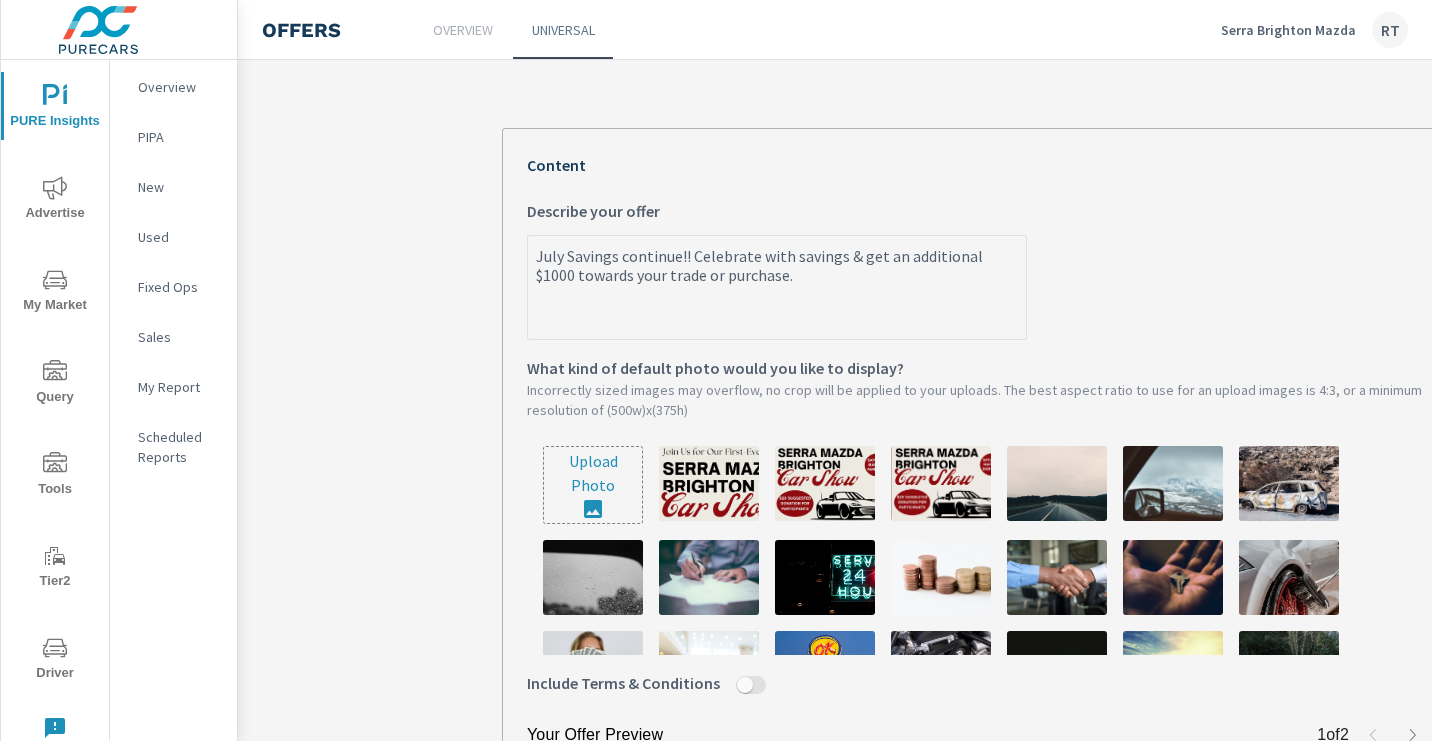 type on "July Savings continue! Celebrate with savings & get an additional $1000 towards your trade or purchase." 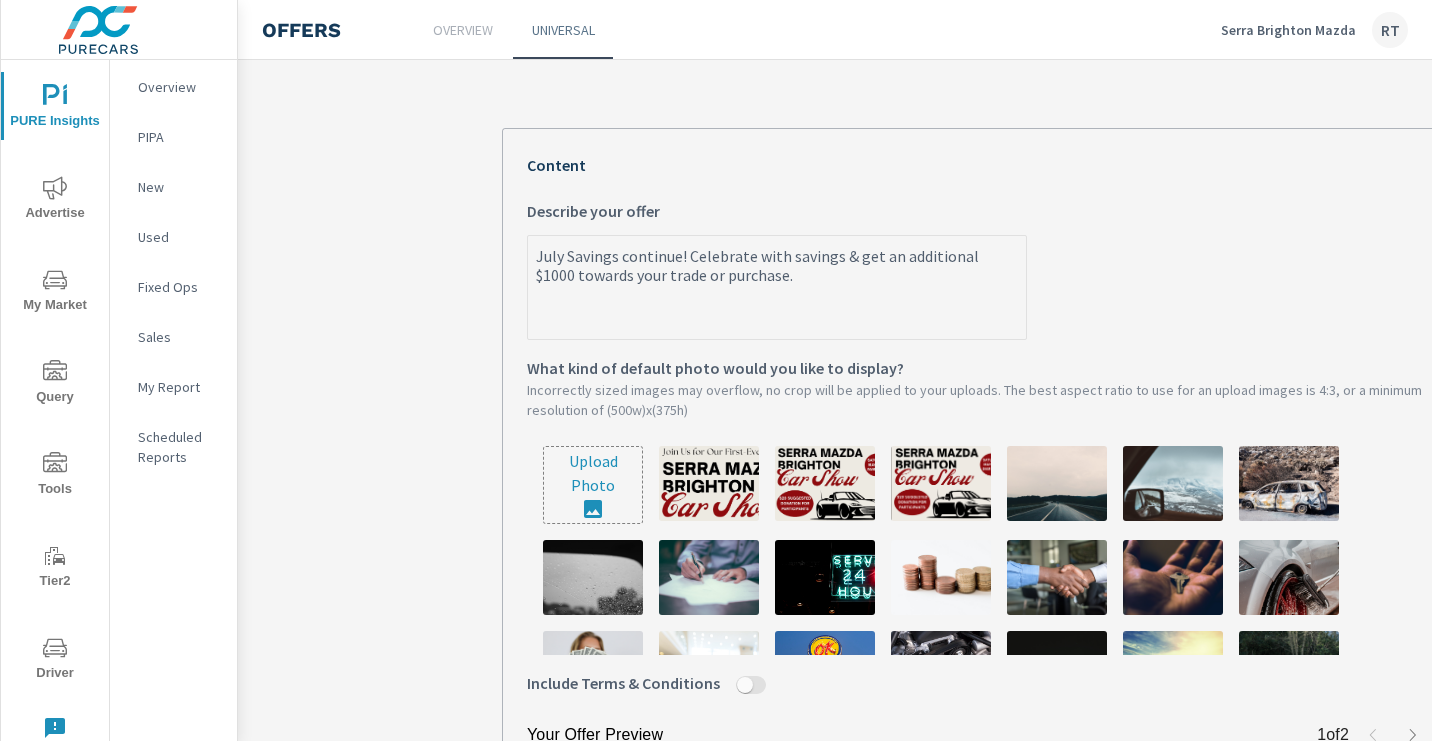 drag, startPoint x: 859, startPoint y: 259, endPoint x: 690, endPoint y: 253, distance: 169.10648 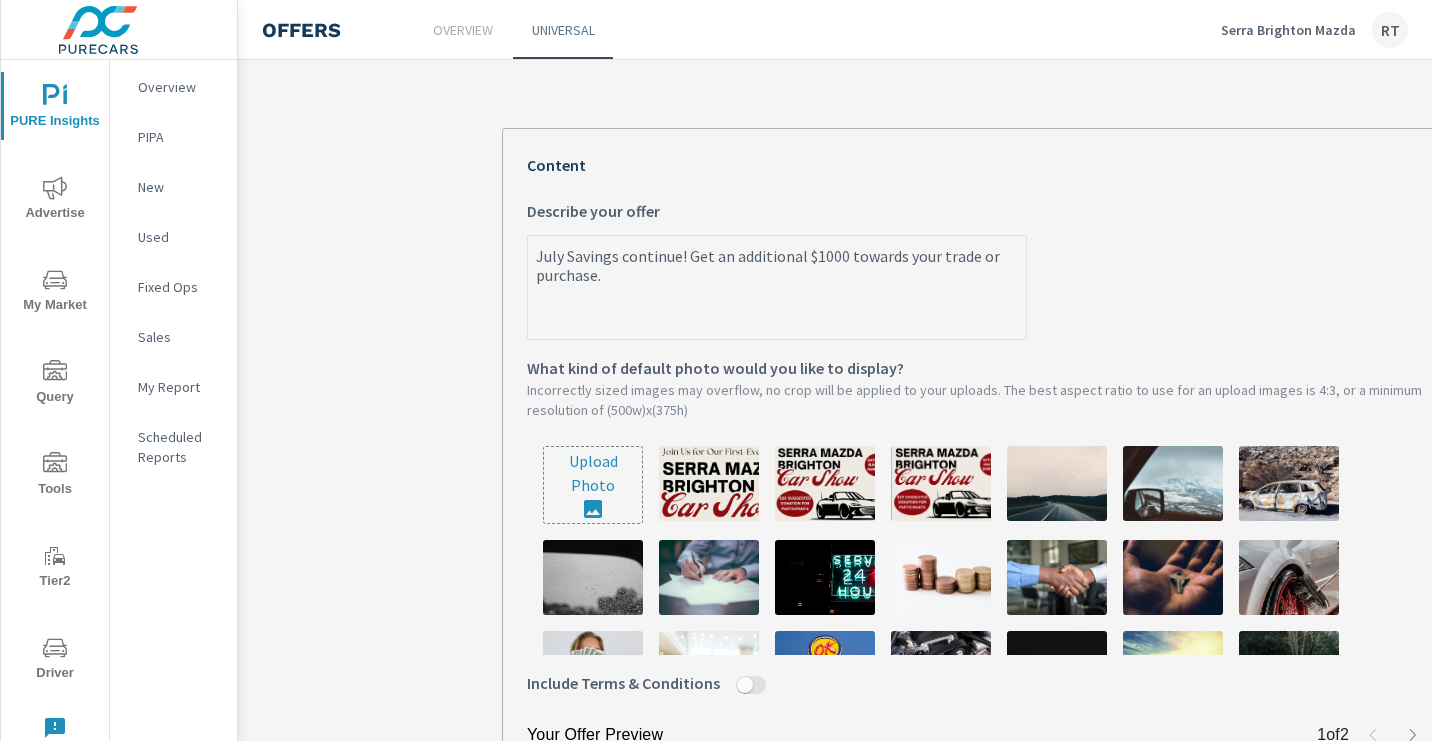 drag, startPoint x: 605, startPoint y: 275, endPoint x: 717, endPoint y: 253, distance: 114.14027 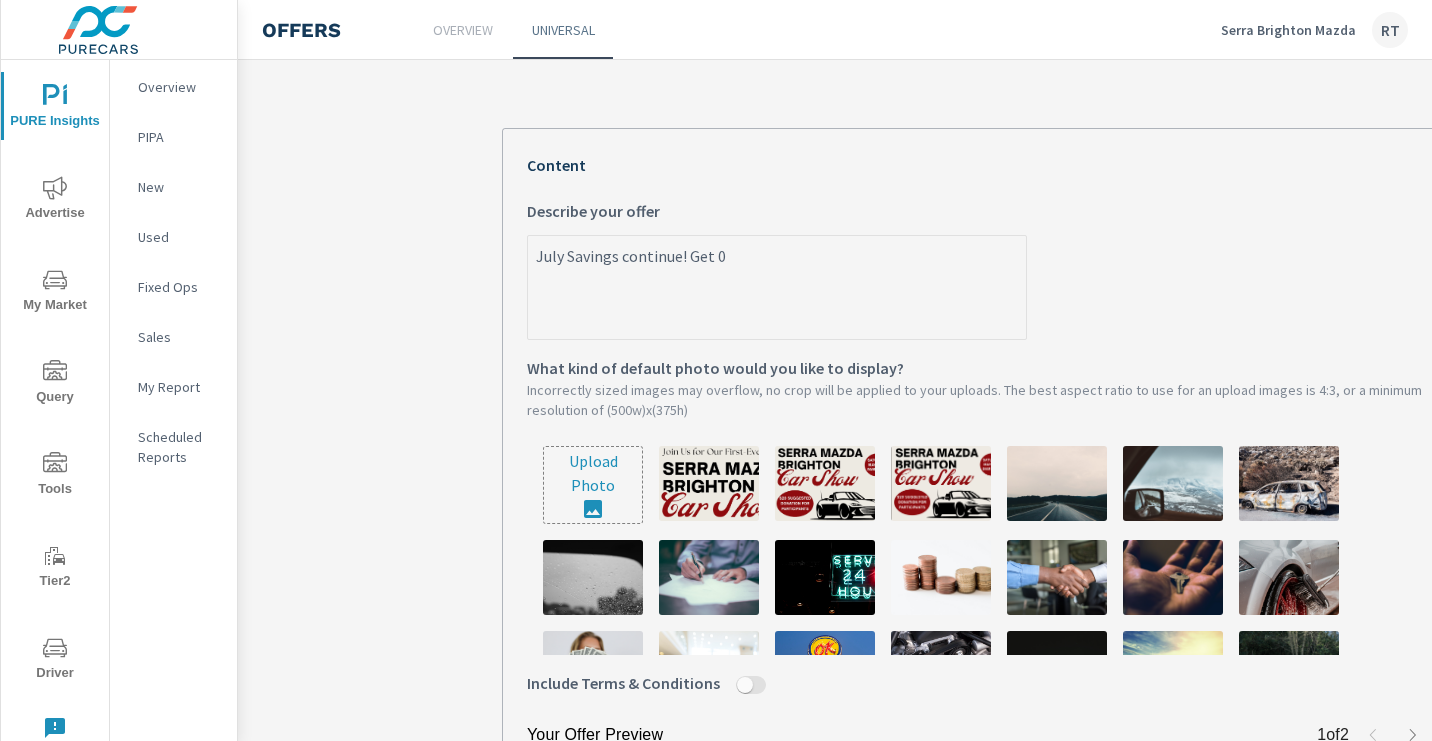type on "July Savings continue! Get 0%" 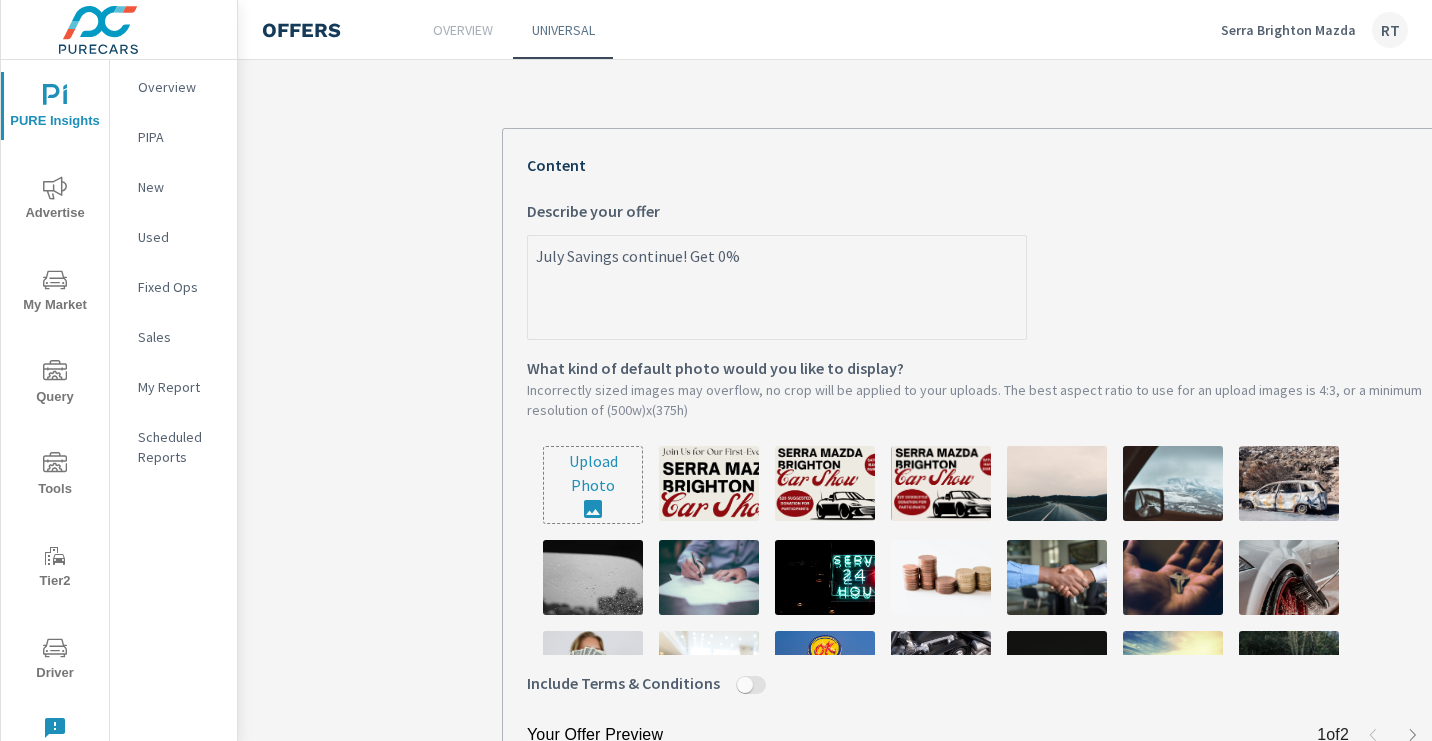 type on "July Savings continue! Get 0%" 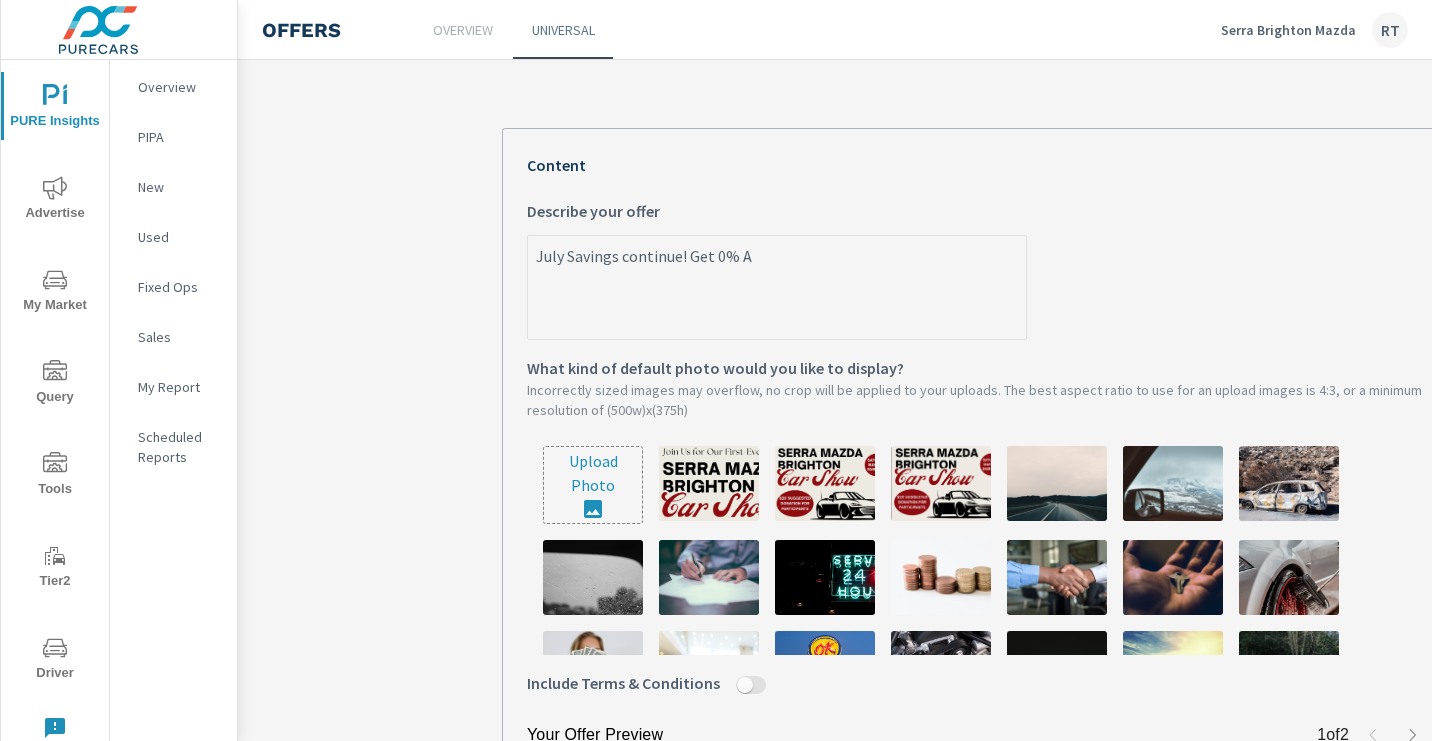 type on "July Savings continue! Get 0% AP" 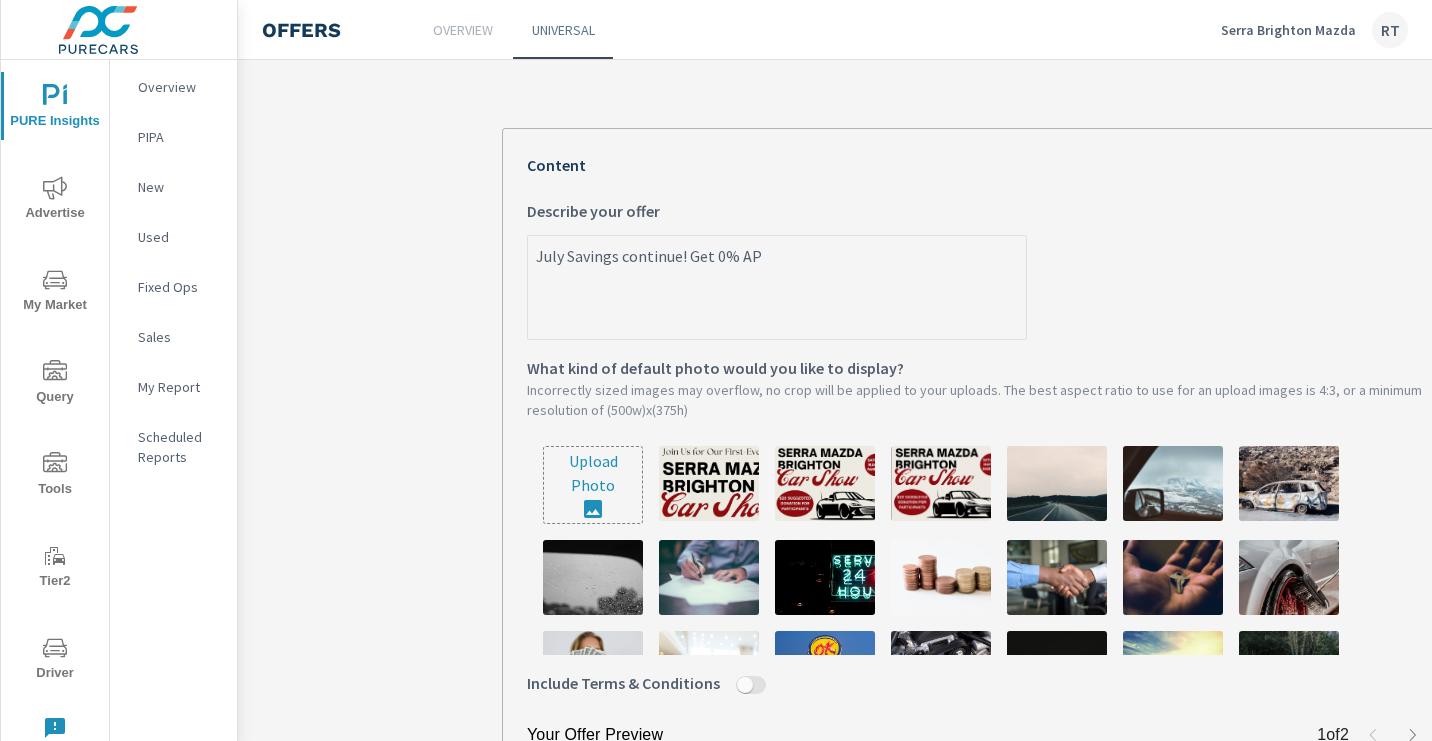 type on "July Savings continue! Get 0% APR" 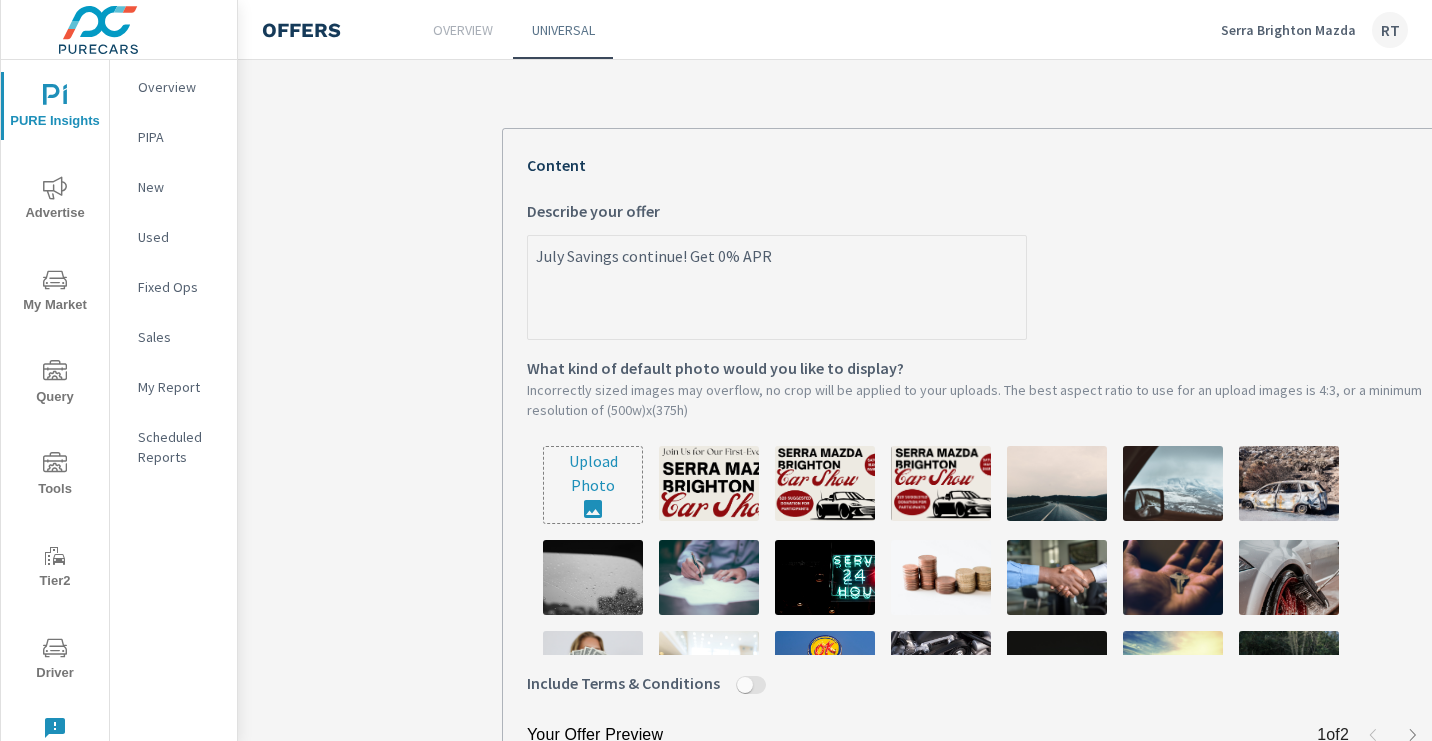 type on "July Savings continue! Get 0% APR" 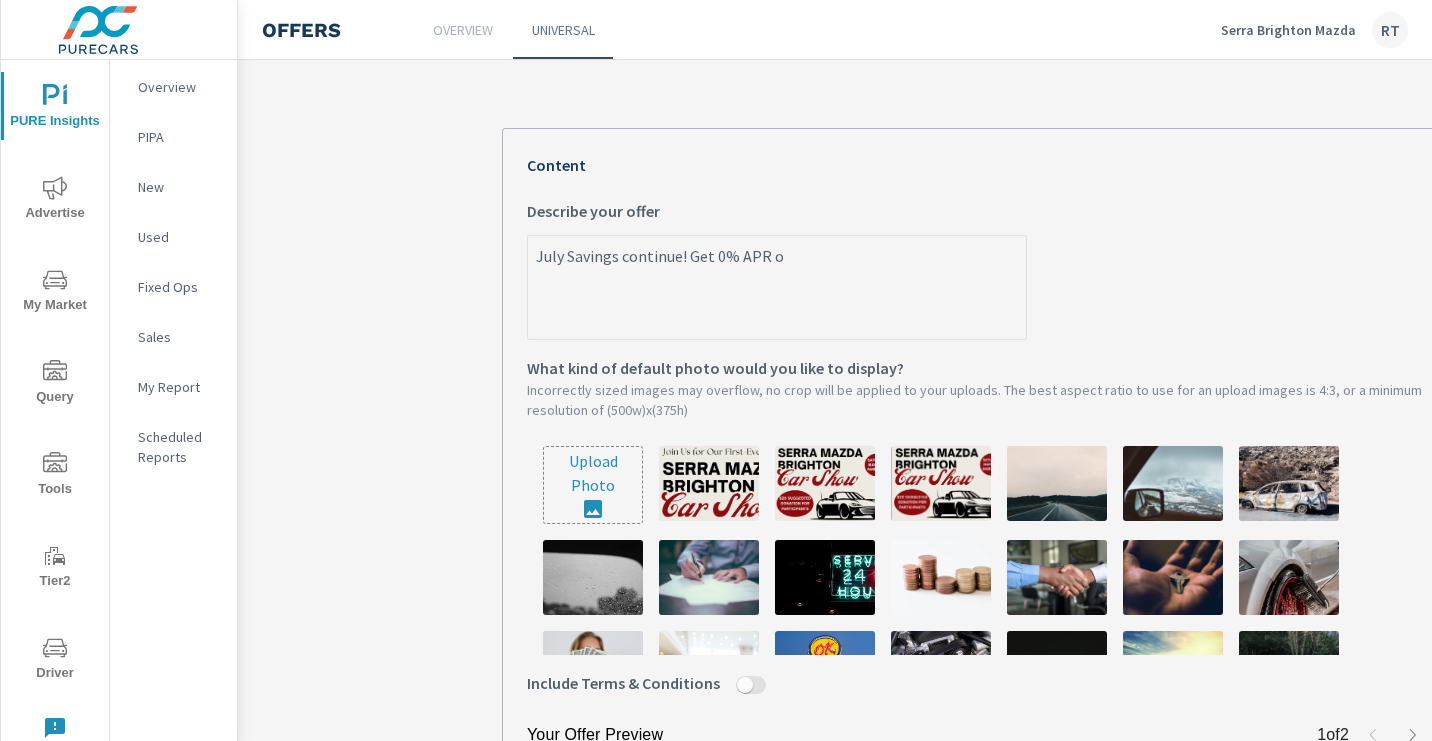 type on "July Savings continue! Get 0% APR on" 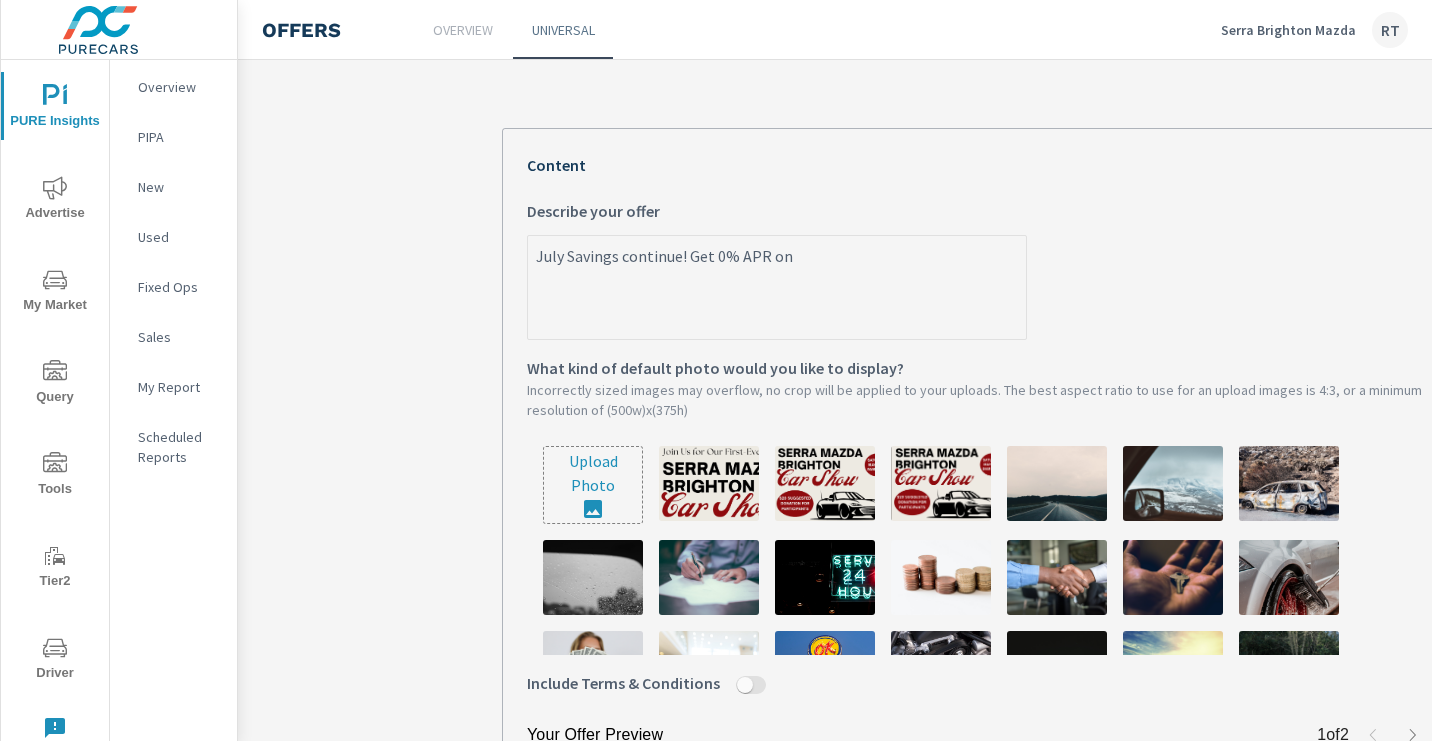 type on "July Savings continue! Get 0% APR on" 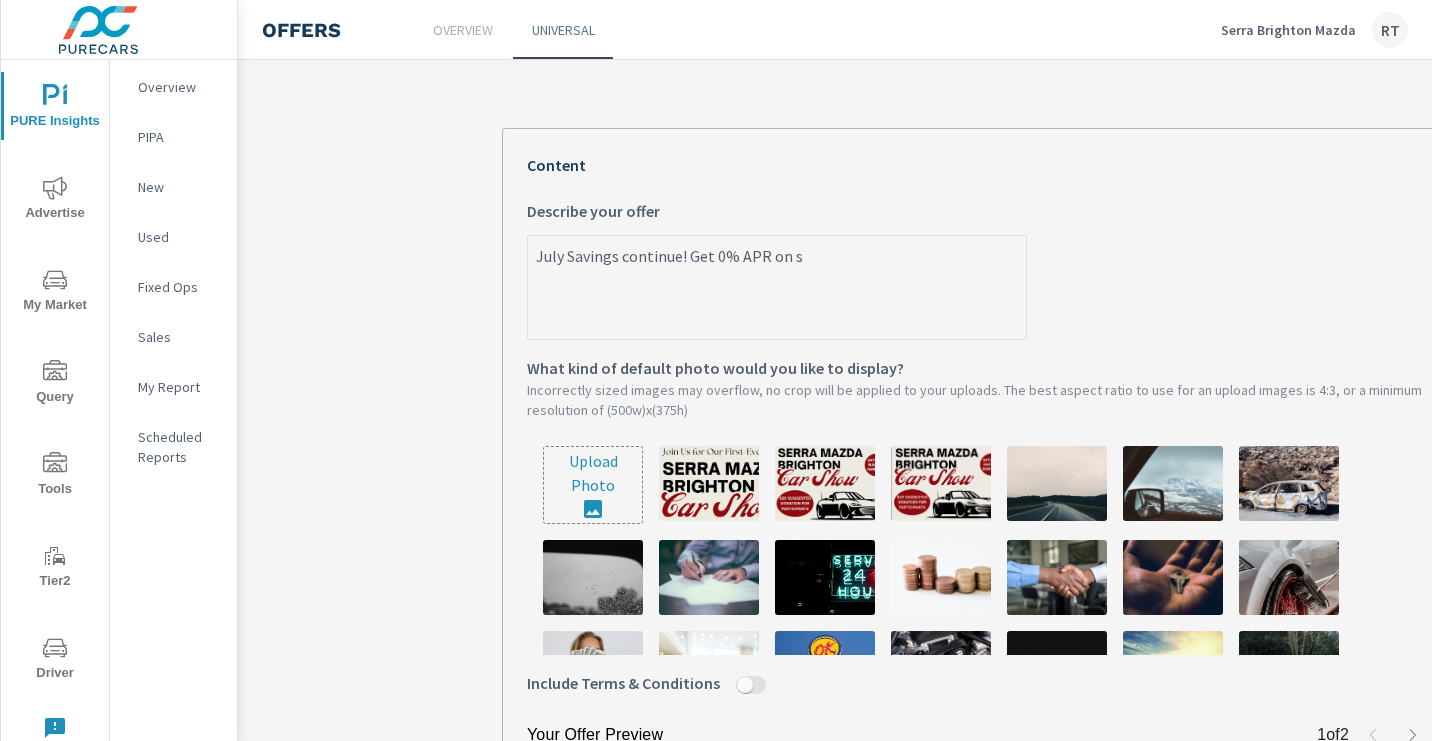 type on "July Savings continue! Get 0% APR on se" 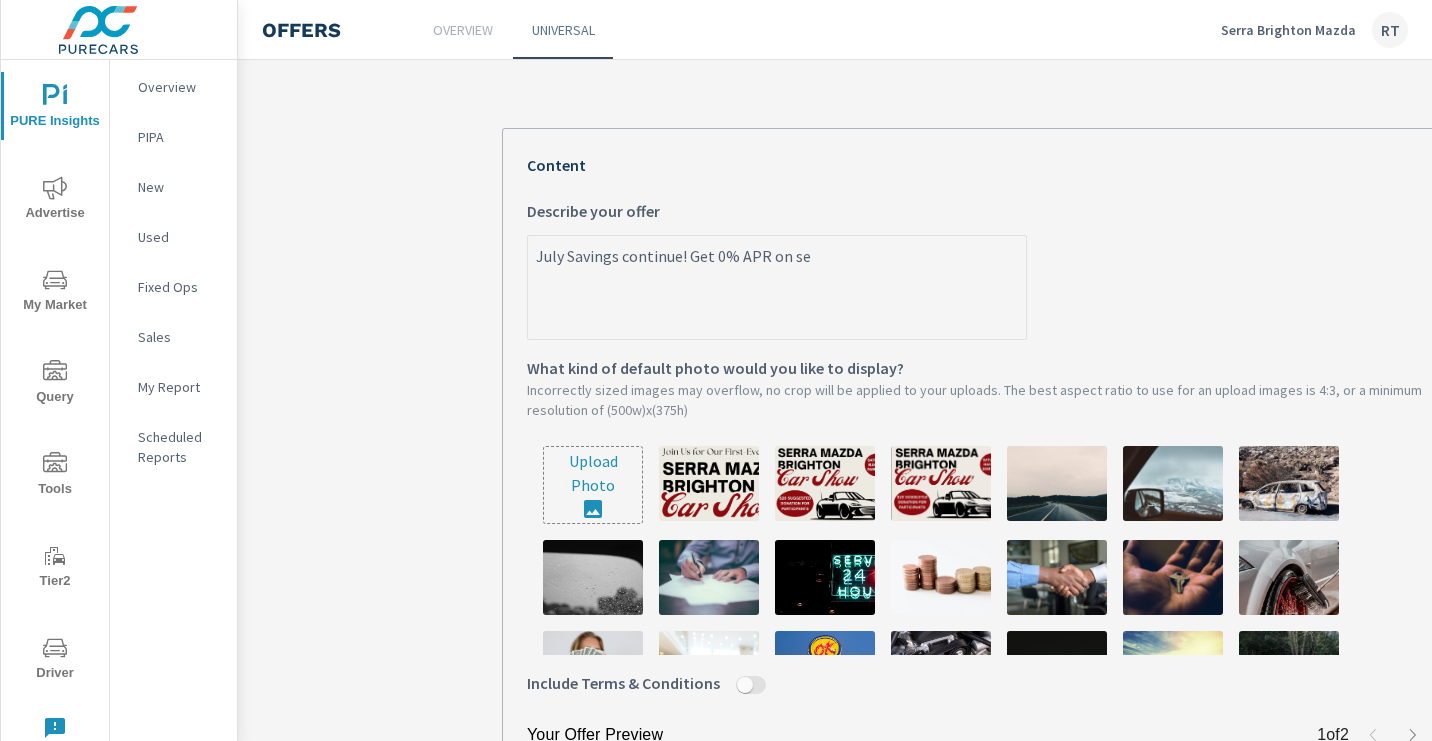 type on "July Savings continue! Get 0% APR on sel" 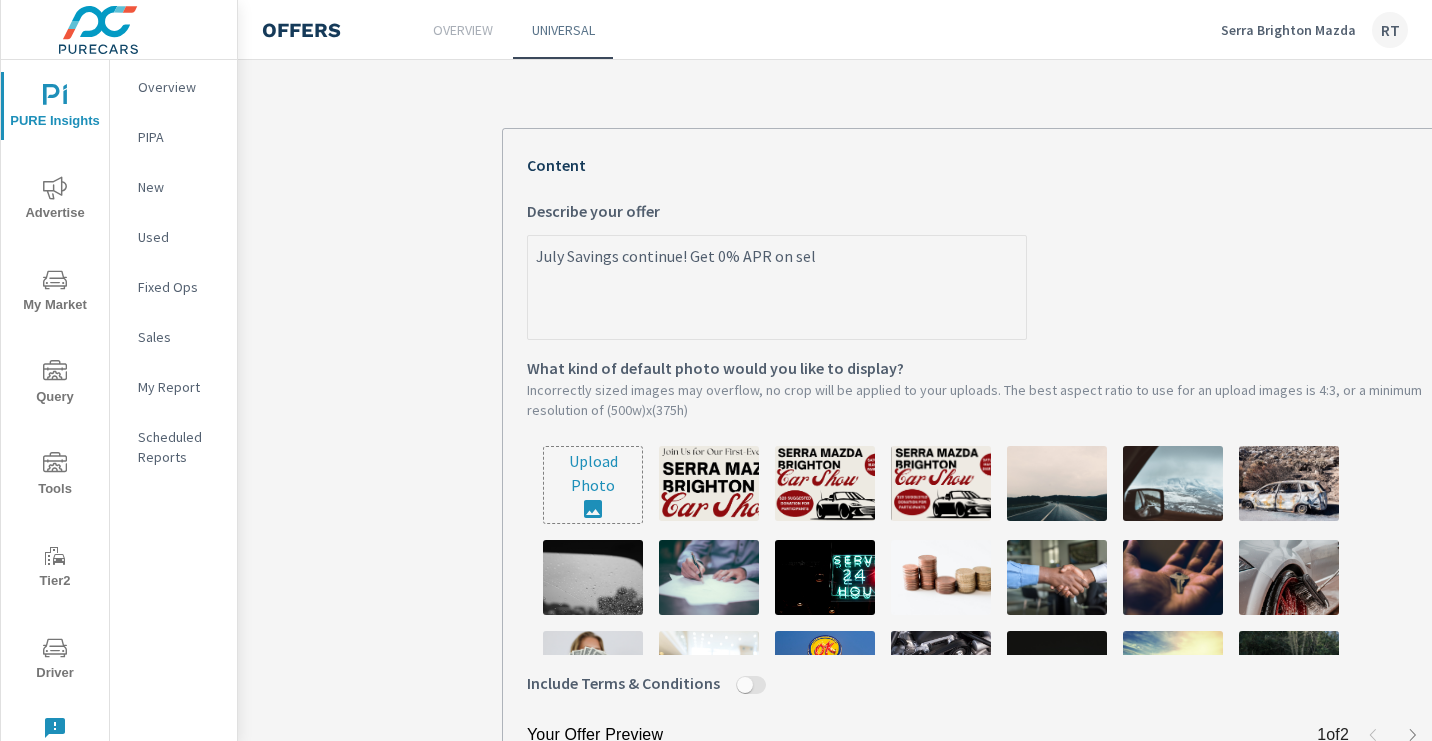 type on "July Savings continue! Get 0% APR on sele" 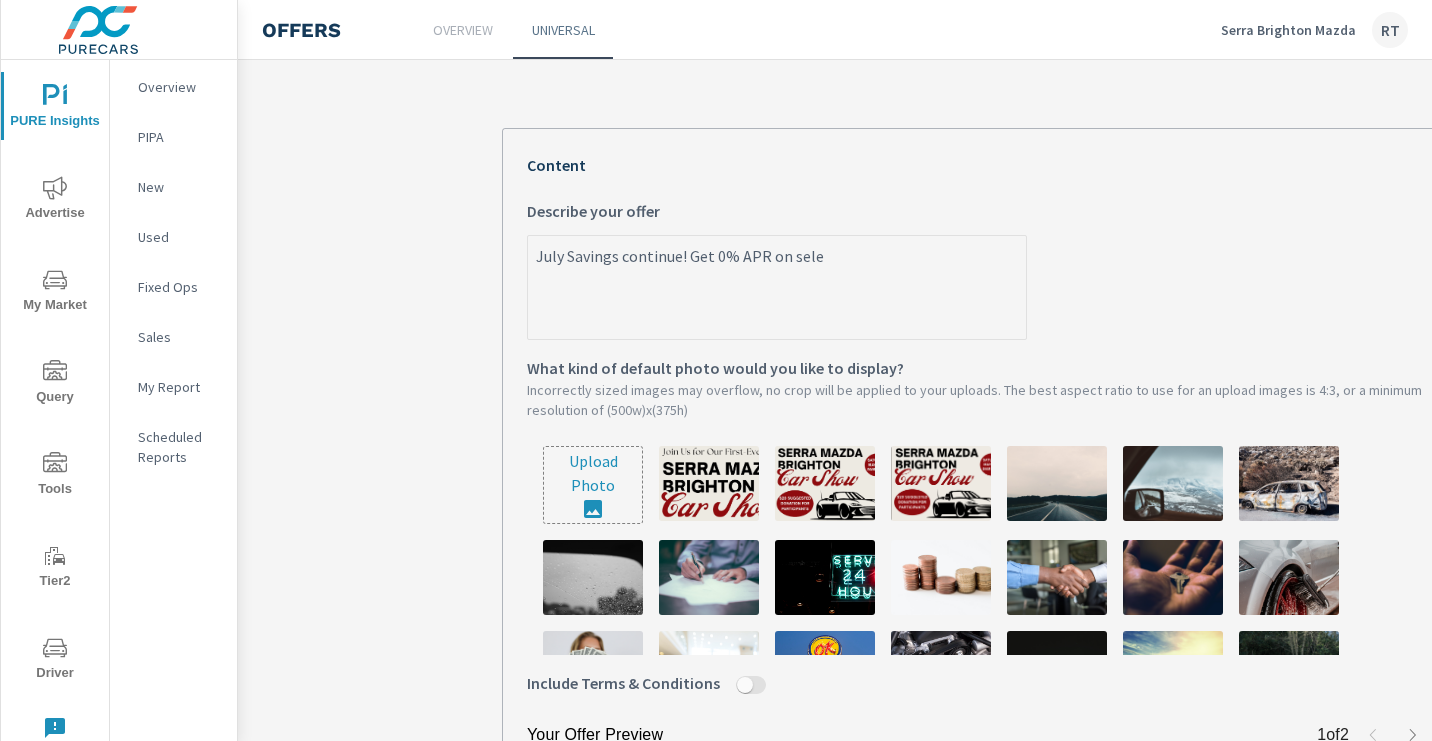 type on "July Savings continue! Get 0% APR on selec" 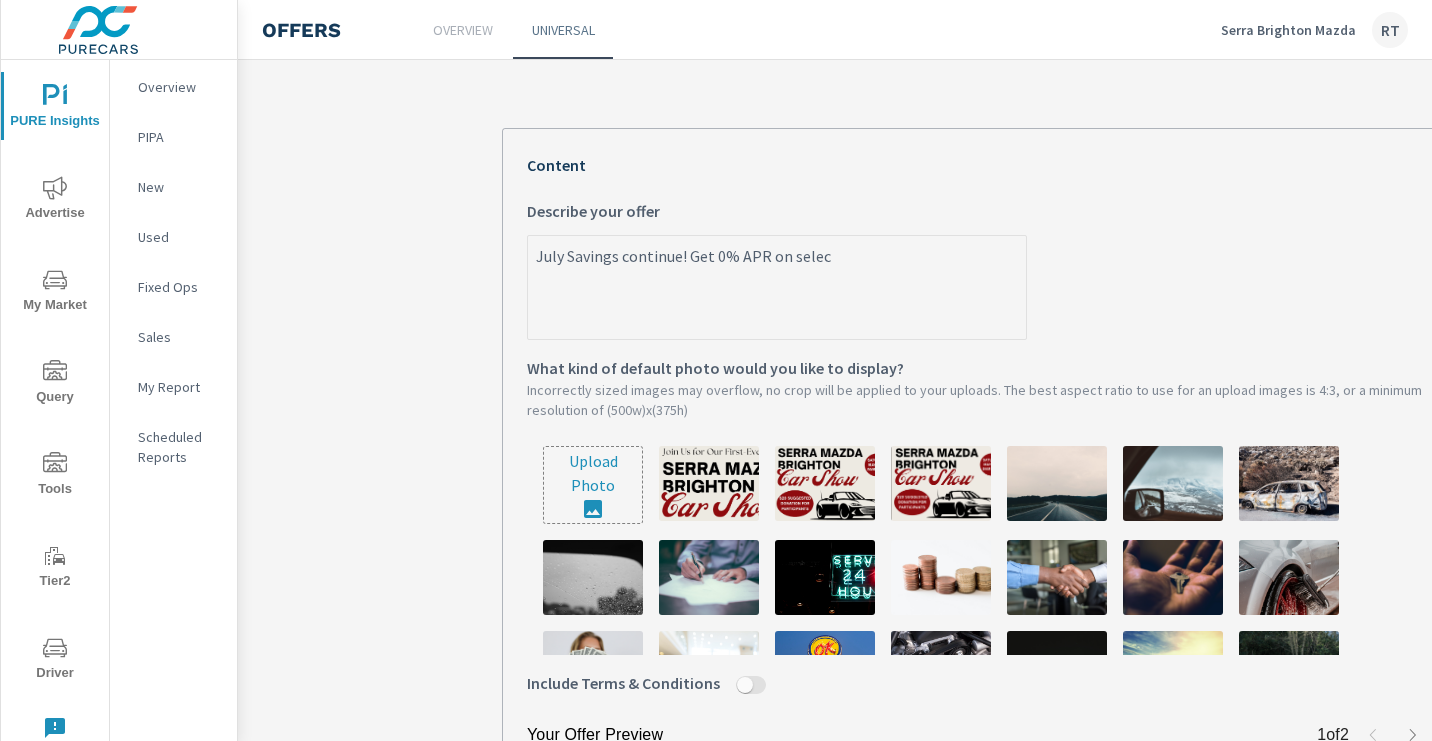type on "July Savings continue! Get 0% APR on select" 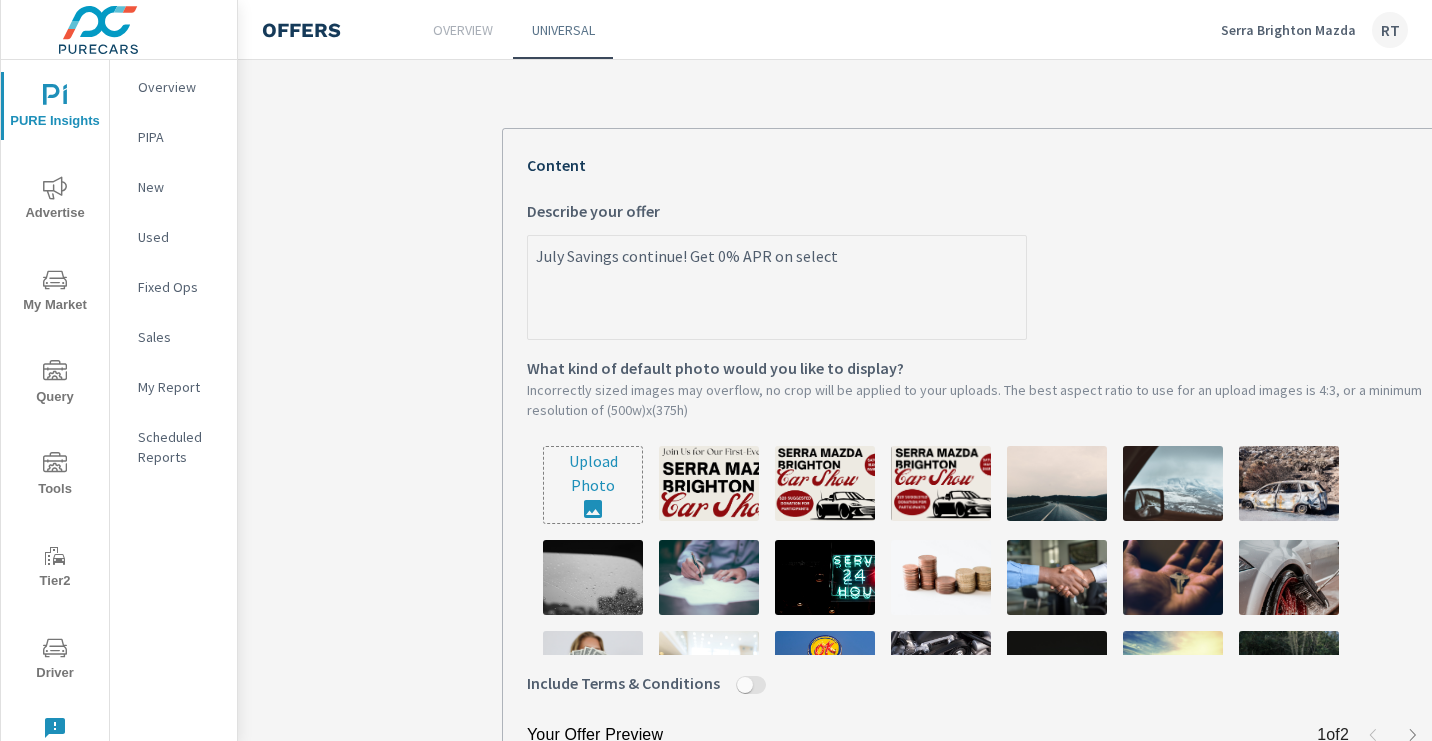 type on "July Savings continue! Get 0% APR on select" 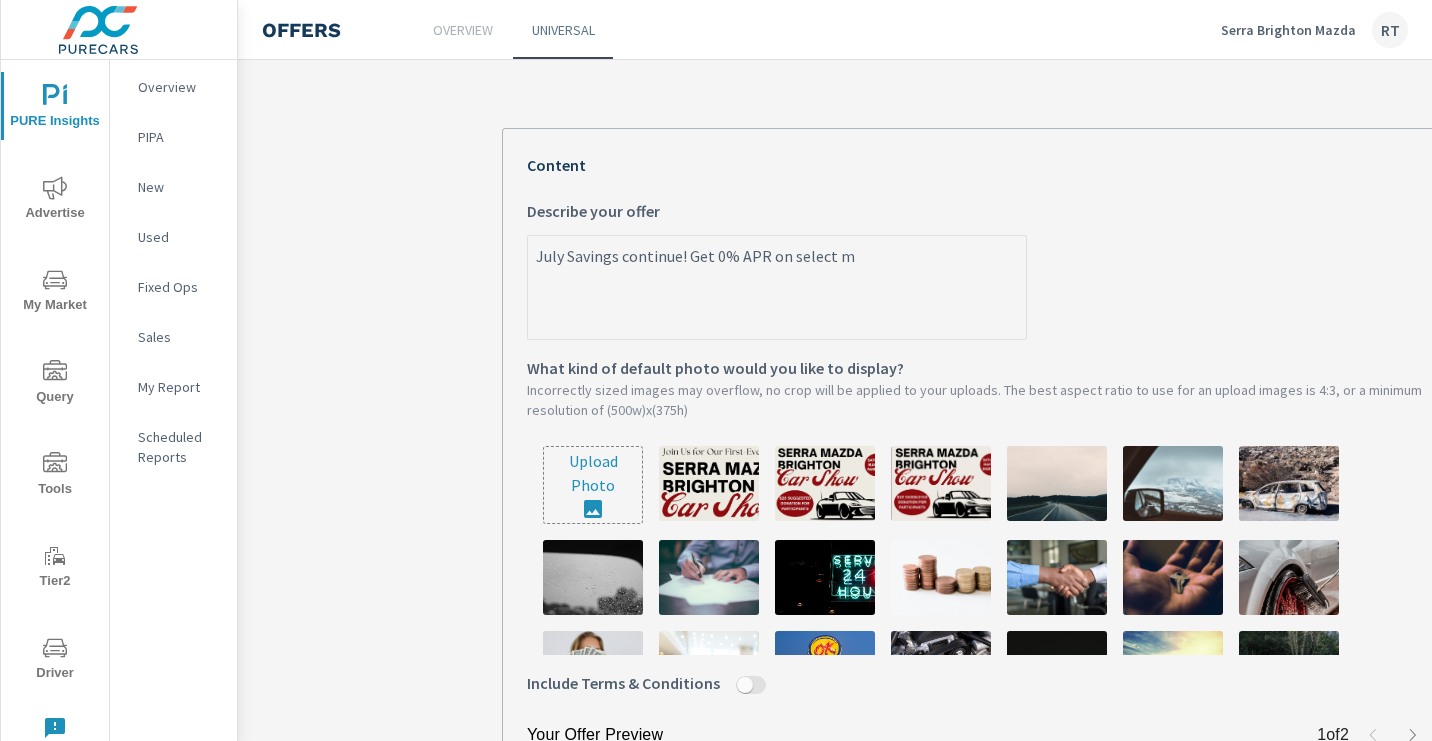 type on "July Savings continue! Get 0% APR on select mo" 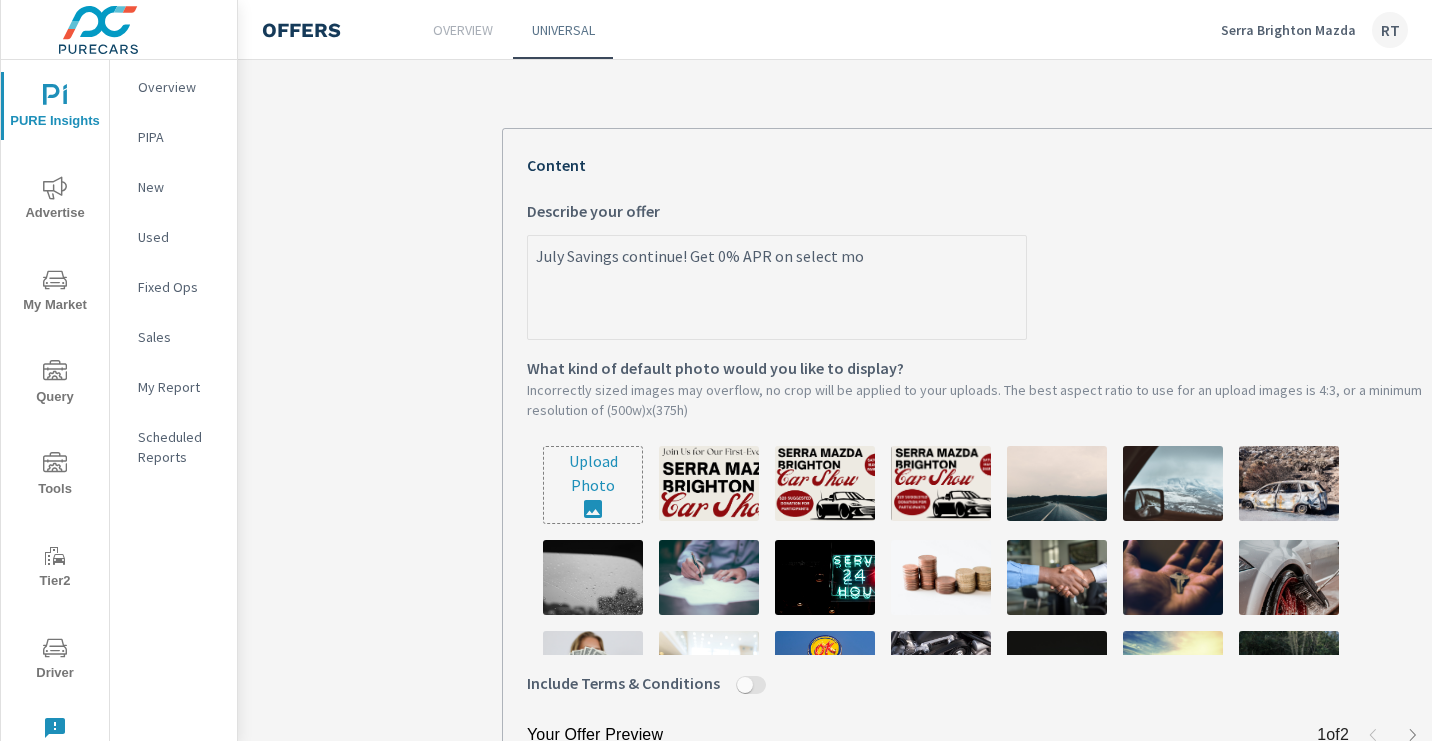 type on "July Savings continue! Get 0% APR on select mod" 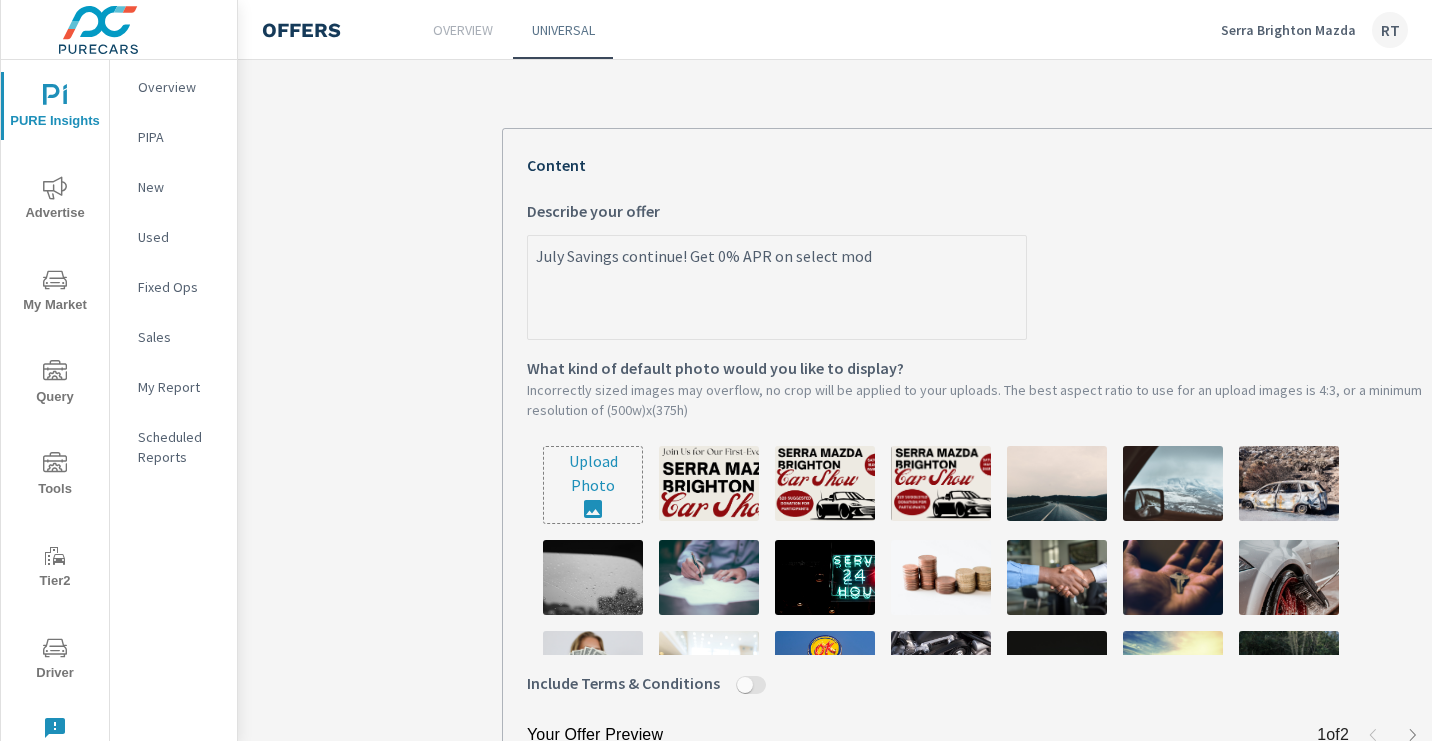 type on "July Savings continue! Get 0% APR on select mode" 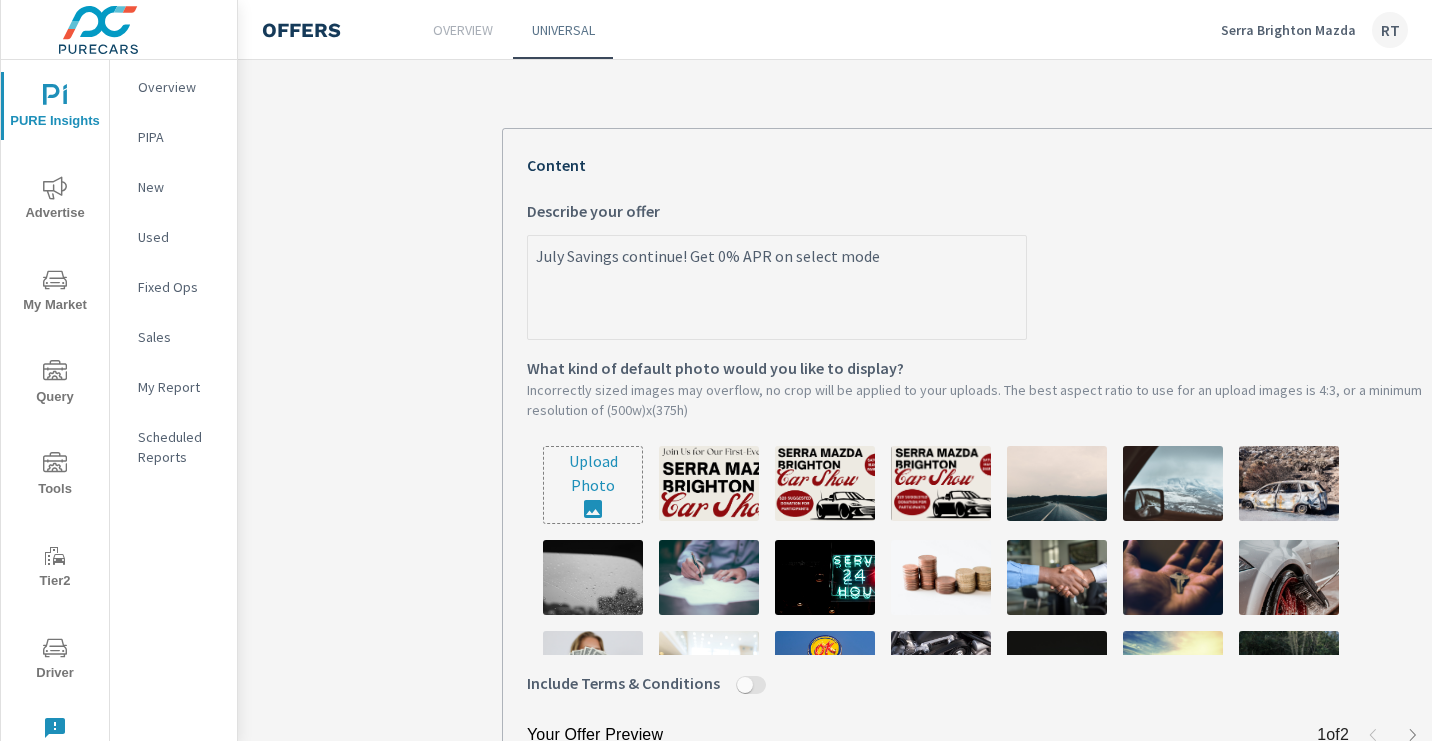 type on "July Savings continue! Get 0% APR on select model" 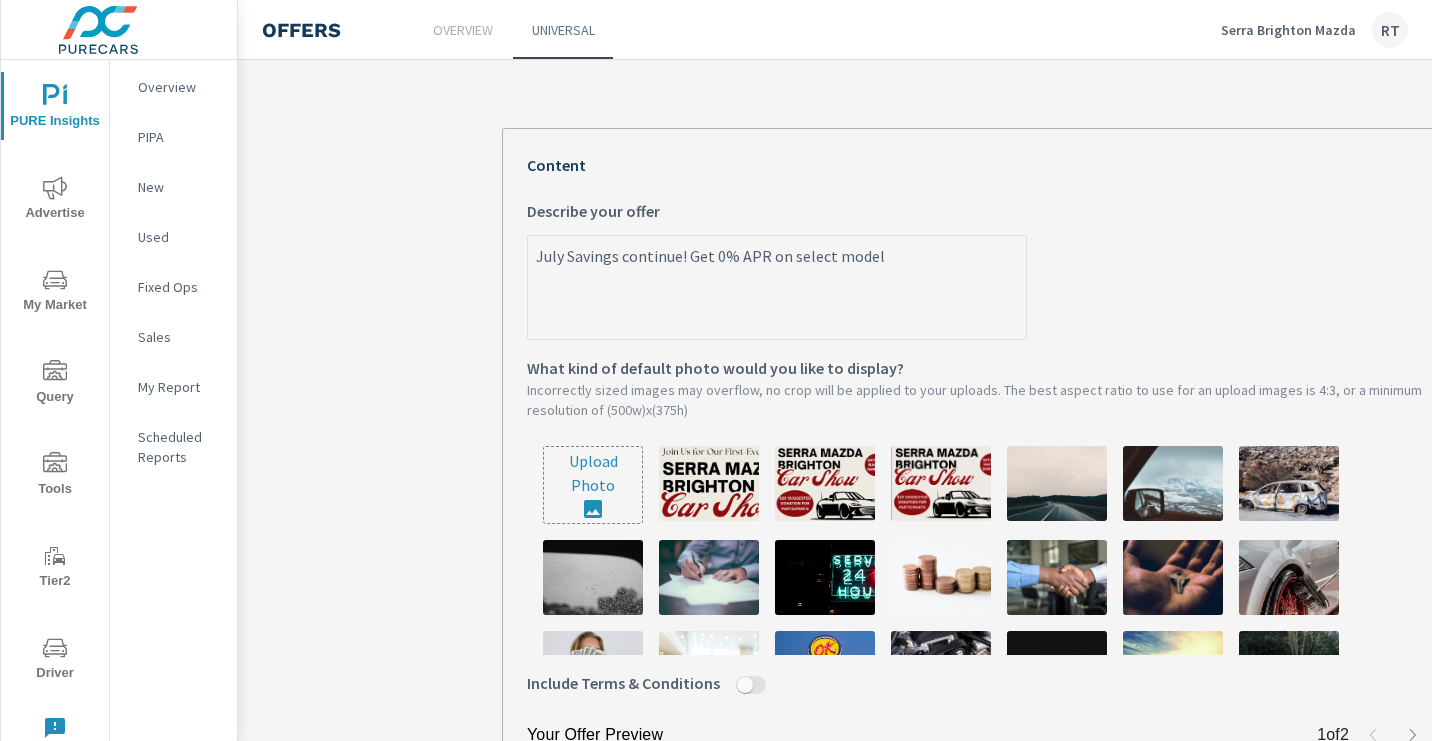 type on "July Savings continue! Get 0% APR on select models" 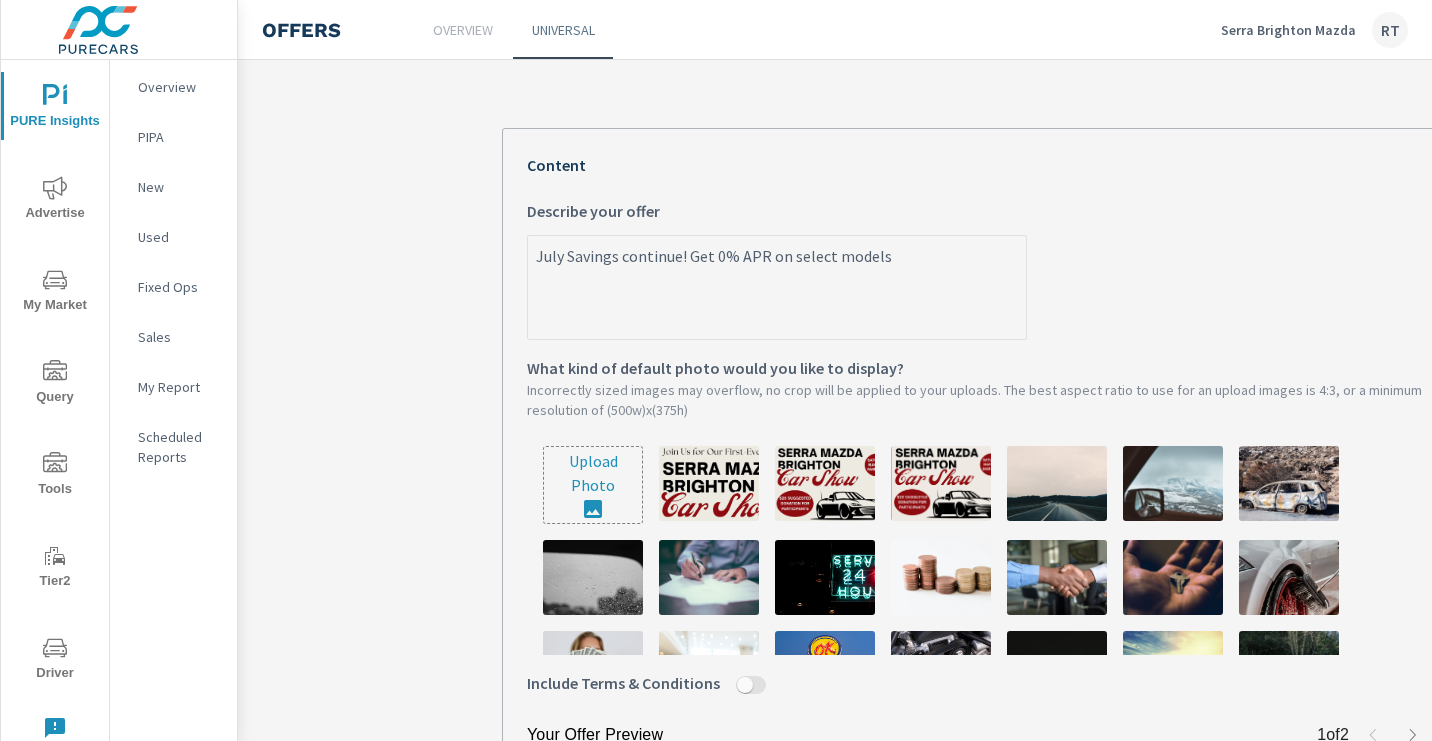 type on "July Savings continue! Get 0% APR on select models" 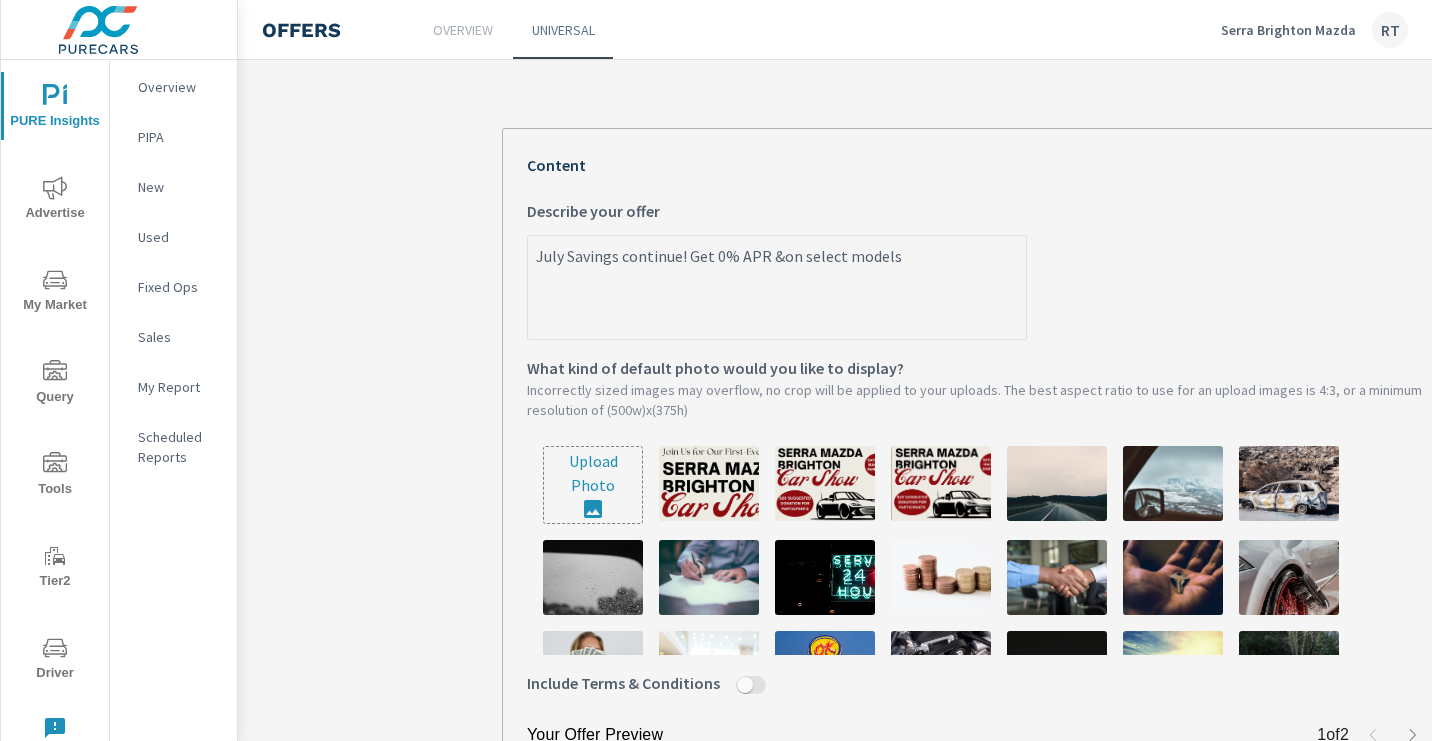 type on "July Savings continue! Get 0% APR & on select models" 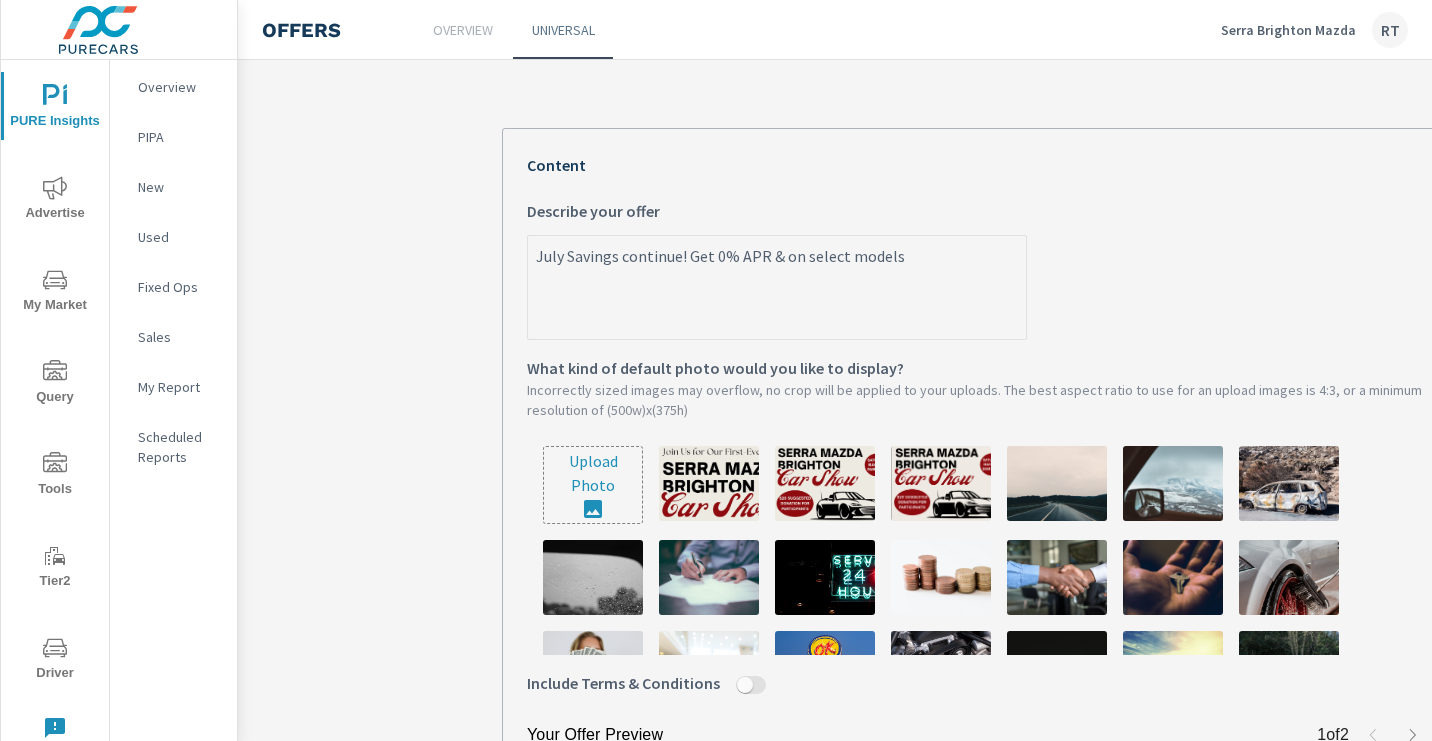 type on "July Savings continue! Get 0% APR & non select models" 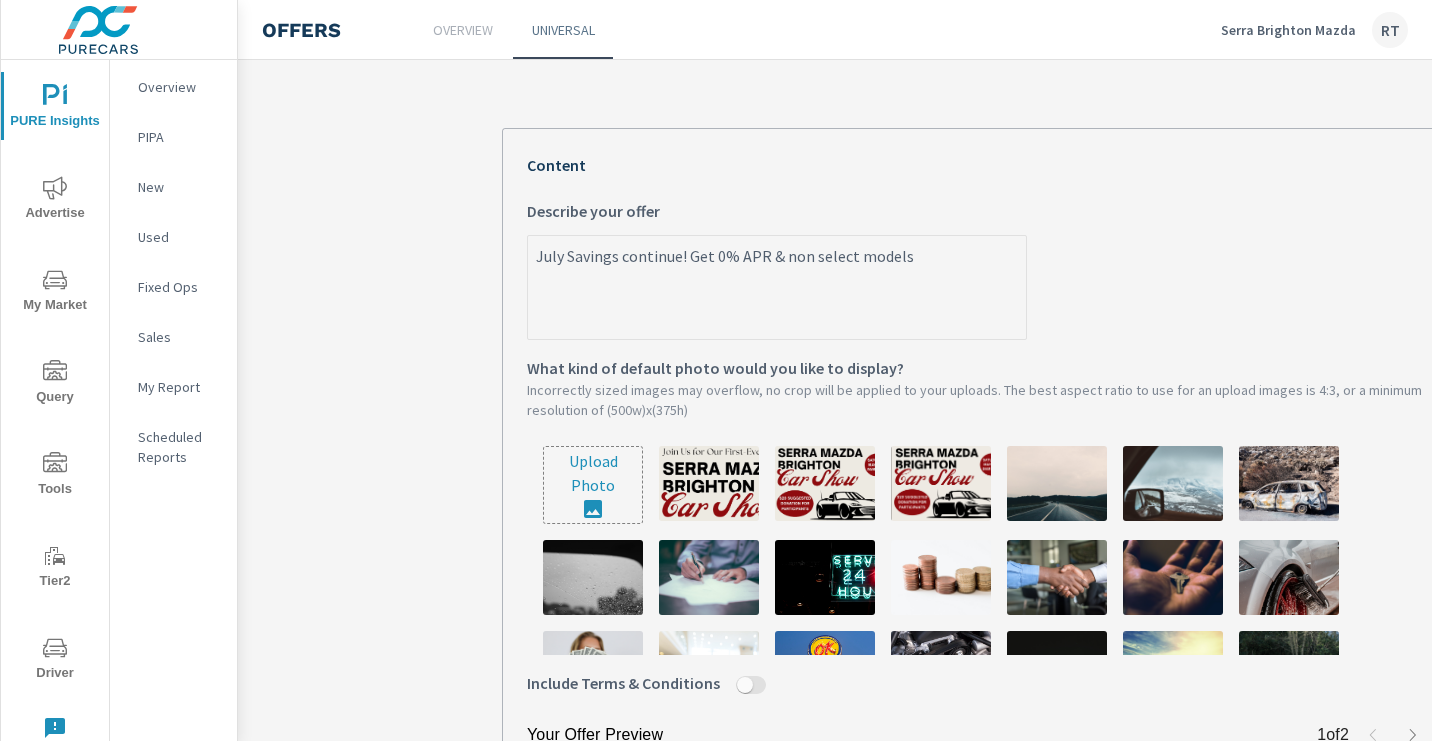 type on "July Savings continue! Get 0% APR & noon select models" 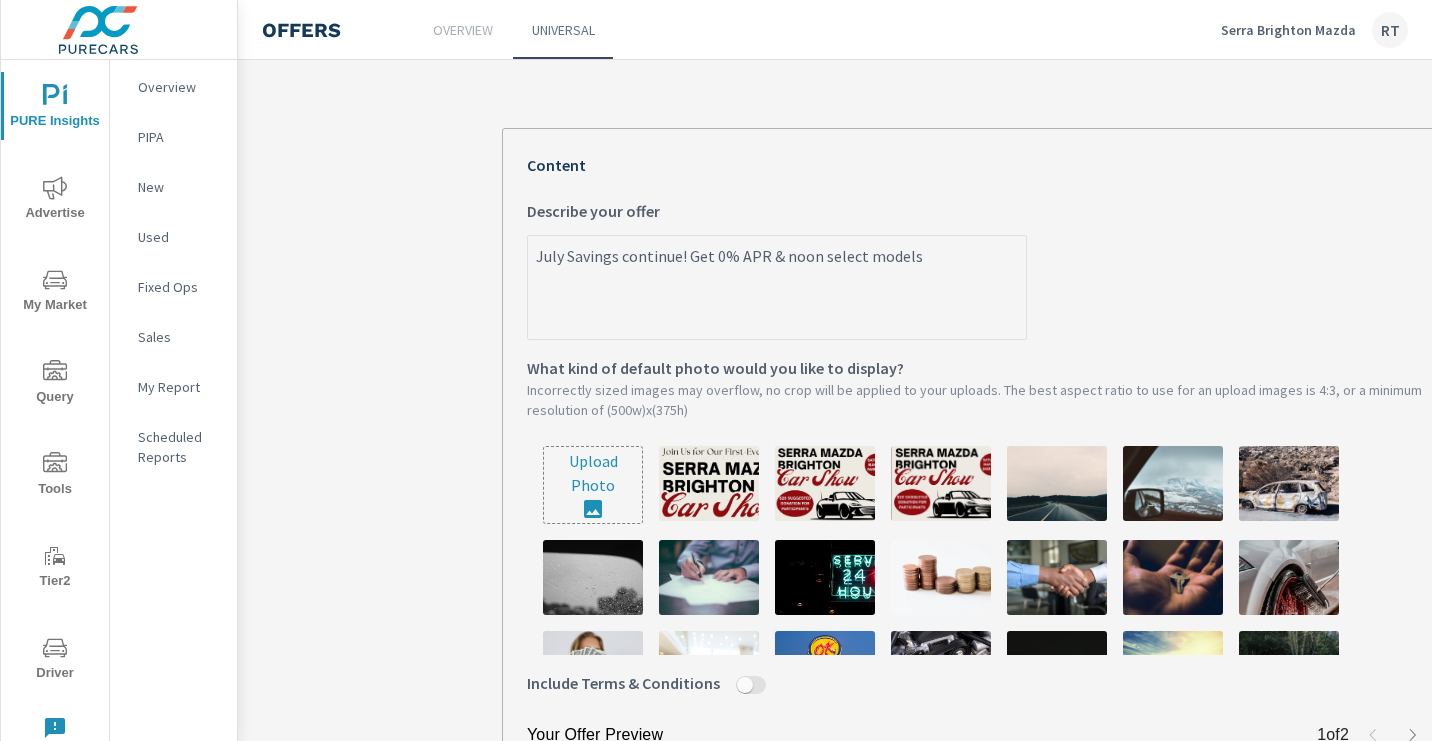 type on "July Savings continue! Get 0% APR & no on select models" 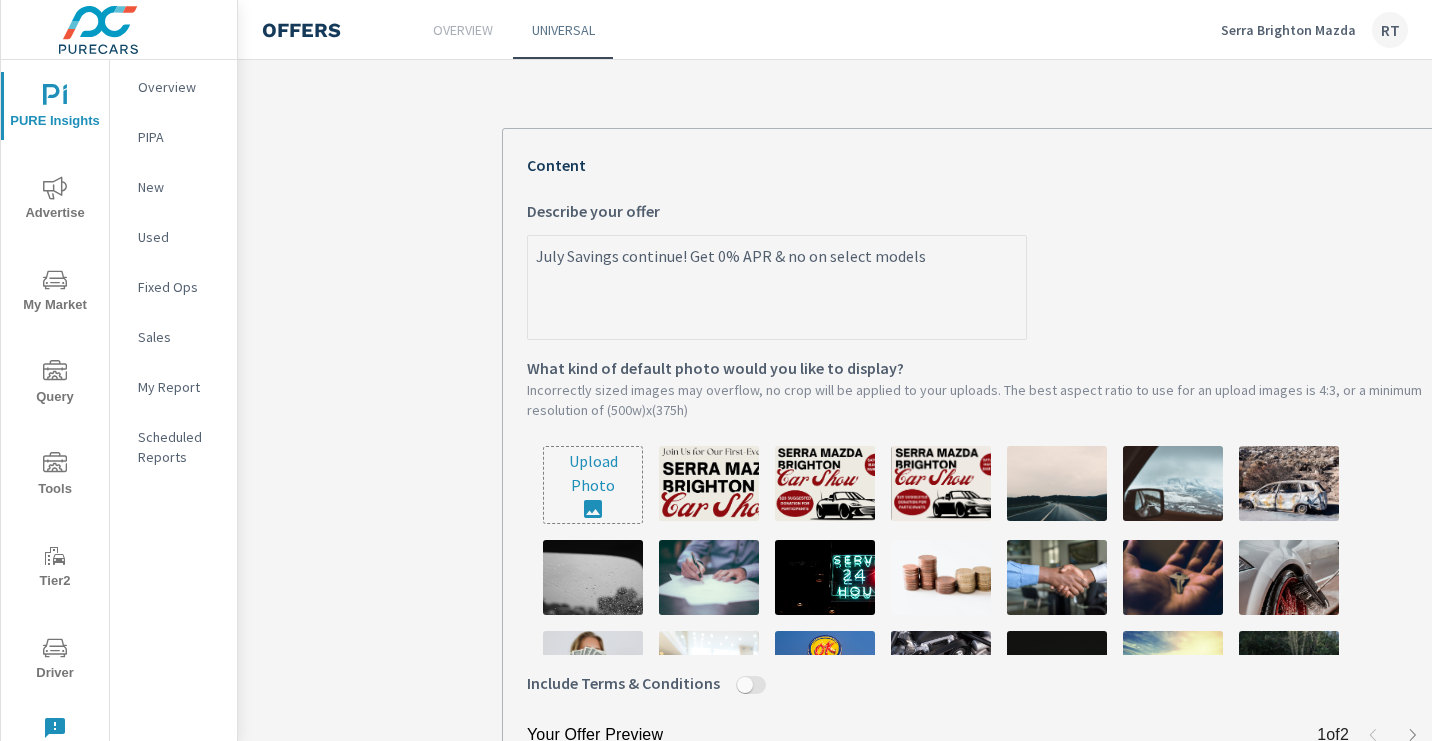 type on "July Savings continue! Get 0% APR & no pon select models" 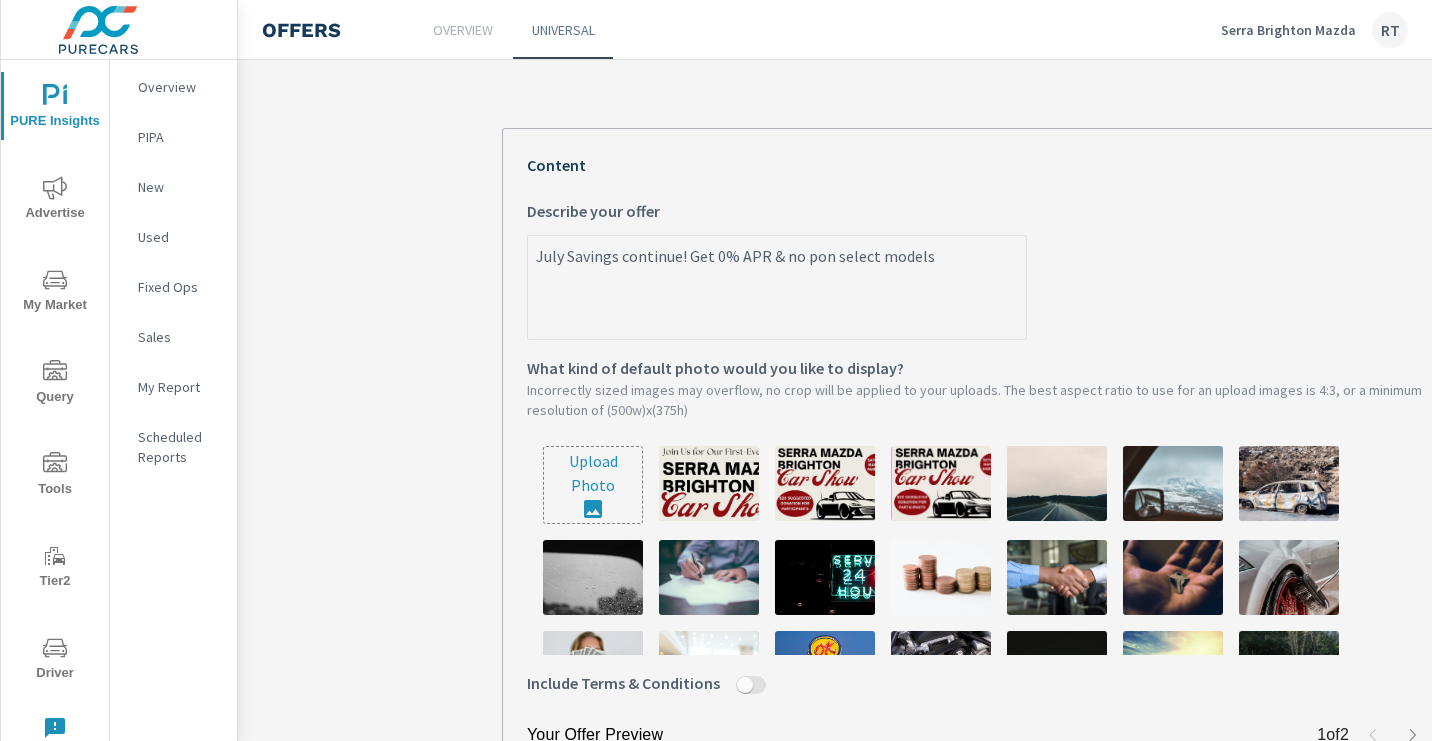 type on "July Savings continue! Get 0% APR & no paon select models" 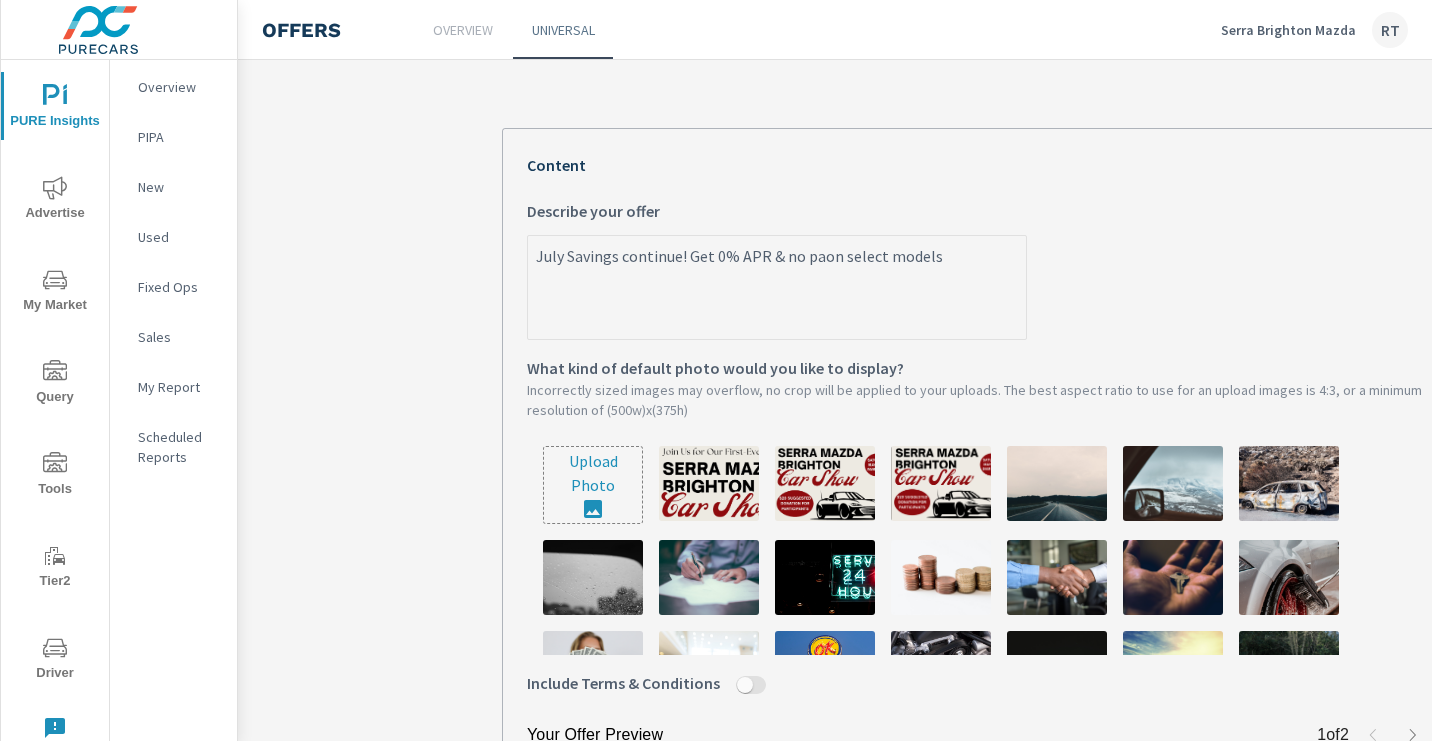 type on "July Savings continue! Get 0% APR & no payon select models" 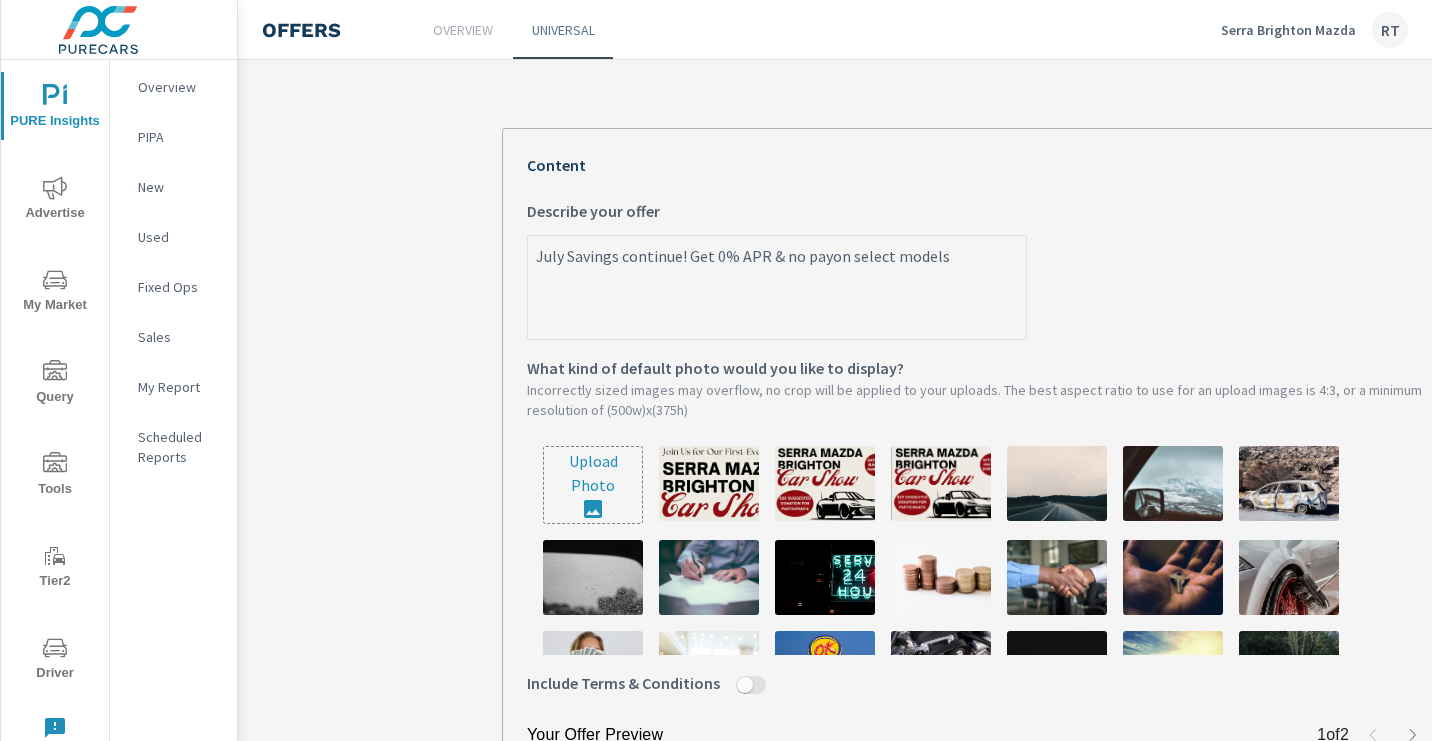 type on "July Savings continue! Get 0% APR & no paymon select models" 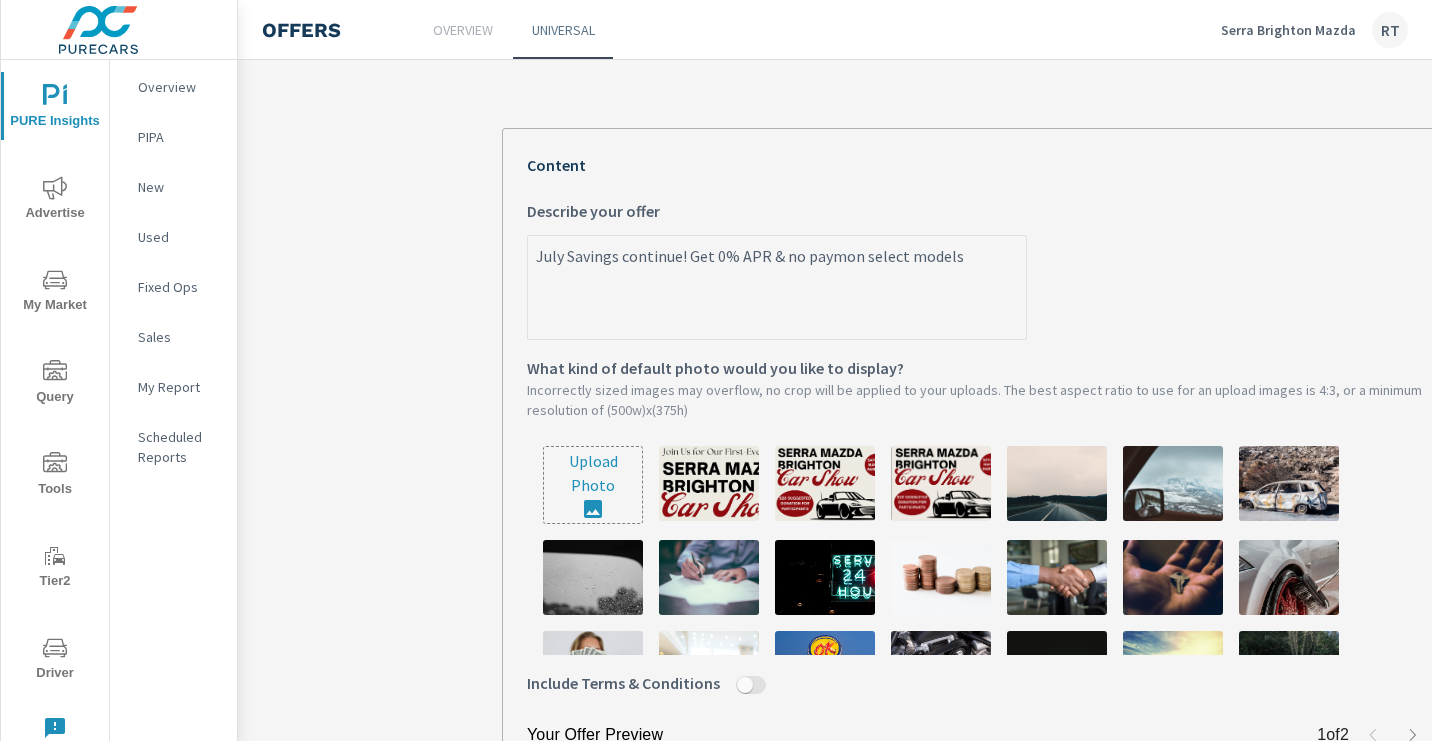 type on "July Savings continue! Get 0% APR & no paymeon select models" 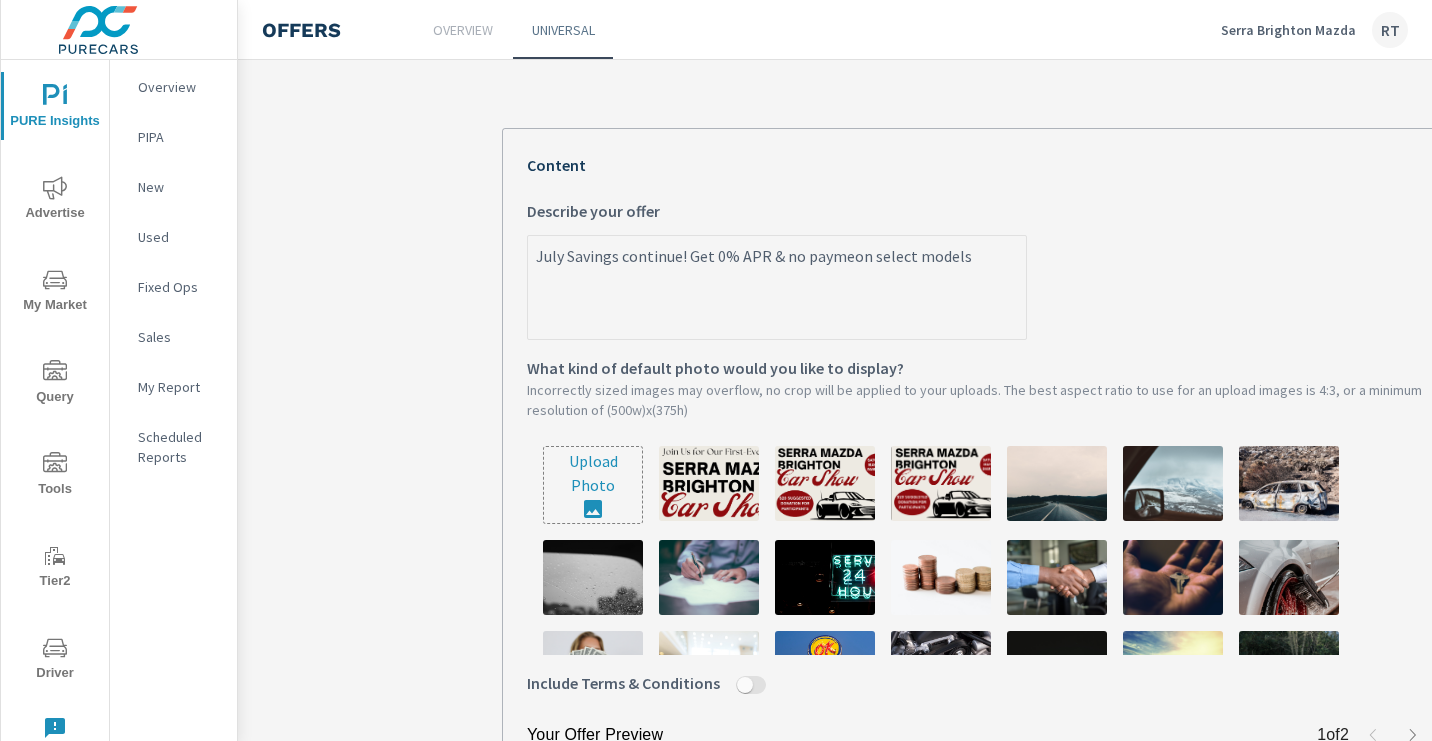 type on "July Savings continue! Get 0% APR & no paymenon select models" 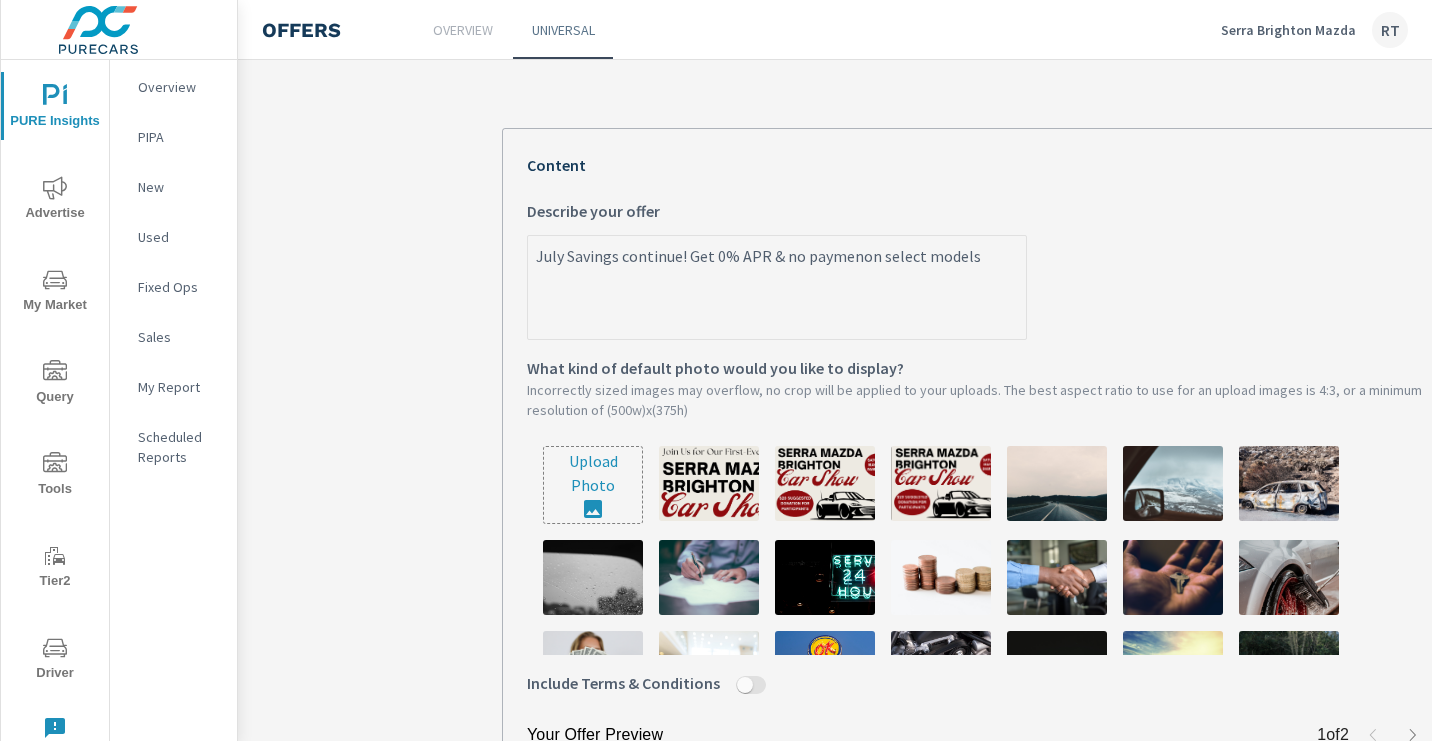 type on "July Savings continue! Get 0% APR & no paymenton select models" 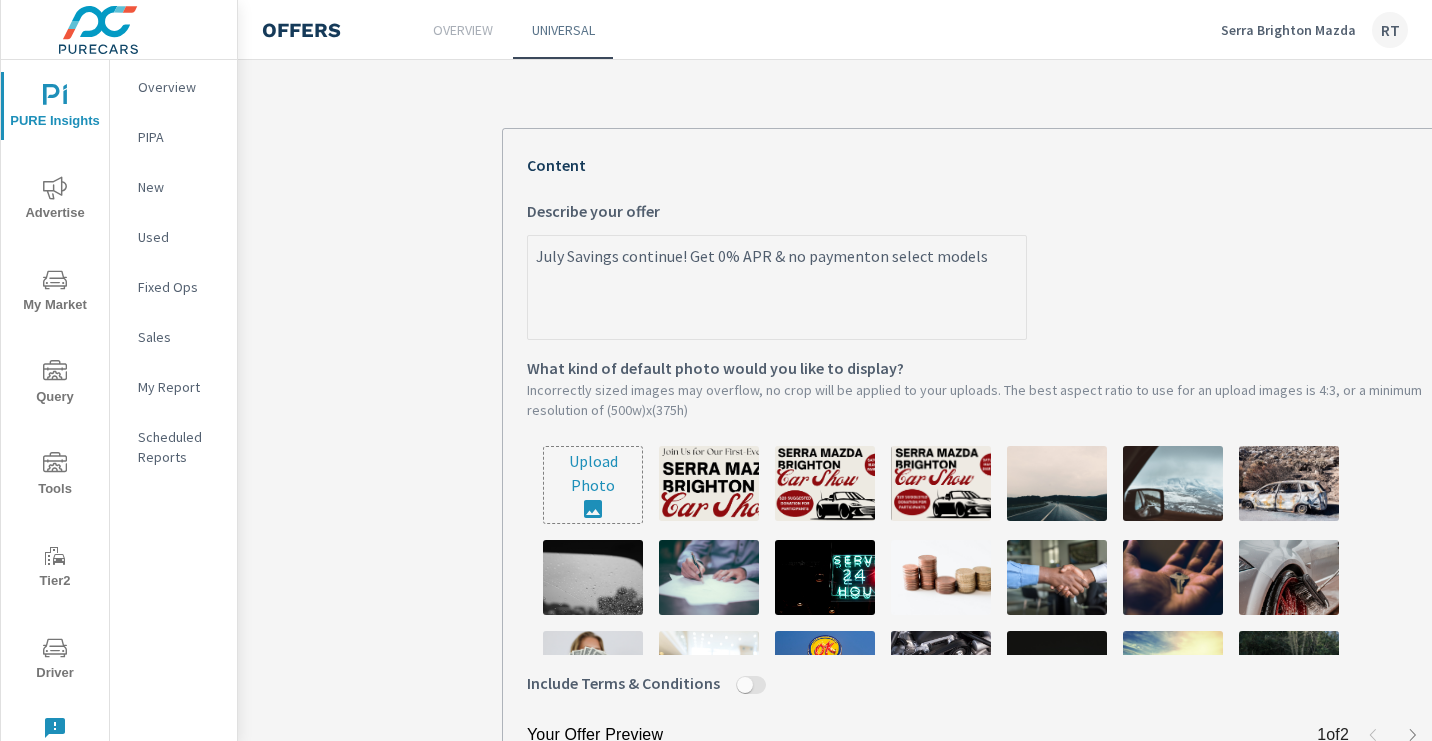 type on "July Savings continue! Get 0% APR & no paymentson select models" 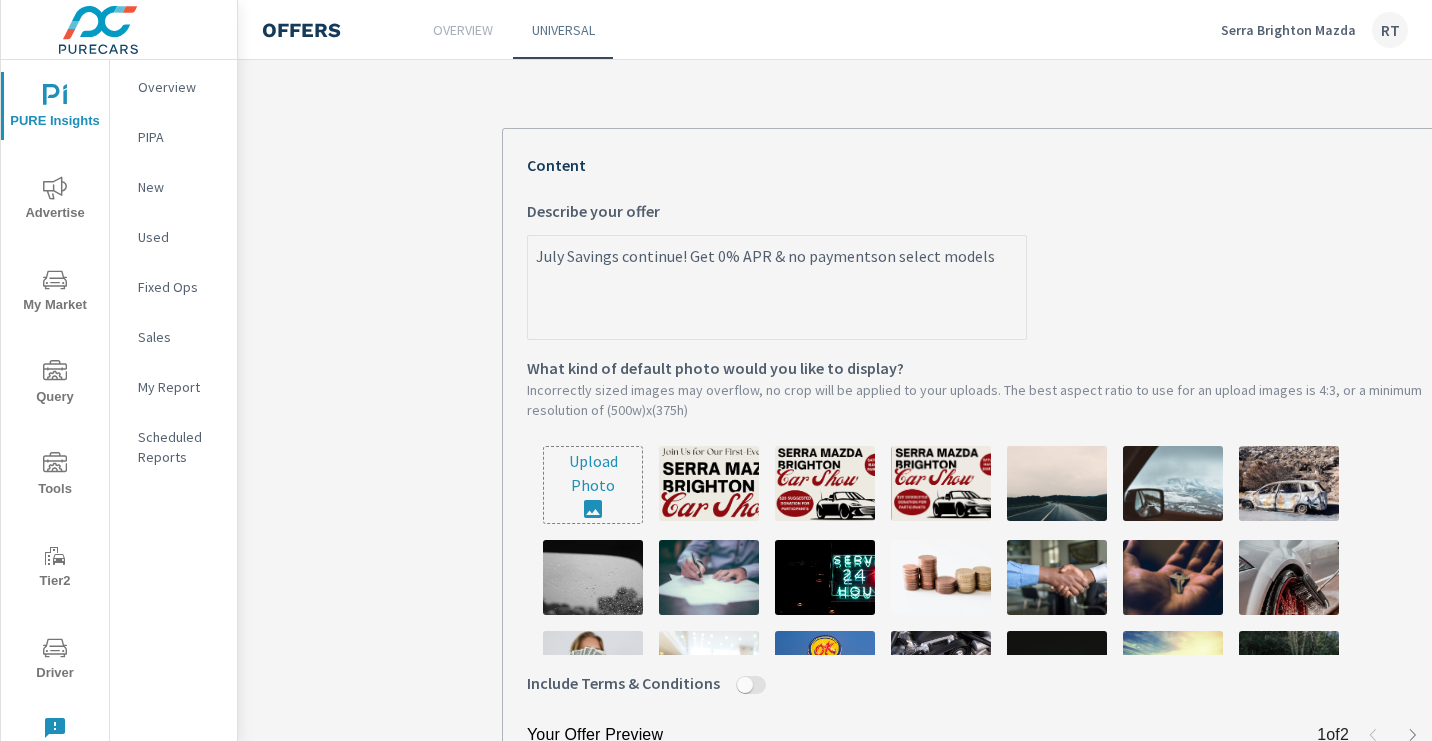 type on "July Savings continue! Get 0% APR & no payments on select models" 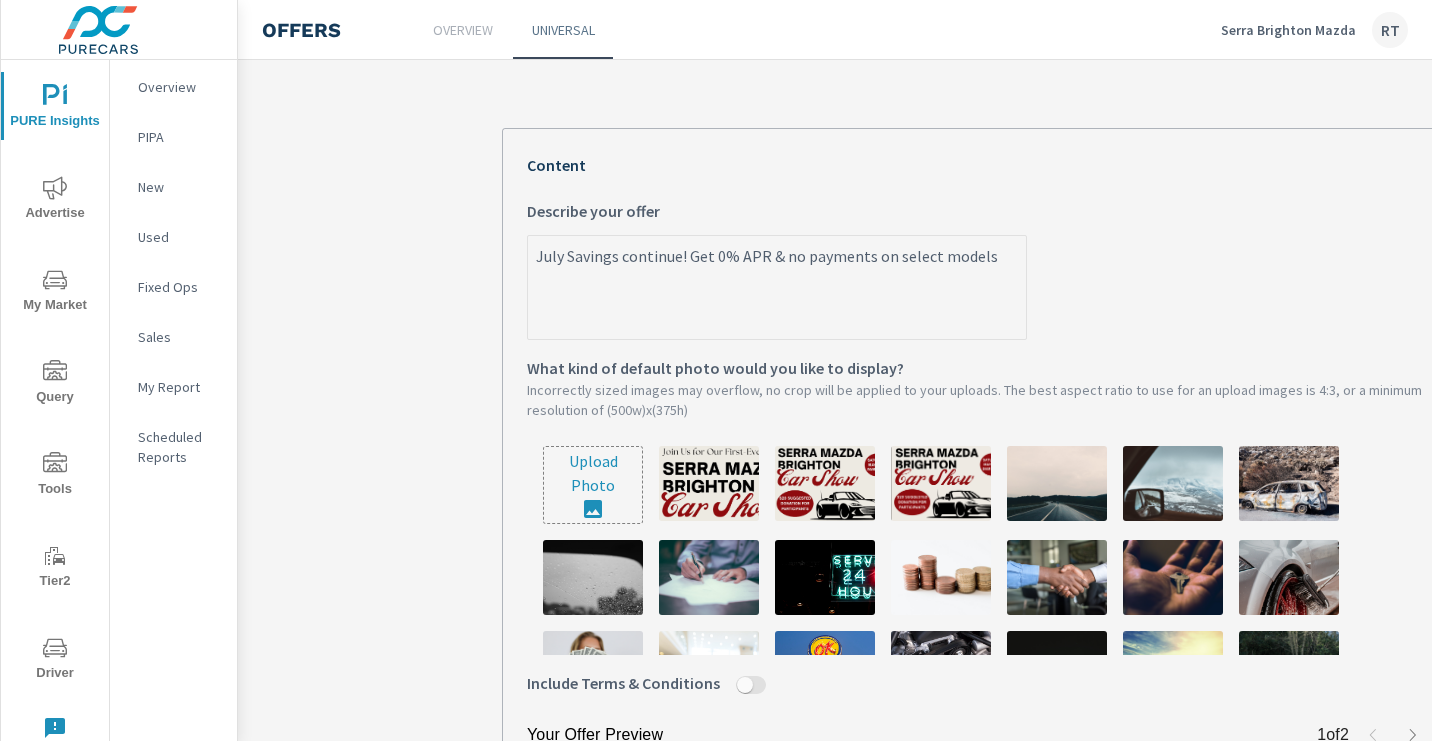 type on "July Savings continue! Get 0% APR & no payments fon select models" 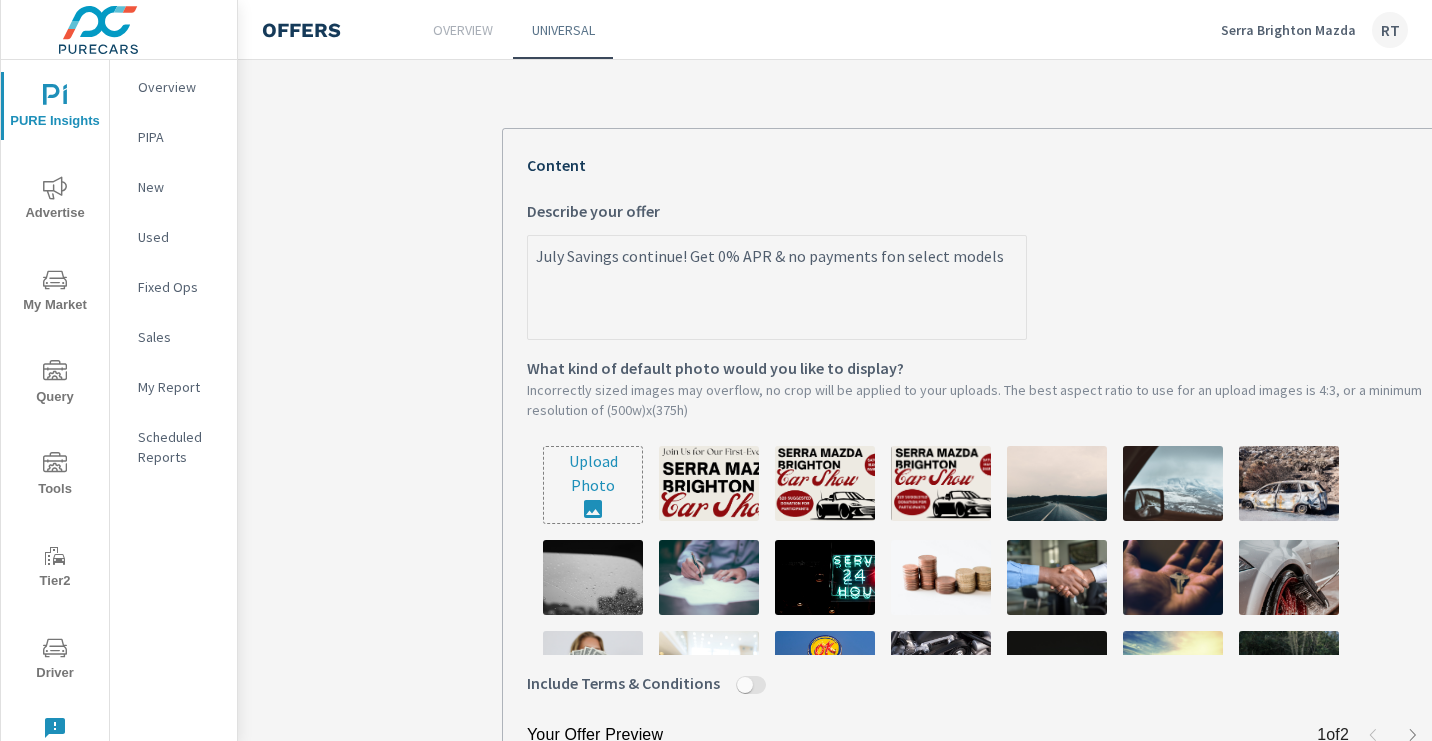 type on "July Savings continue! Get 0% APR & no payments foon select models" 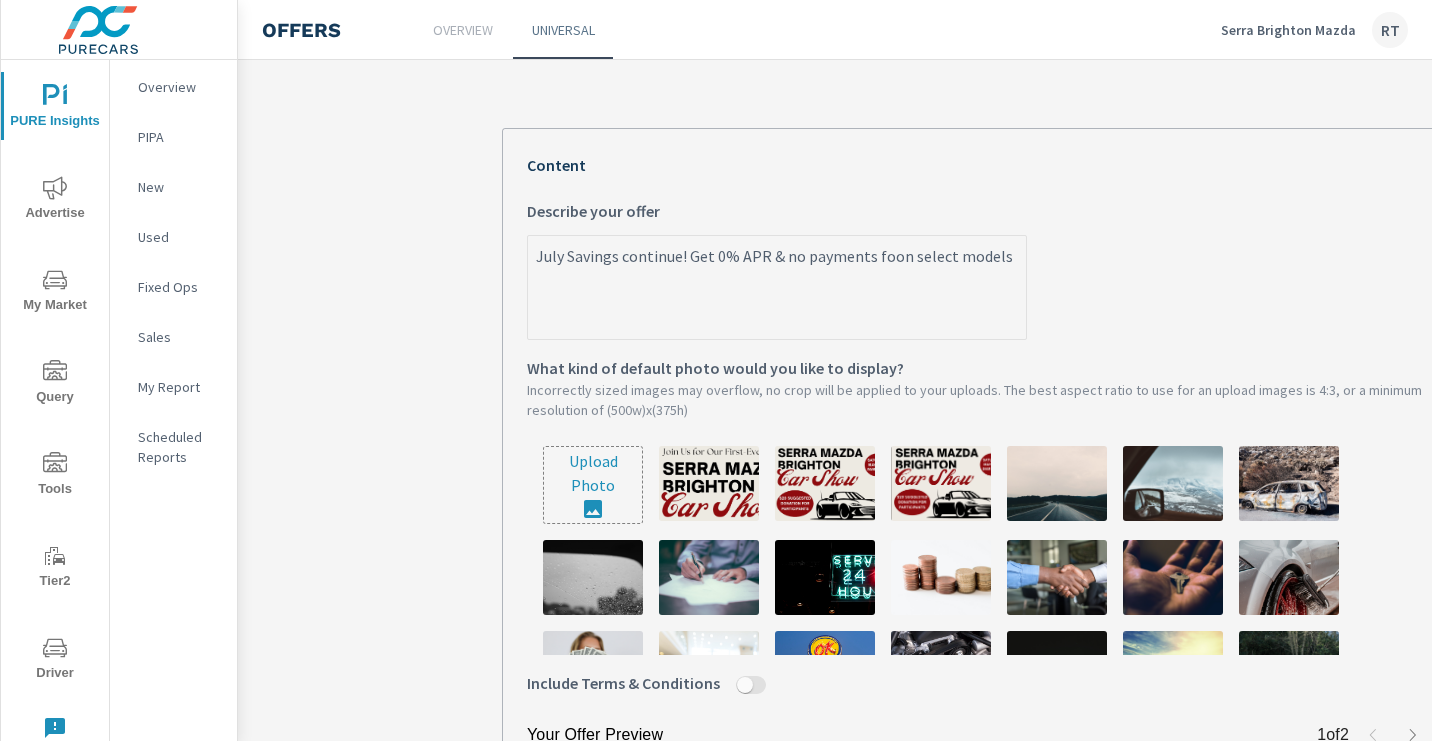type on "July Savings continue! Get 0% APR & no payments foron select models" 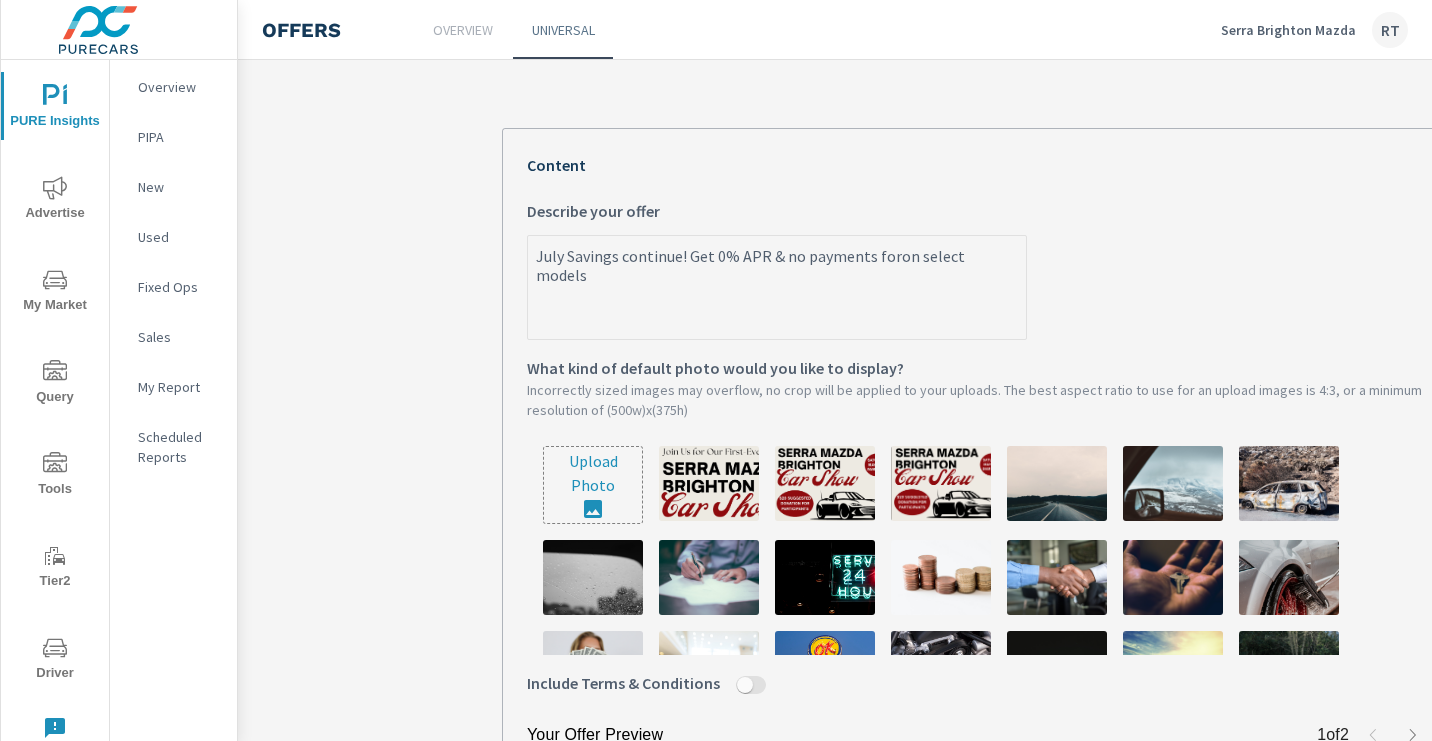 type on "July Savings continue! Get 0% APR & no payments for on select models" 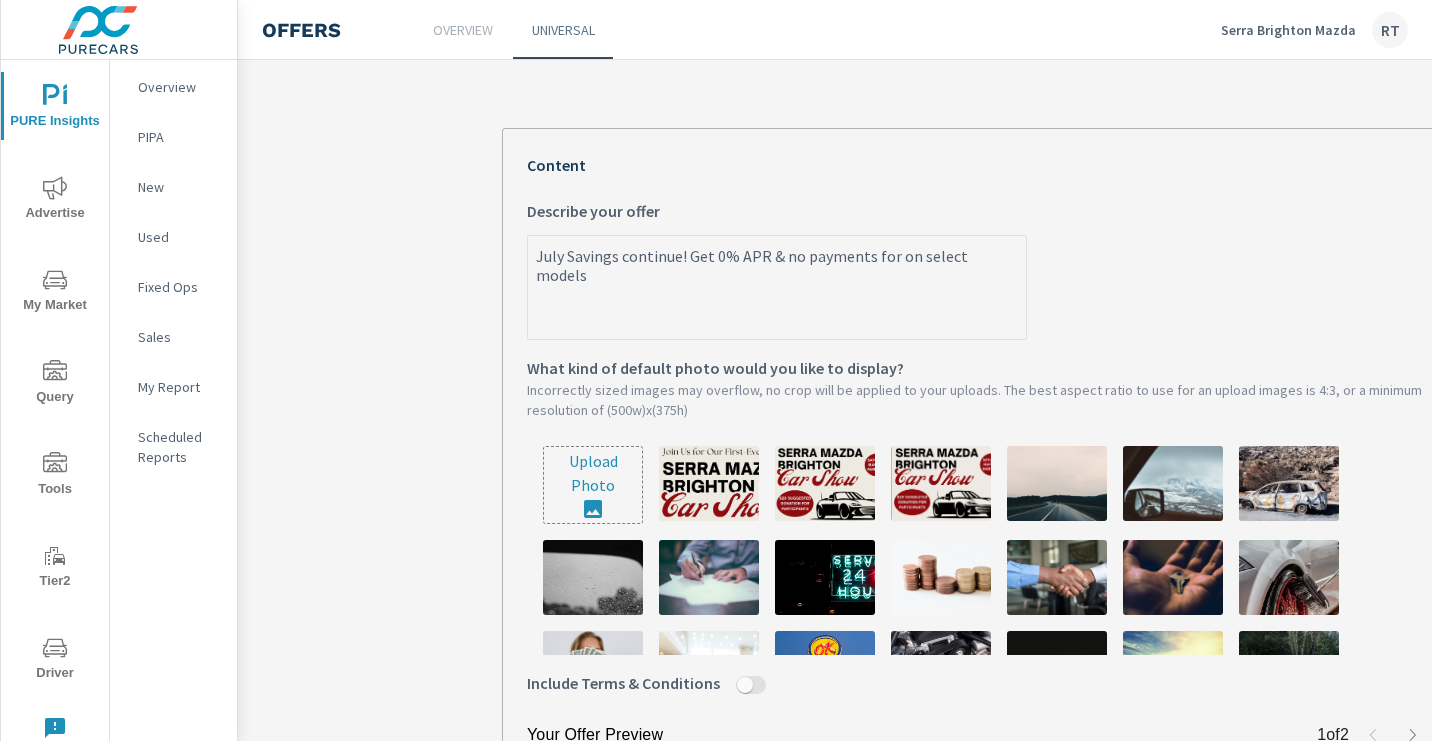 type on "July Savings continue! Get 0% APR & no payments for 9on select models" 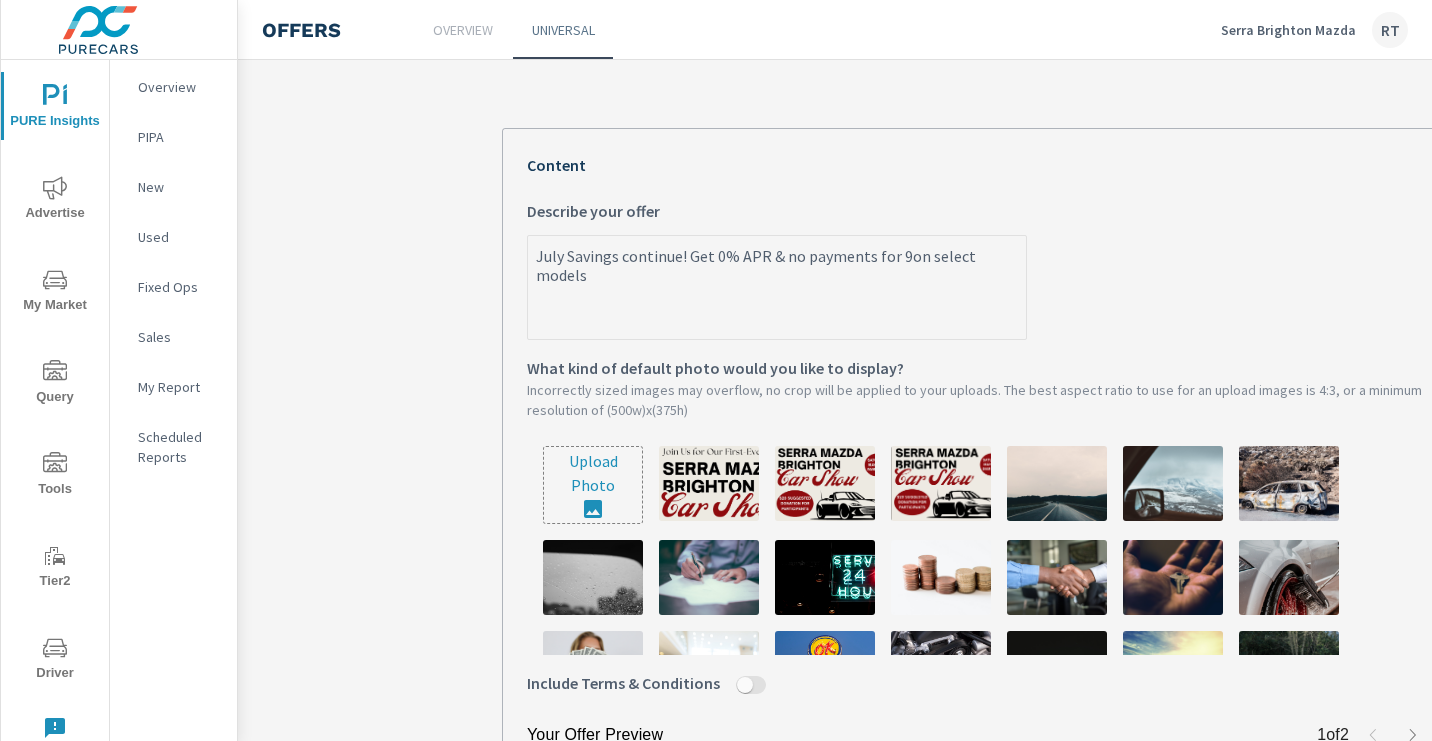 type on "July Savings continue! Get 0% APR & no payments for 90on select models" 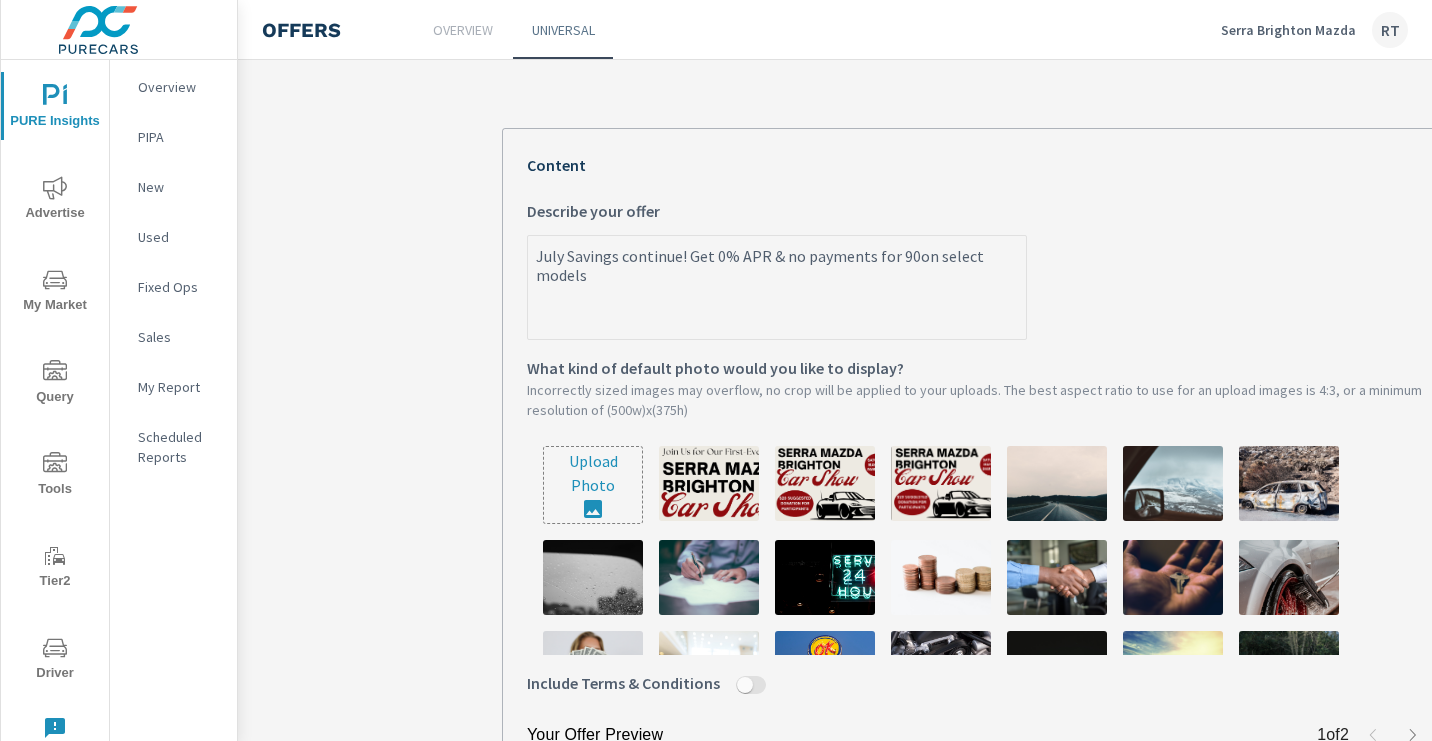 type on "July Savings continue! Get 0% APR & no payments for 90 on select models" 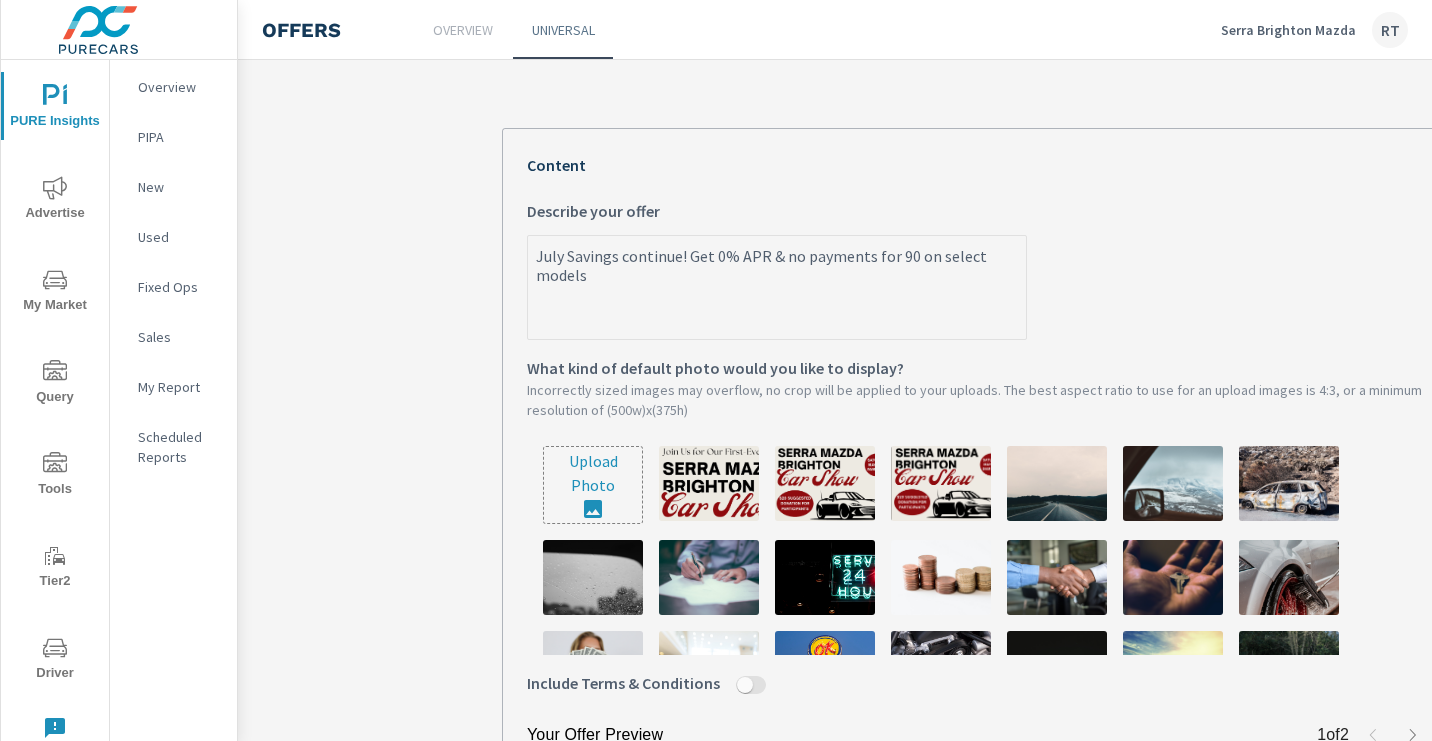 type on "July Savings continue! Get 0% APR & no payments for 90 Don select models" 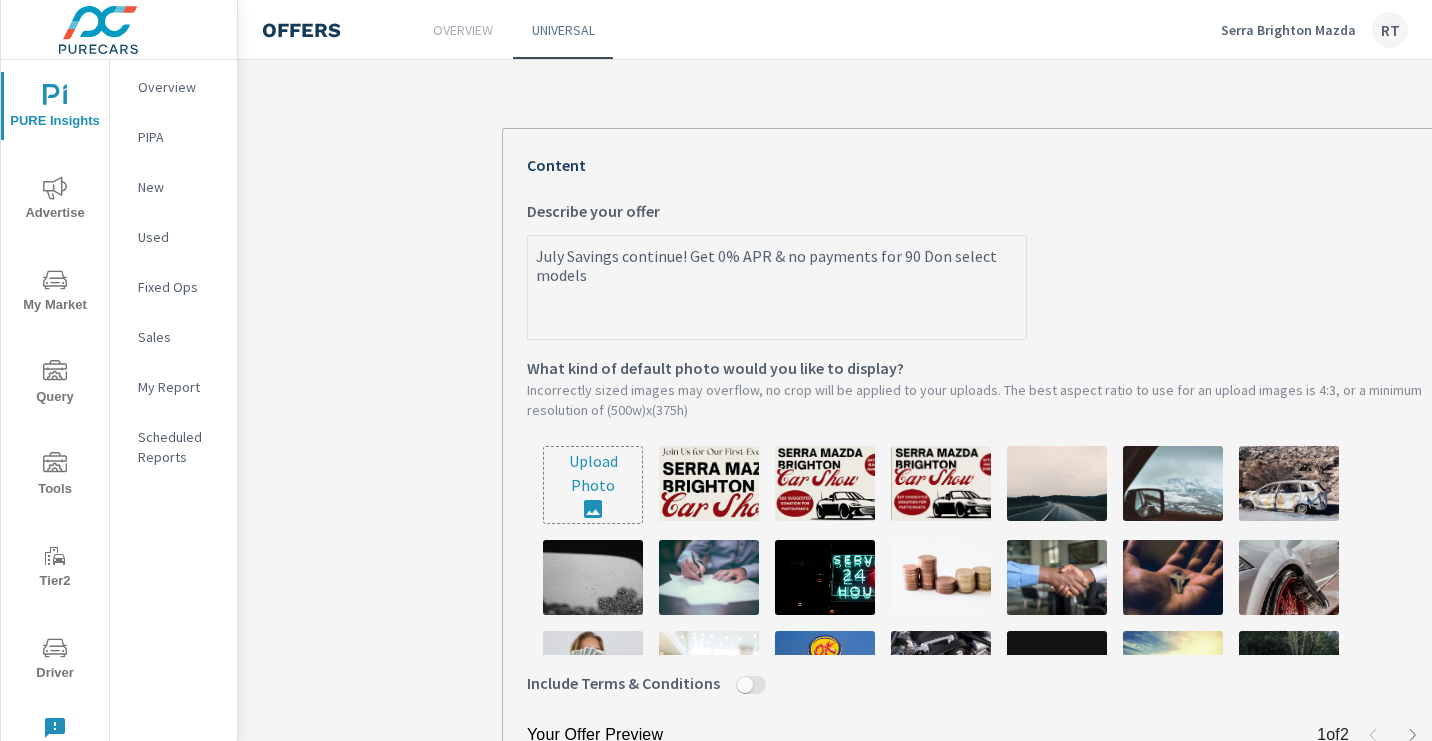 type on "July Savings continue! Get 0% APR & no payments for 90 on select models" 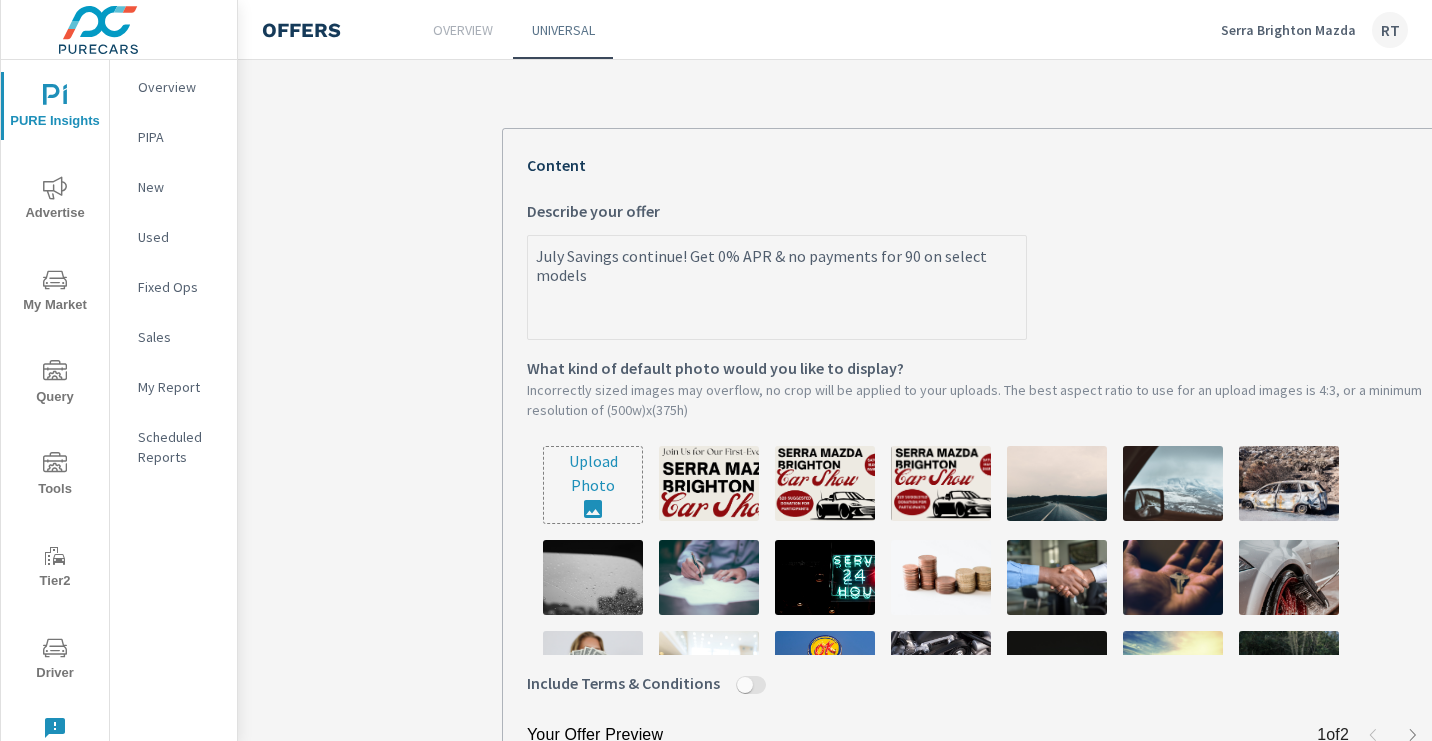 type on "July Savings continue! Get 0% APR & no payments for 90 don select models" 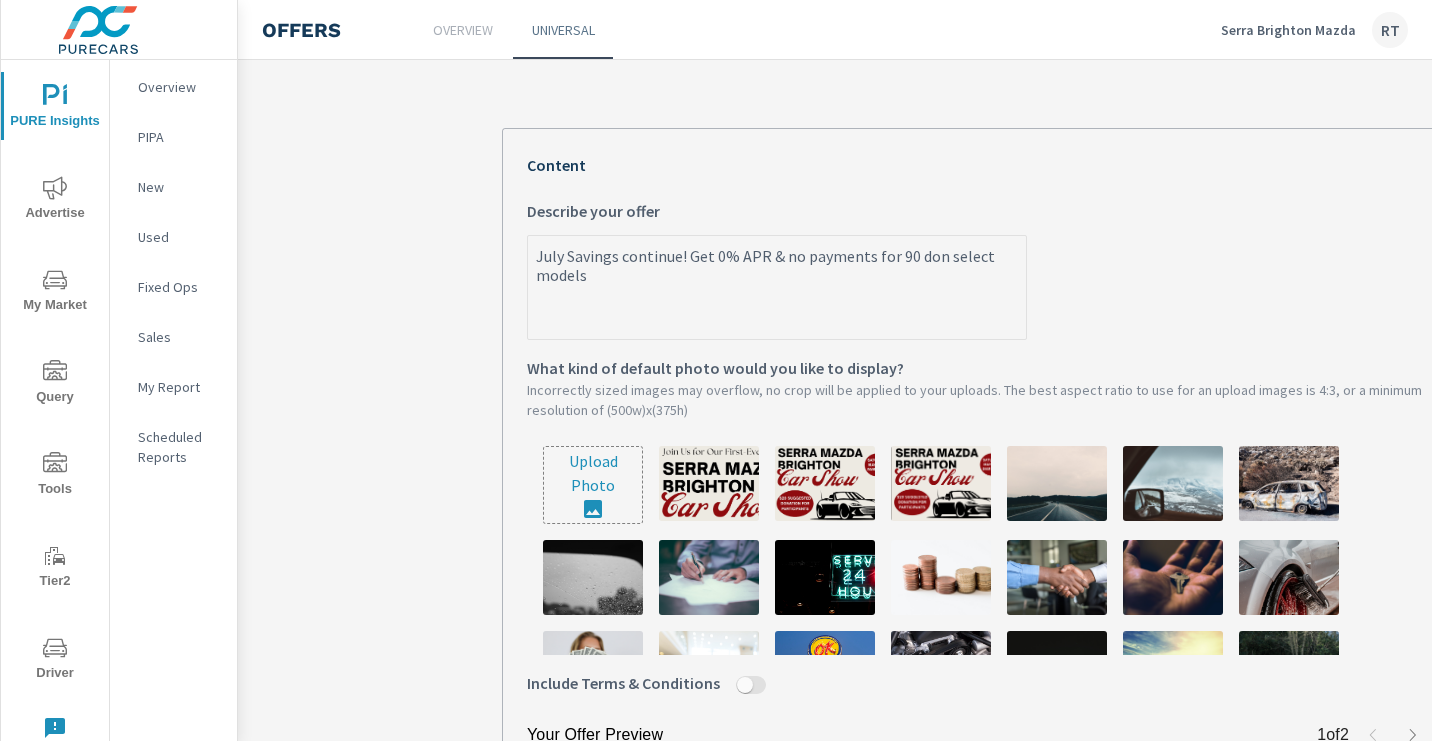 type on "July Savings continue! Get 0% APR & no payments for 90 daon select models" 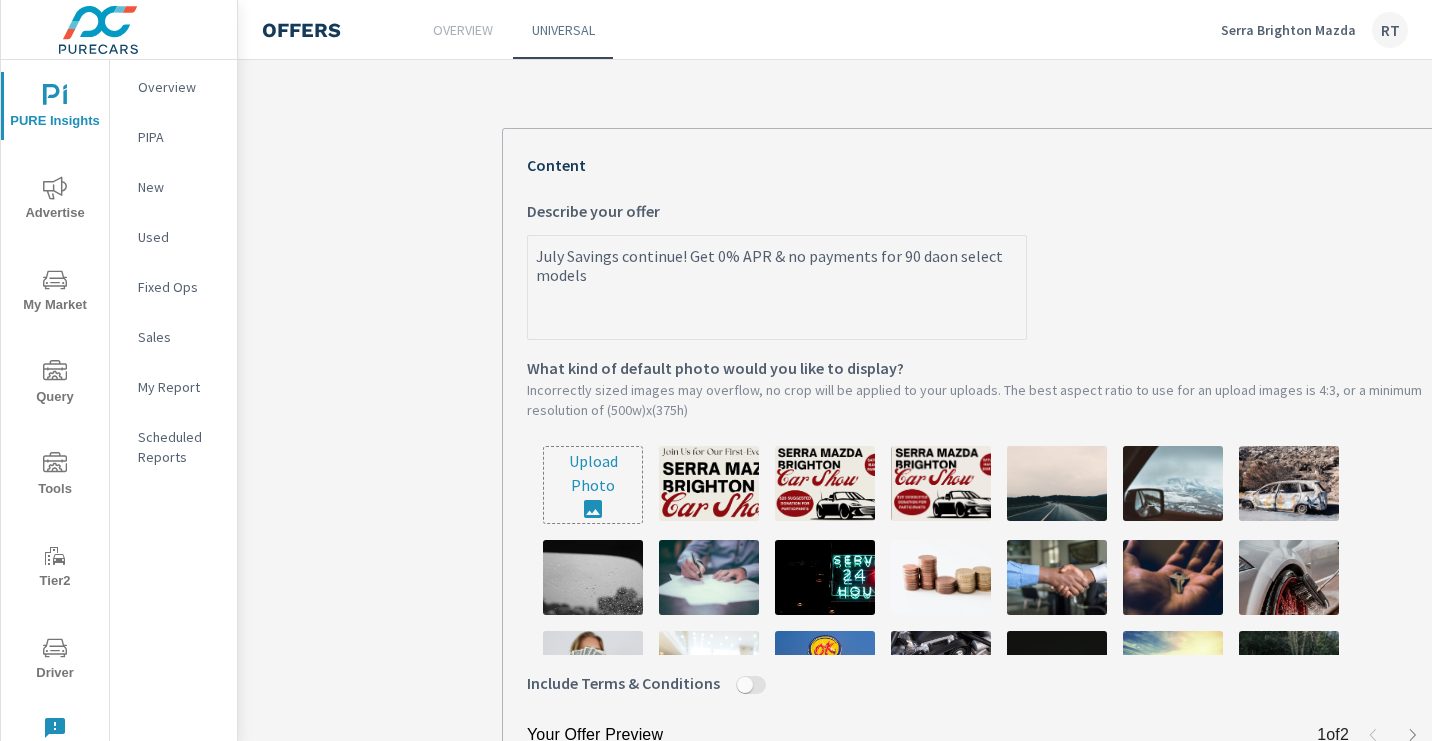 type on "July Savings continue! Get 0% APR & no payments for 90 dayon select models" 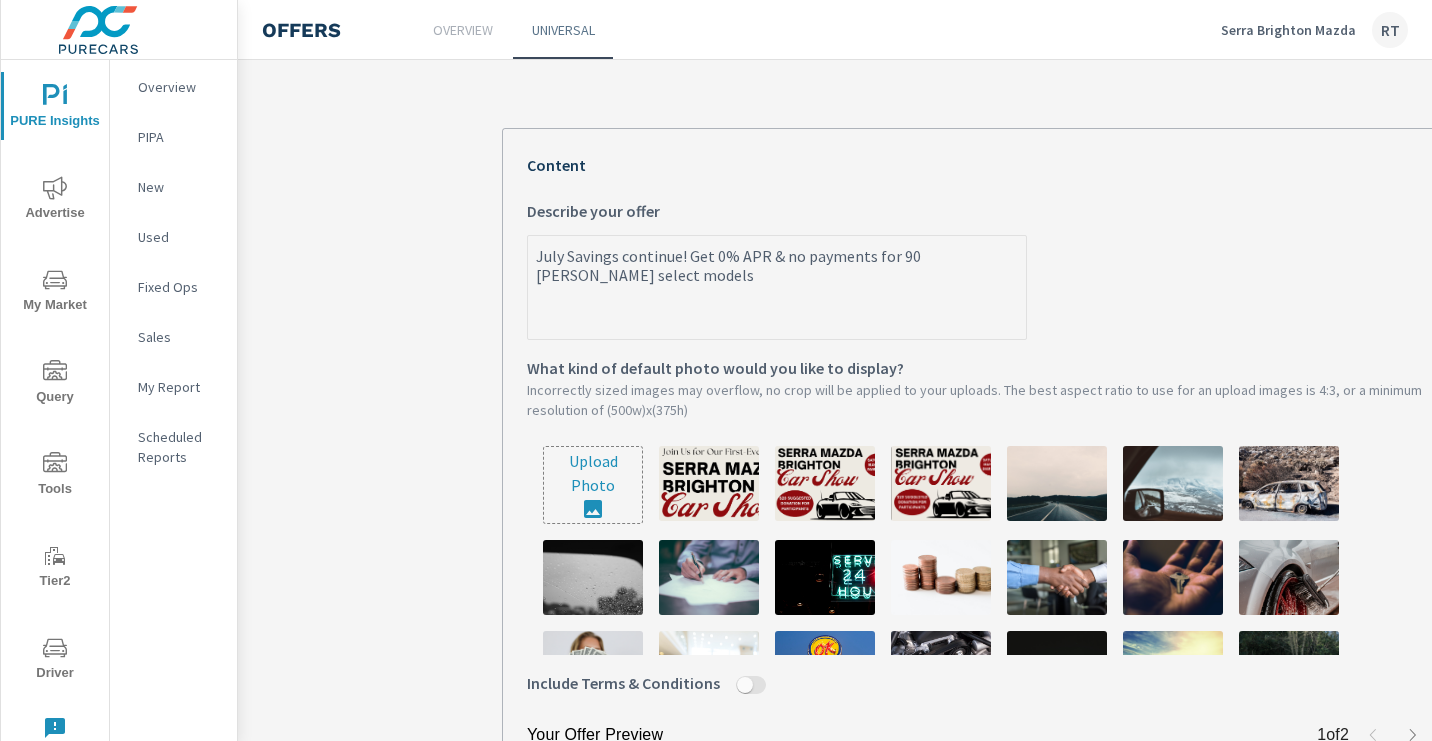 type on "x" 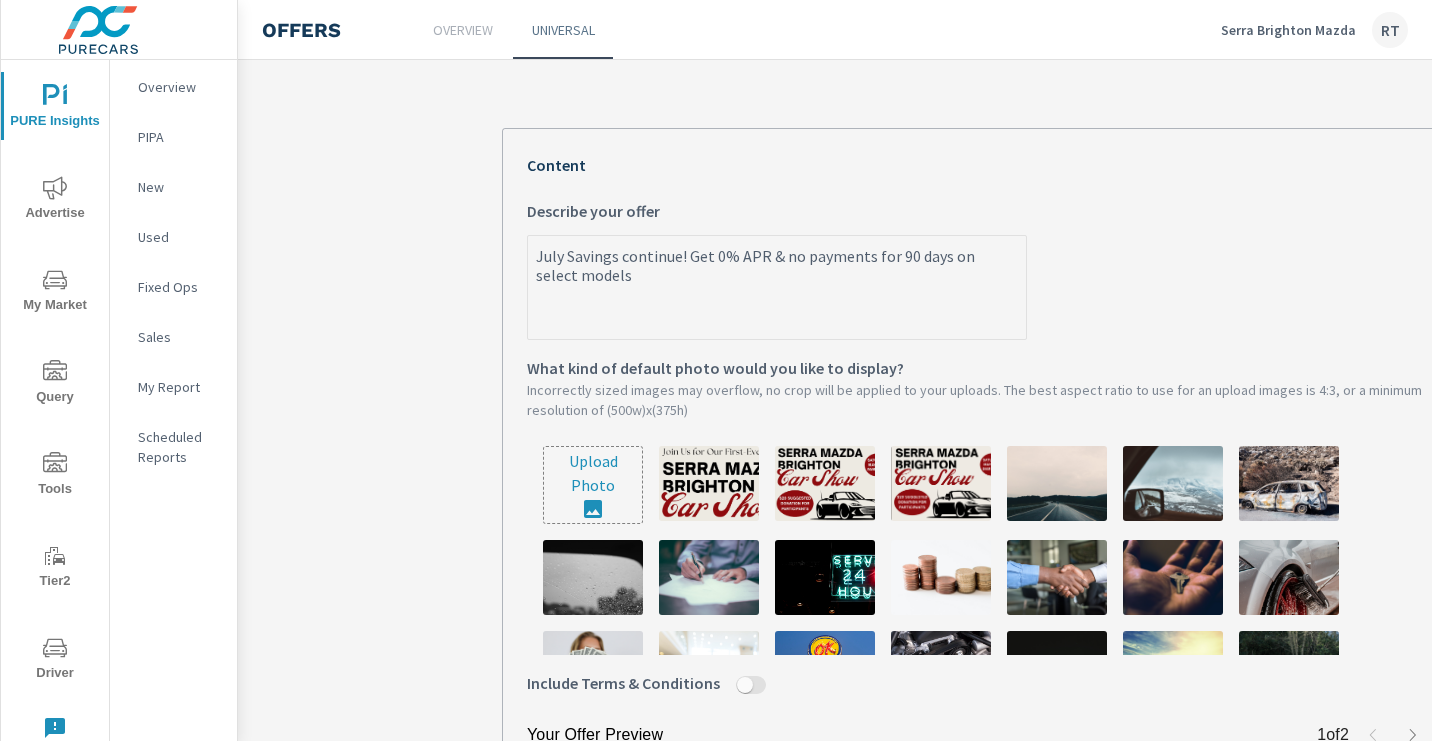 click on "July Savings continue! Get 0% APR & no payments for 90 days on select models" at bounding box center [777, 289] 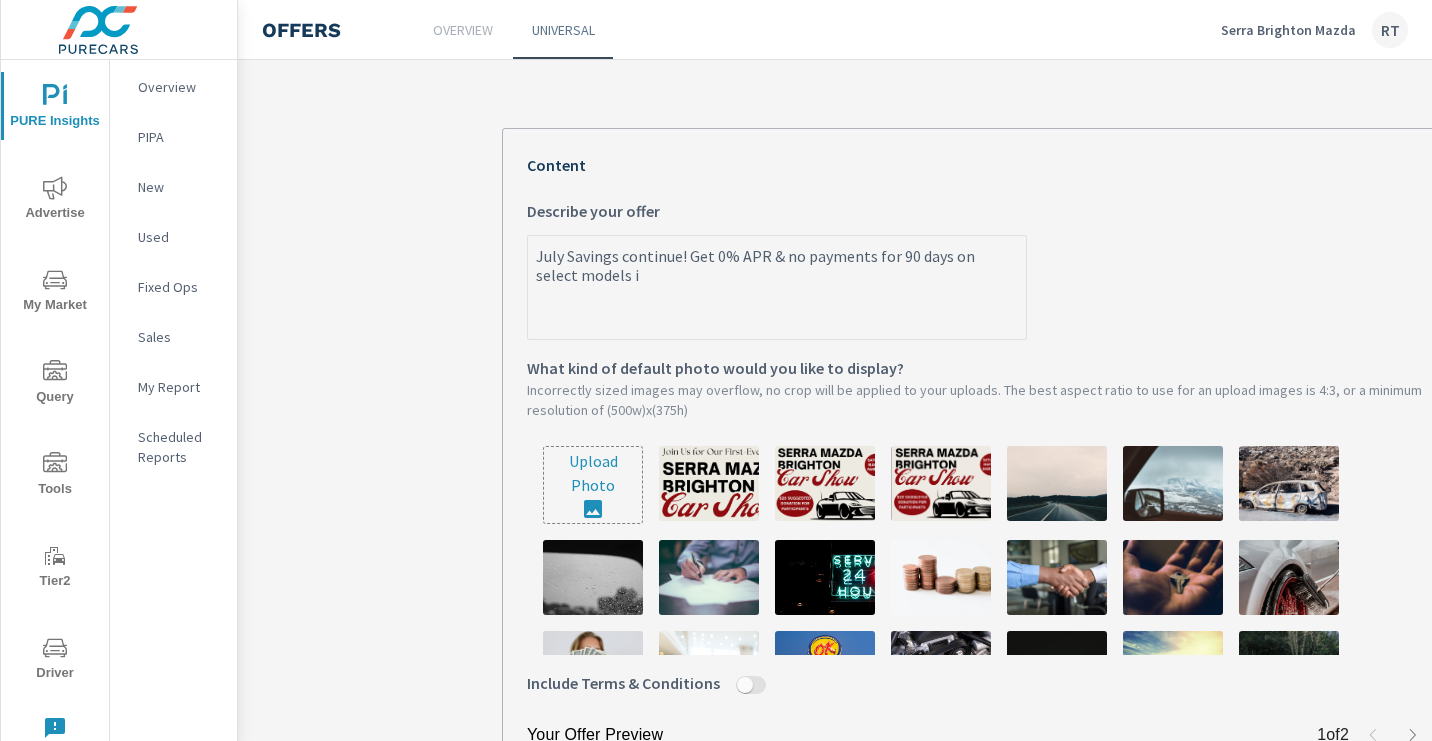type on "July Savings continue! Get 0% APR & no payments for 90 days on select models in" 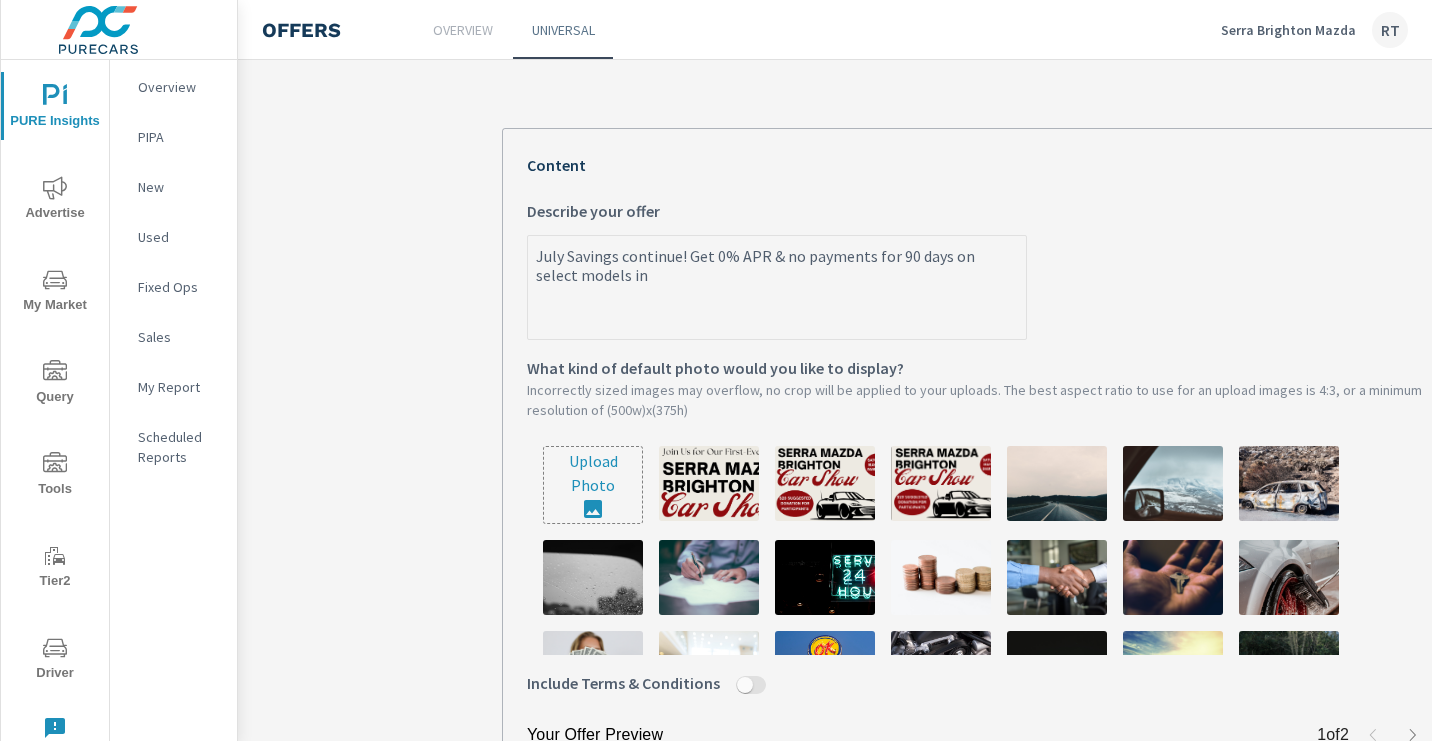 type on "July Savings continue! Get 0% APR & no payments for 90 days on select models in" 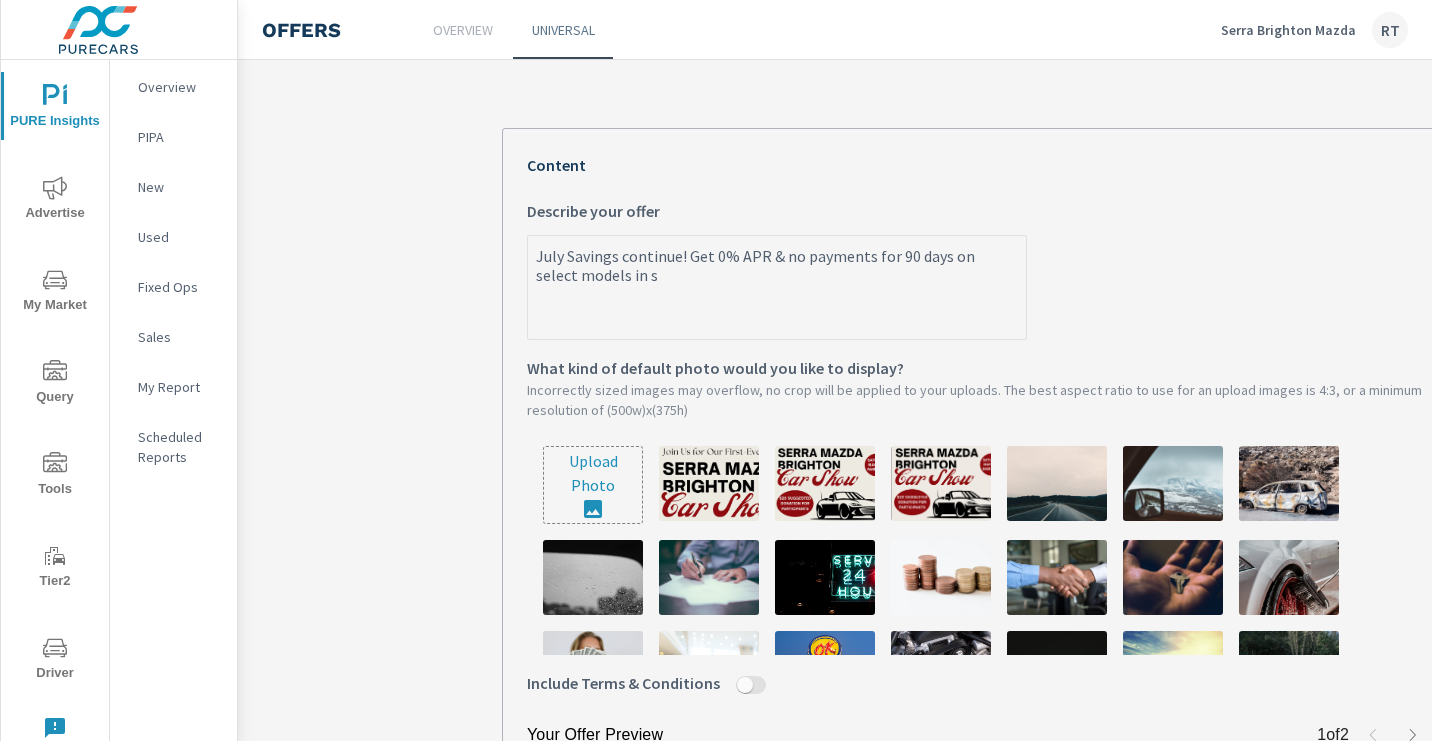 type on "July Savings continue! Get 0% APR & no payments for 90 days on select models in st" 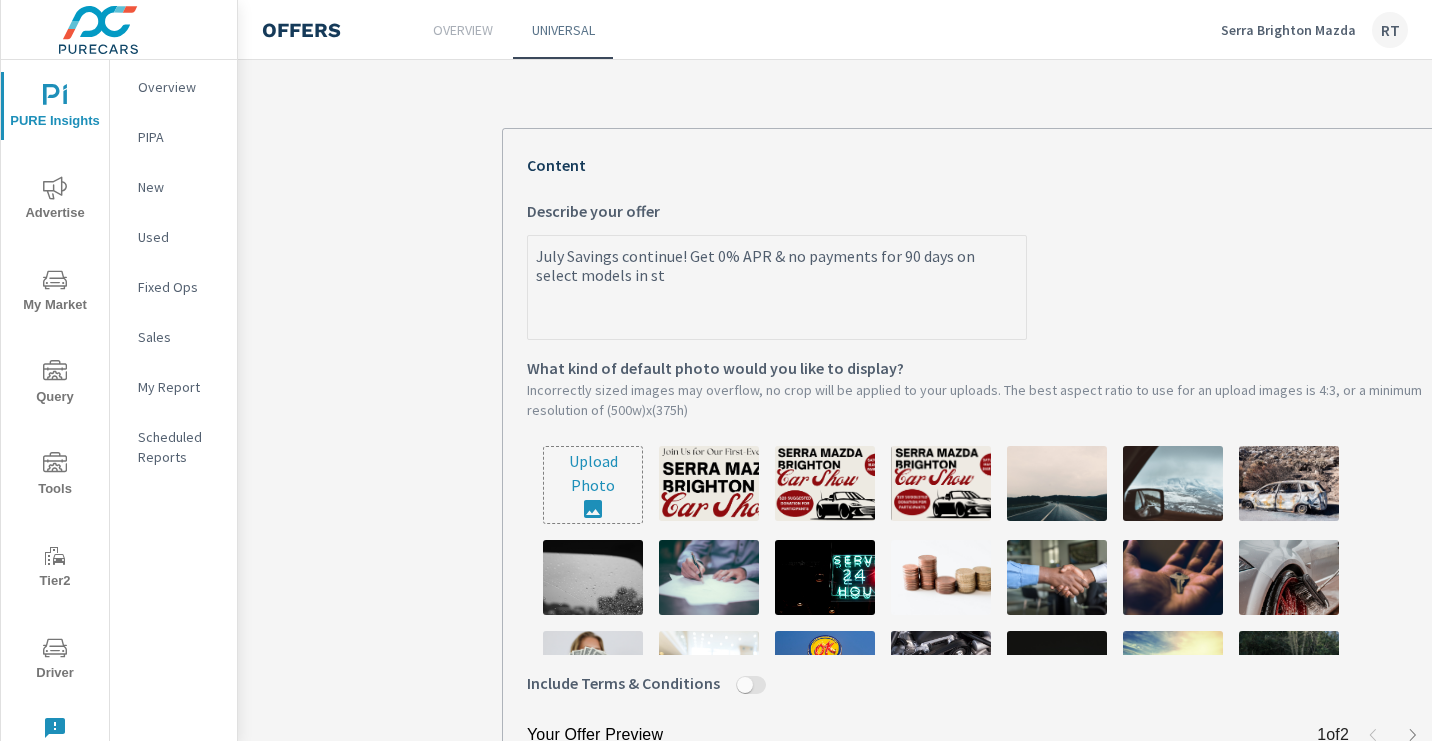 type on "July Savings continue! Get 0% APR & no payments for 90 days on select models in stc" 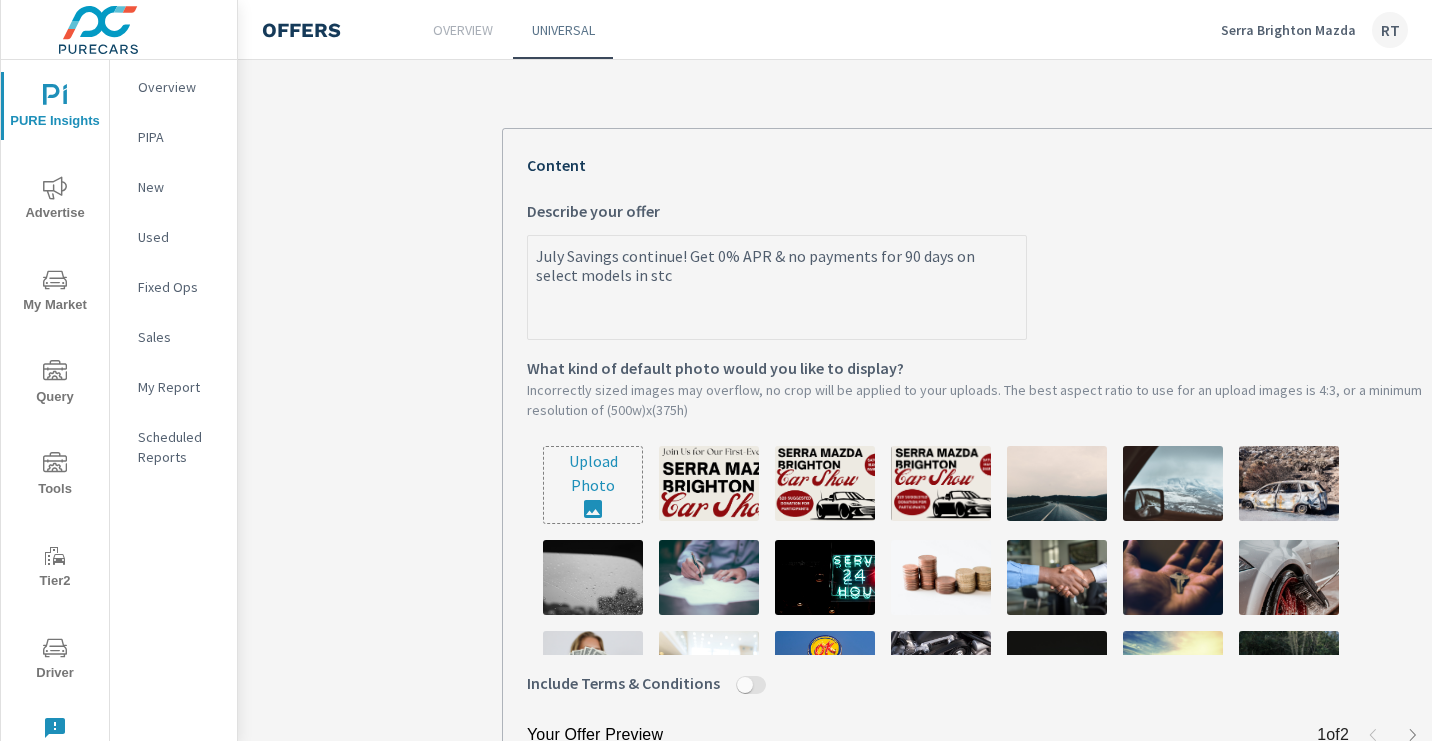 type on "July Savings continue! Get 0% APR & no payments for 90 days on select models in stco" 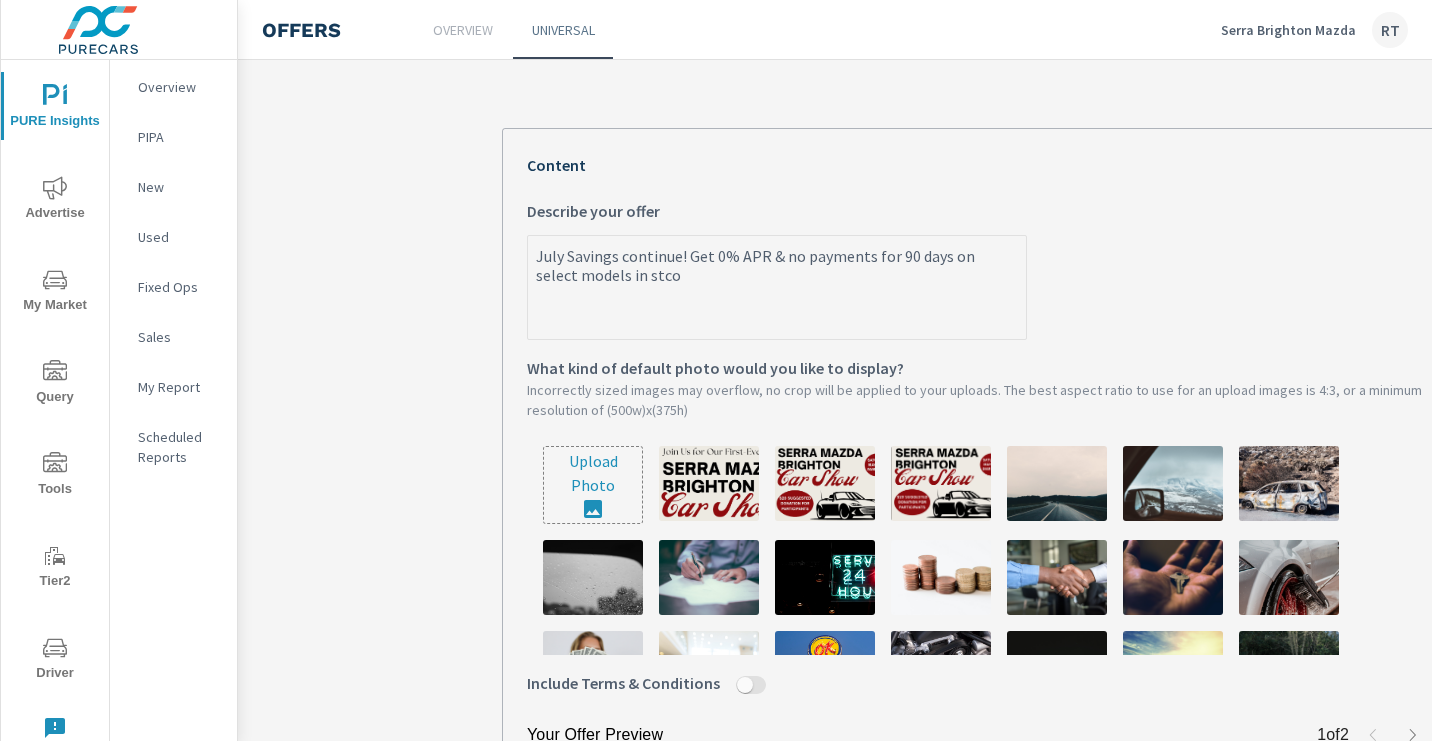 type on "July Savings continue! Get 0% APR & no payments for 90 days on select models in stc" 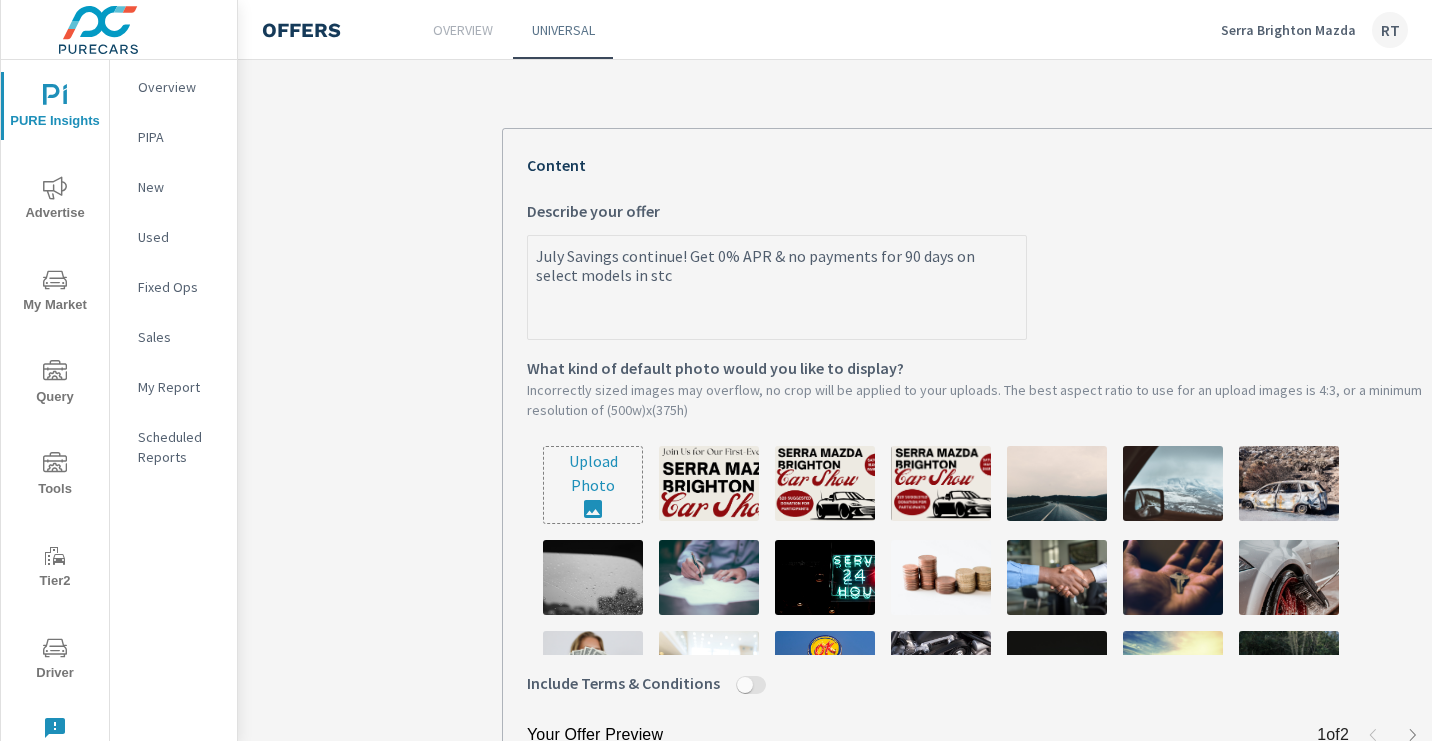 type on "July Savings continue! Get 0% APR & no payments for 90 days on select models in st" 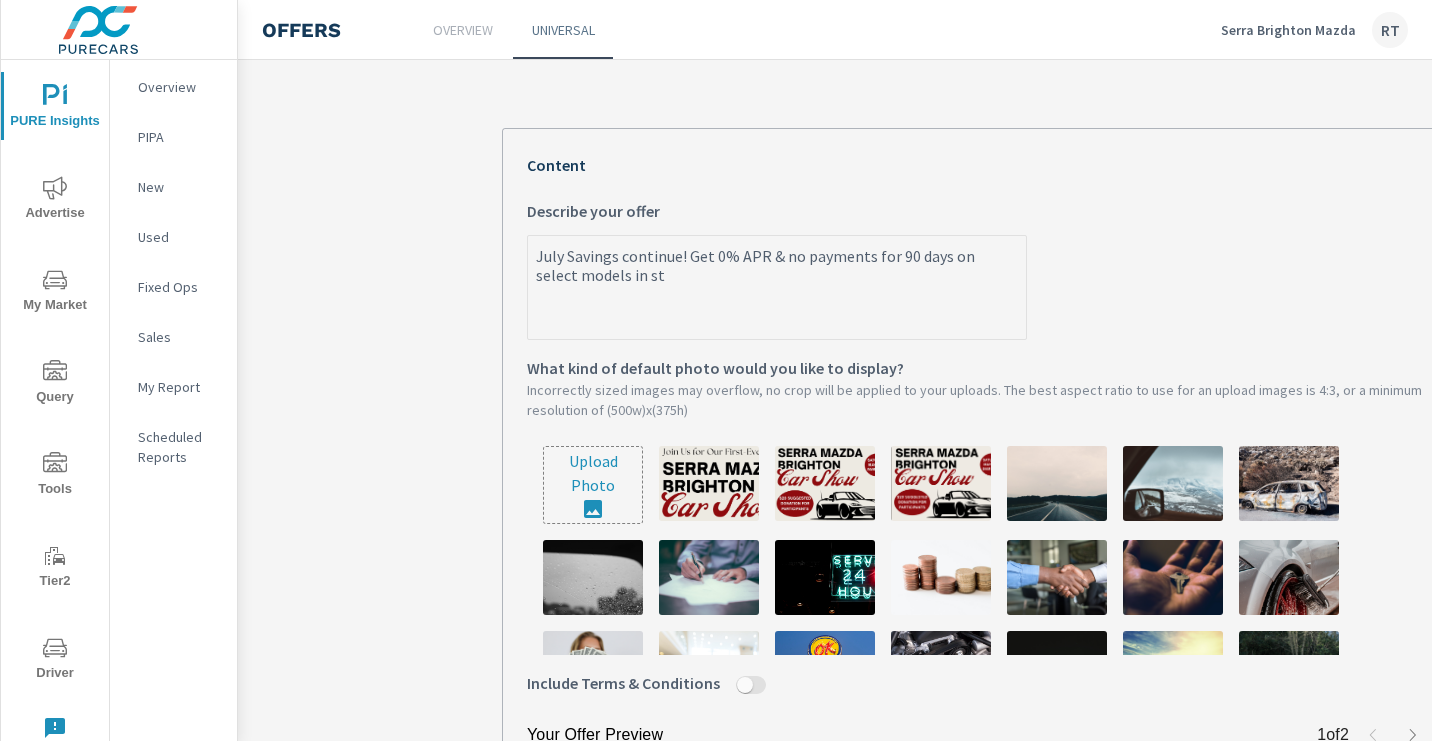 type on "July Savings continue! Get 0% APR & no payments for 90 days on select models in sto" 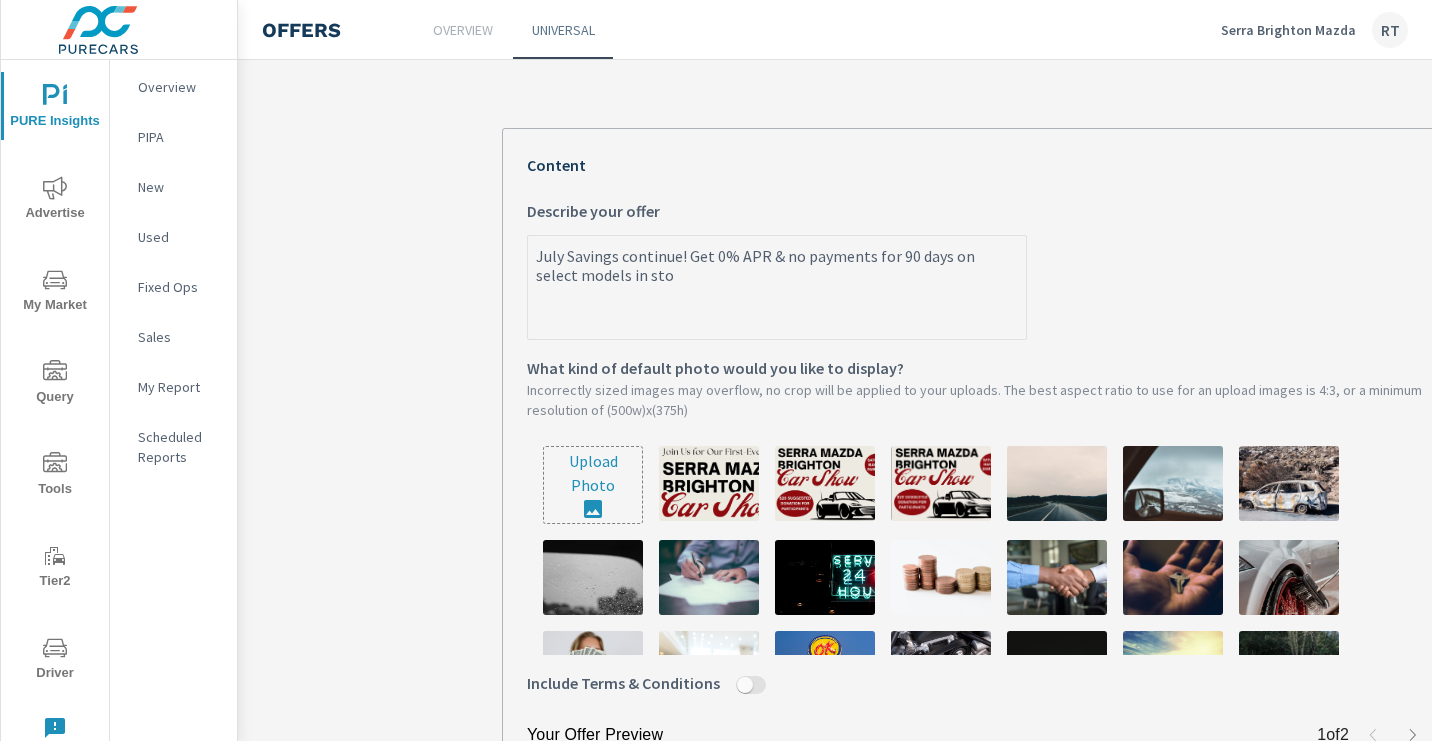 type on "July Savings continue! Get 0% APR & no payments for 90 days on select models in stoc" 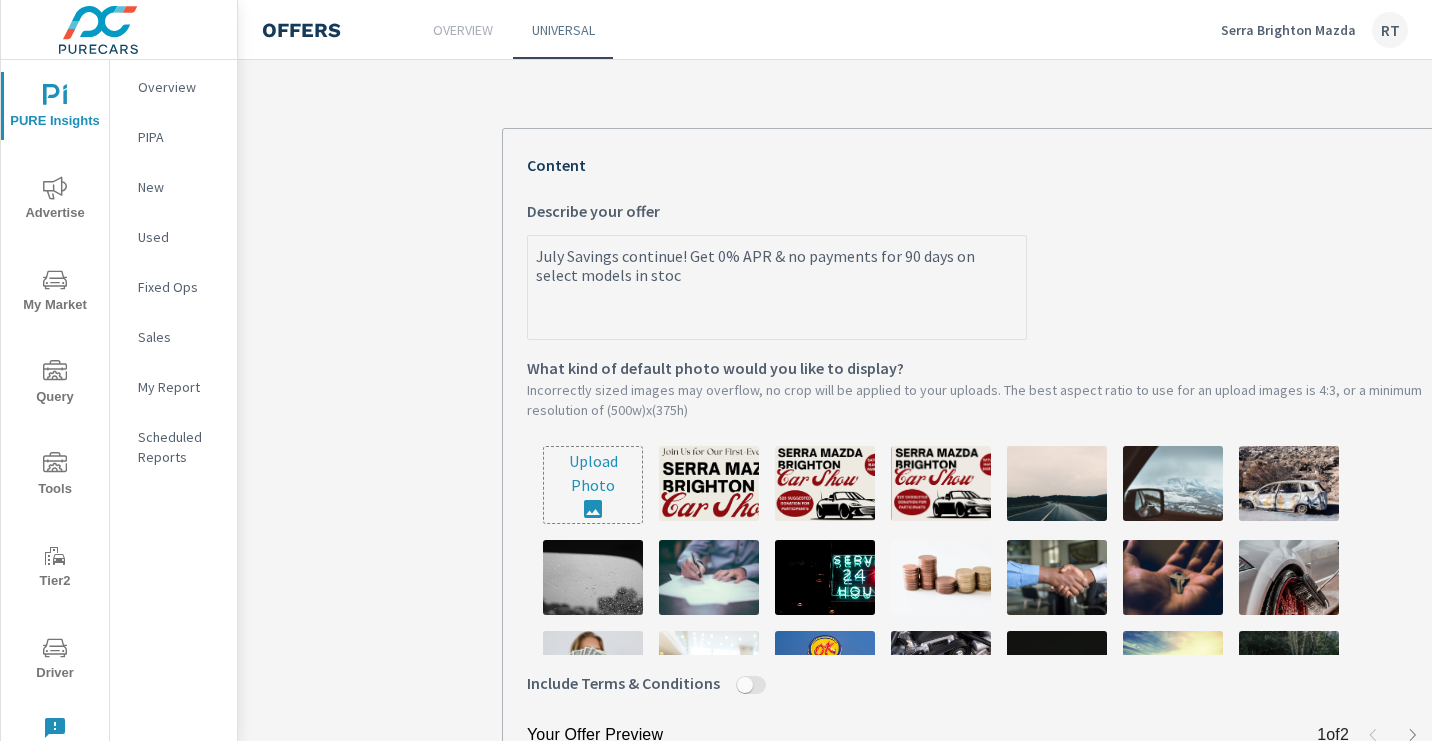 type on "July Savings continue! Get 0% APR & no payments for 90 days on select models in stock" 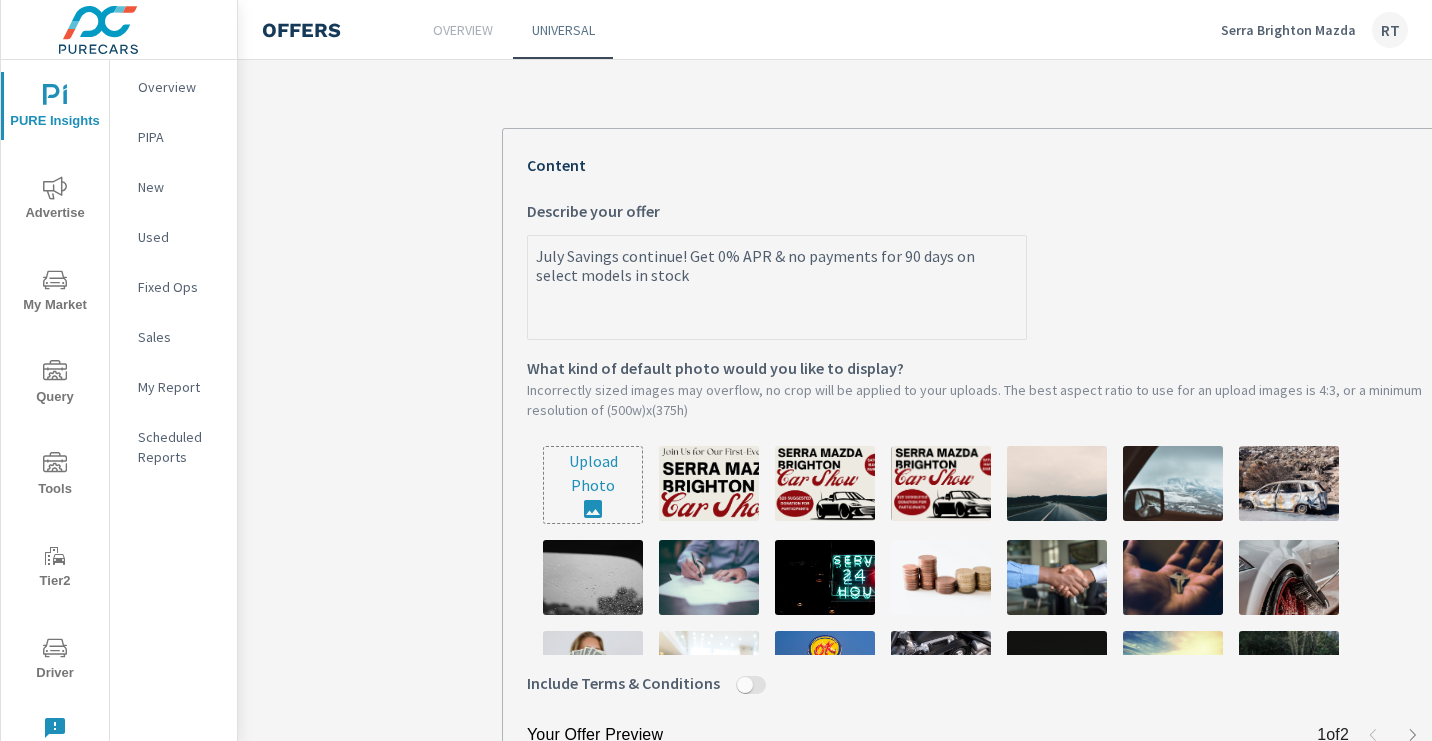 type on "July Savings continue! Get 0% APR & no payments for 90 days on select models in stock." 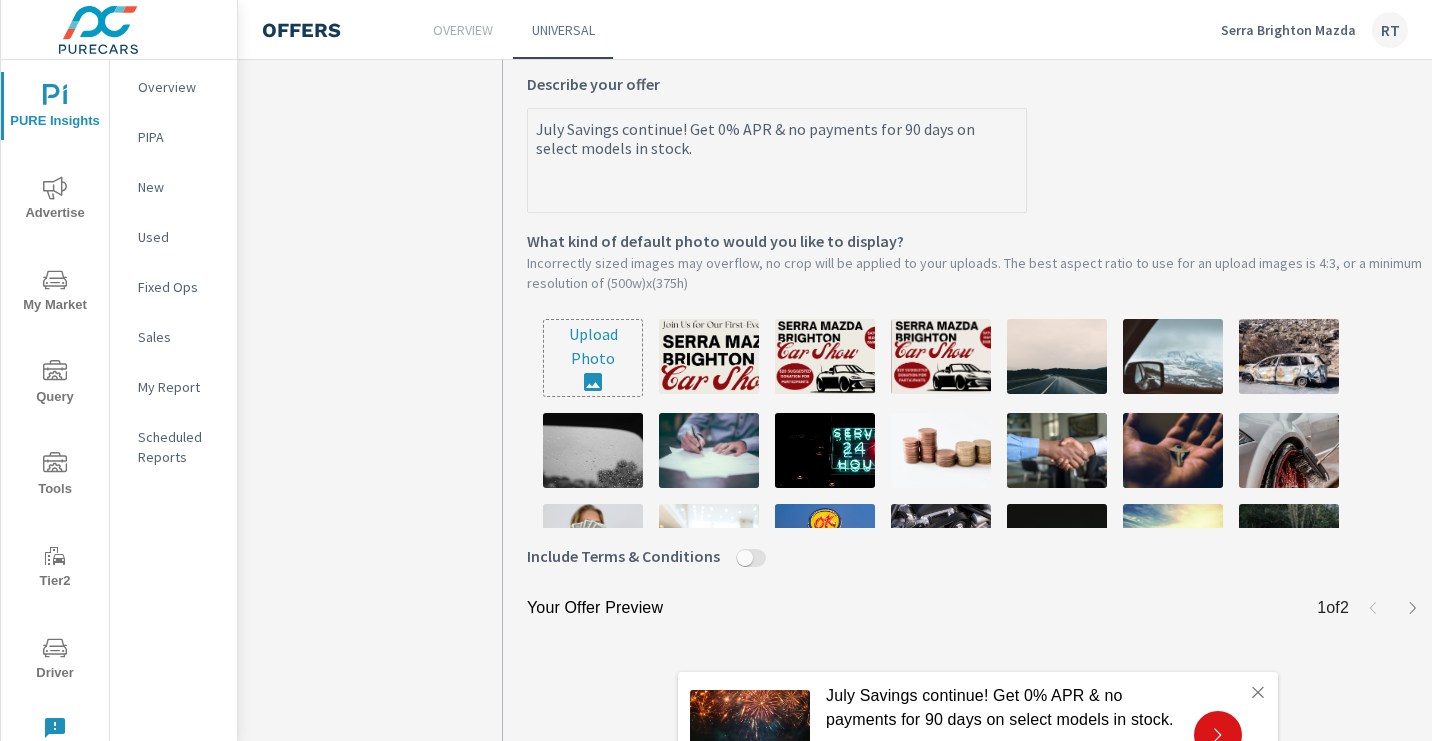 scroll, scrollTop: 448, scrollLeft: 0, axis: vertical 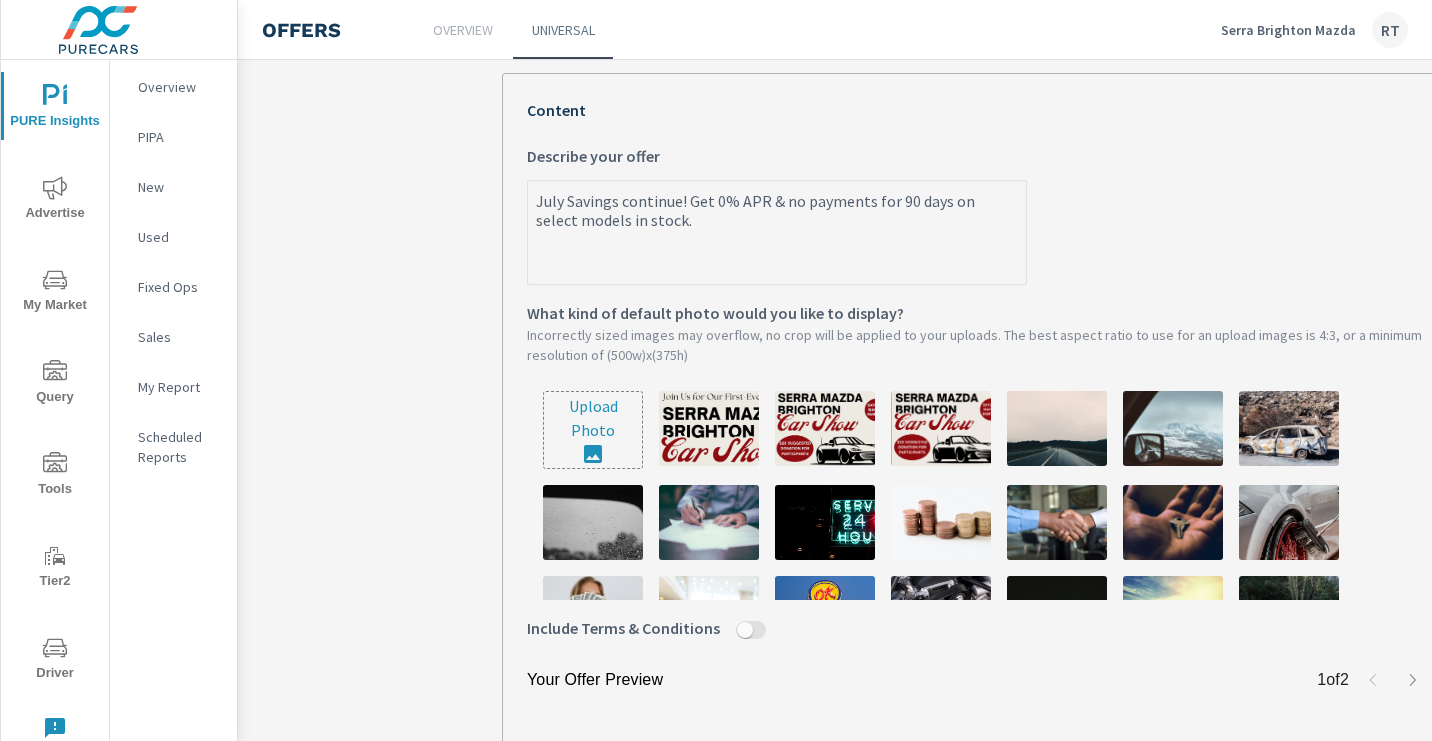 click on "July Savings continue! Get 0% APR & no payments for 90 days on select models in stock." at bounding box center (777, 234) 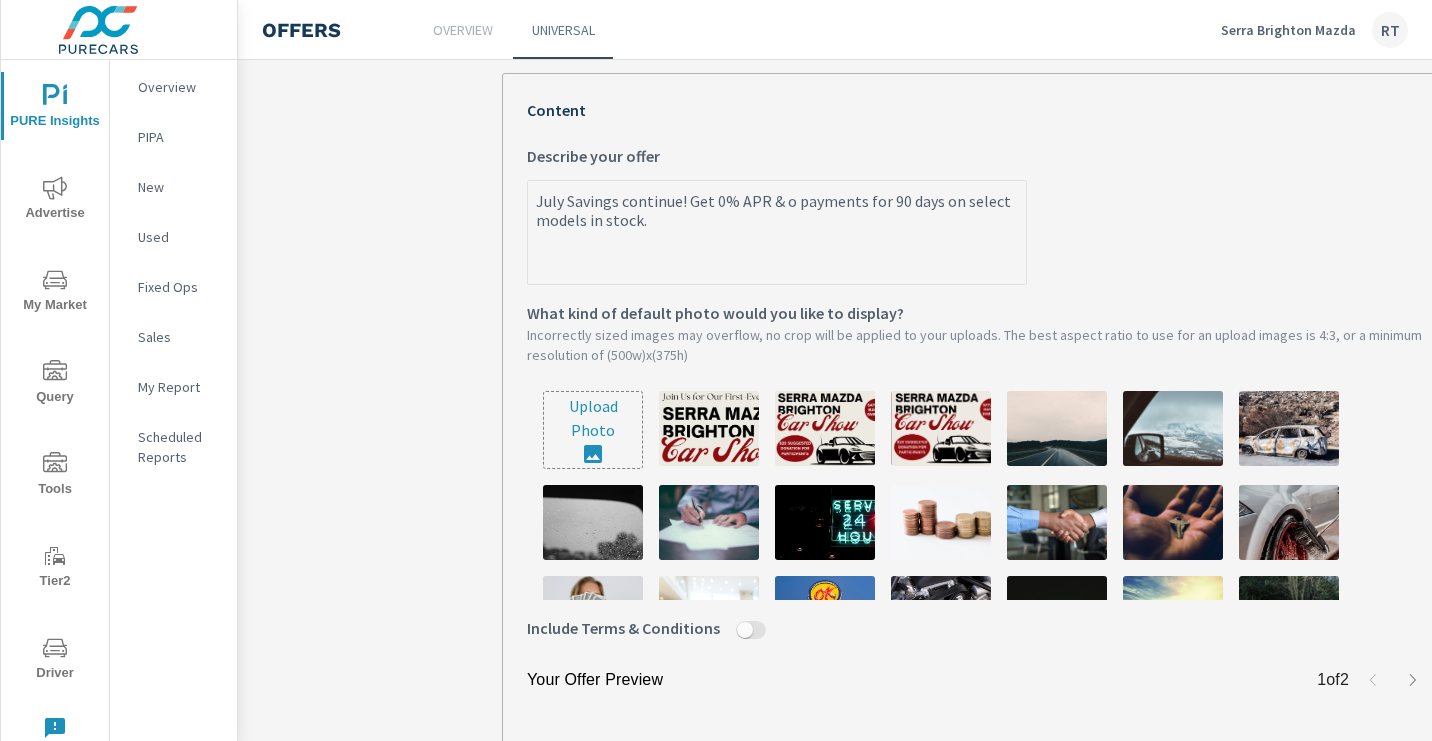 type on "July Savings continue! Get 0% APR & no payments for 90 days on select models in stock." 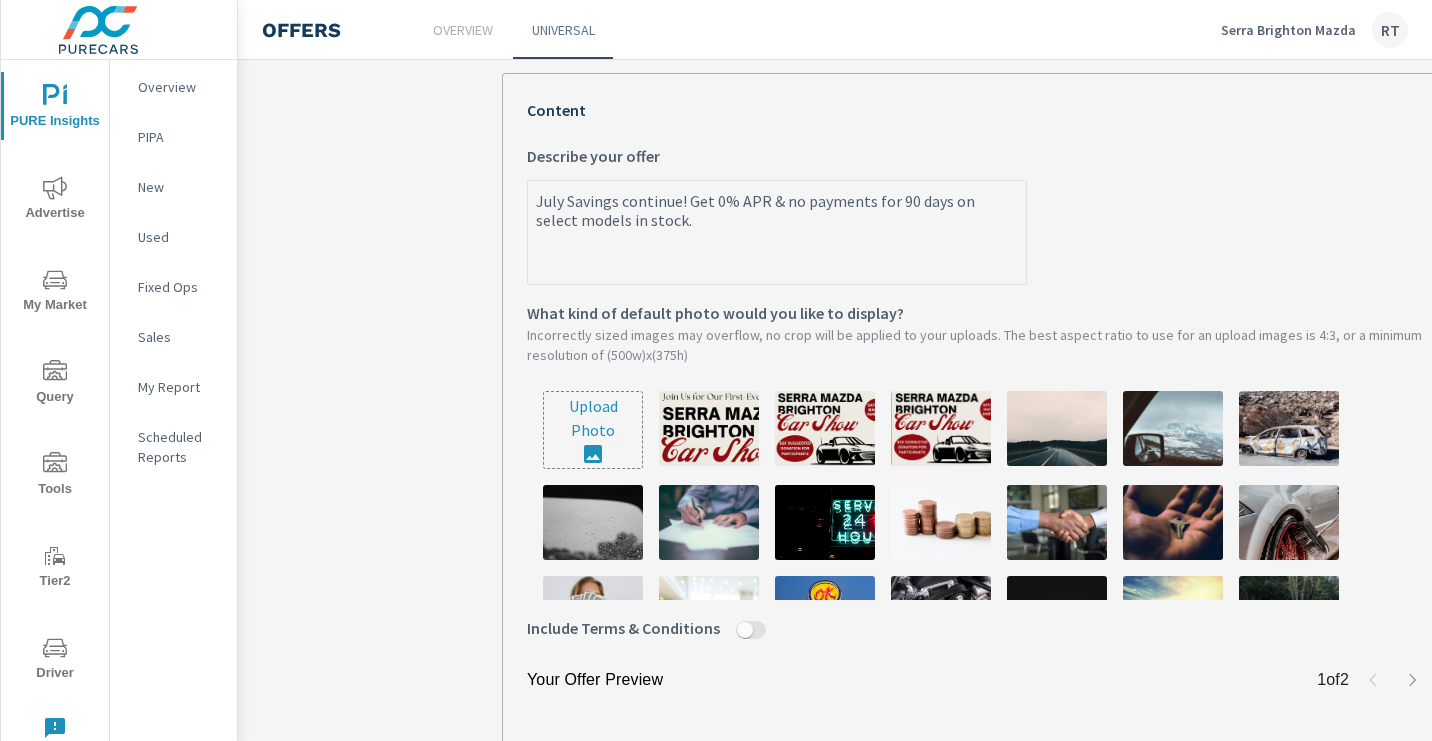type on "July Savings continue! Get 0% APR & o payments for 90 days on select models in stock." 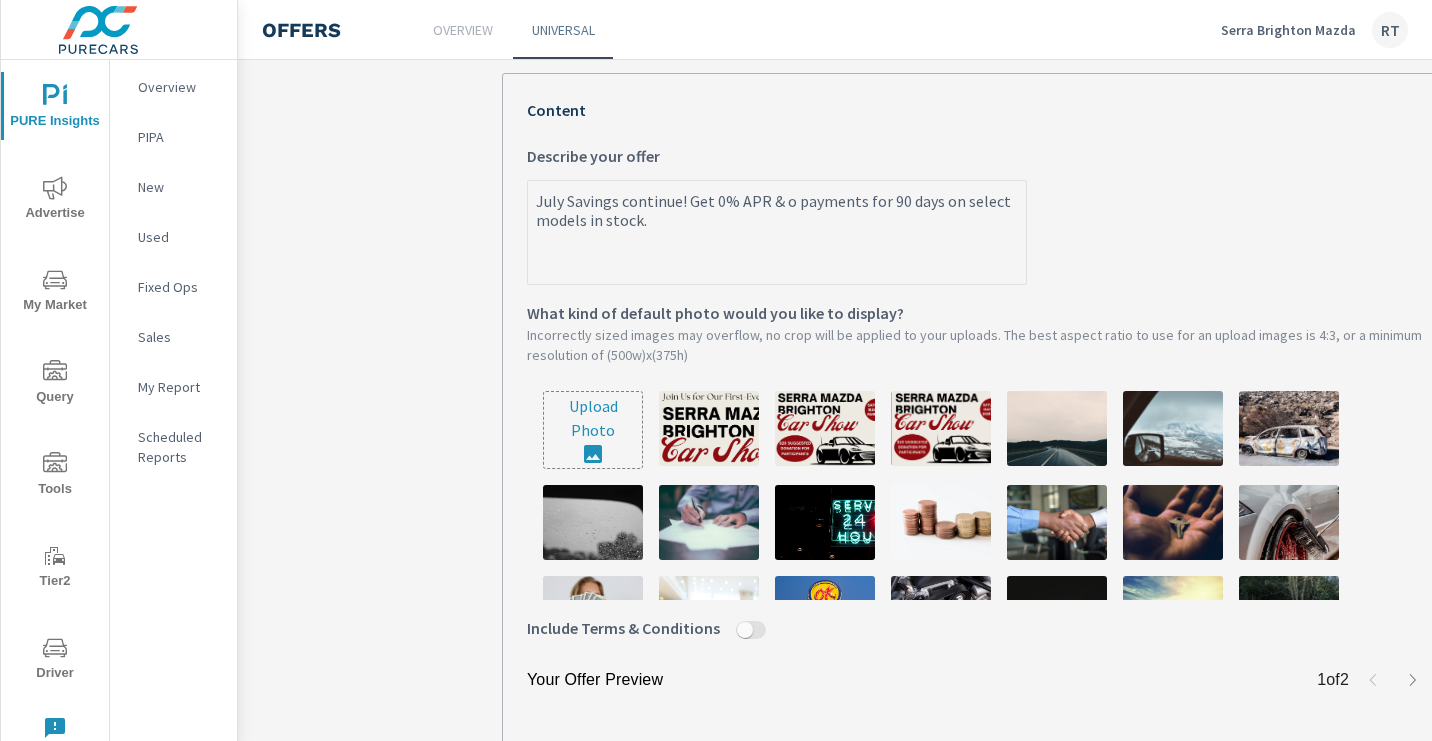 type on "July Savings continue! Get 0% APR & No payments for 90 days on select models in stock." 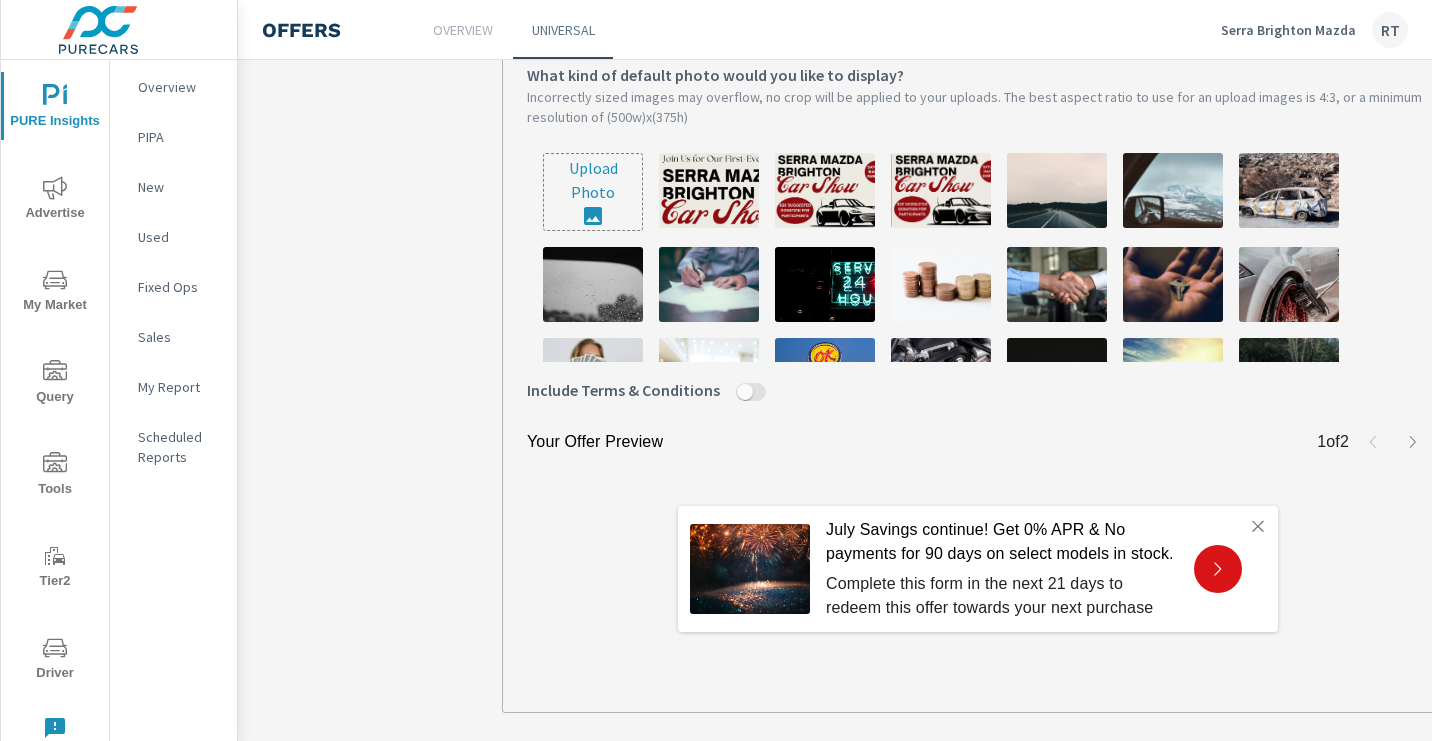 scroll, scrollTop: 761, scrollLeft: 0, axis: vertical 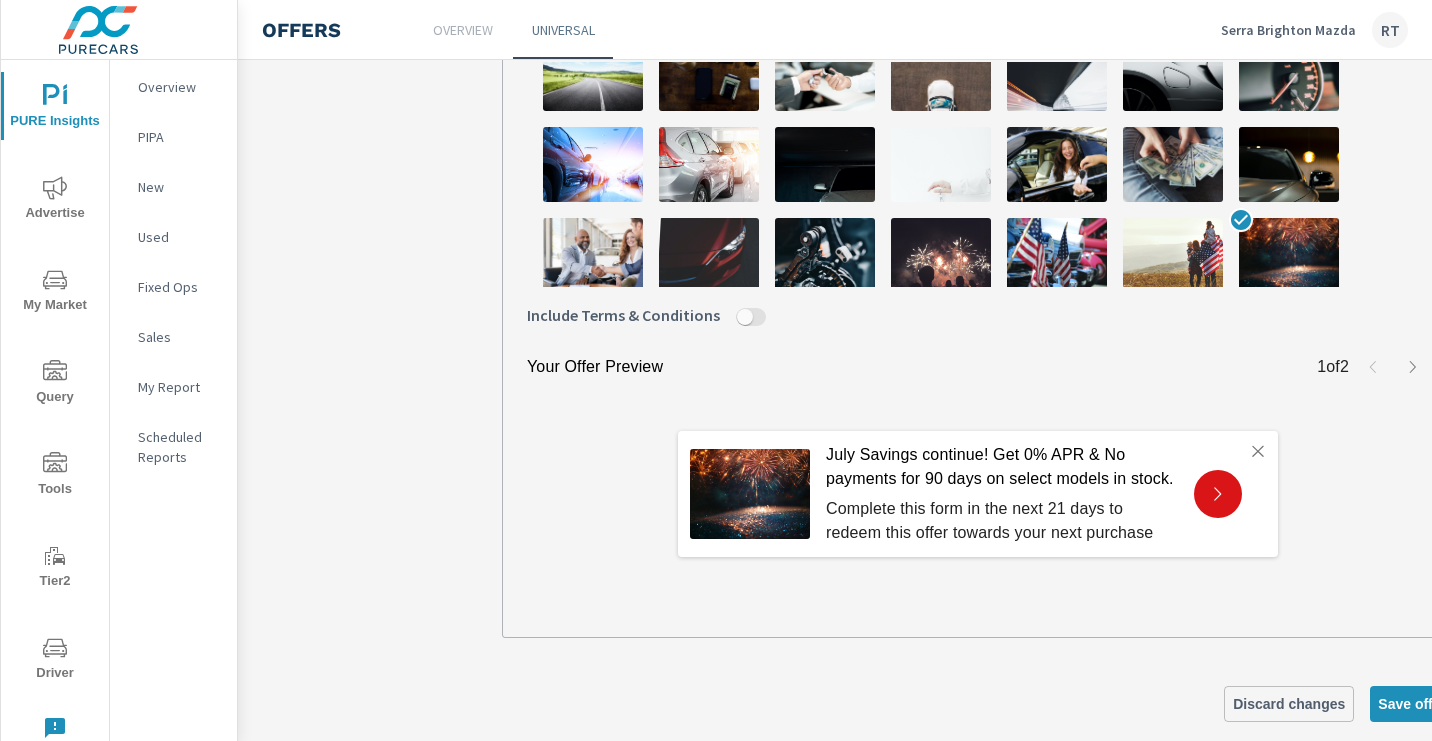 type on "July Savings continue! Get 0% APR & No payments for 90 days on select models in stock." 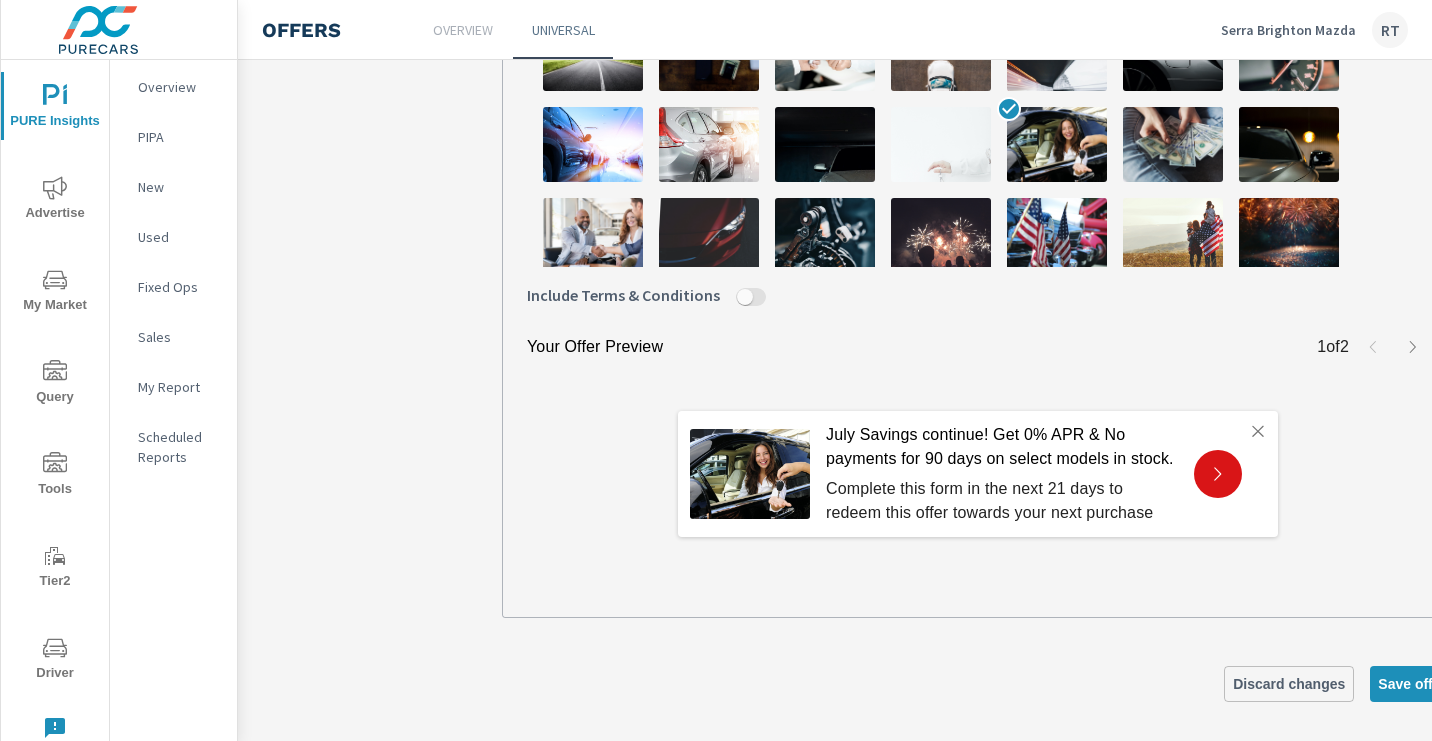 scroll, scrollTop: 788, scrollLeft: 0, axis: vertical 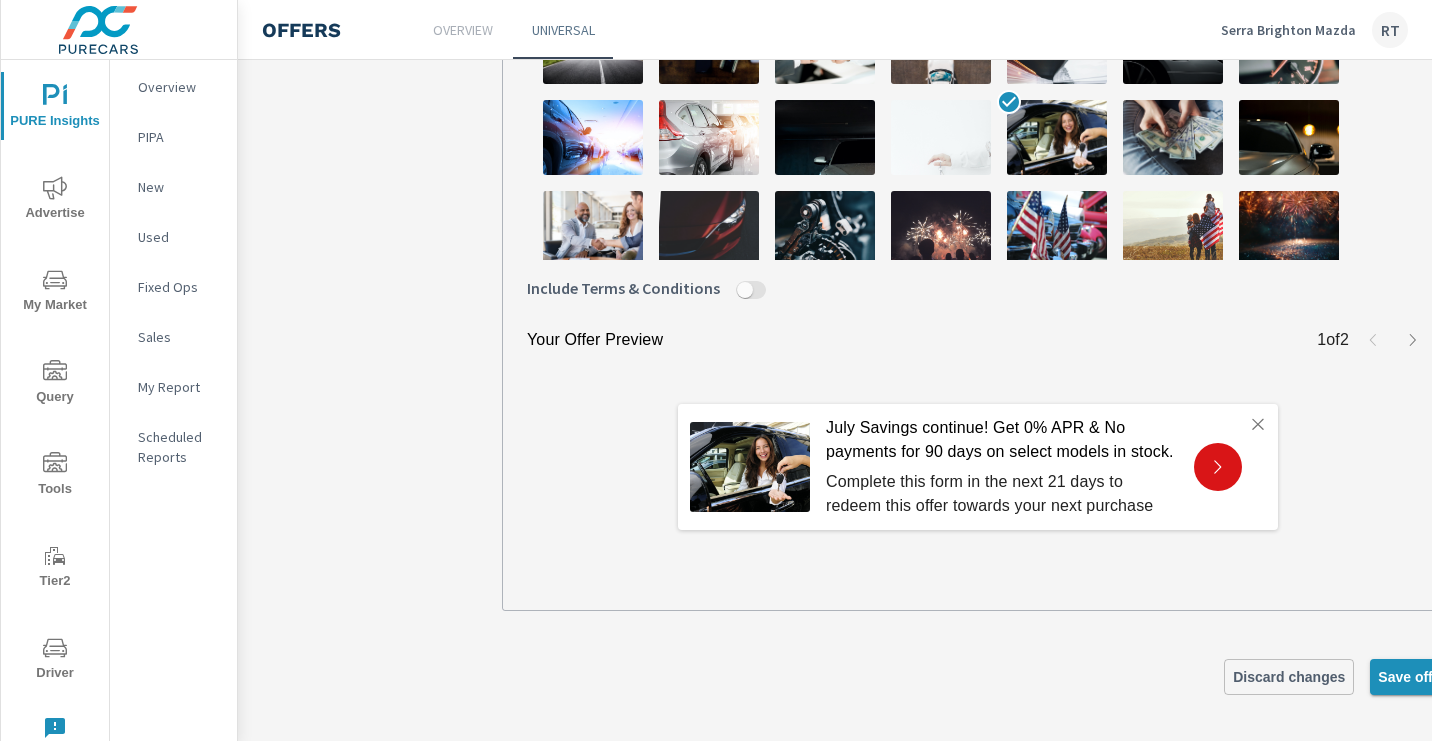 click on "Save offer" at bounding box center [1412, 677] 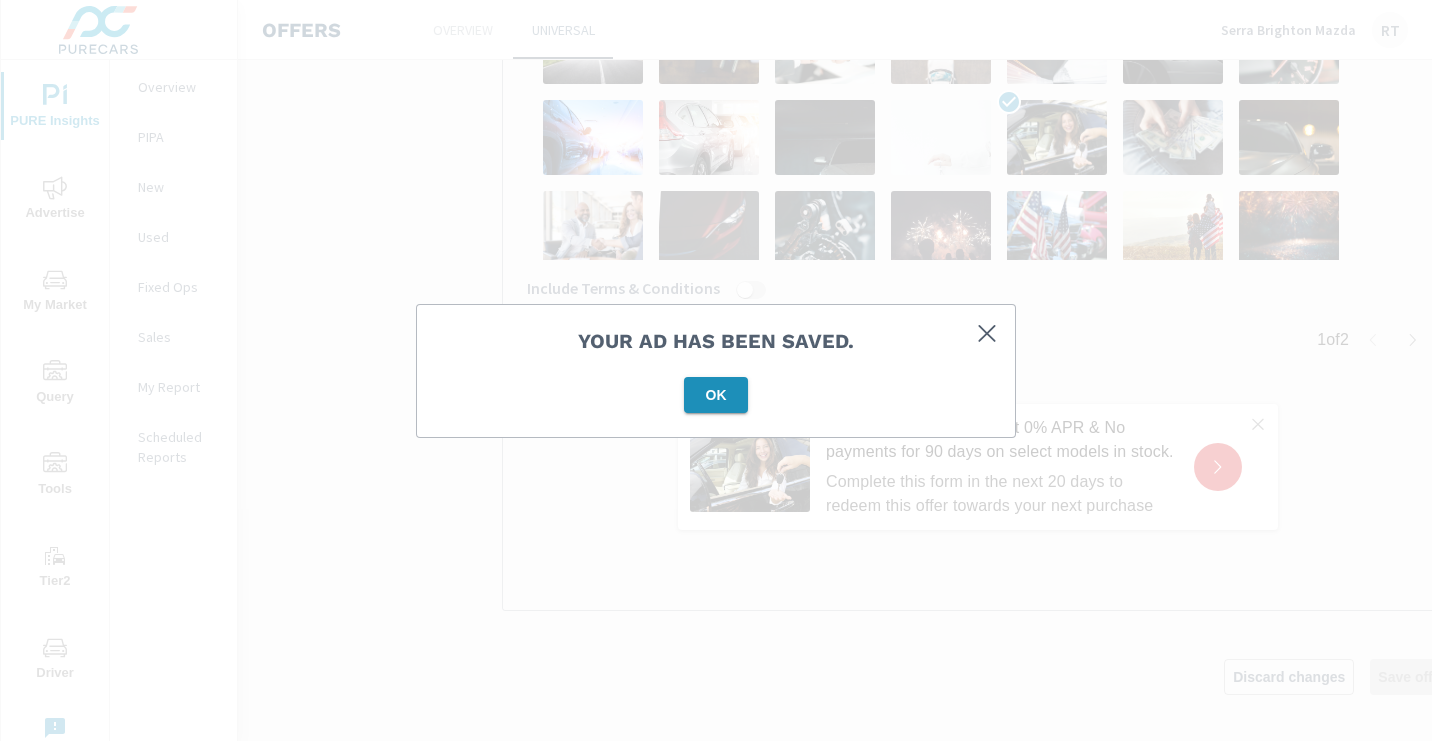 click on "OK" at bounding box center [716, 395] 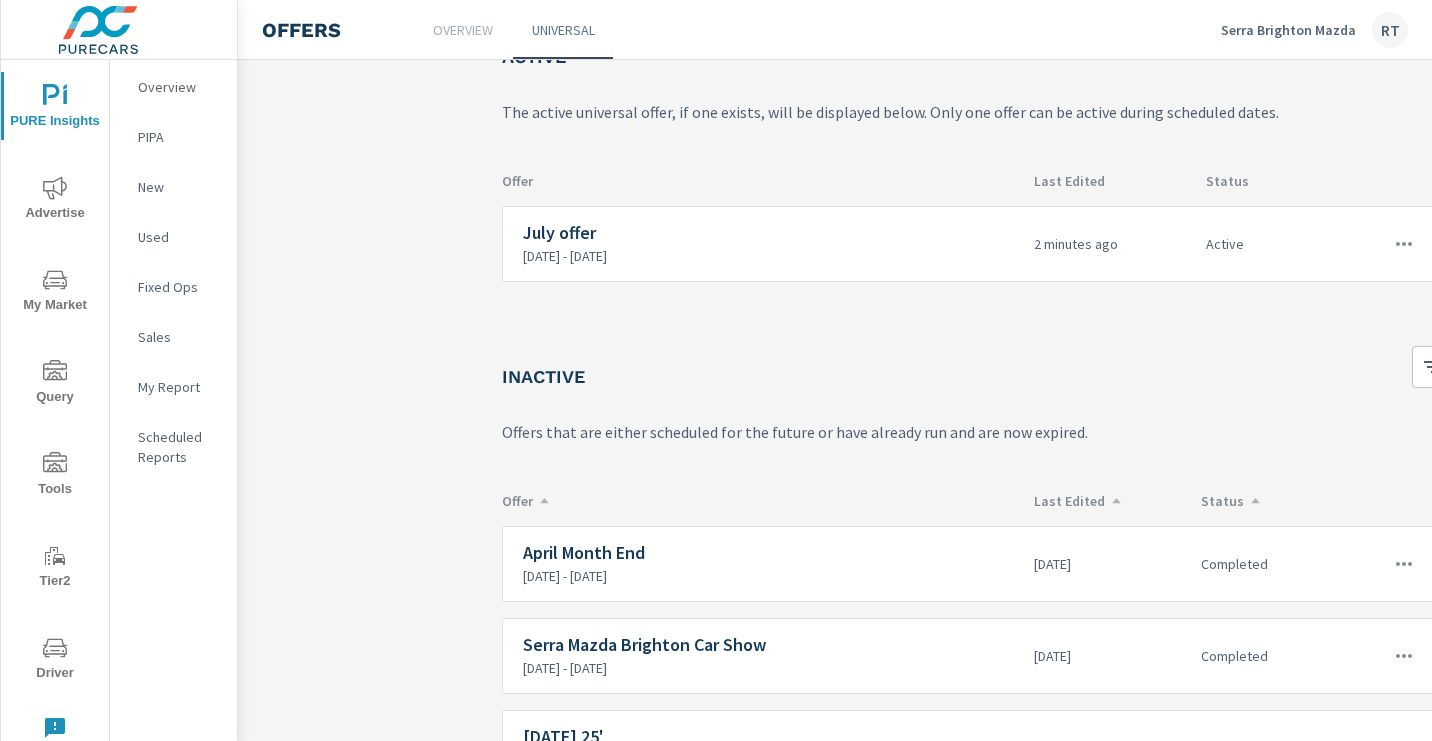 scroll, scrollTop: 0, scrollLeft: 0, axis: both 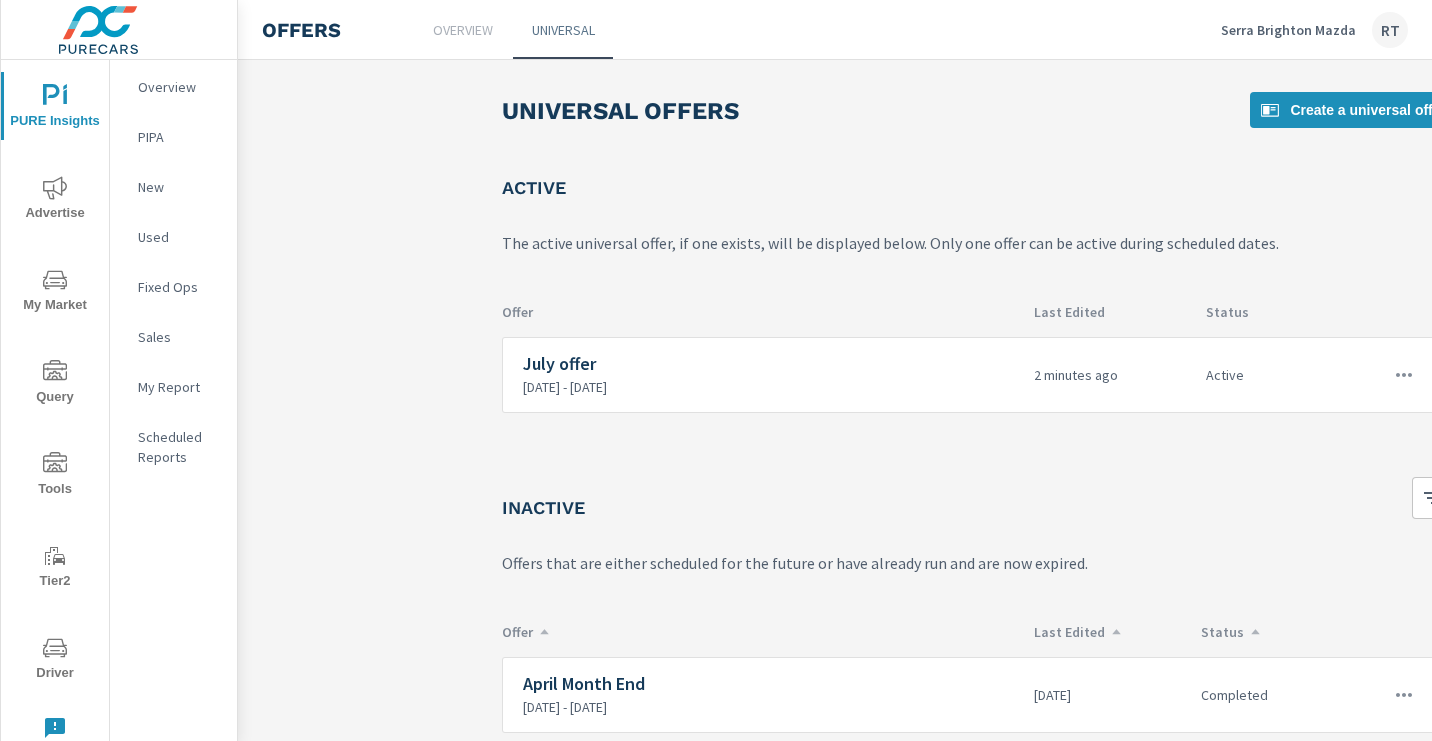 click 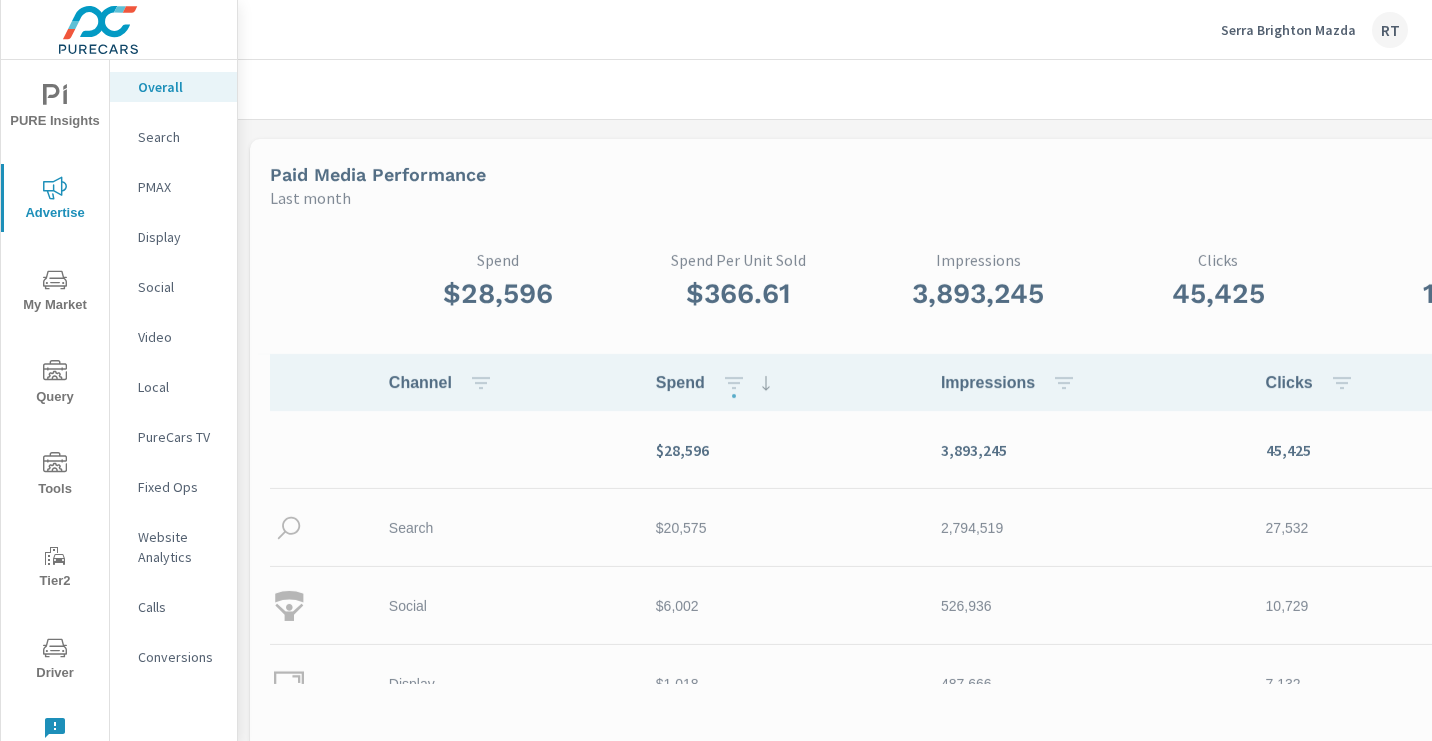 scroll, scrollTop: 1, scrollLeft: 0, axis: vertical 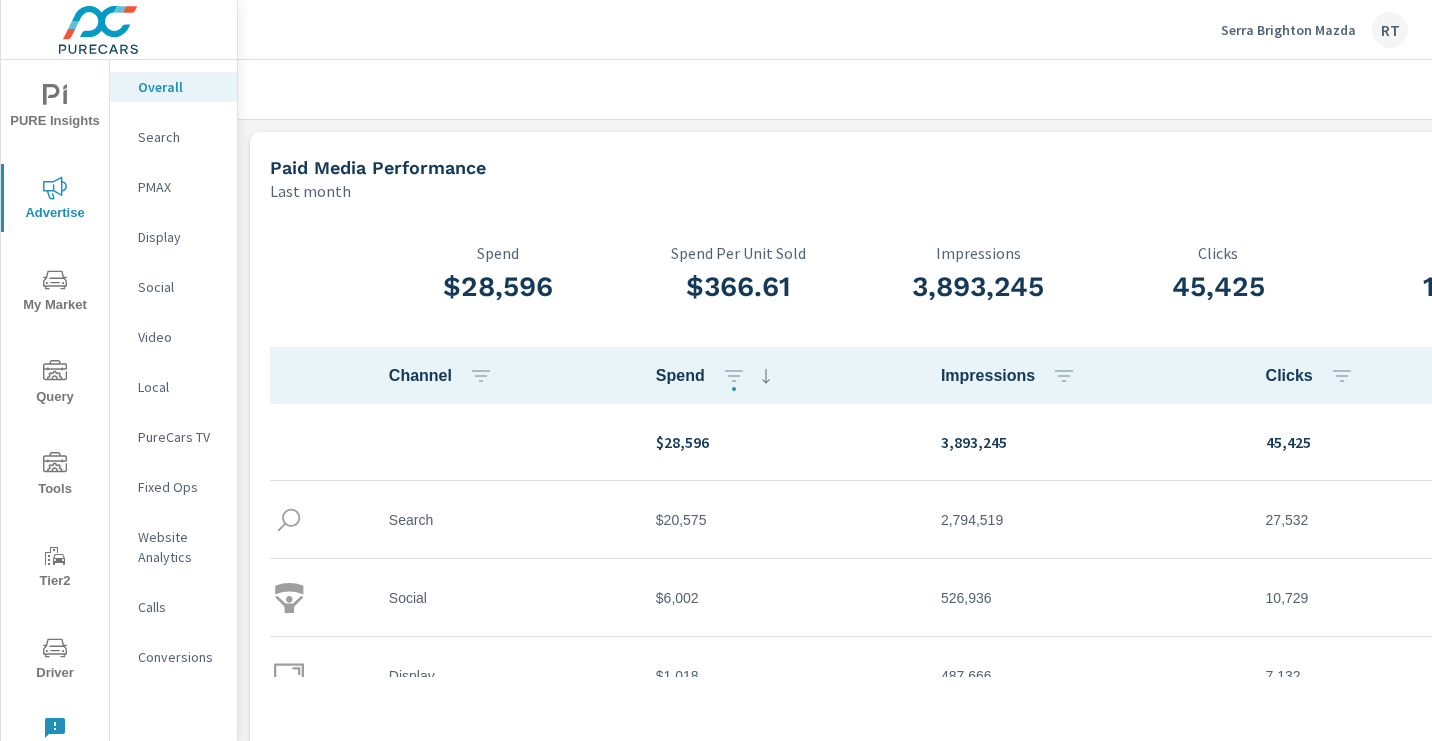 click 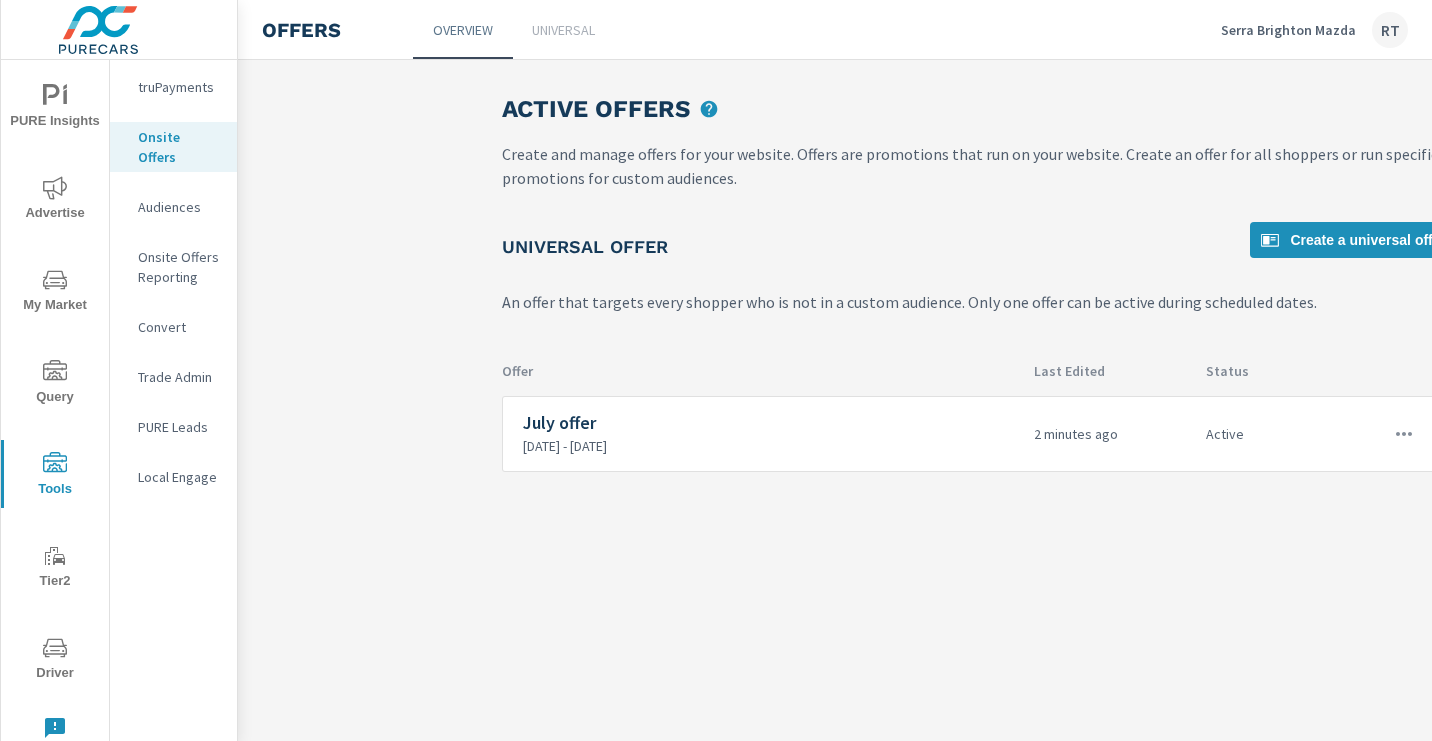 click 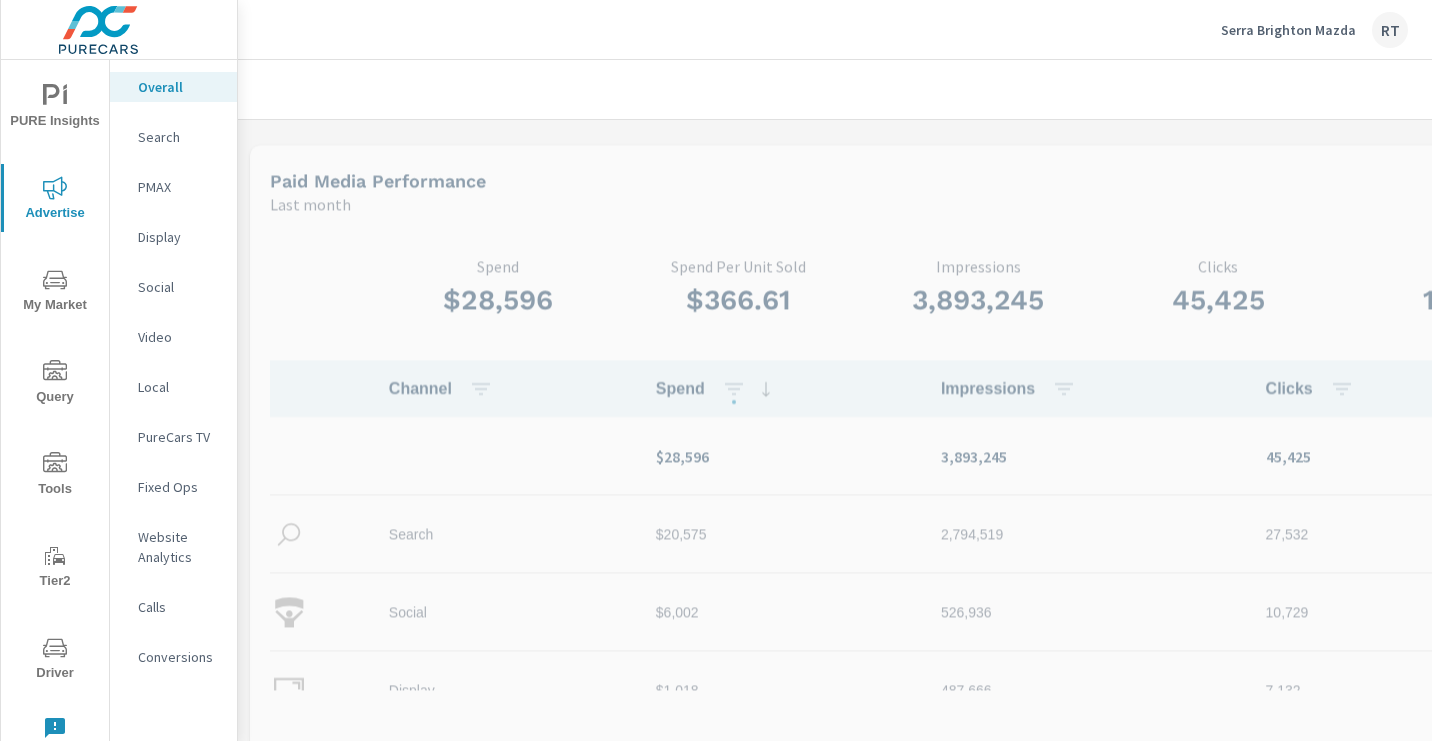 scroll, scrollTop: 1, scrollLeft: 0, axis: vertical 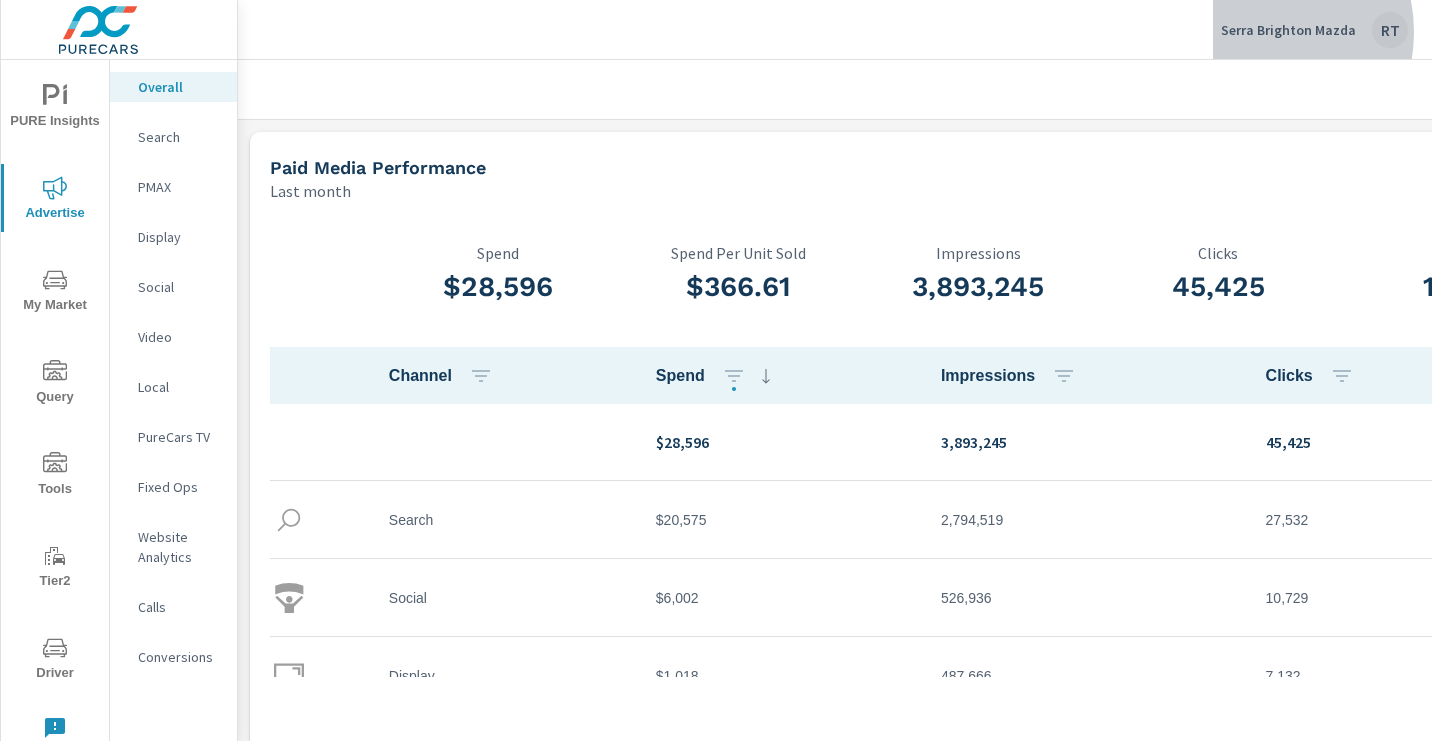 click on "Serra Brighton Mazda" at bounding box center (1288, 30) 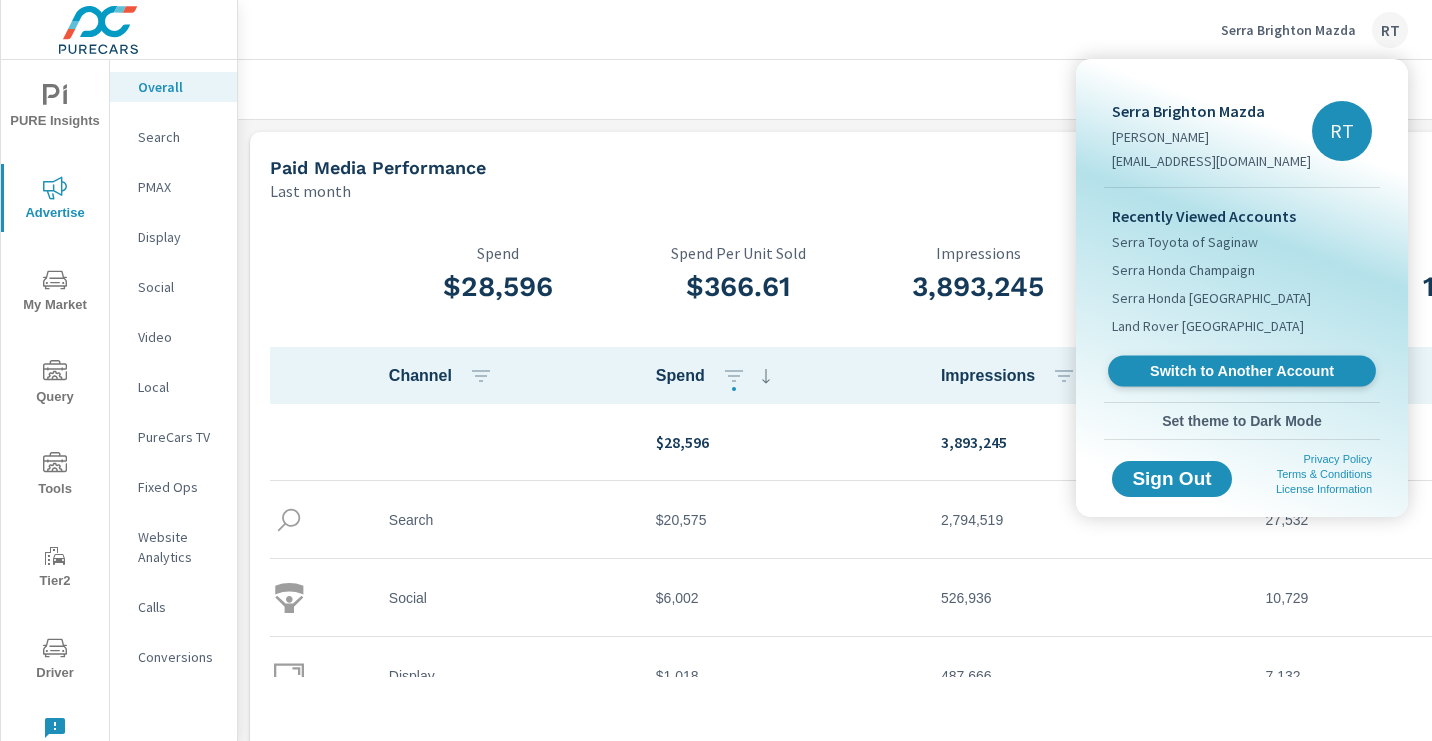click on "Switch to Another Account" at bounding box center [1241, 371] 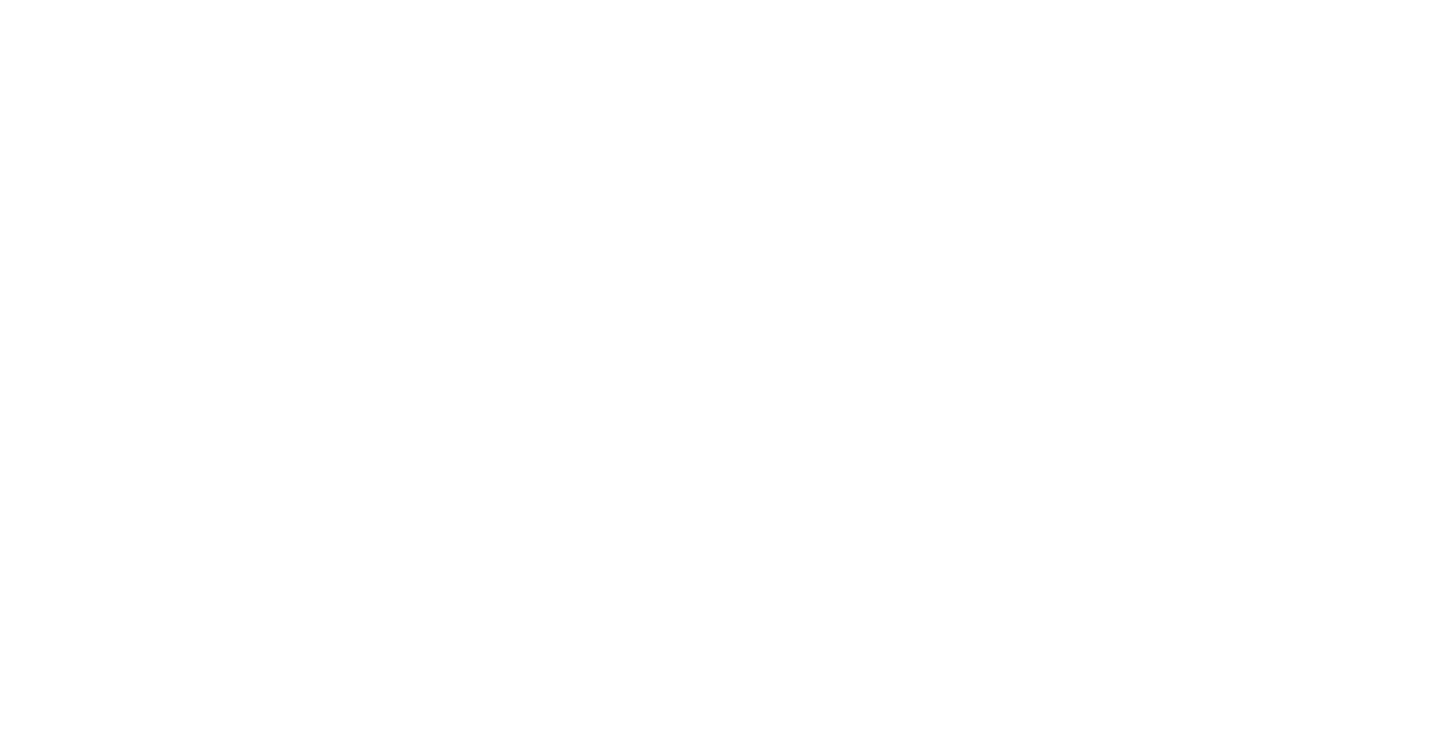 scroll, scrollTop: 0, scrollLeft: 0, axis: both 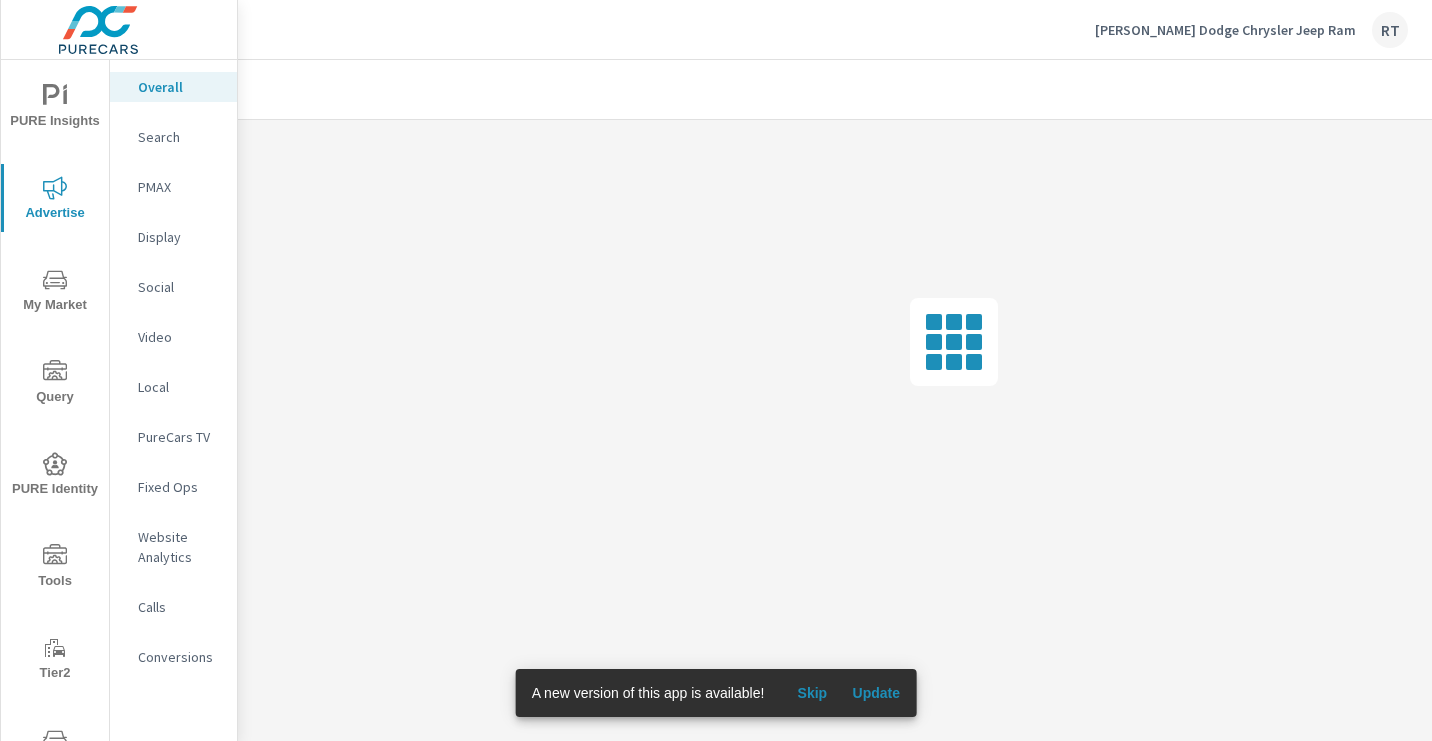 click on "Skip" at bounding box center (812, 693) 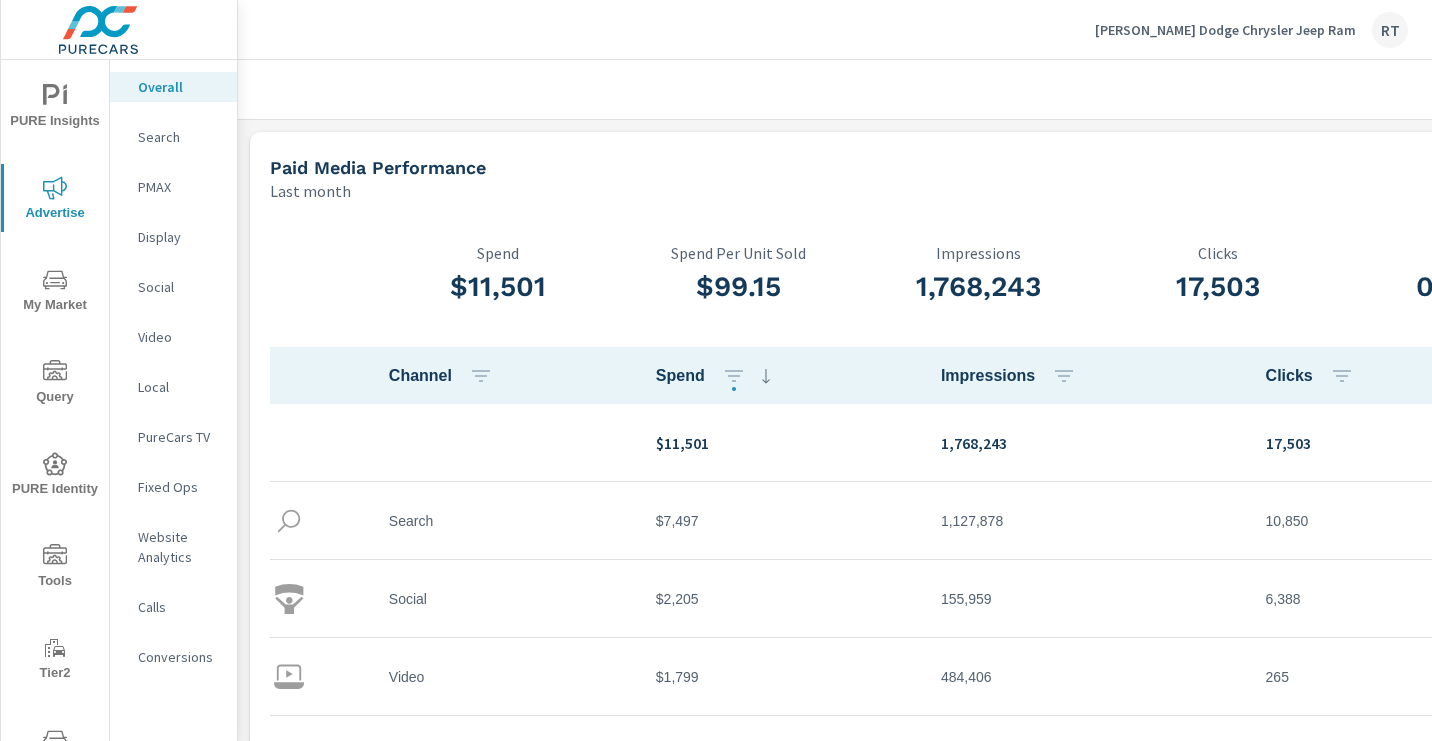 scroll, scrollTop: 0, scrollLeft: 286, axis: horizontal 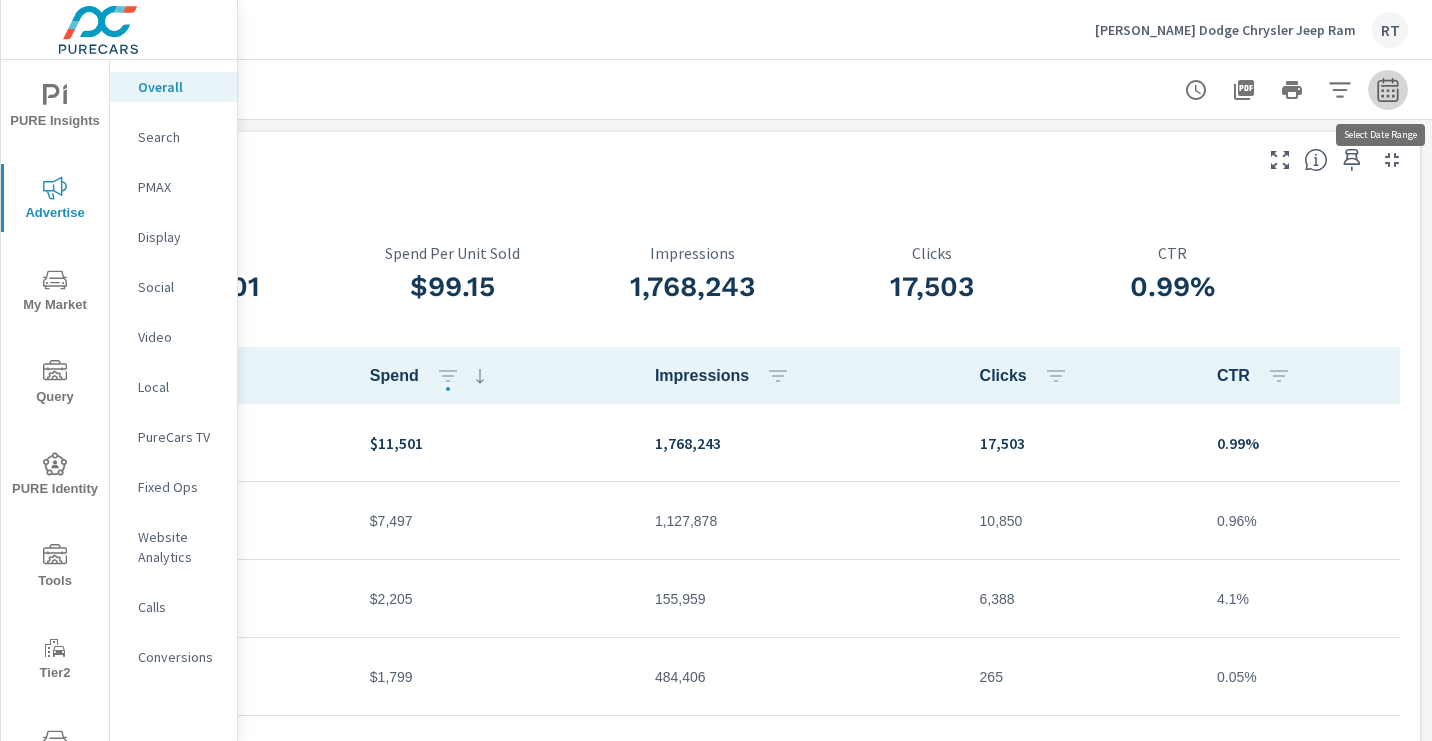 click 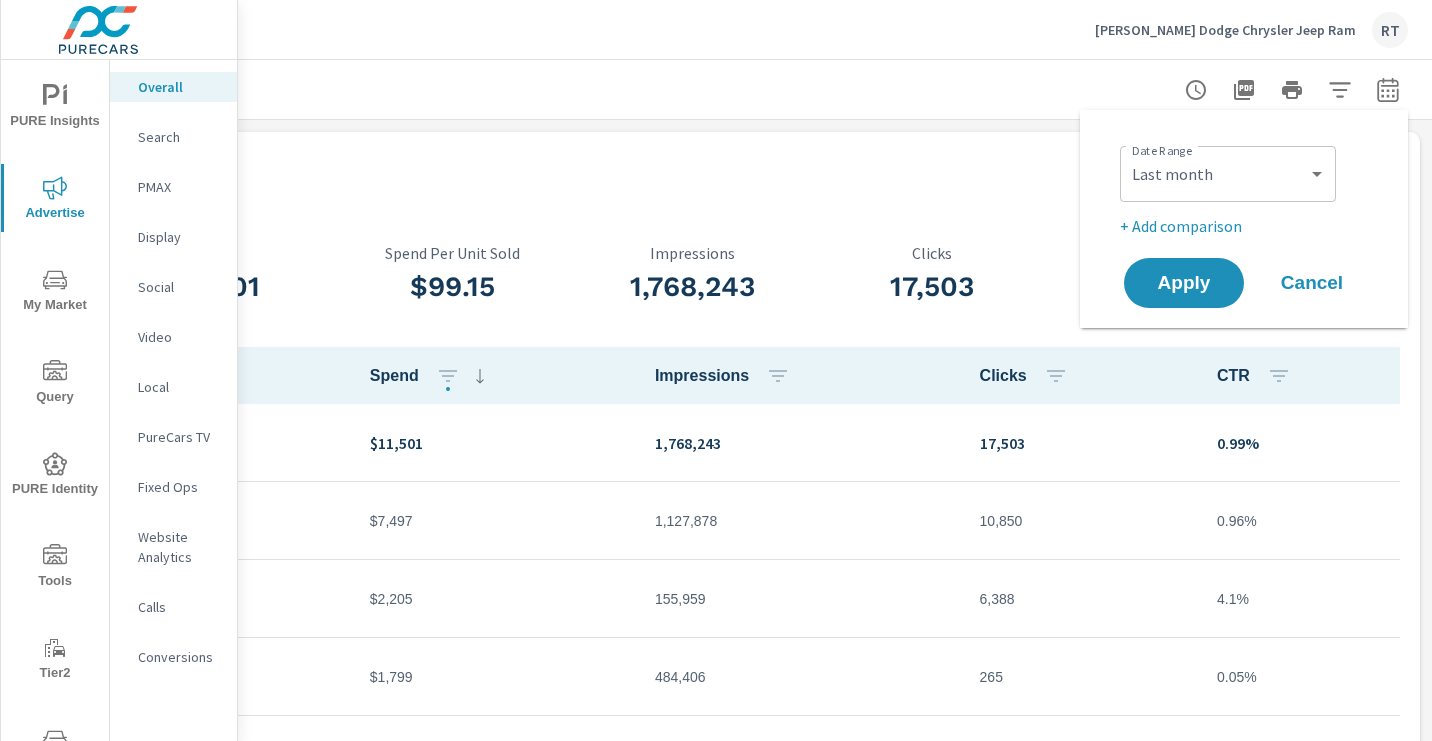 click on "+ Add comparison" at bounding box center [1248, 226] 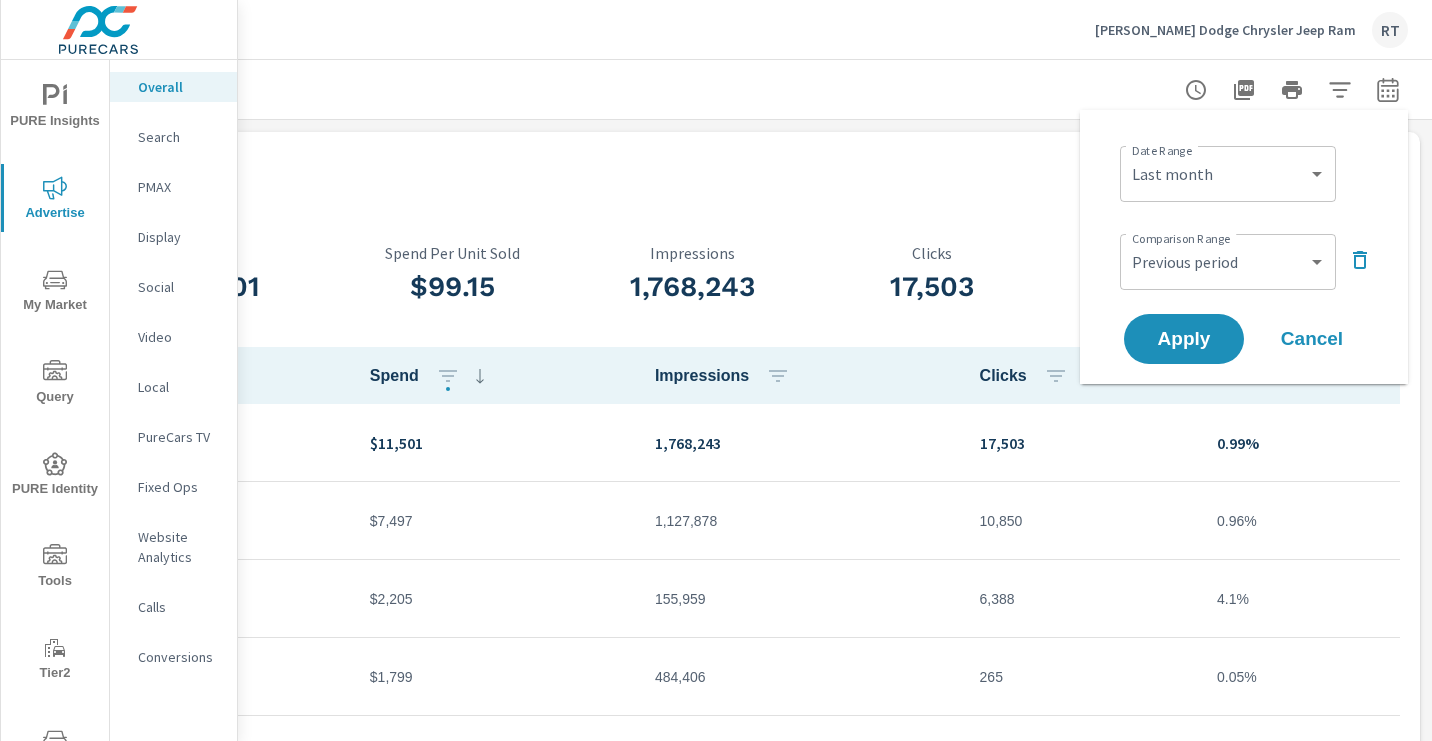 click on "Date Range Custom [DATE] Last week Last 7 days Last 14 days Last 30 days Last 45 days Last 60 days Last 90 days Last 180 days Last 365 days Month to date Last month Last 2 months Last 3 months Last 6 months Last 9 months Last 12 months Year to date Last year ​" at bounding box center [1248, 172] 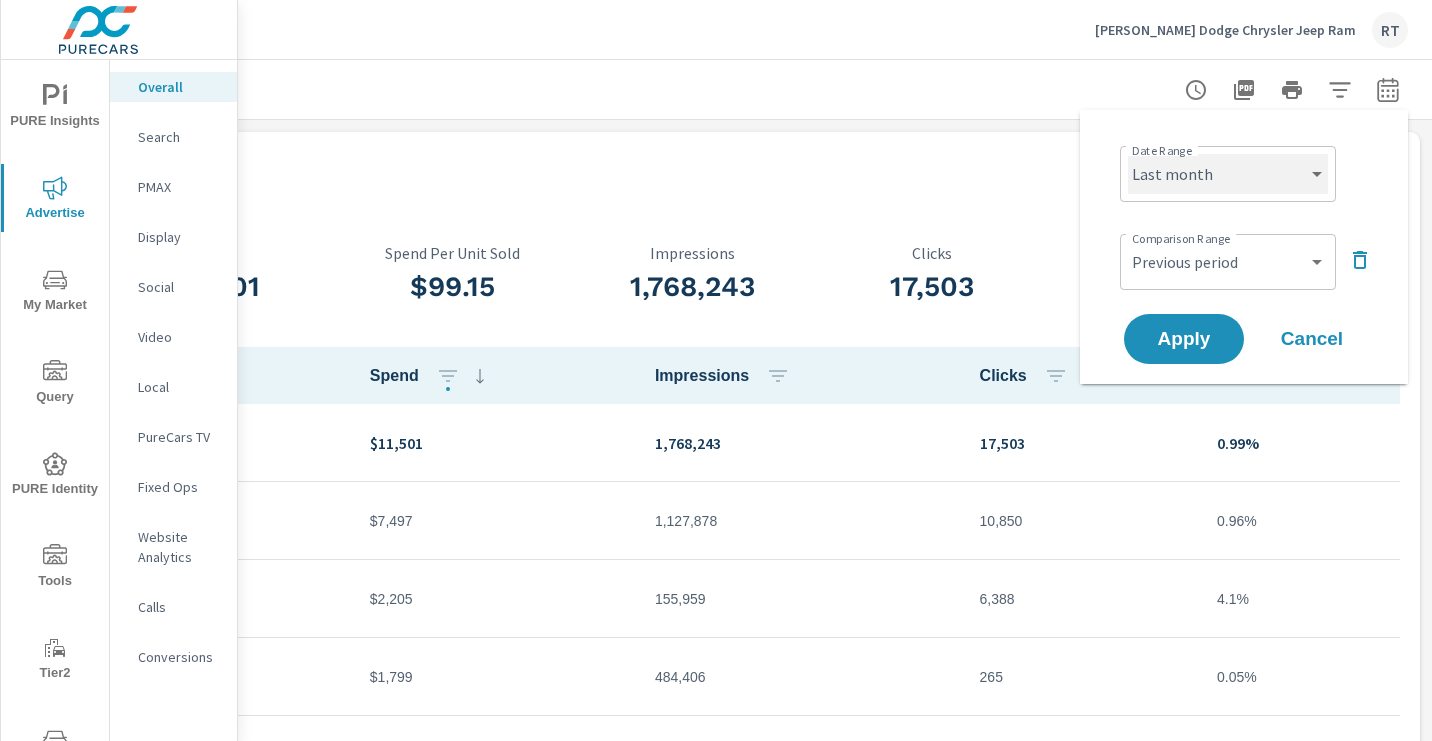 click on "Custom [DATE] Last week Last 7 days Last 14 days Last 30 days Last 45 days Last 60 days Last 90 days Last 180 days Last 365 days Month to date Last month Last 2 months Last 3 months Last 6 months Last 9 months Last 12 months Year to date Last year" at bounding box center [1228, 174] 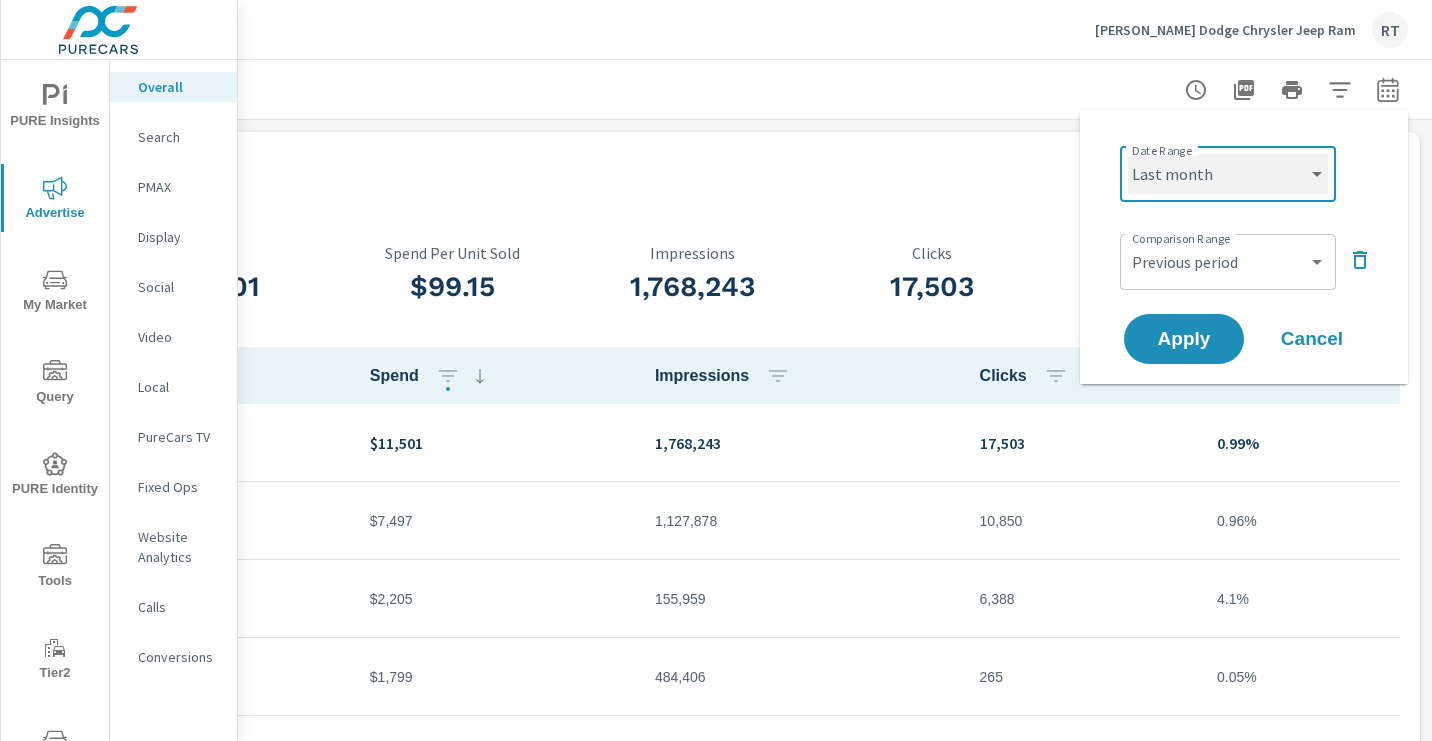 select on "Last 30 days" 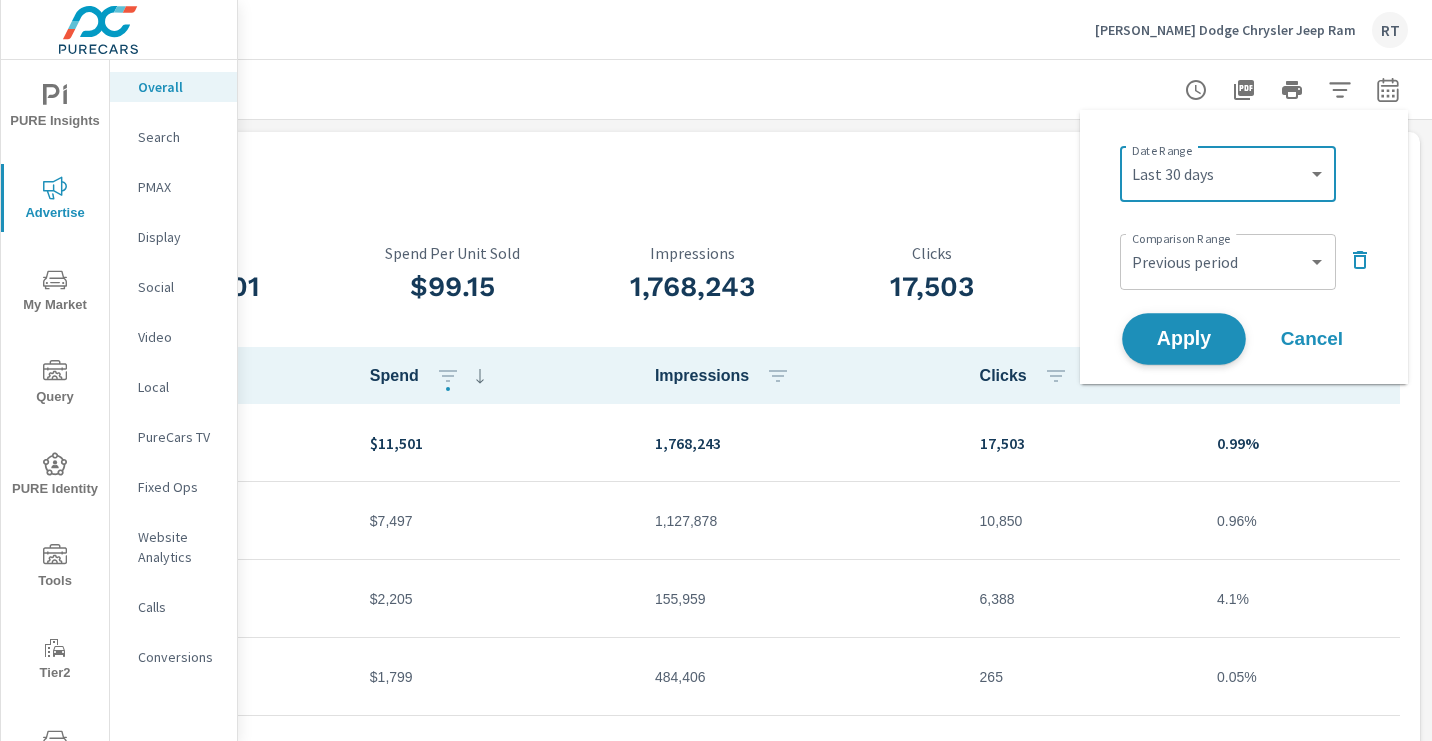 click on "Apply" at bounding box center [1184, 339] 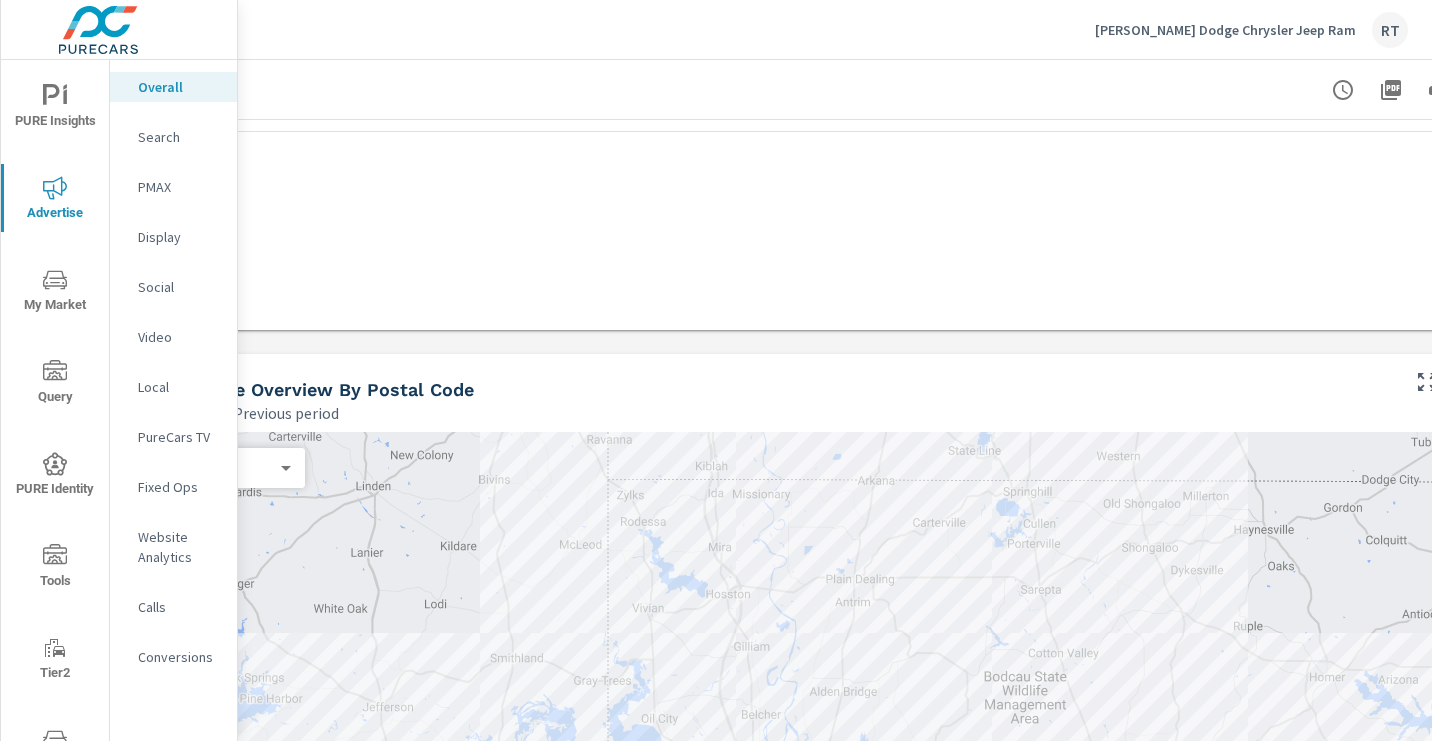 scroll, scrollTop: 634, scrollLeft: 0, axis: vertical 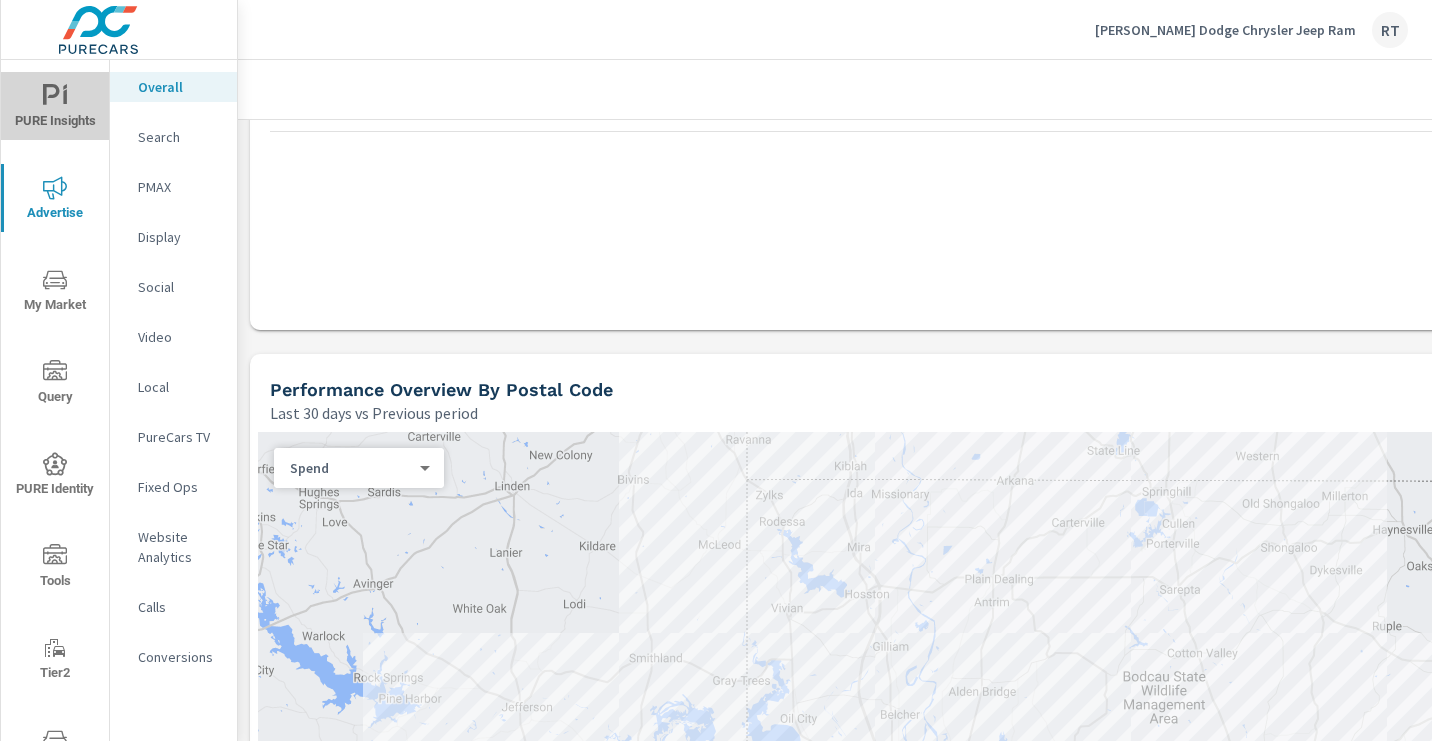 click 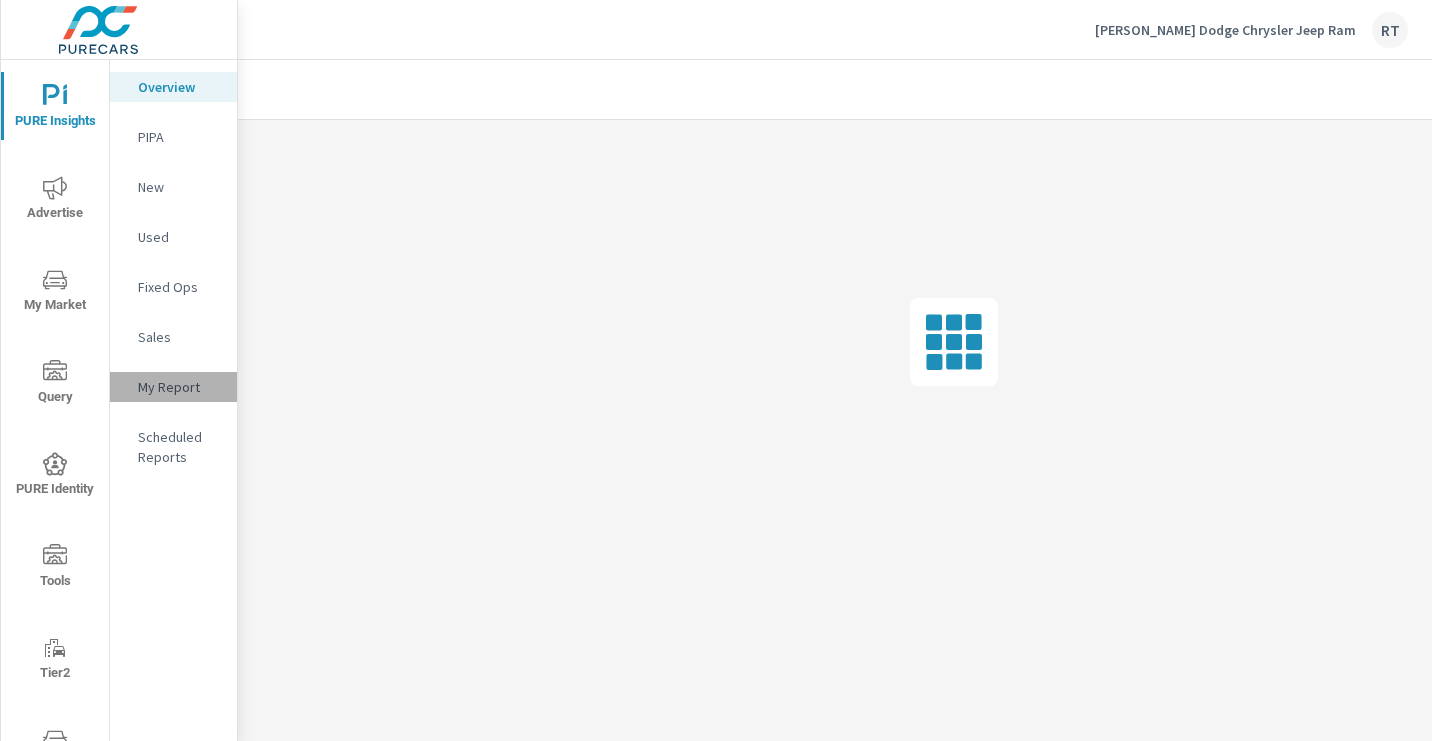 click on "My Report" at bounding box center [179, 387] 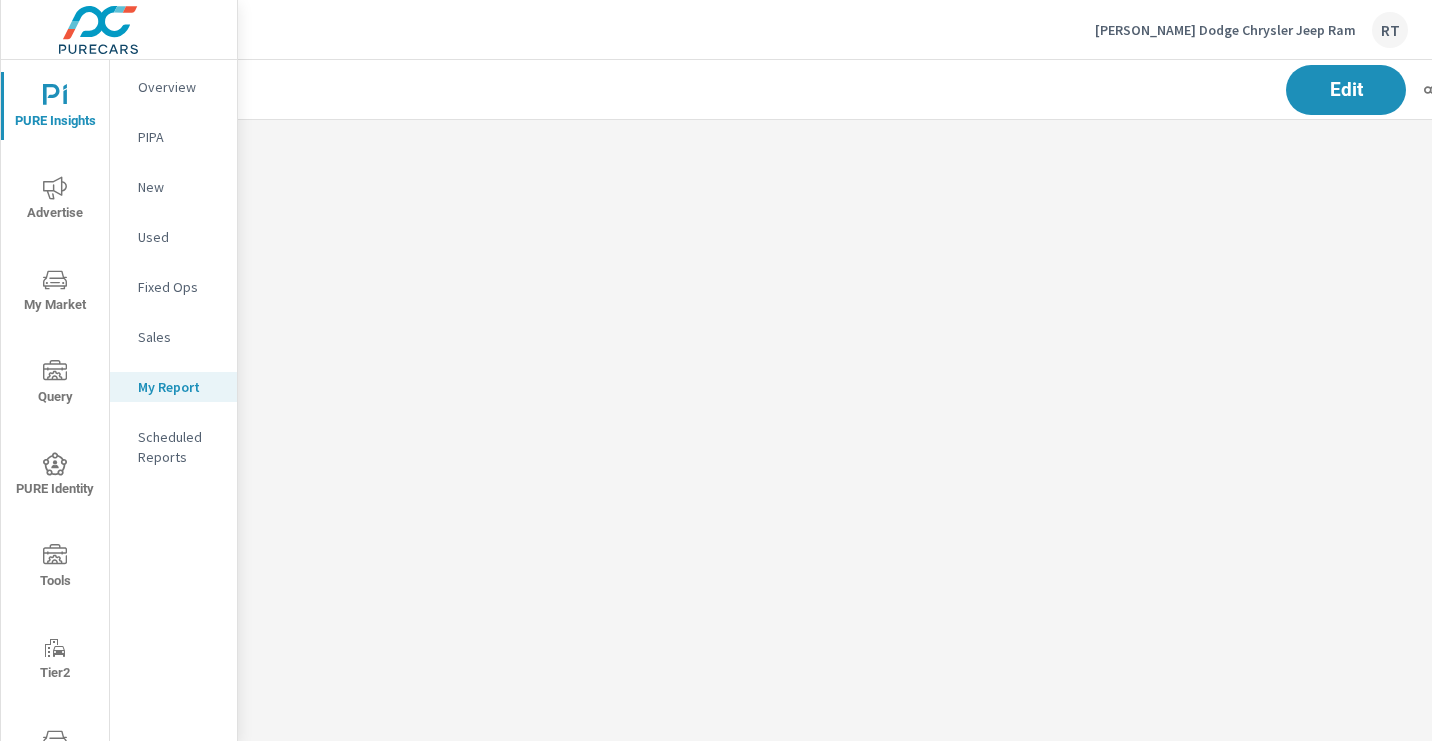 scroll, scrollTop: 0, scrollLeft: 0, axis: both 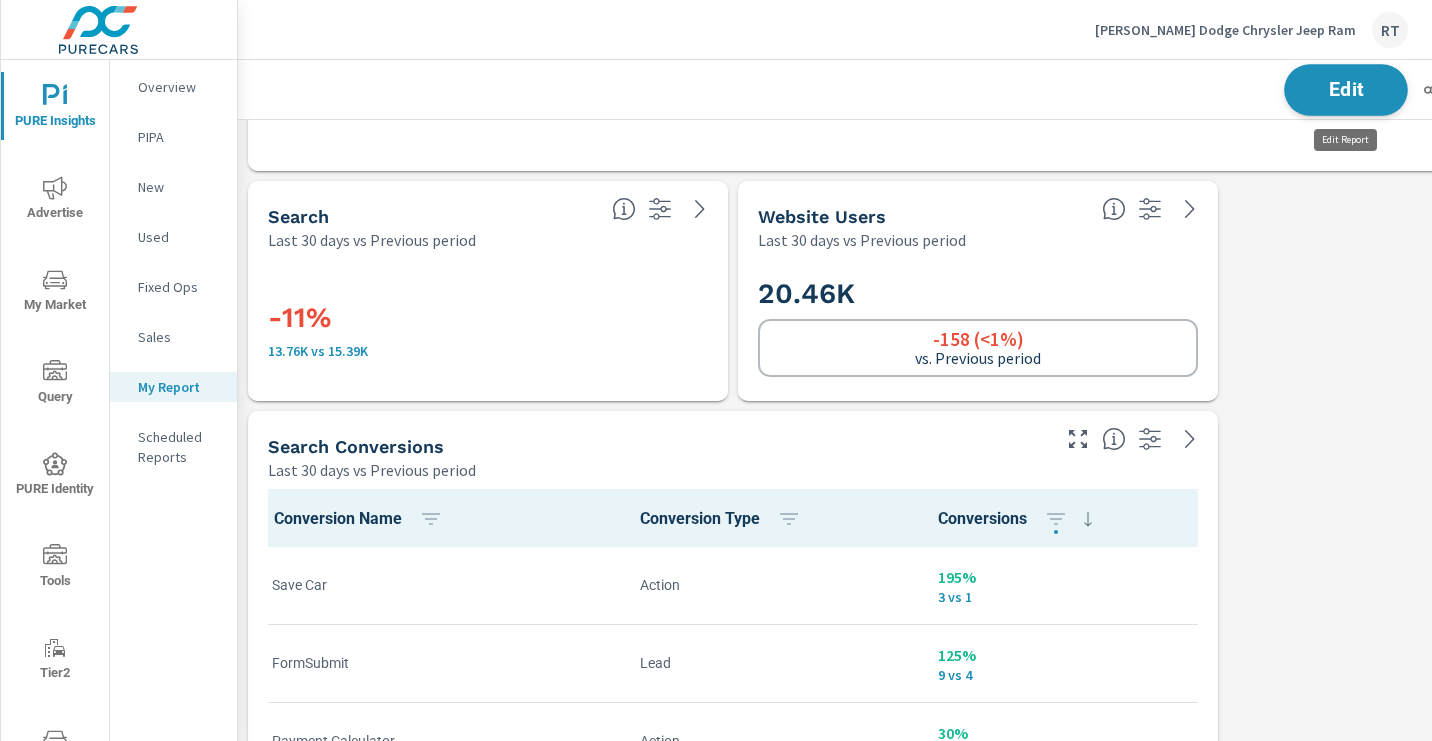 click on "Edit" at bounding box center [1346, 89] 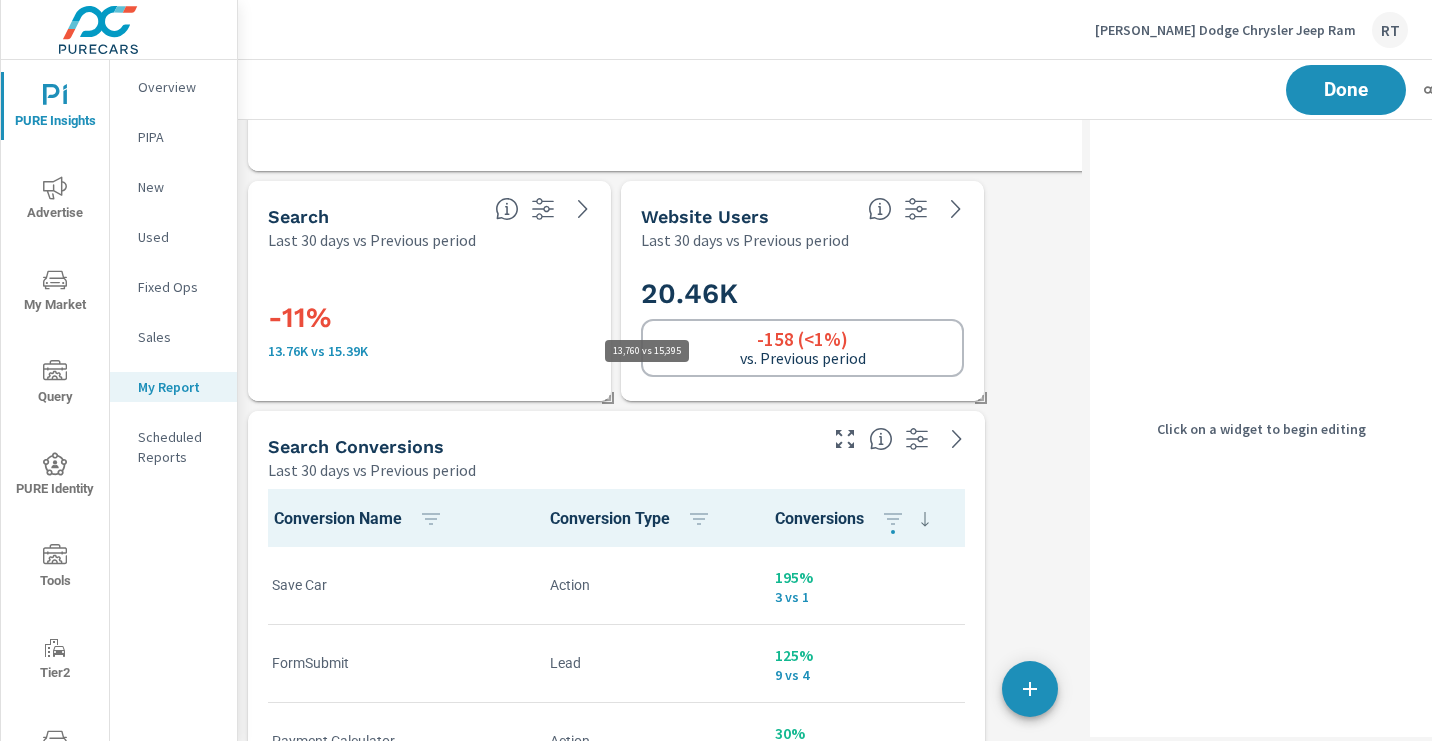 click on "13.76K vs 15.39K" at bounding box center (429, 351) 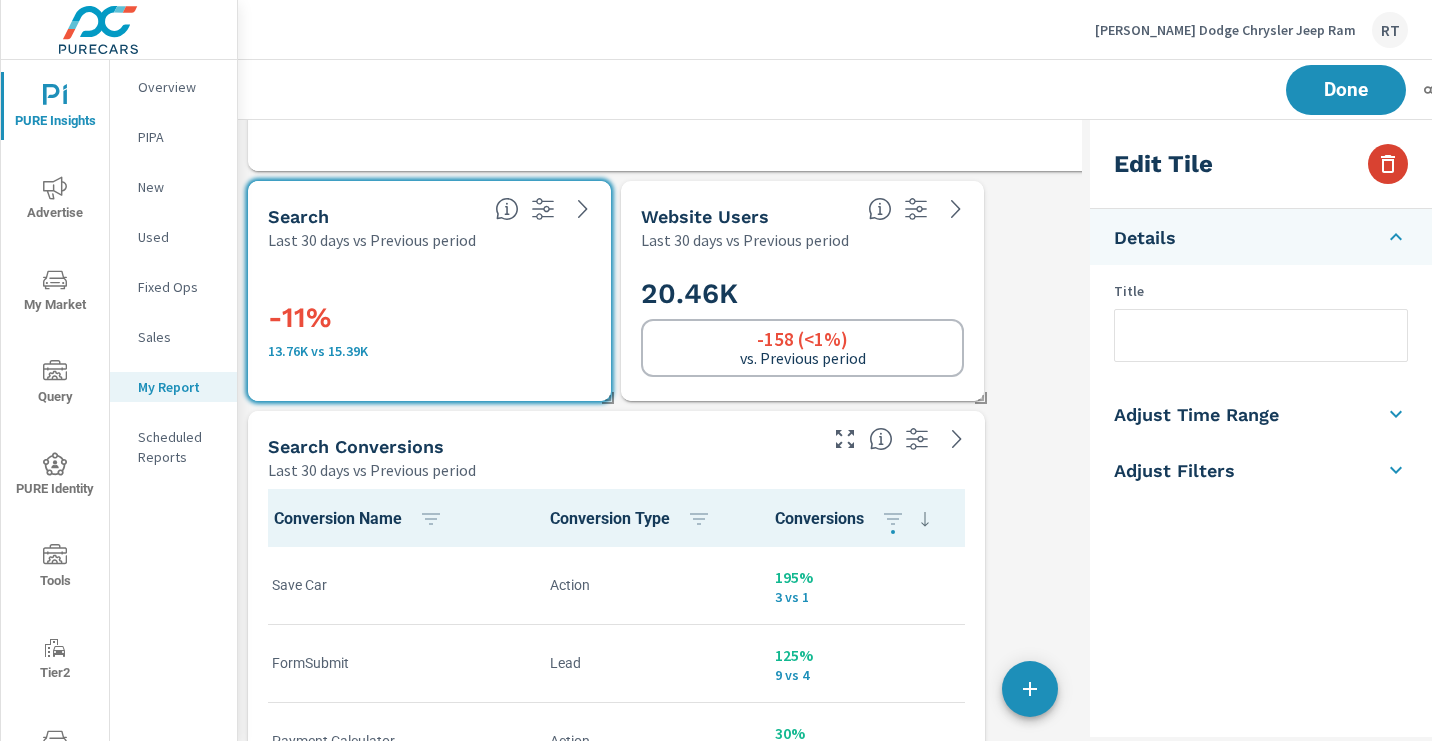 click 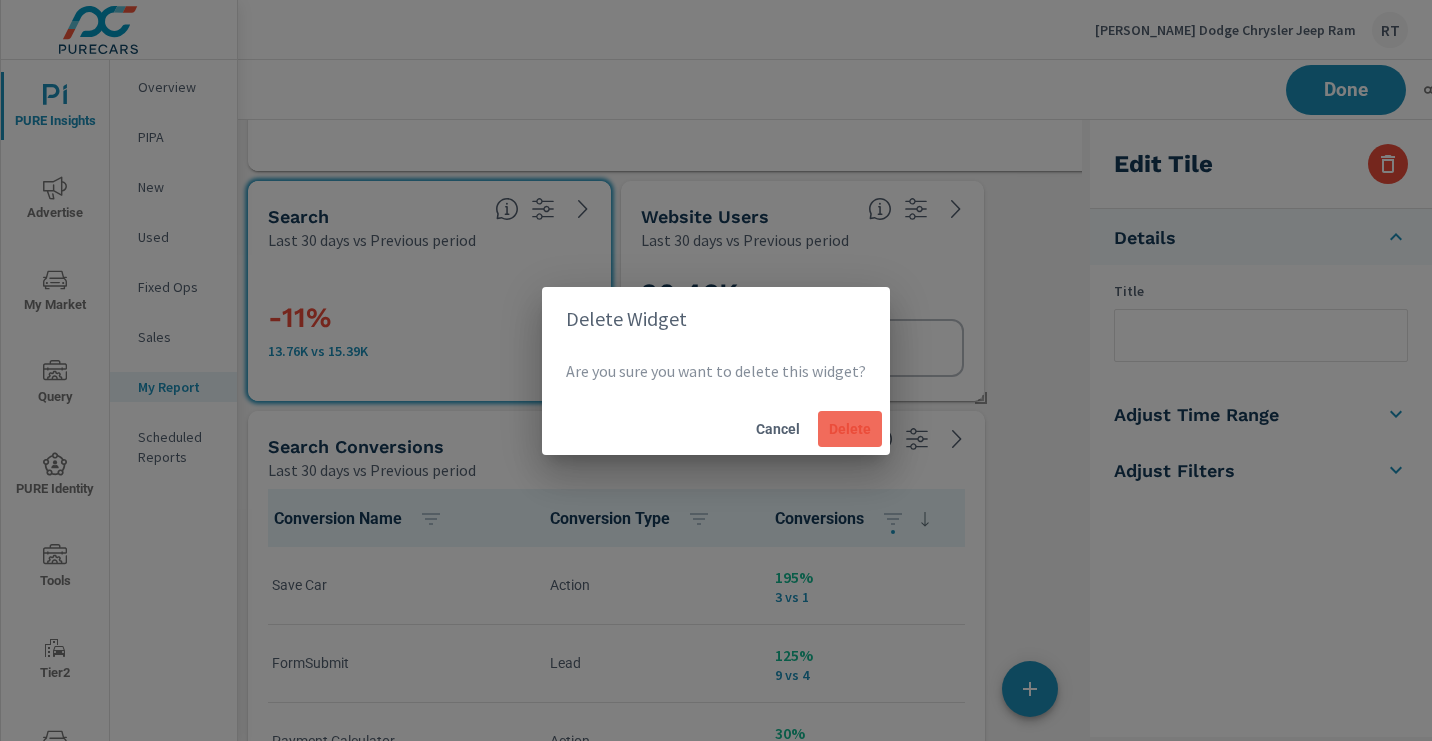 click on "Delete" at bounding box center [850, 429] 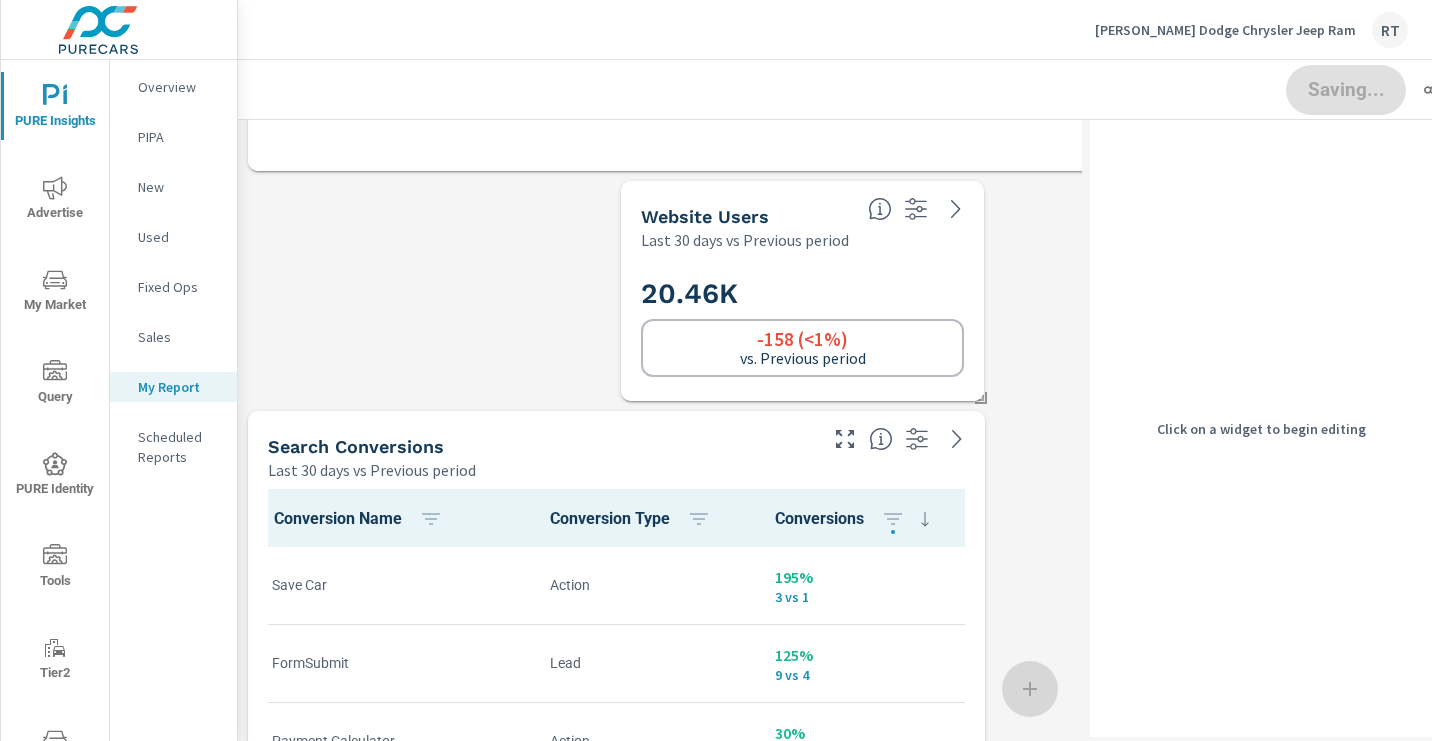 click on "20.46K" at bounding box center (802, 293) 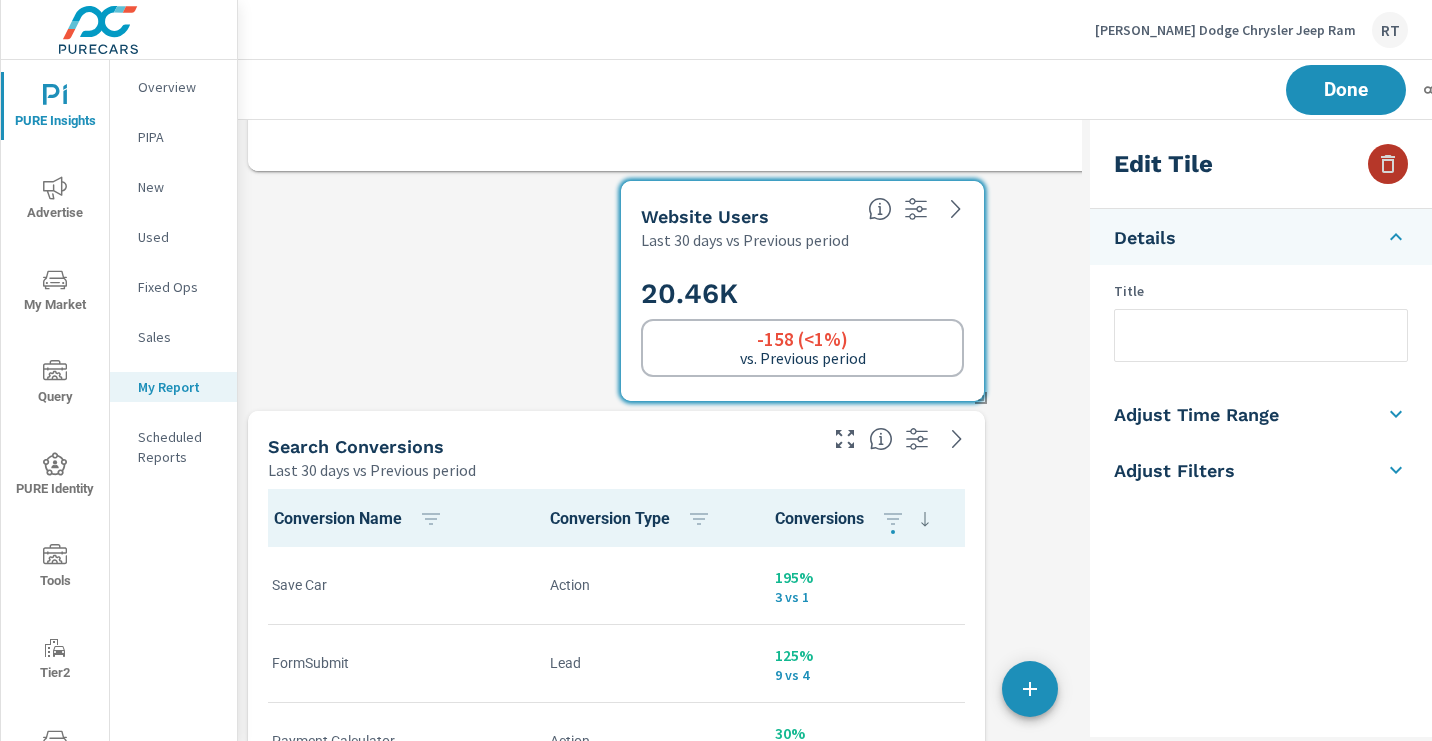 click 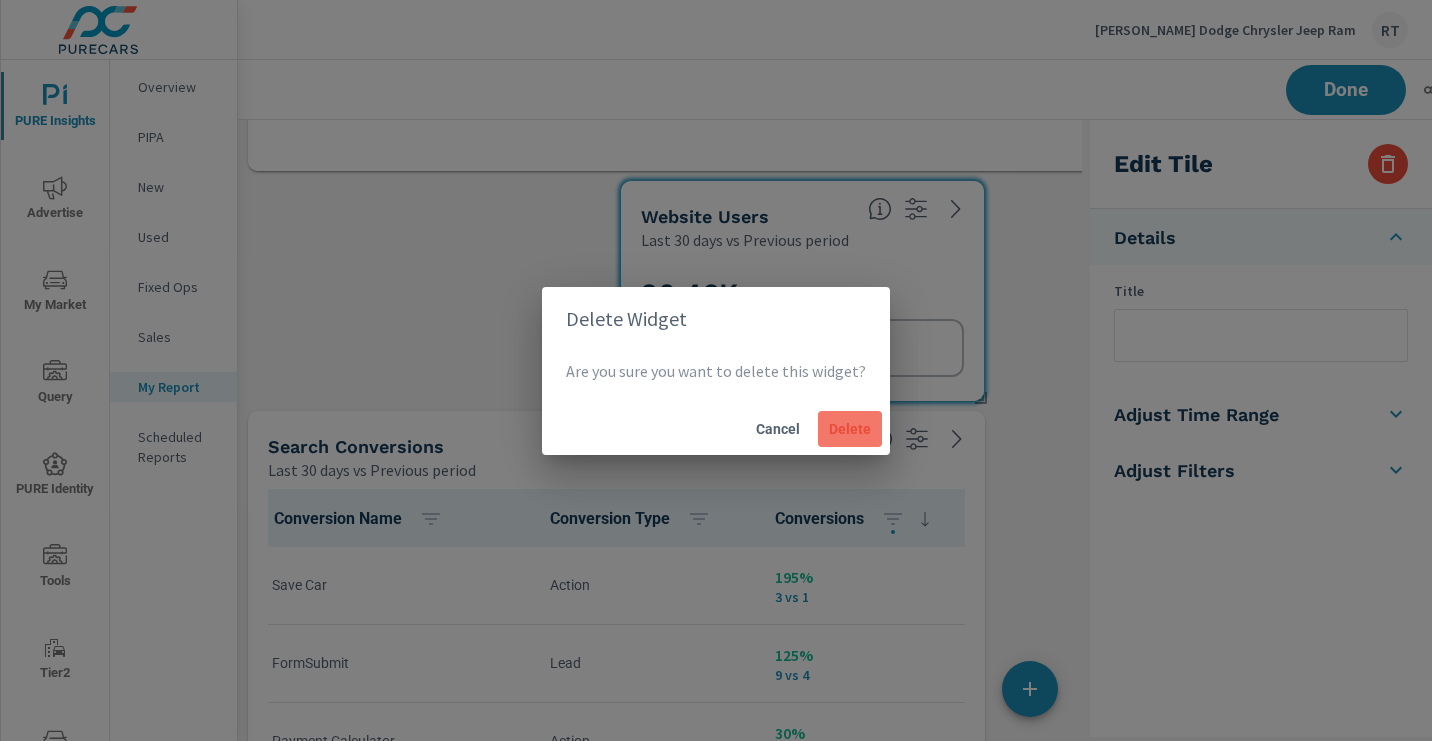 click on "Delete" at bounding box center [850, 429] 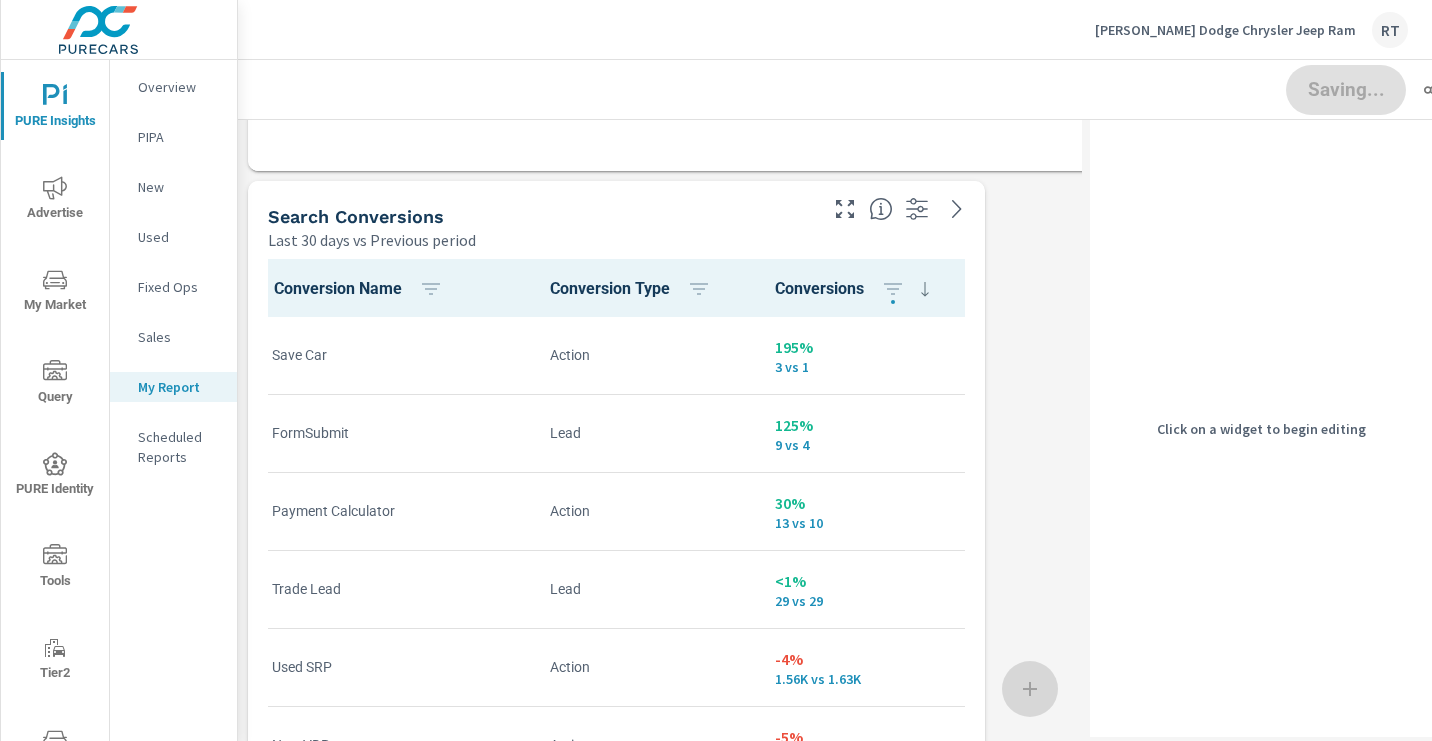 scroll, scrollTop: 4154, scrollLeft: 1131, axis: both 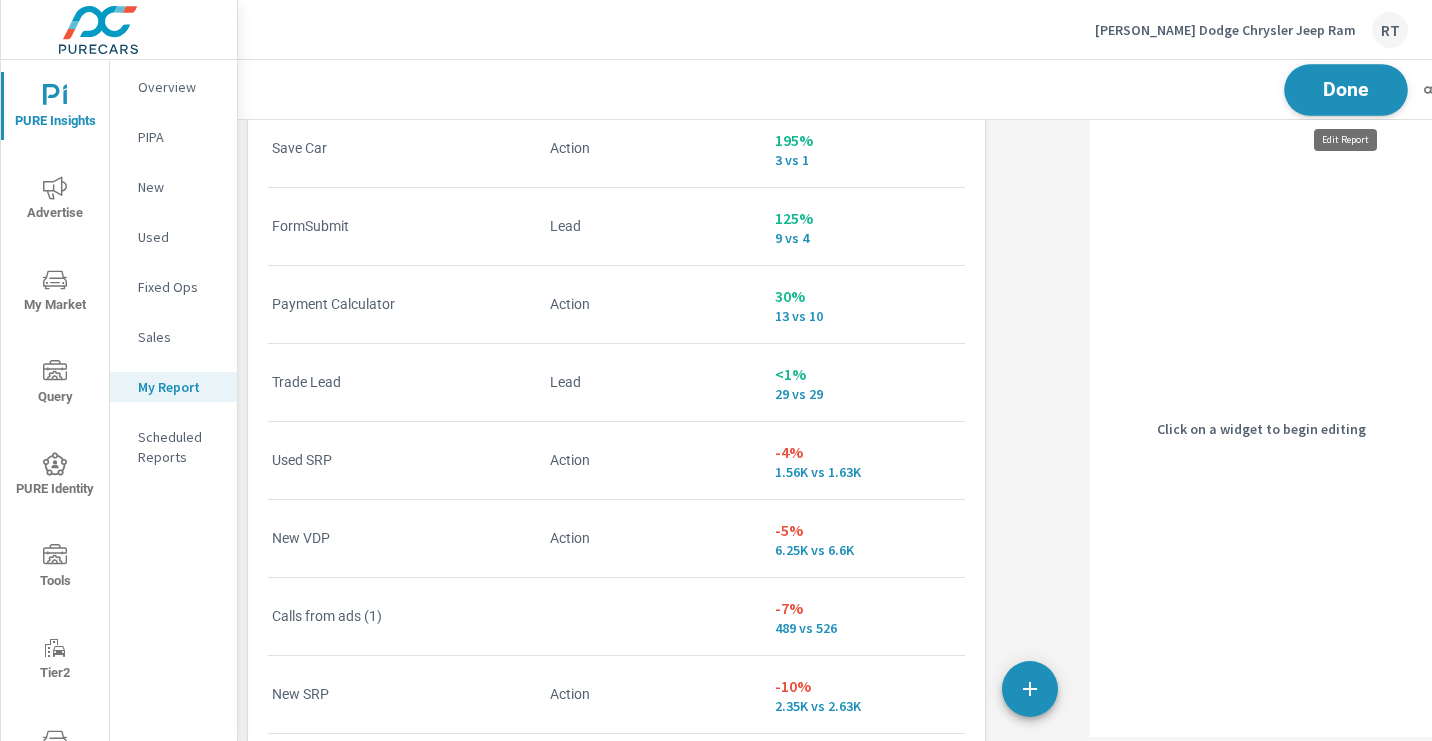 click on "Done" at bounding box center (1346, 89) 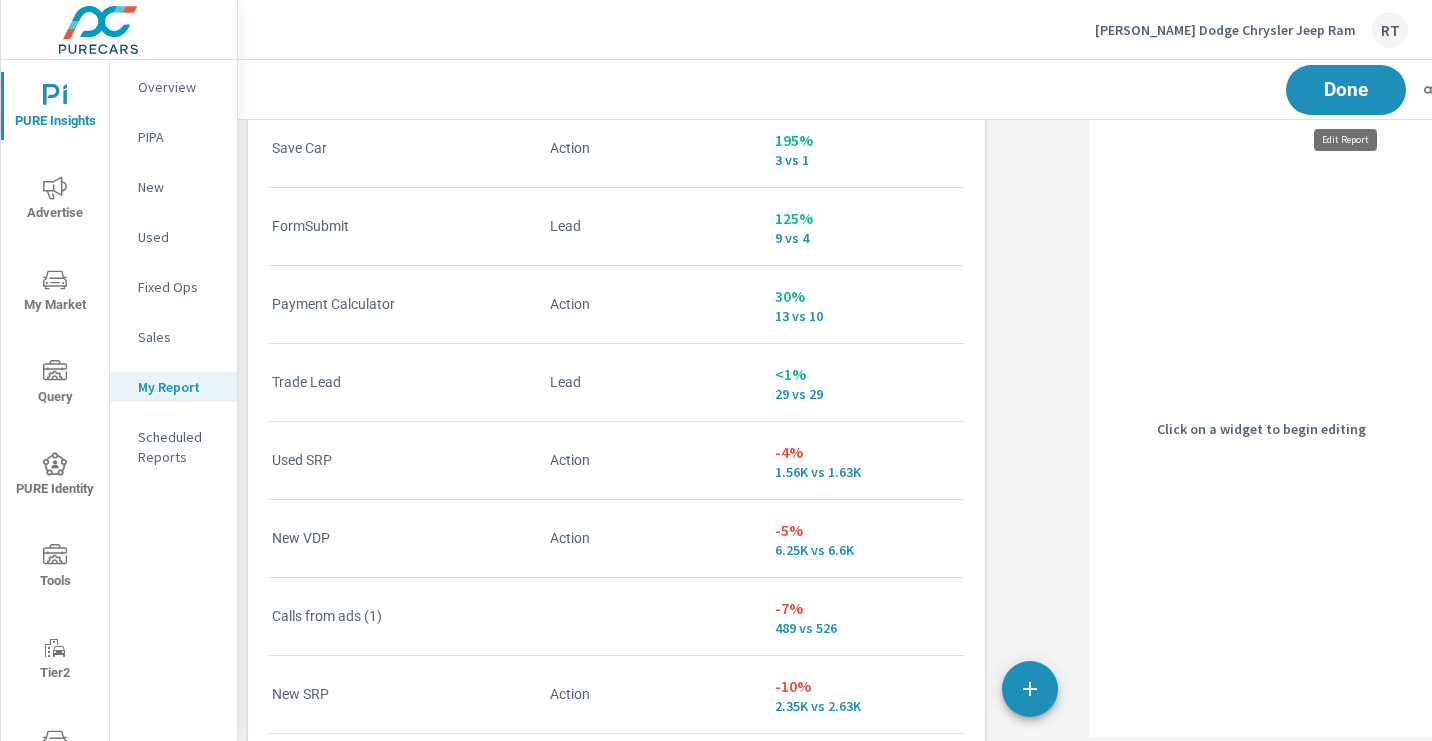 scroll, scrollTop: 10, scrollLeft: 10, axis: both 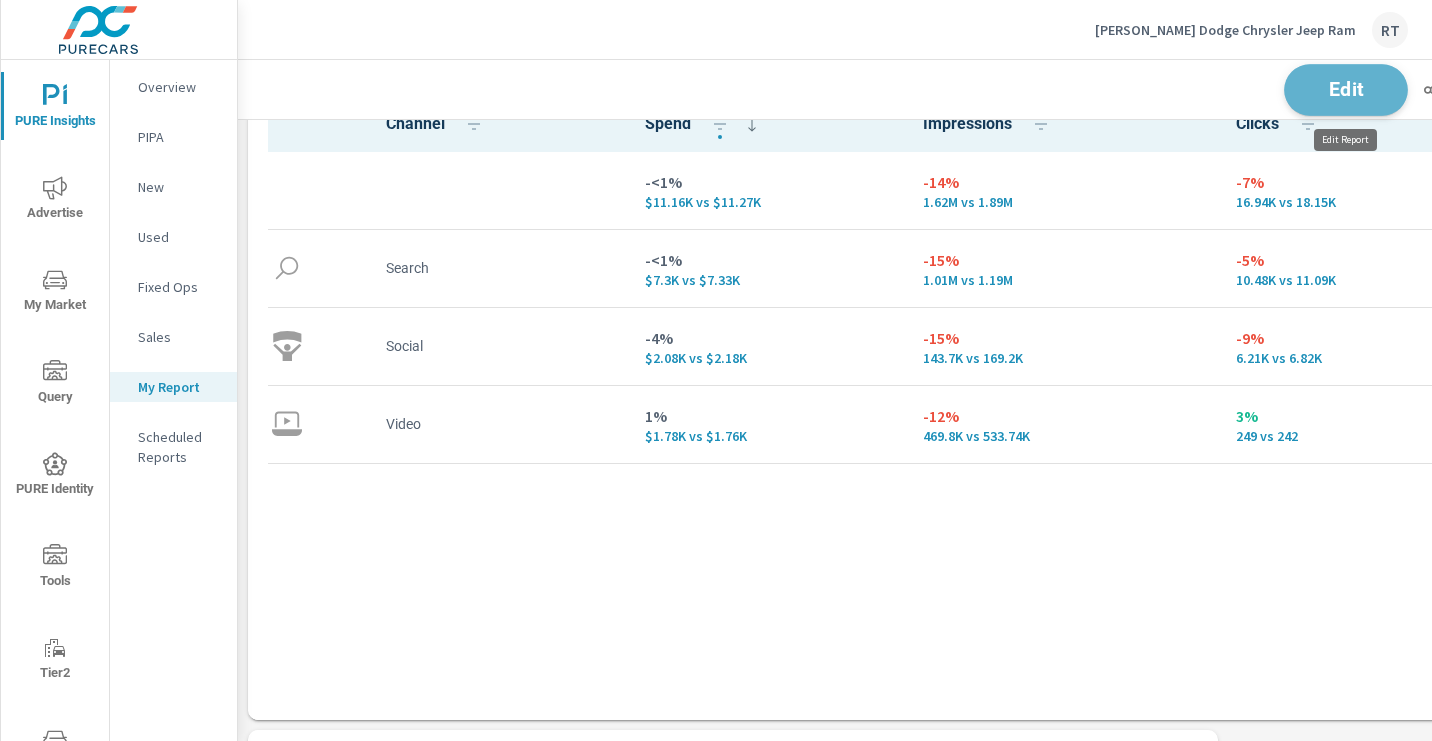 click on "Edit" at bounding box center [1346, 89] 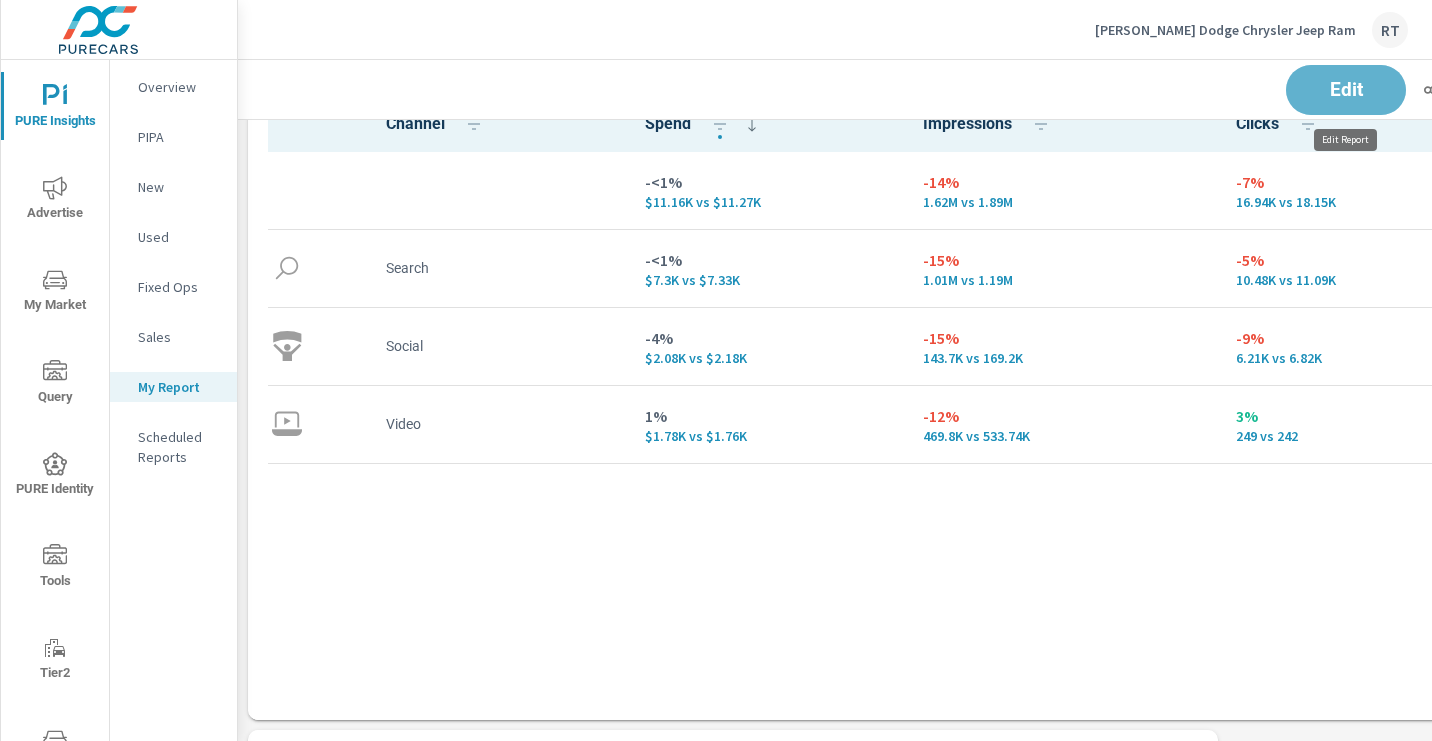 scroll, scrollTop: 4151, scrollLeft: 1131, axis: both 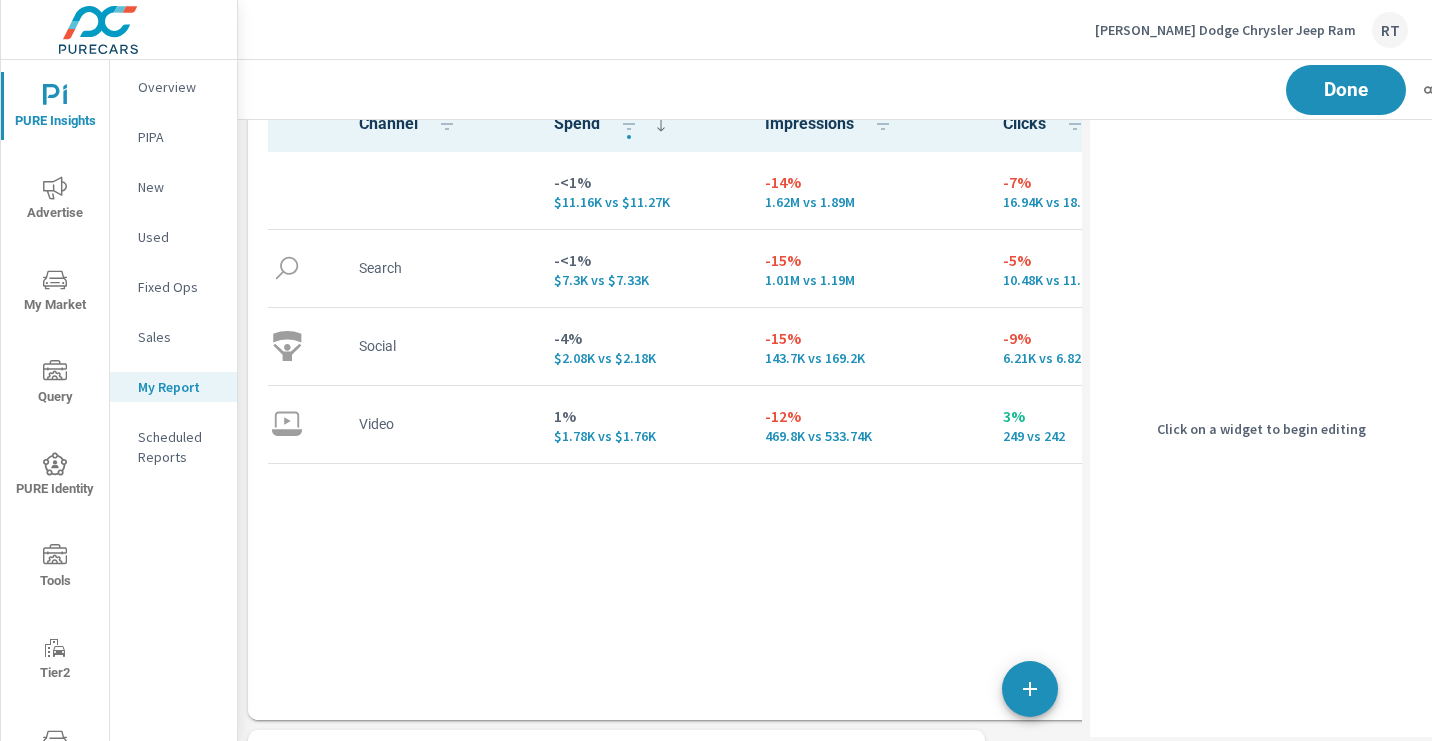 click on "Channel Spend Impressions Clicks CTR -<1% $11.16K vs $11.27K -14% 1.62M vs 1.89M -7% 16.94K vs 18.15K 9% 1.04% vs 0.96% Search -<1% $7.3K vs $7.33K -15% 1.01M vs 1.19M -5% 10.48K vs 11.09K 11% 1.04% vs 0.93% Social -4% $2.08K vs $2.18K -15% 143.7K vs 169.2K -9% 6.21K vs 6.82K 7% 4.32% vs 4.03% Video 1% $1.78K vs $1.76K -12% 469.8K vs 533.74K 3% 249 vs 242 17% 0.05% vs 0.05%" at bounding box center (803, 403) 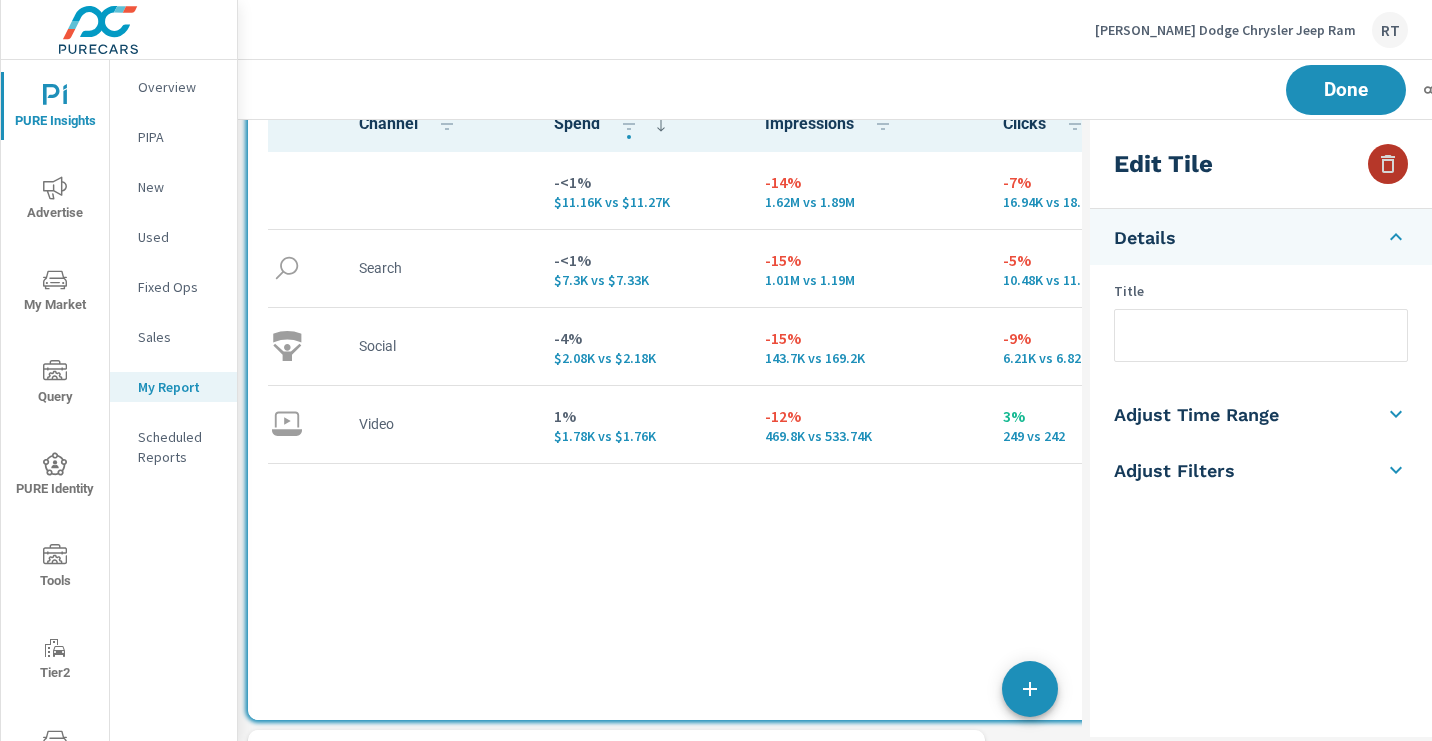 click 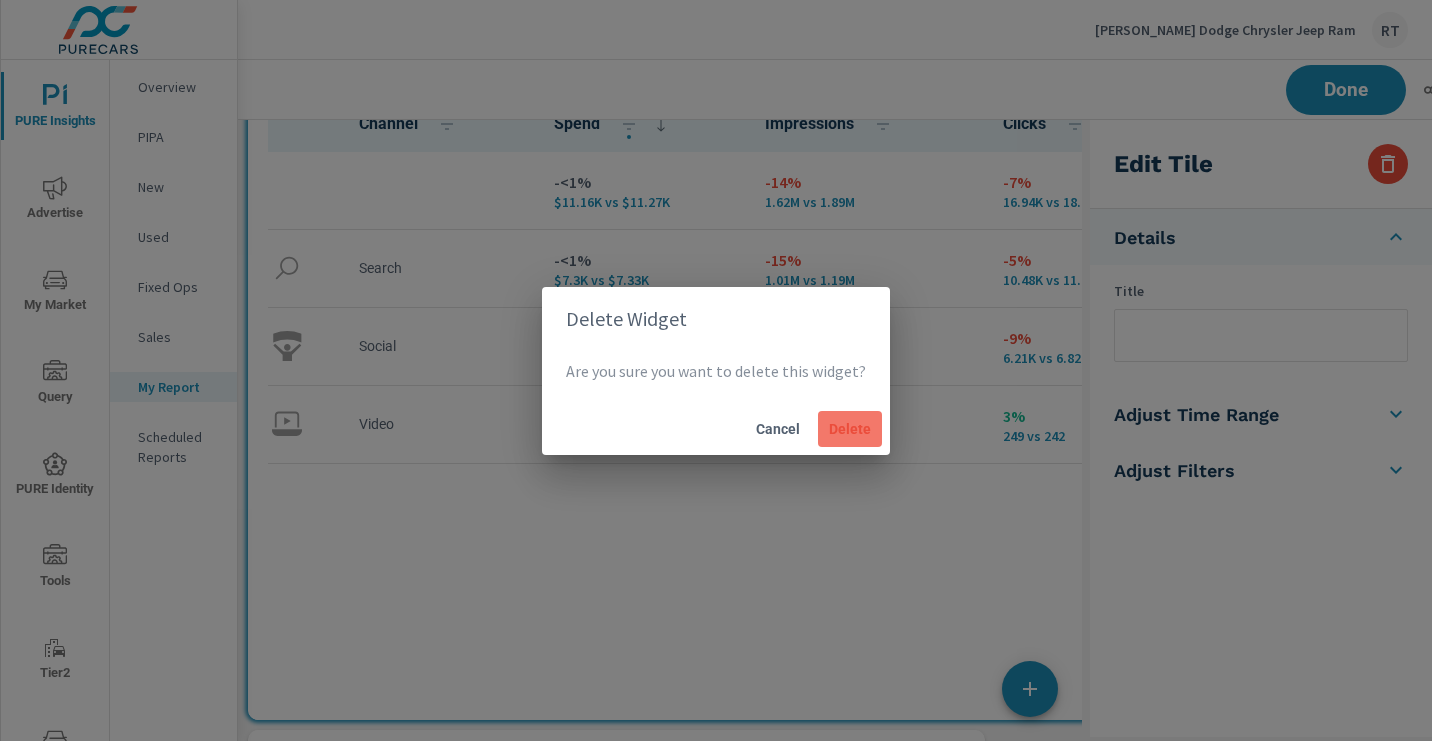 click on "Delete" at bounding box center [850, 429] 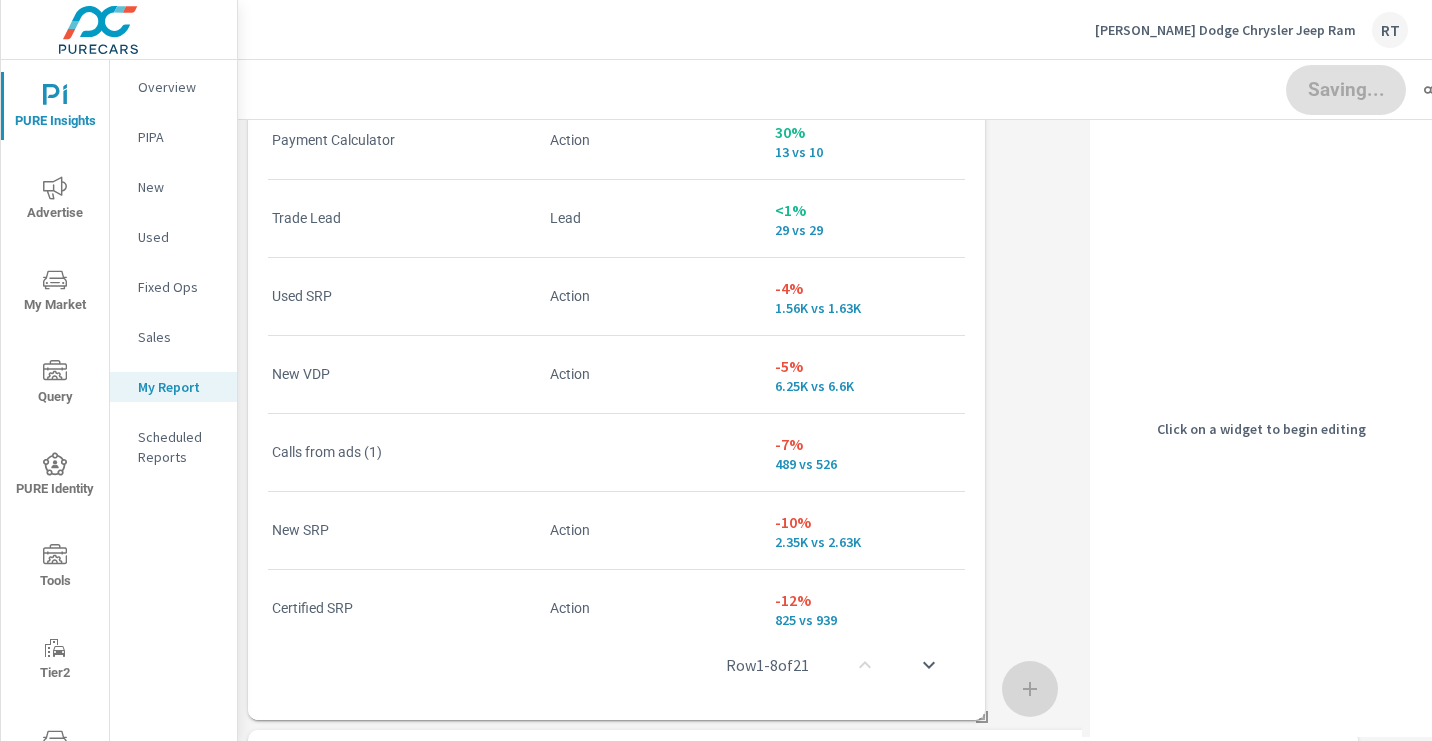 scroll, scrollTop: 3454, scrollLeft: 1131, axis: both 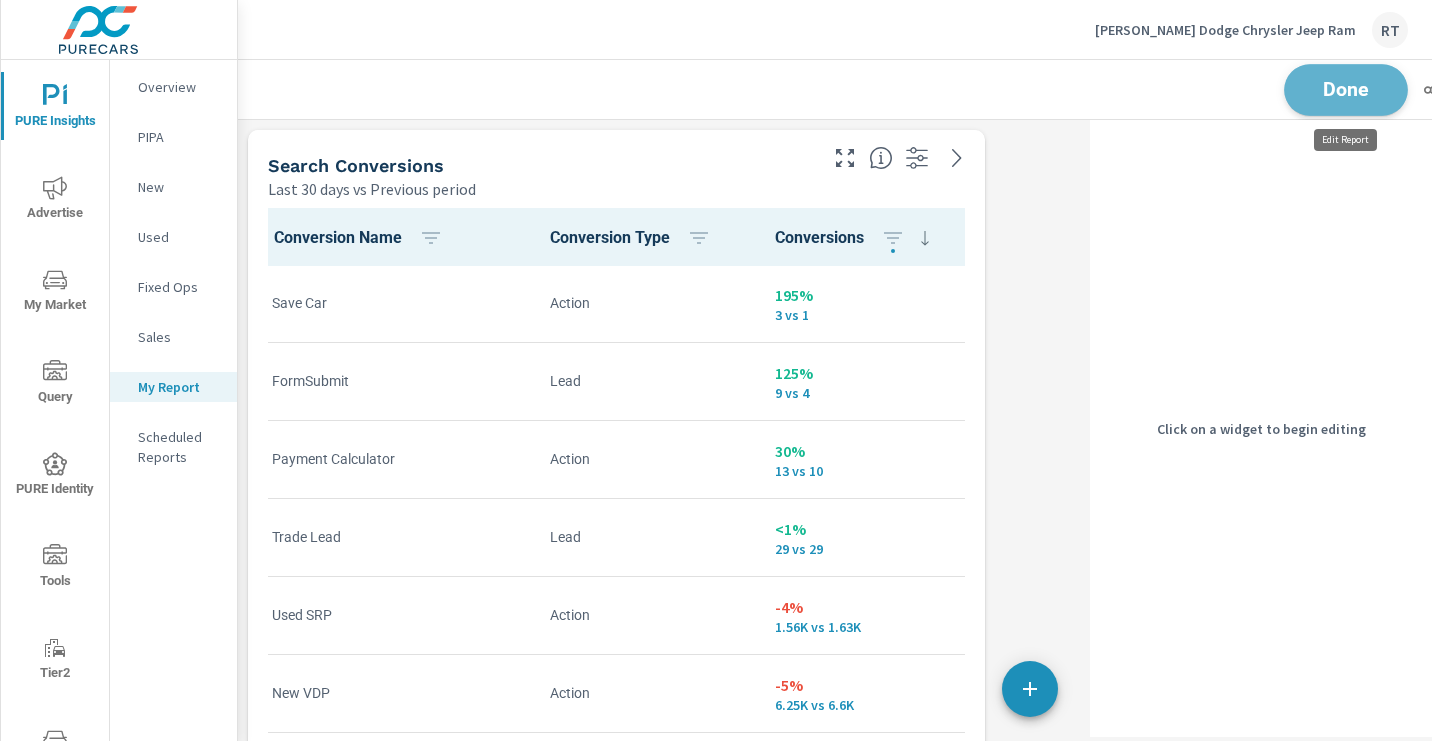 click on "Done" at bounding box center [1346, 89] 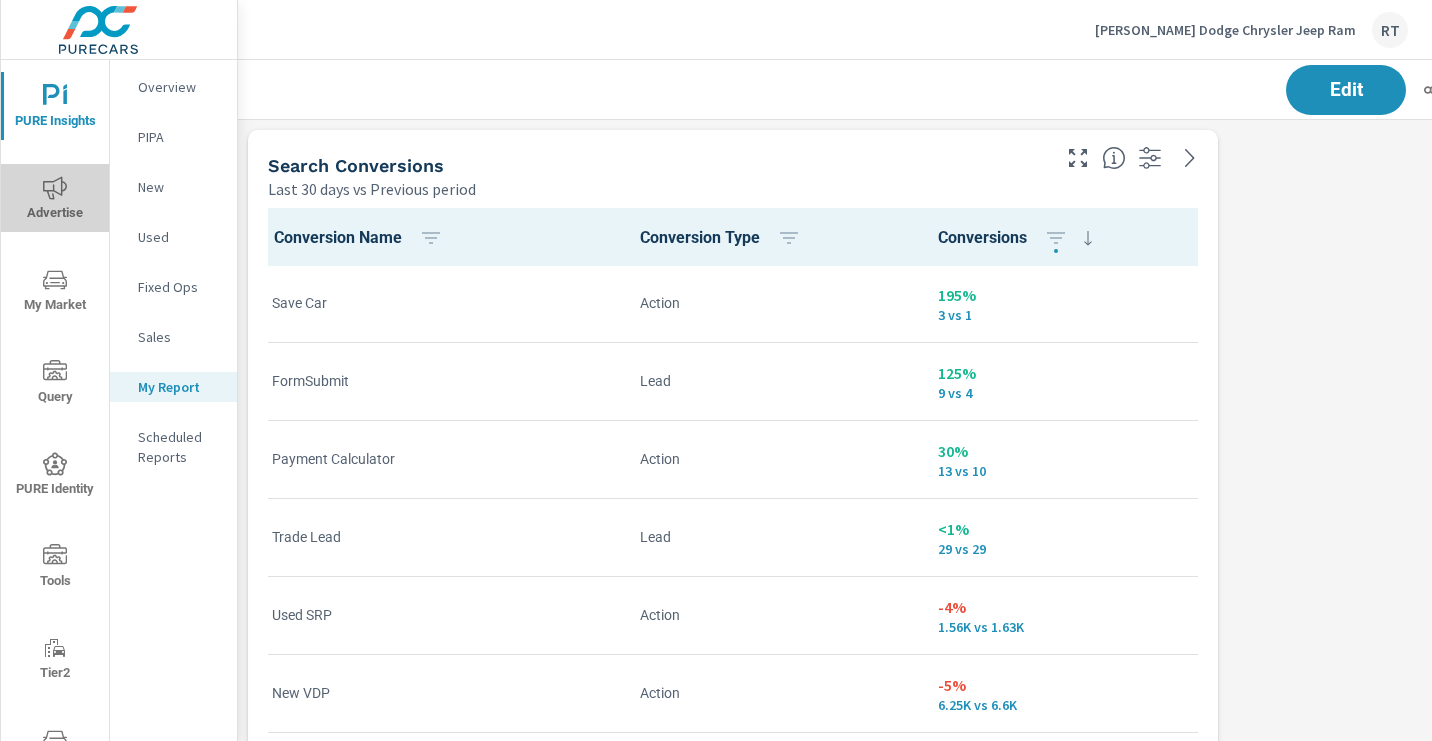 click 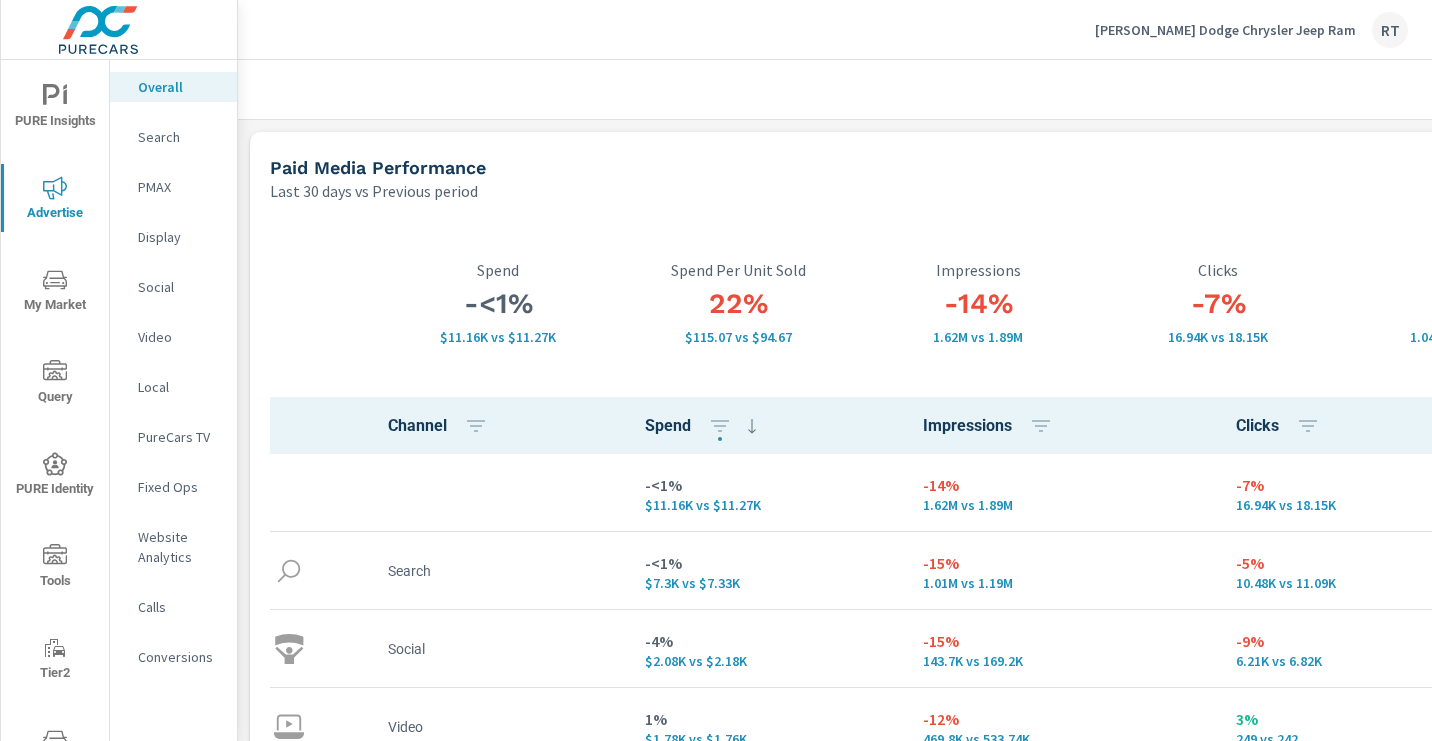click on "Conversions" at bounding box center (179, 657) 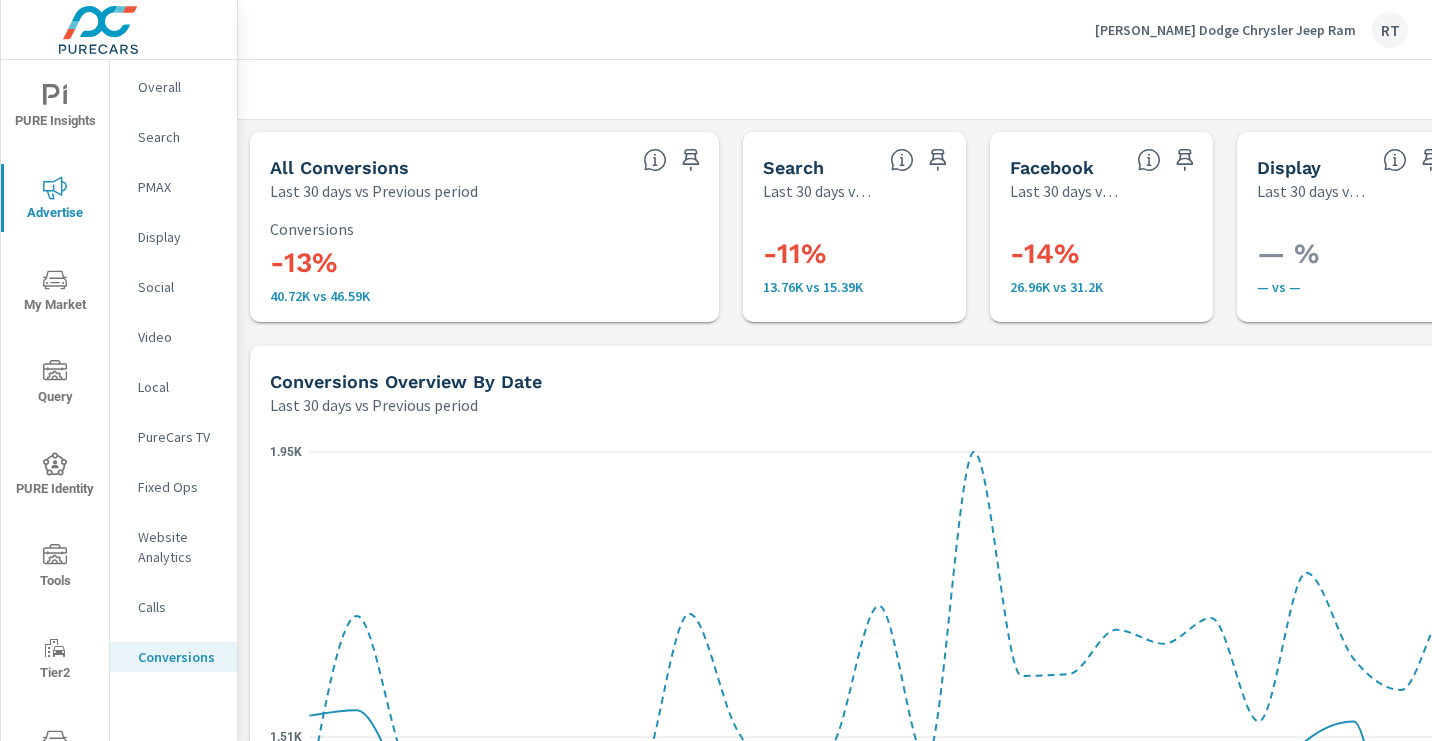 click on "PureCars TV" at bounding box center (179, 437) 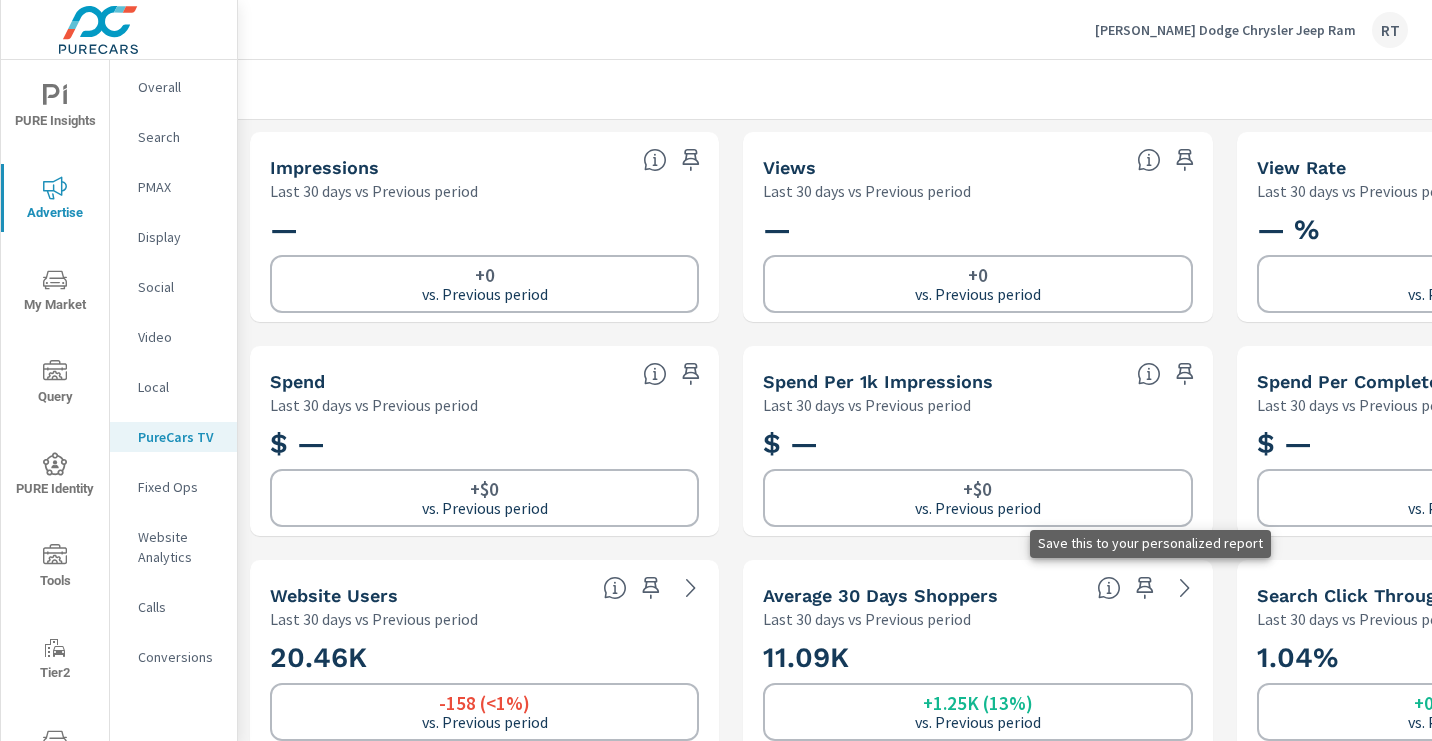 click 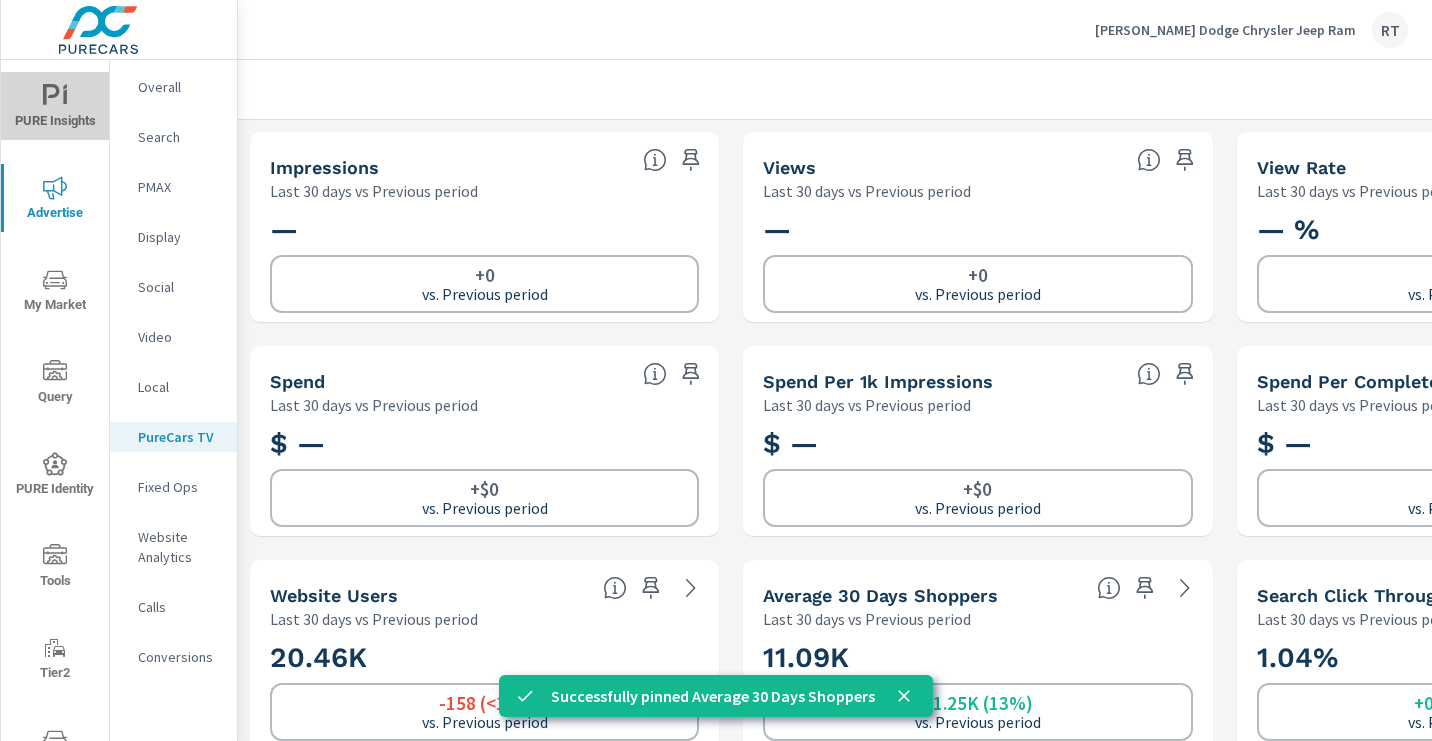 click on "PURE Insights" at bounding box center (55, 108) 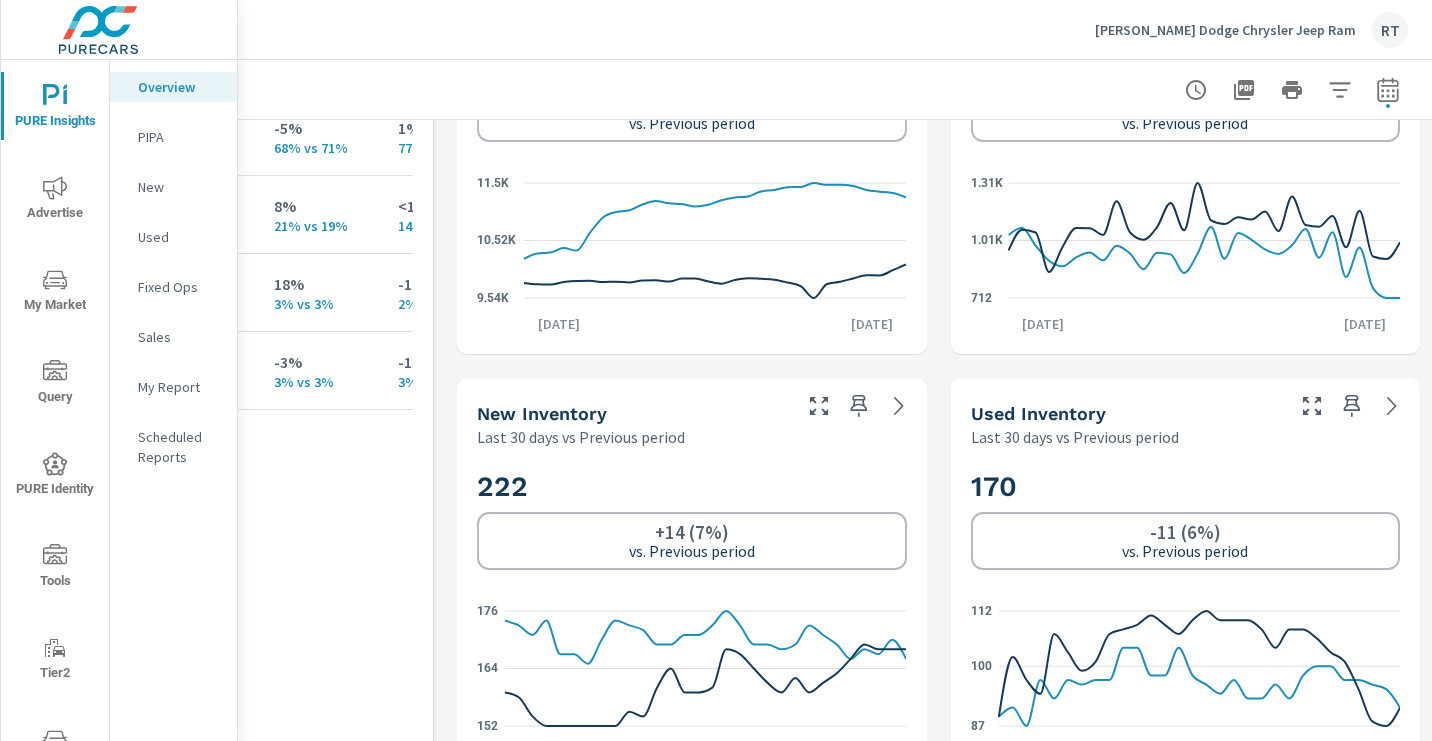 scroll, scrollTop: 1180, scrollLeft: 286, axis: both 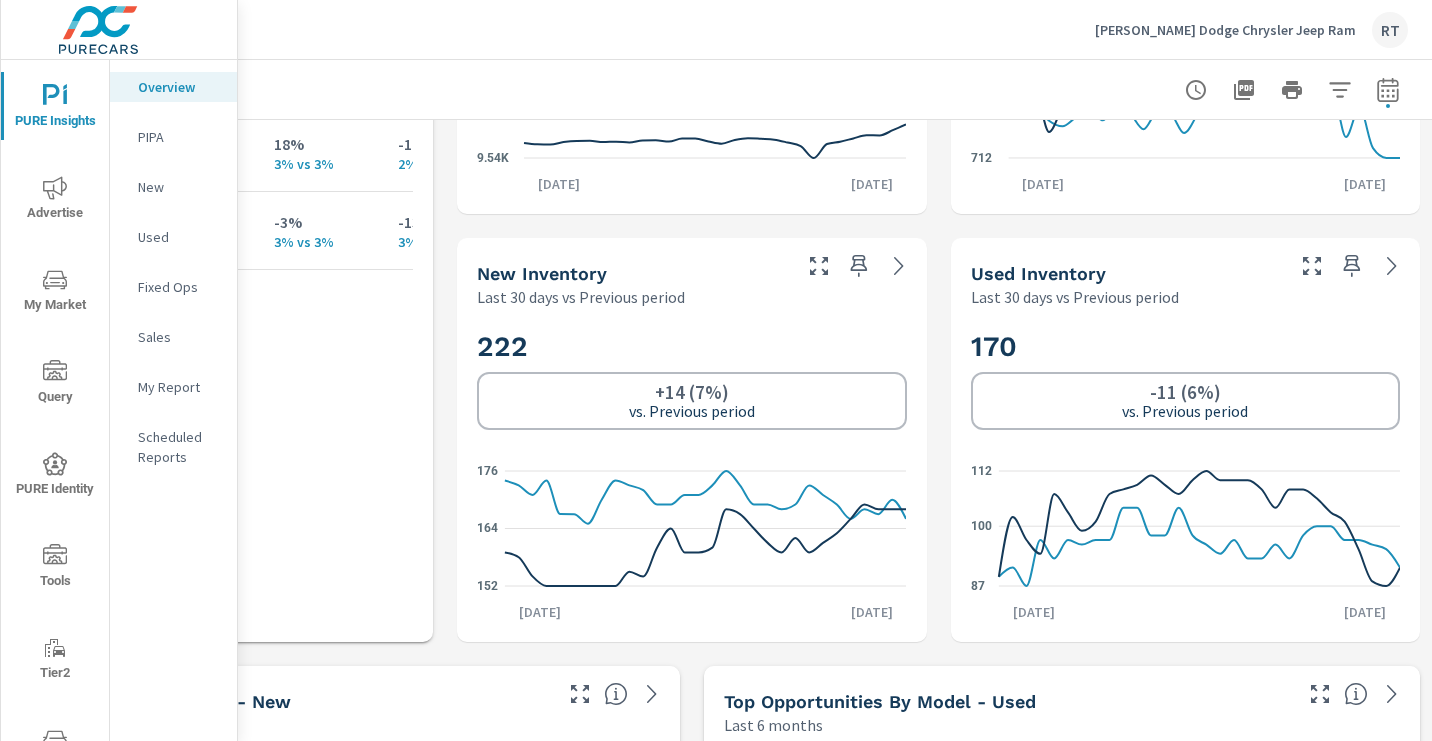 click 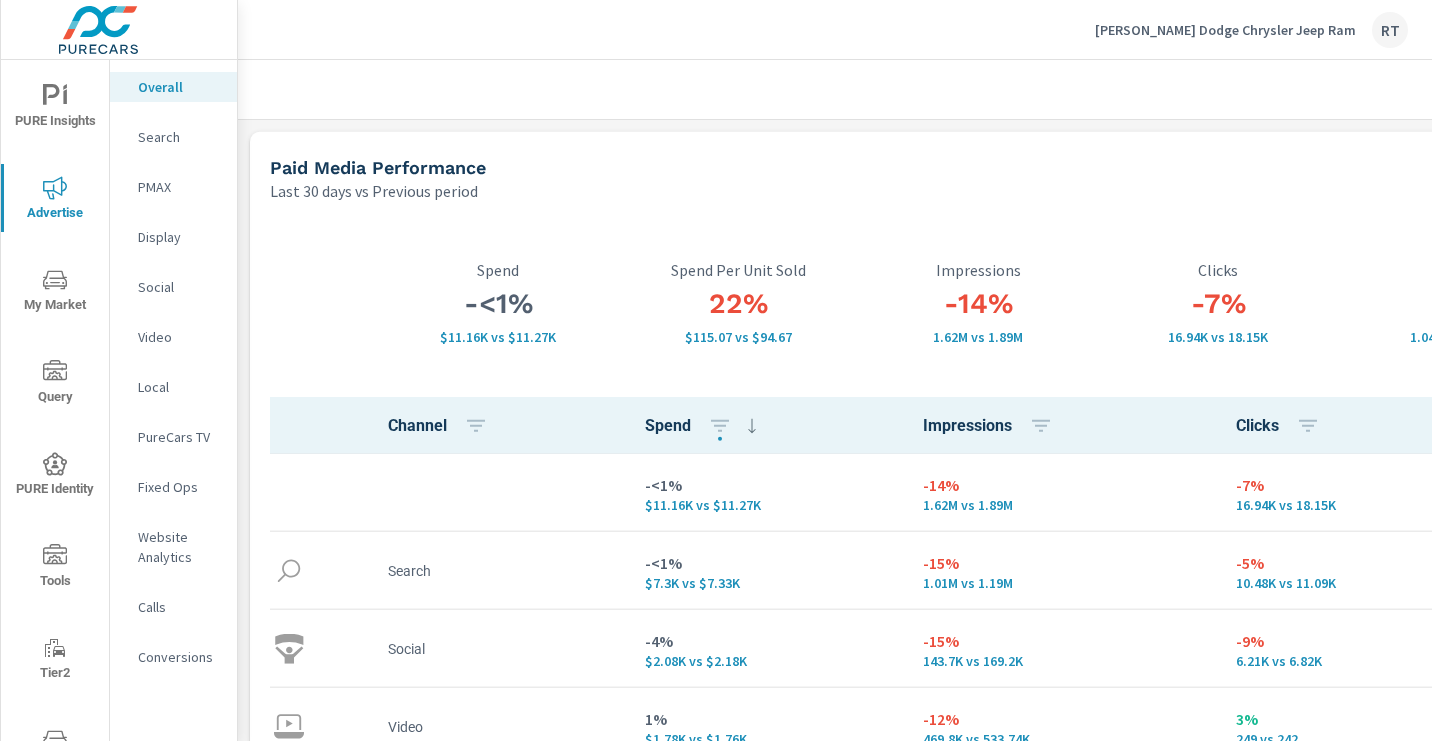 click on "PURE Insights" at bounding box center [55, 108] 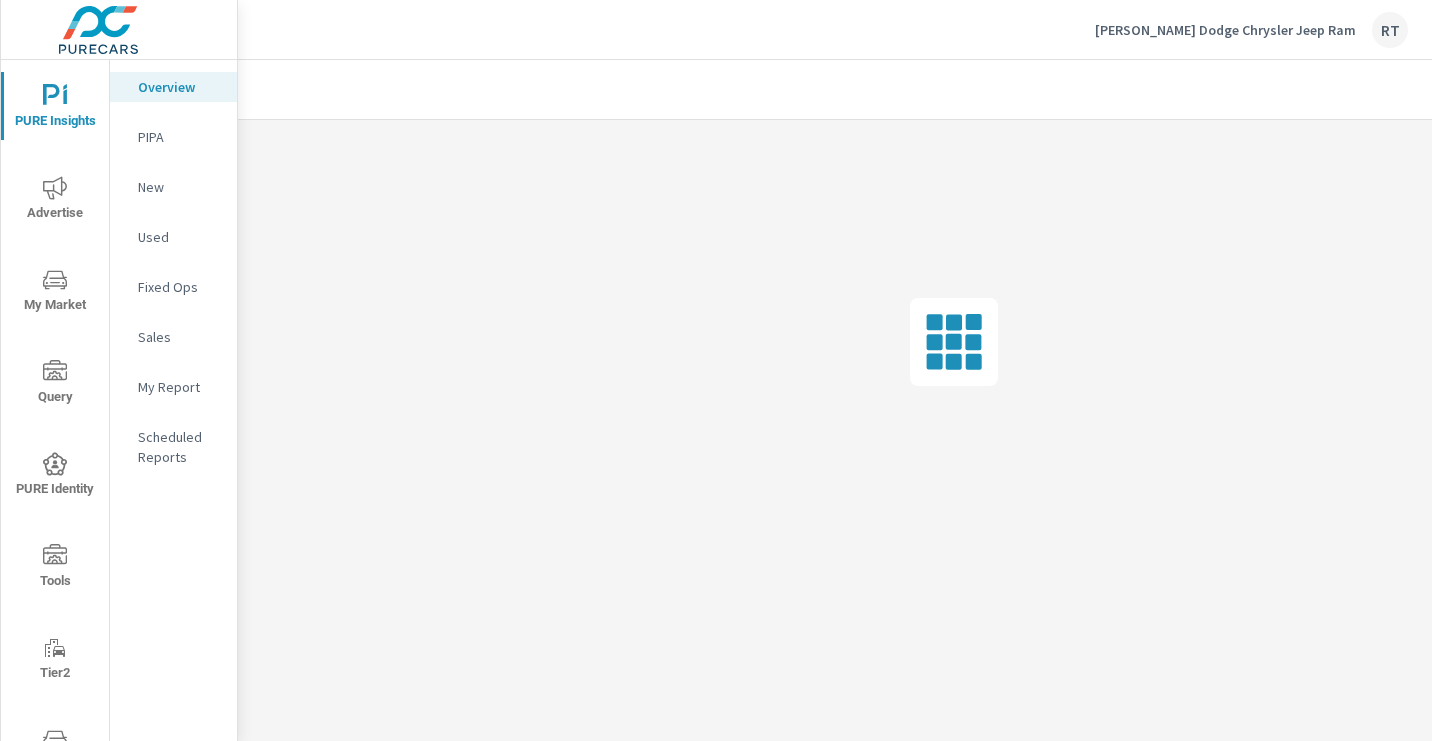 click on "My Report" at bounding box center (179, 387) 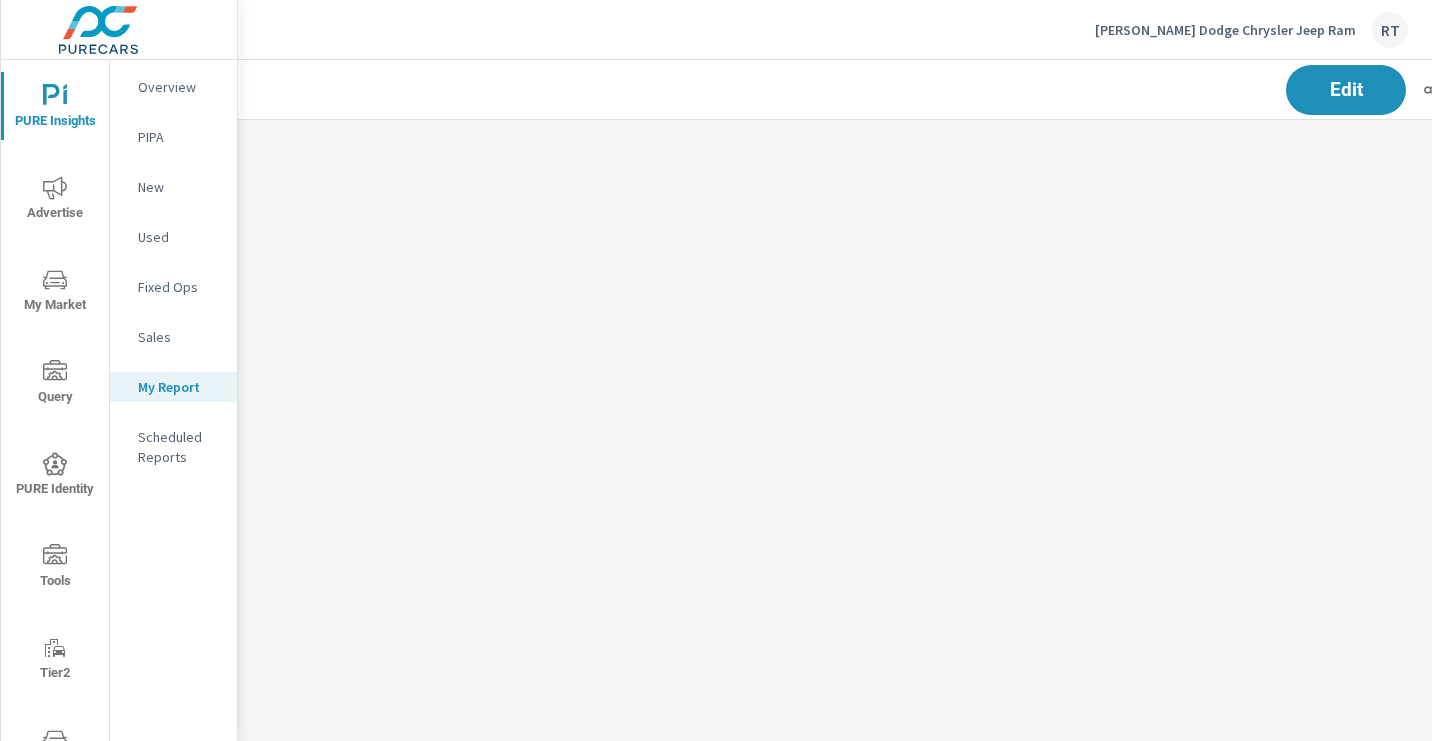 scroll, scrollTop: 0, scrollLeft: 0, axis: both 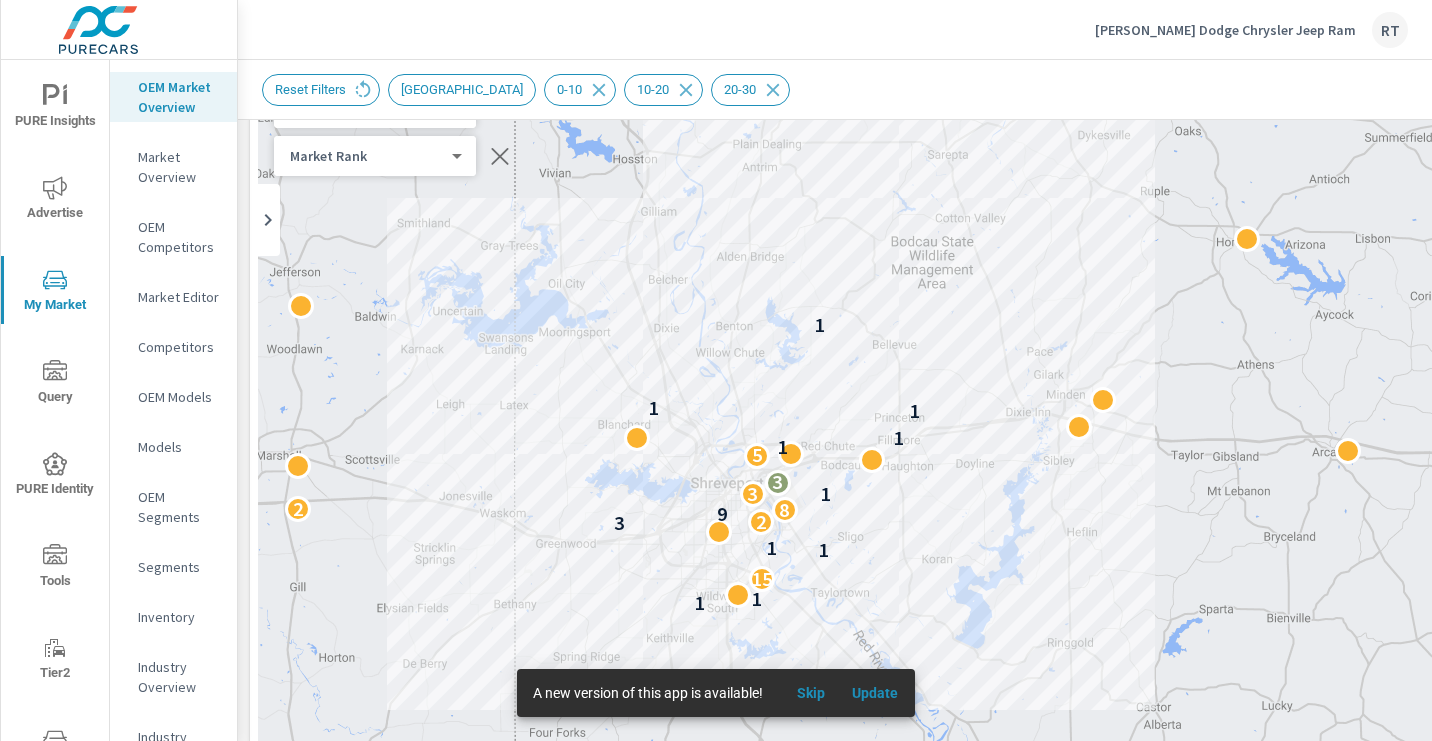 drag, startPoint x: 1131, startPoint y: 381, endPoint x: 896, endPoint y: 199, distance: 297.2356 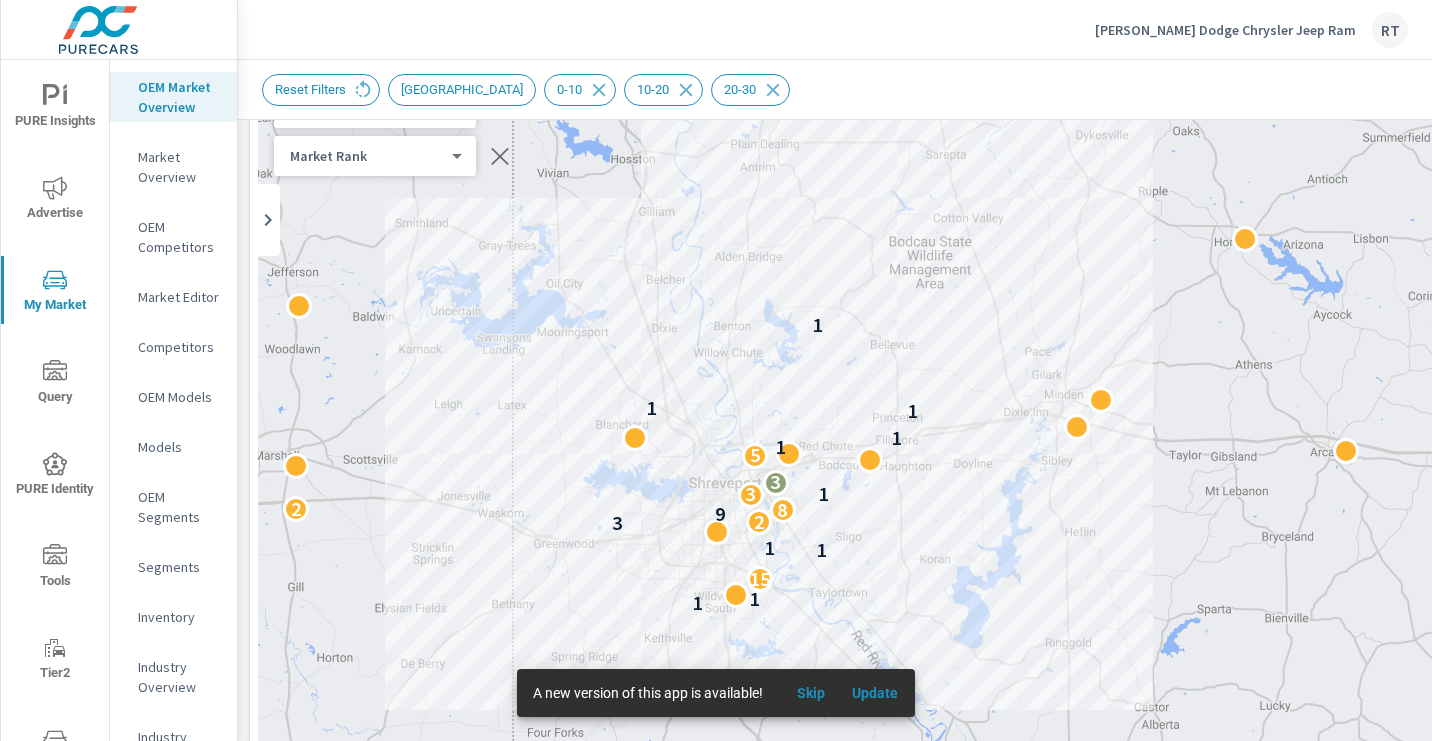 click on "Skip" at bounding box center (811, 693) 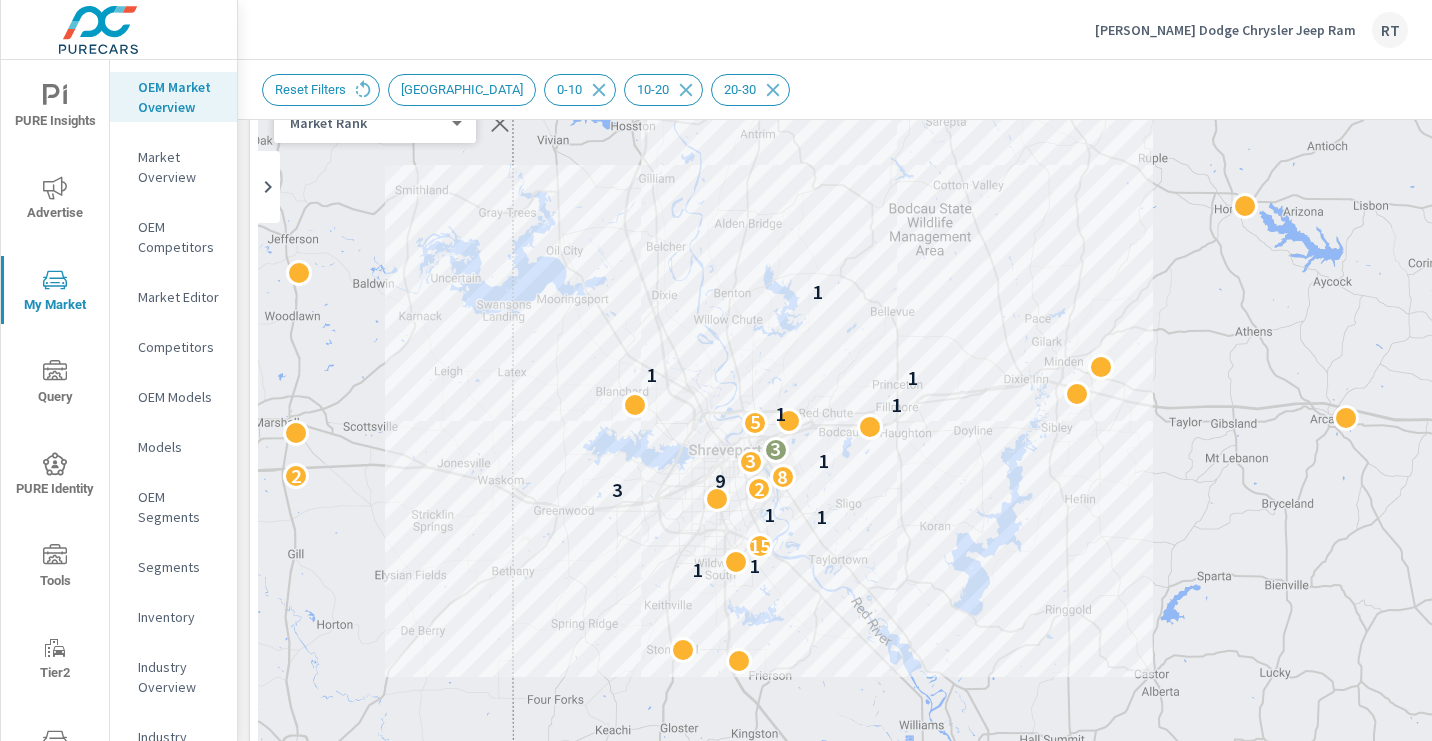 scroll, scrollTop: 177, scrollLeft: 0, axis: vertical 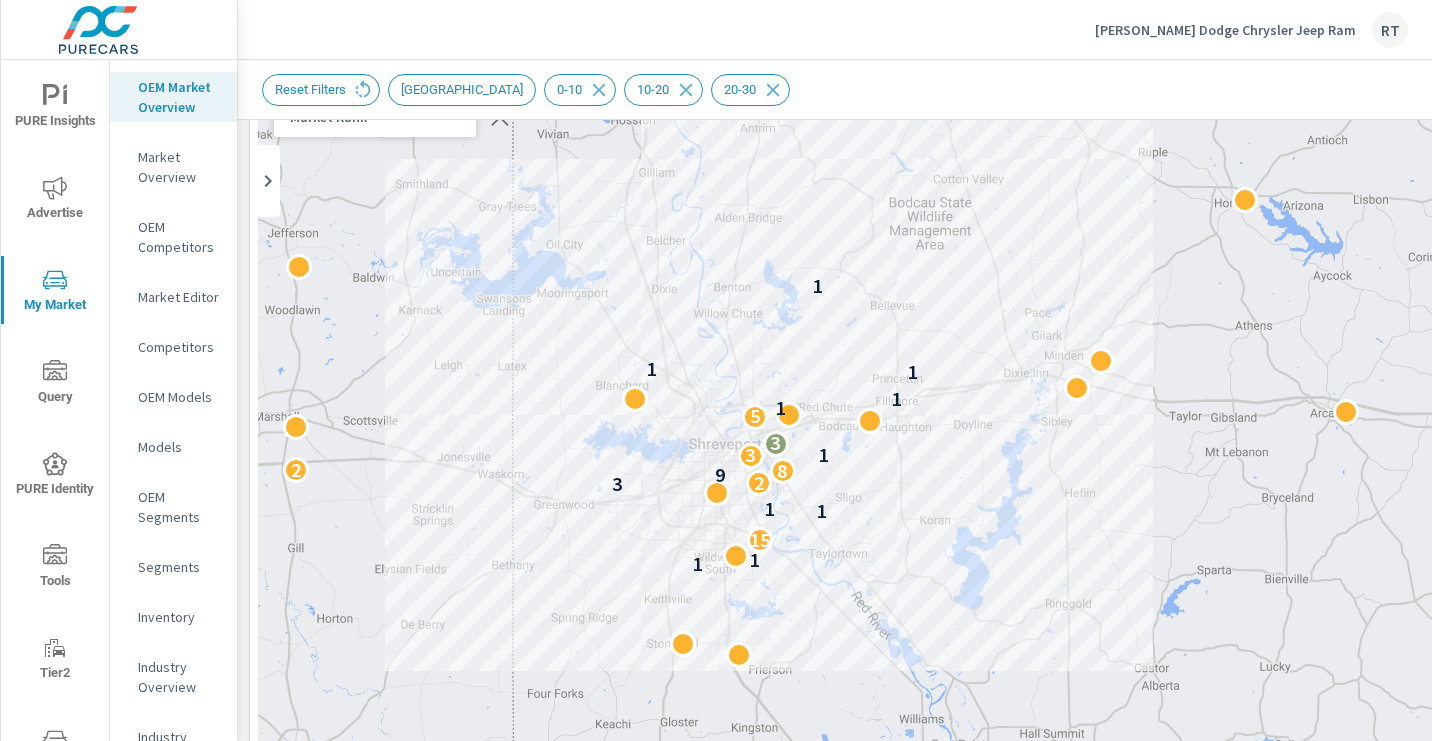 click on "Reset Filters New Market Area 0-10 10-20 20-30" at bounding box center [838, 90] 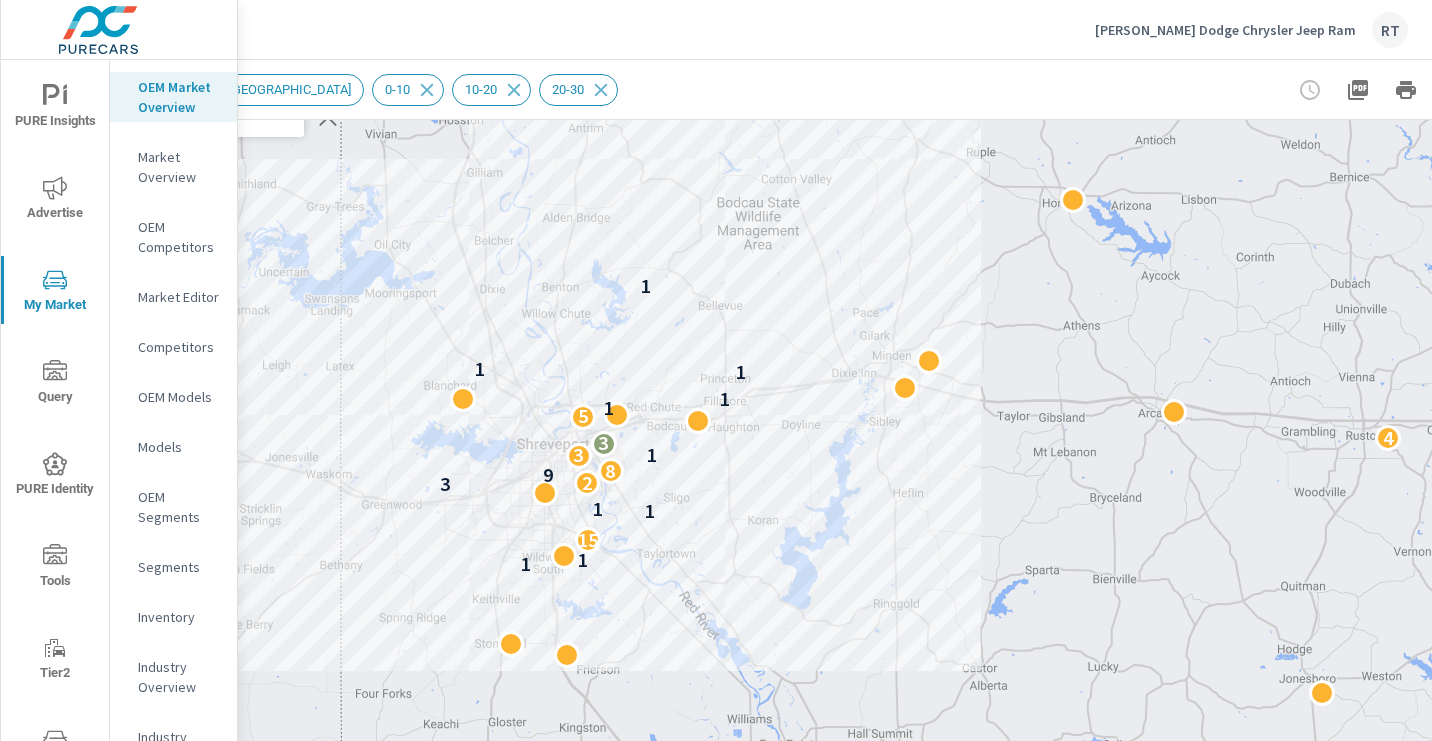 scroll, scrollTop: 177, scrollLeft: 286, axis: both 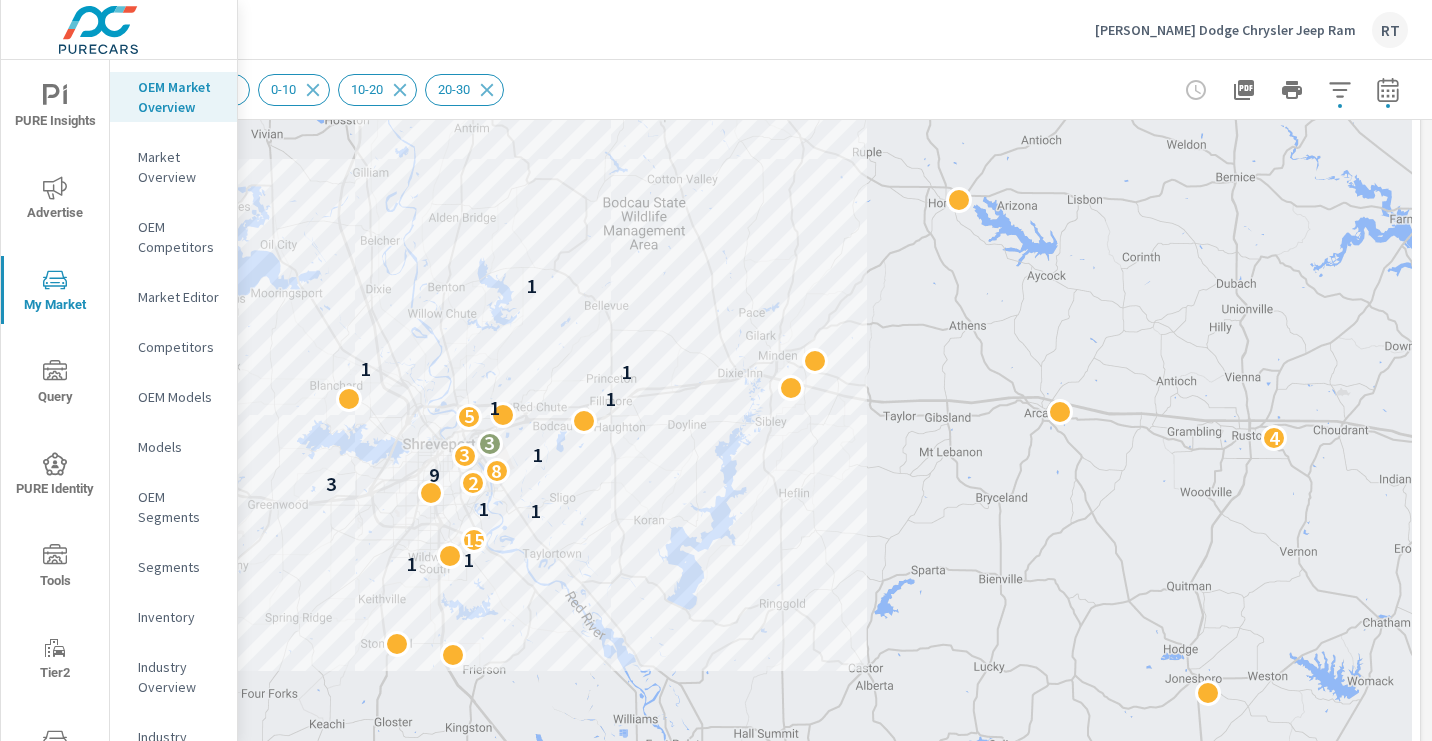 click 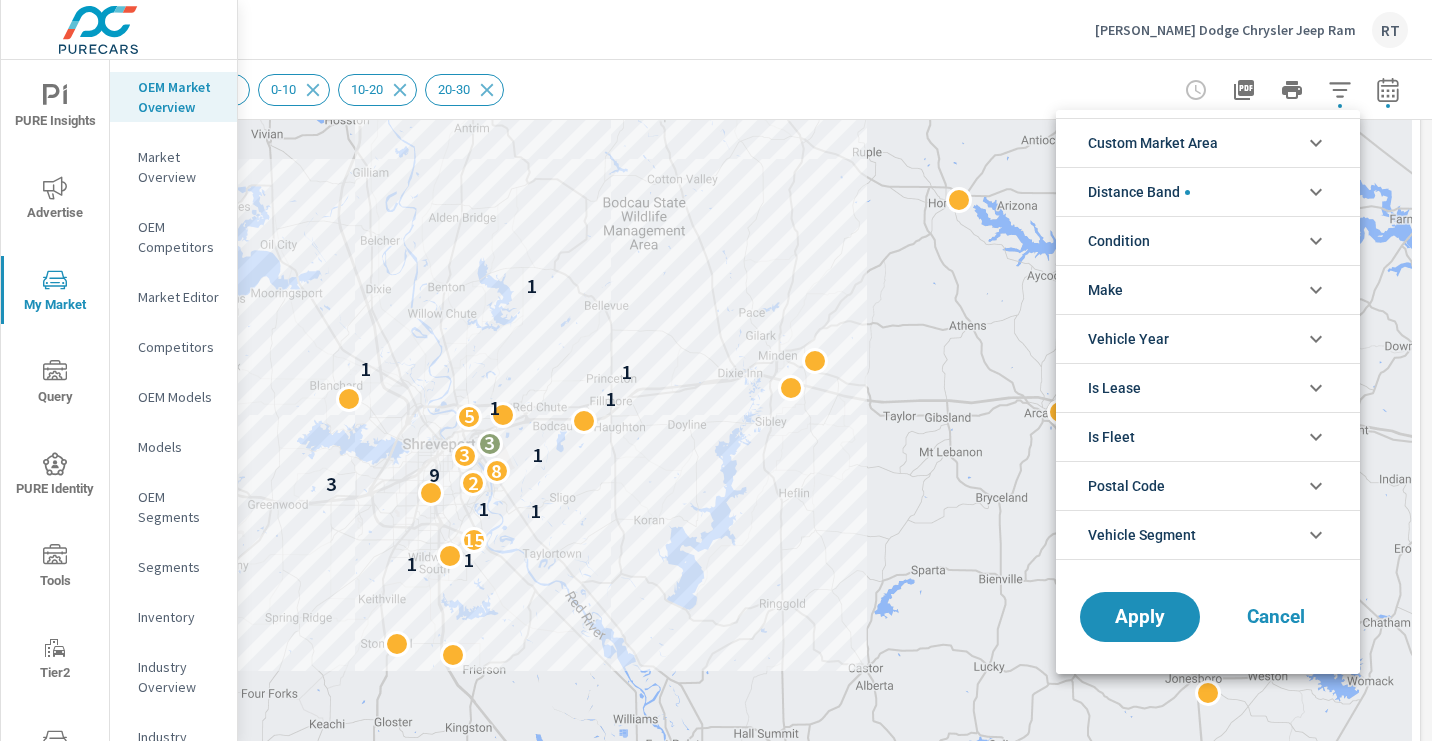 scroll, scrollTop: 90, scrollLeft: 0, axis: vertical 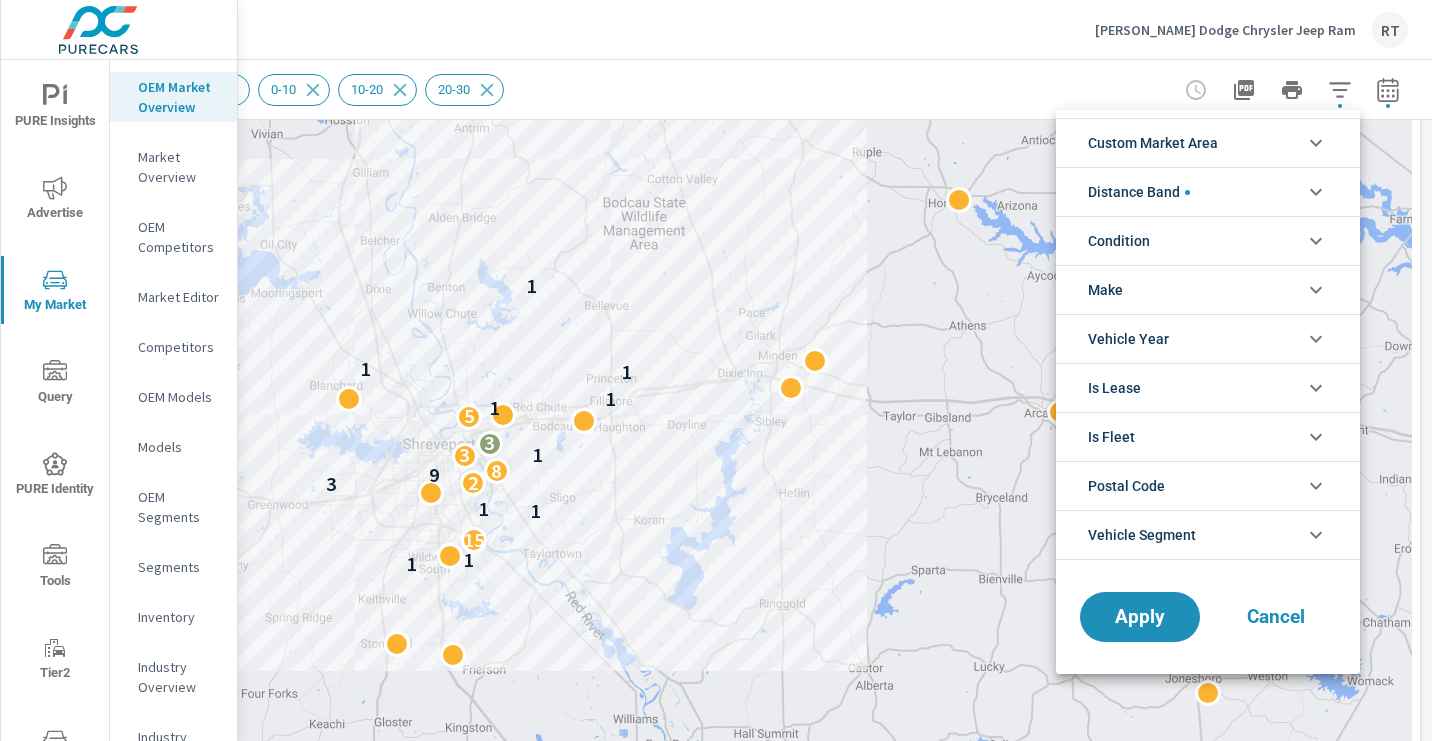 click 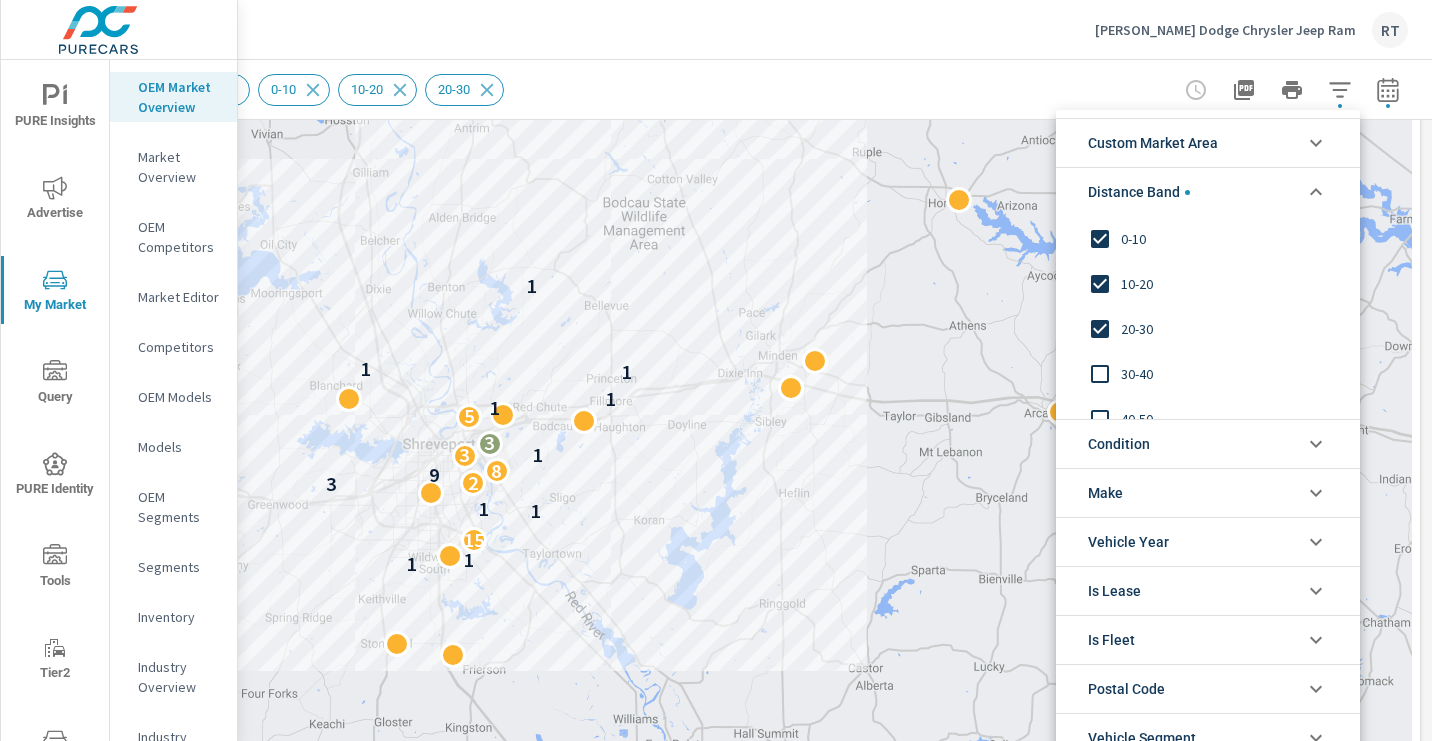 scroll, scrollTop: 0, scrollLeft: 0, axis: both 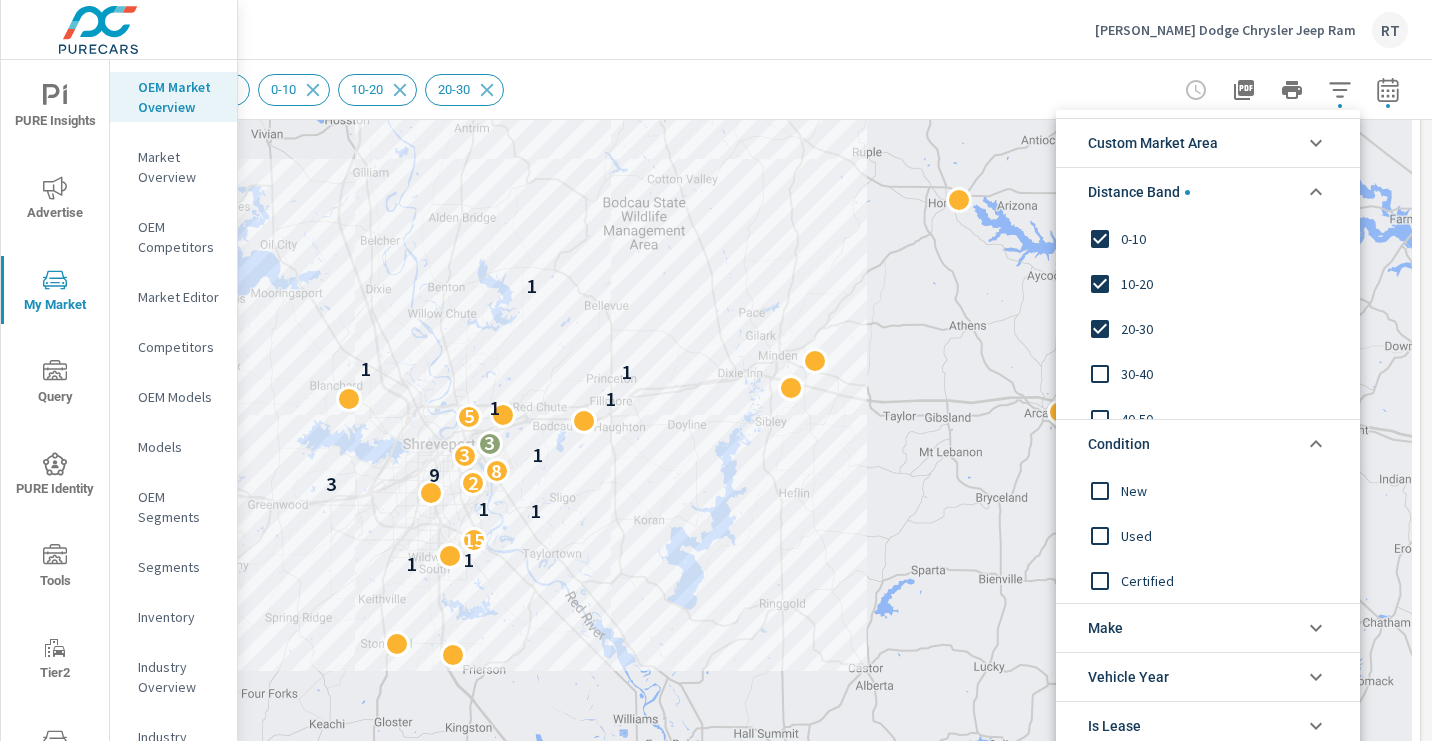 click at bounding box center (1100, 490) 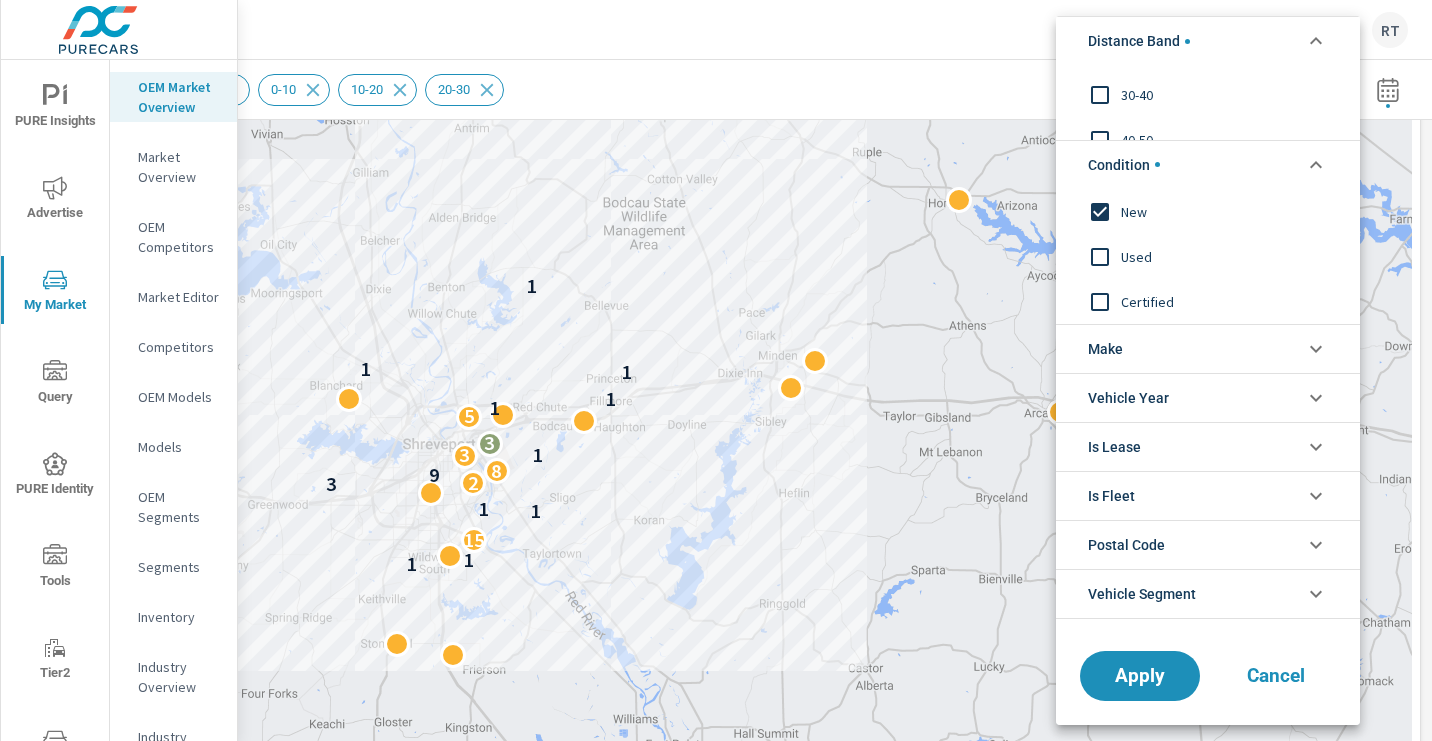 scroll, scrollTop: 192, scrollLeft: 0, axis: vertical 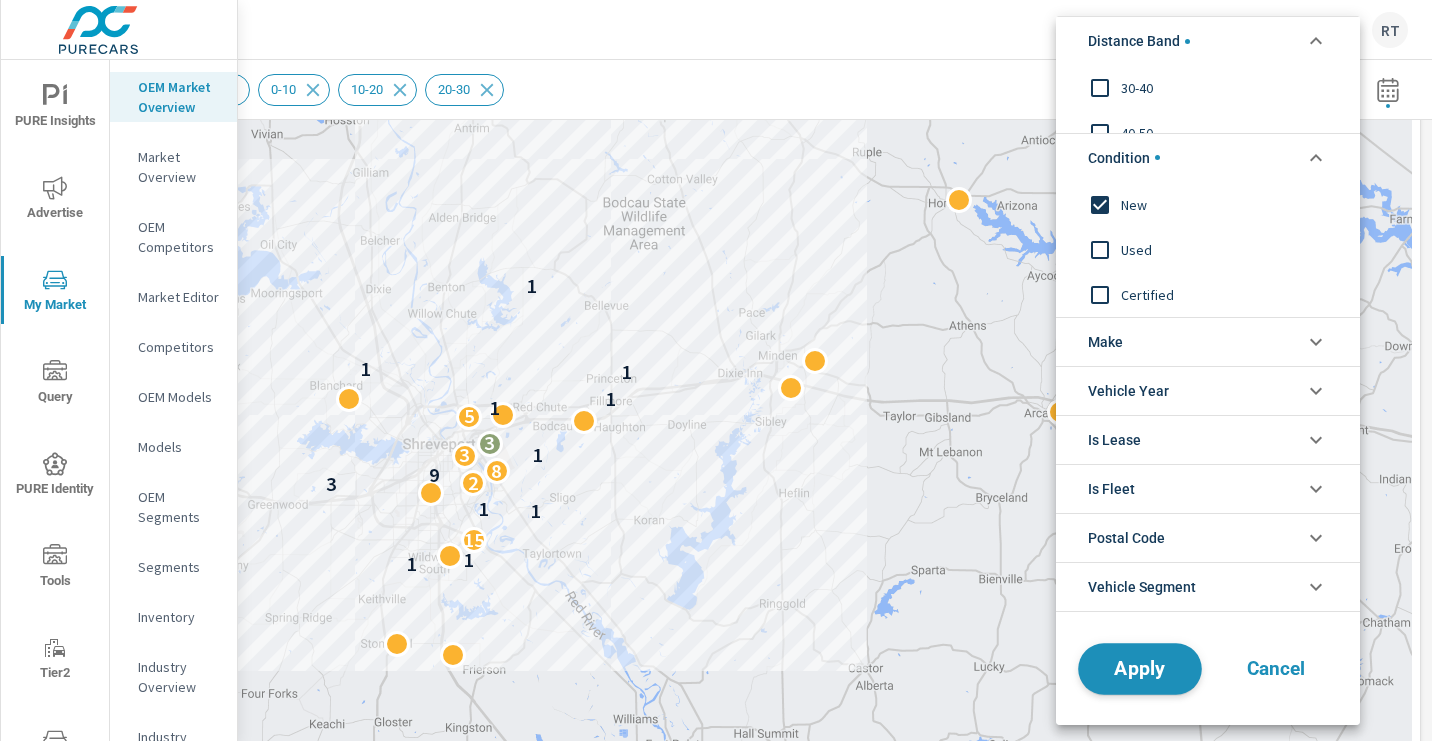 click on "Apply" at bounding box center [1140, 668] 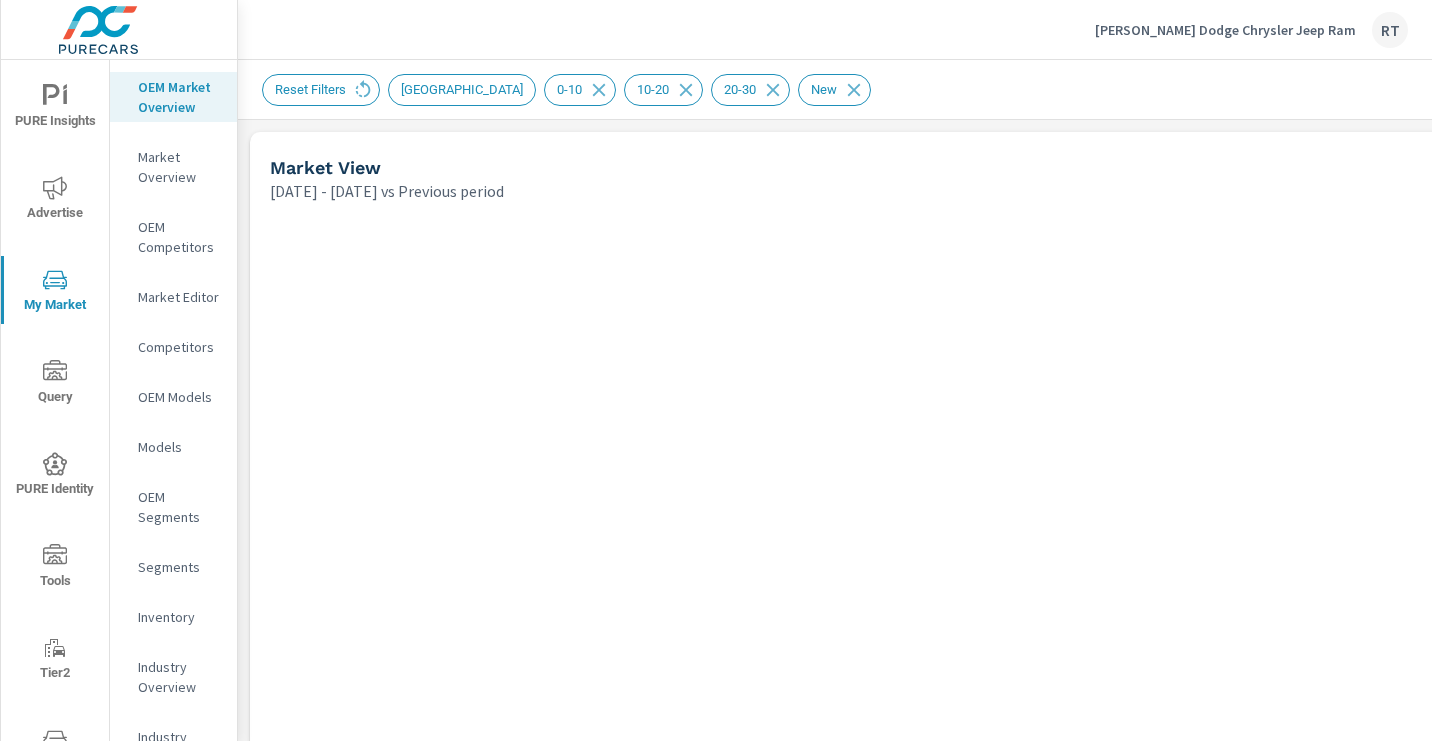 scroll, scrollTop: 1, scrollLeft: 0, axis: vertical 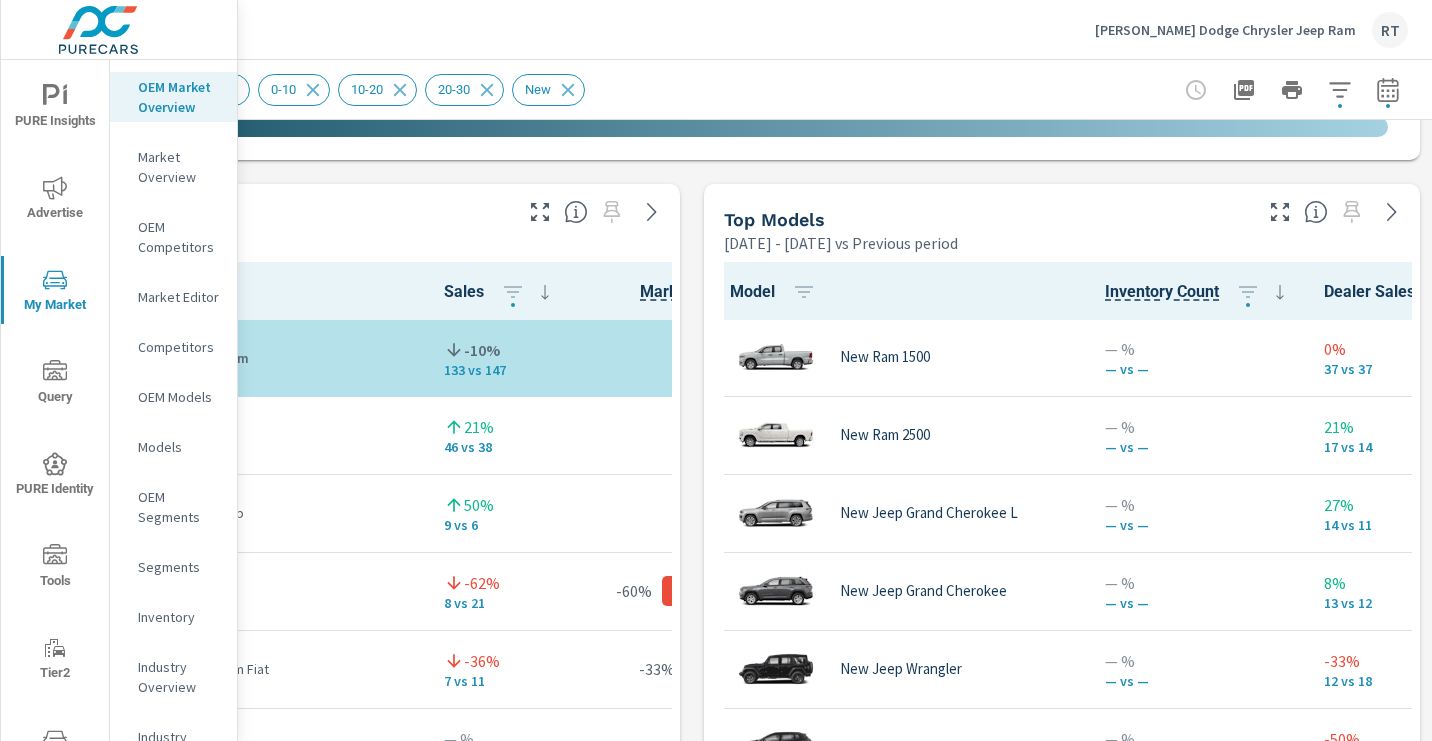 click 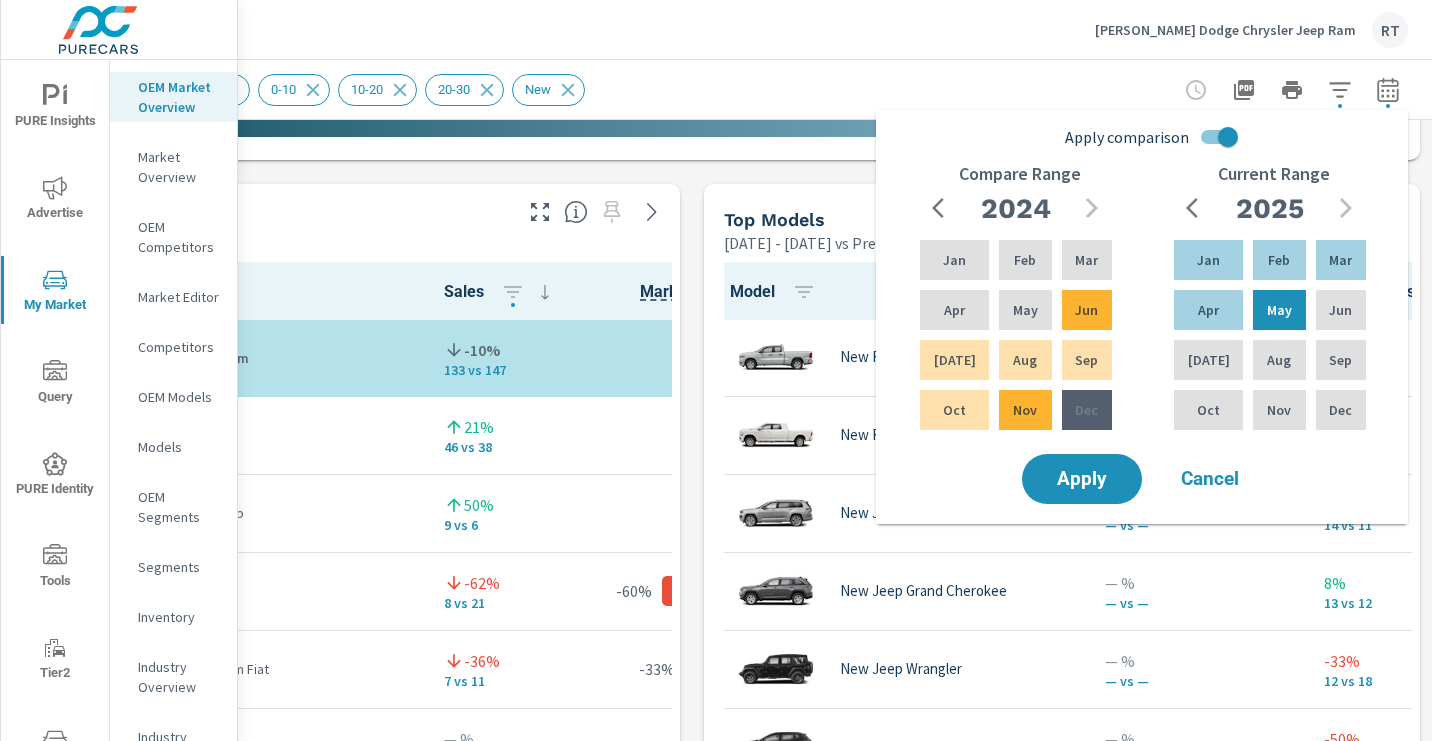 click on "Apply comparison" at bounding box center [1228, 137] 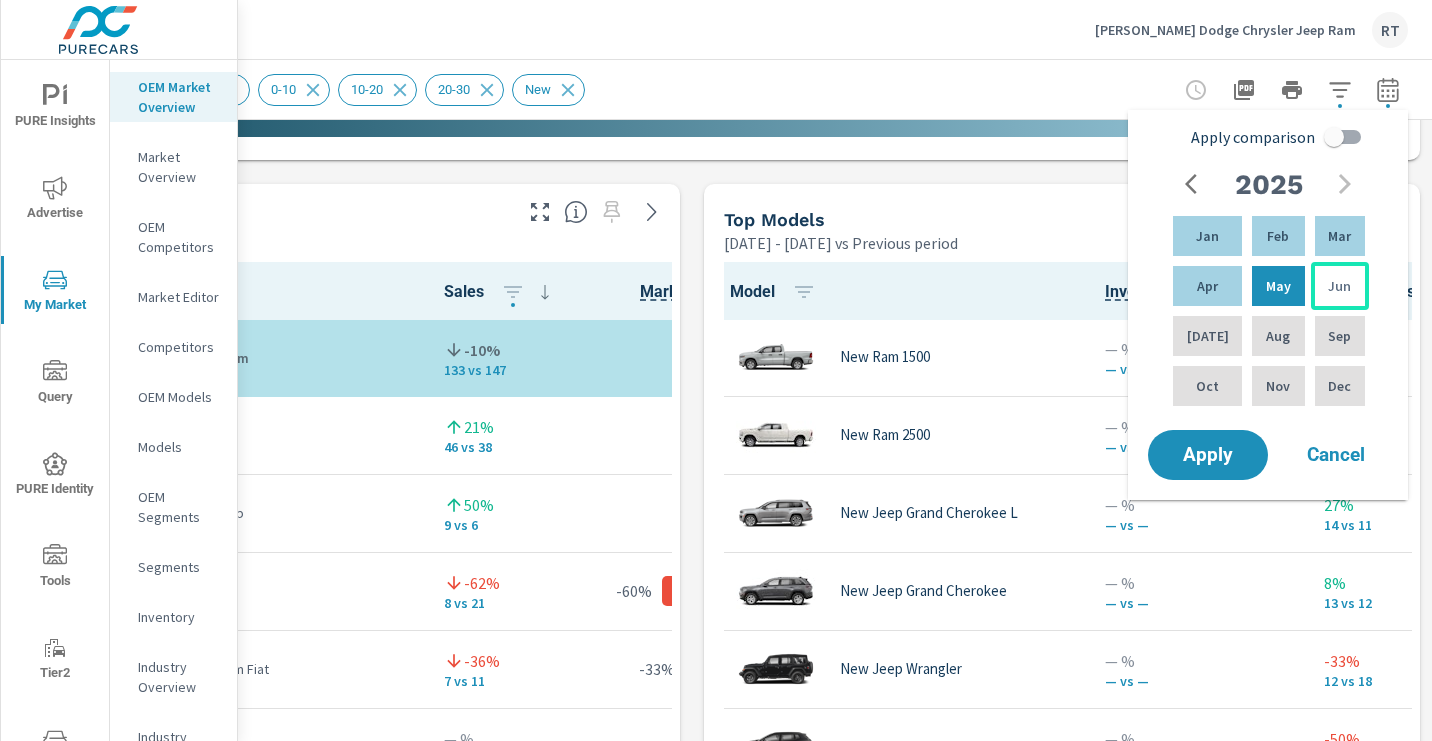 click on "Jun" at bounding box center [1339, 286] 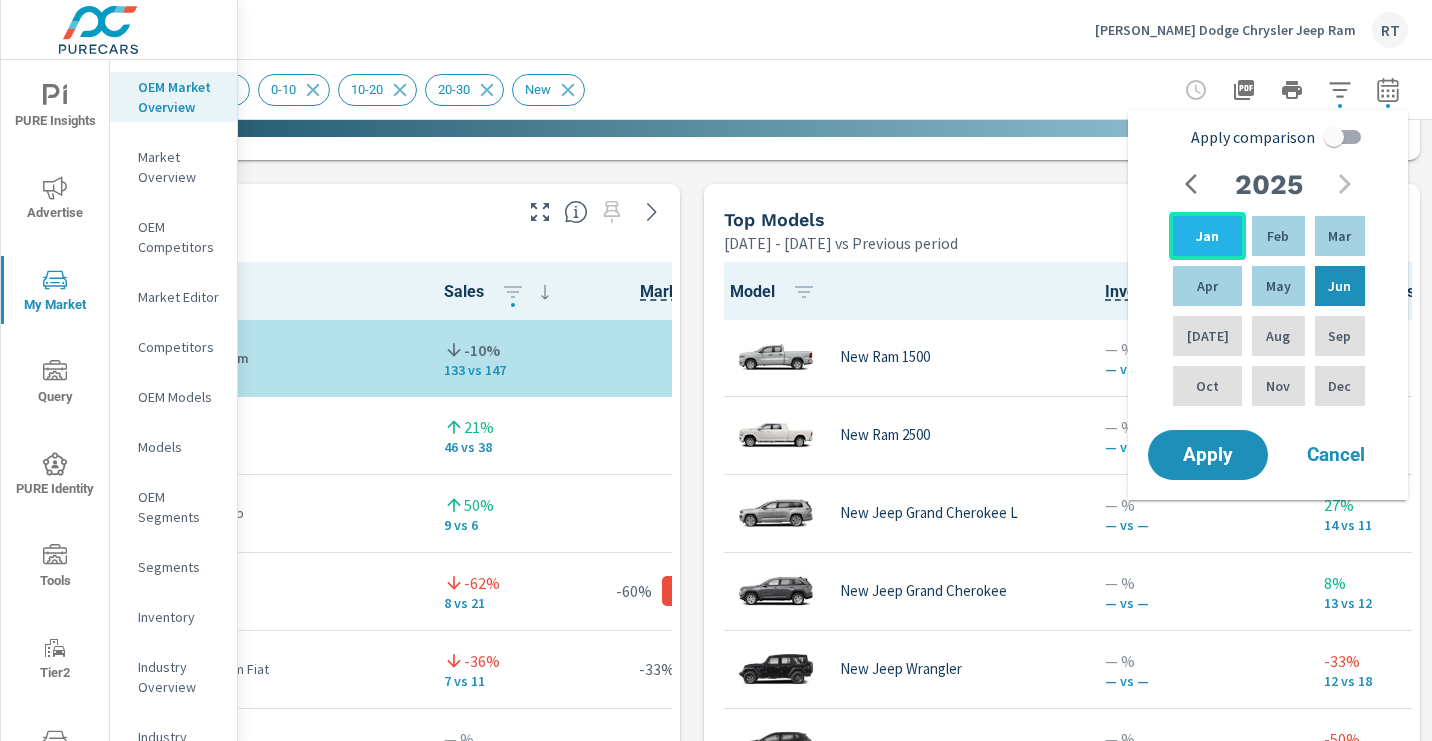 click on "Jan" at bounding box center (1207, 236) 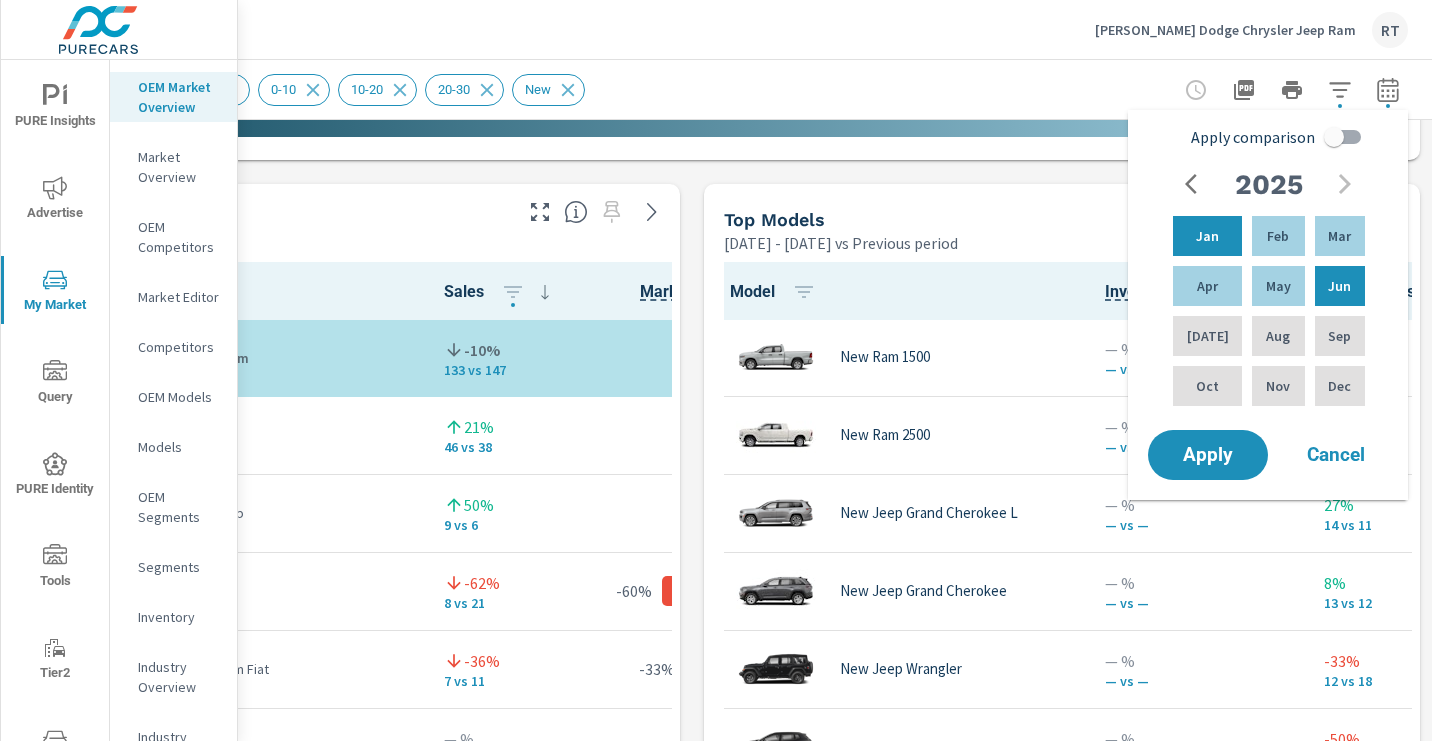 click on "Apply comparison" at bounding box center [1334, 137] 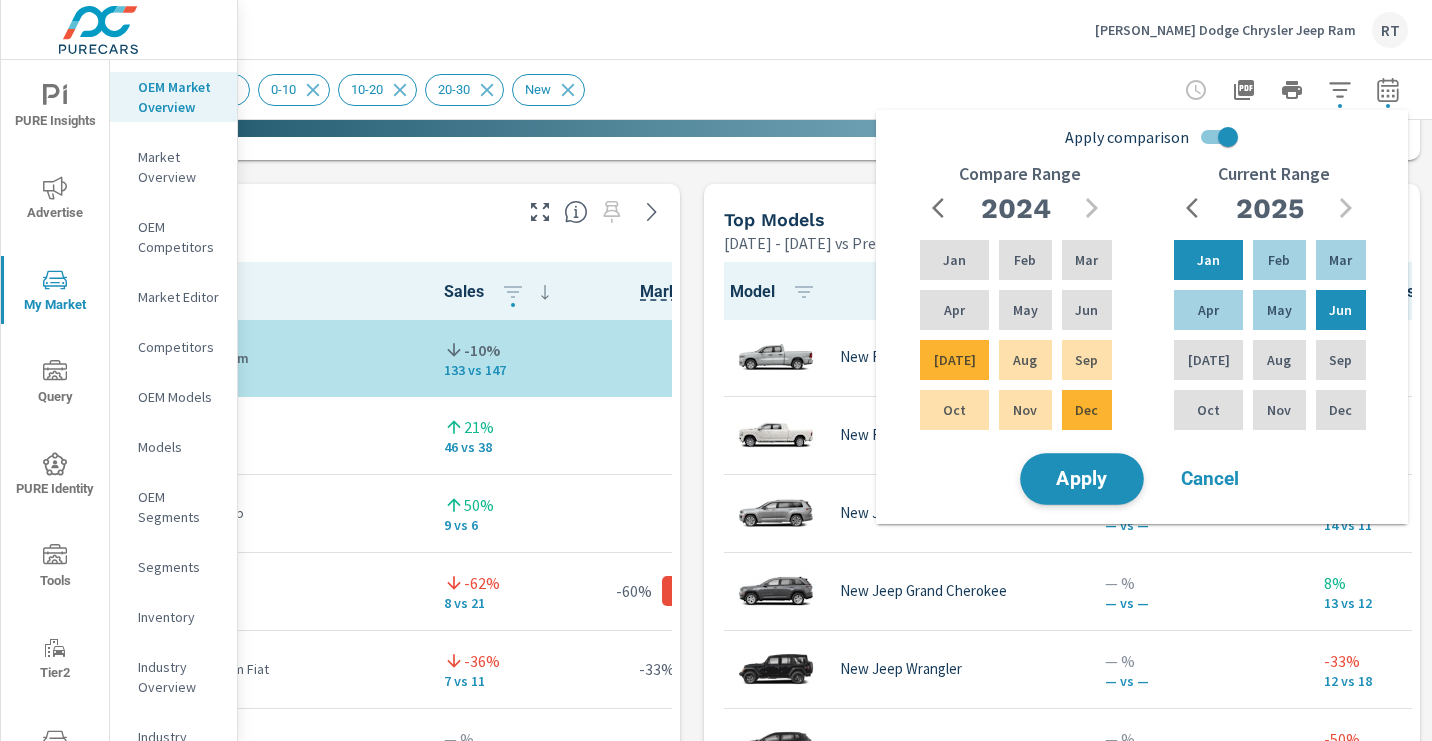 click on "Apply" at bounding box center [1082, 479] 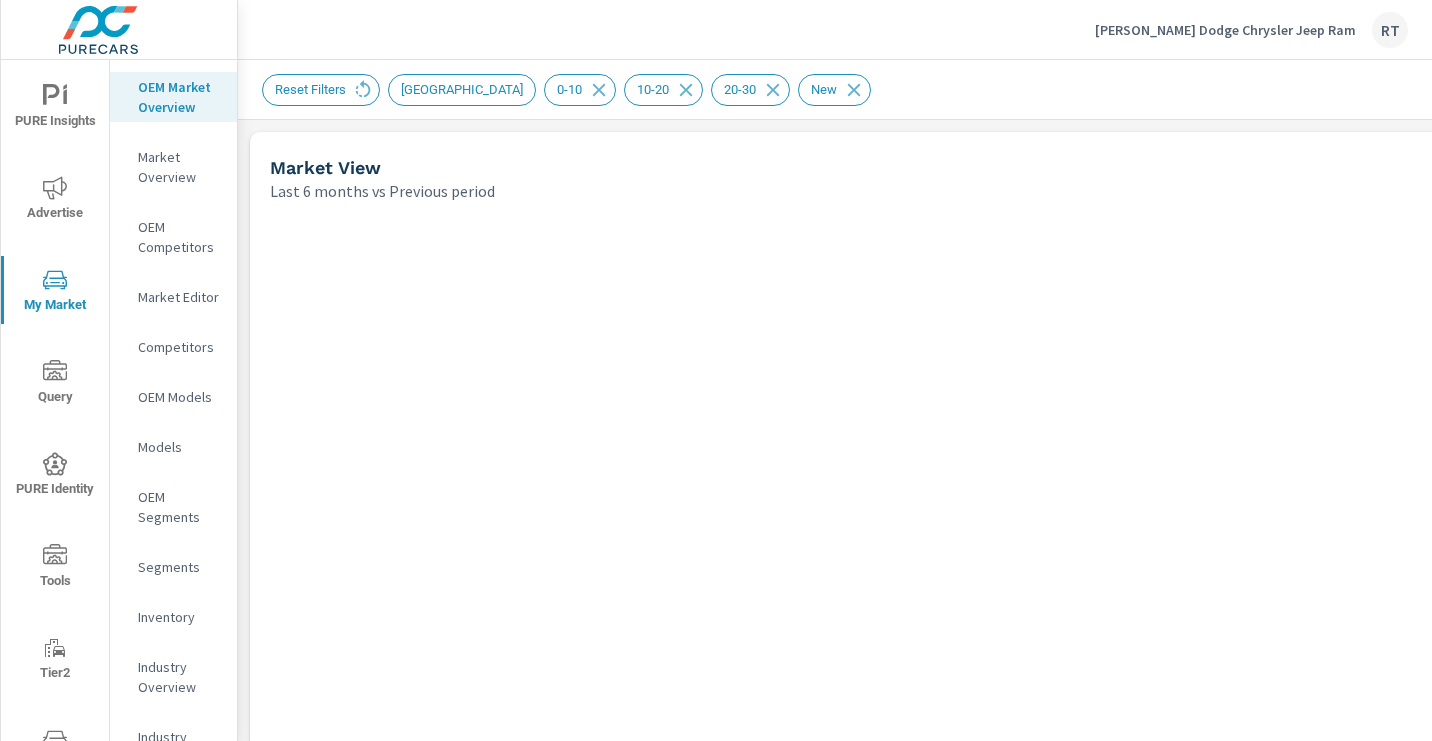 scroll, scrollTop: 79, scrollLeft: 0, axis: vertical 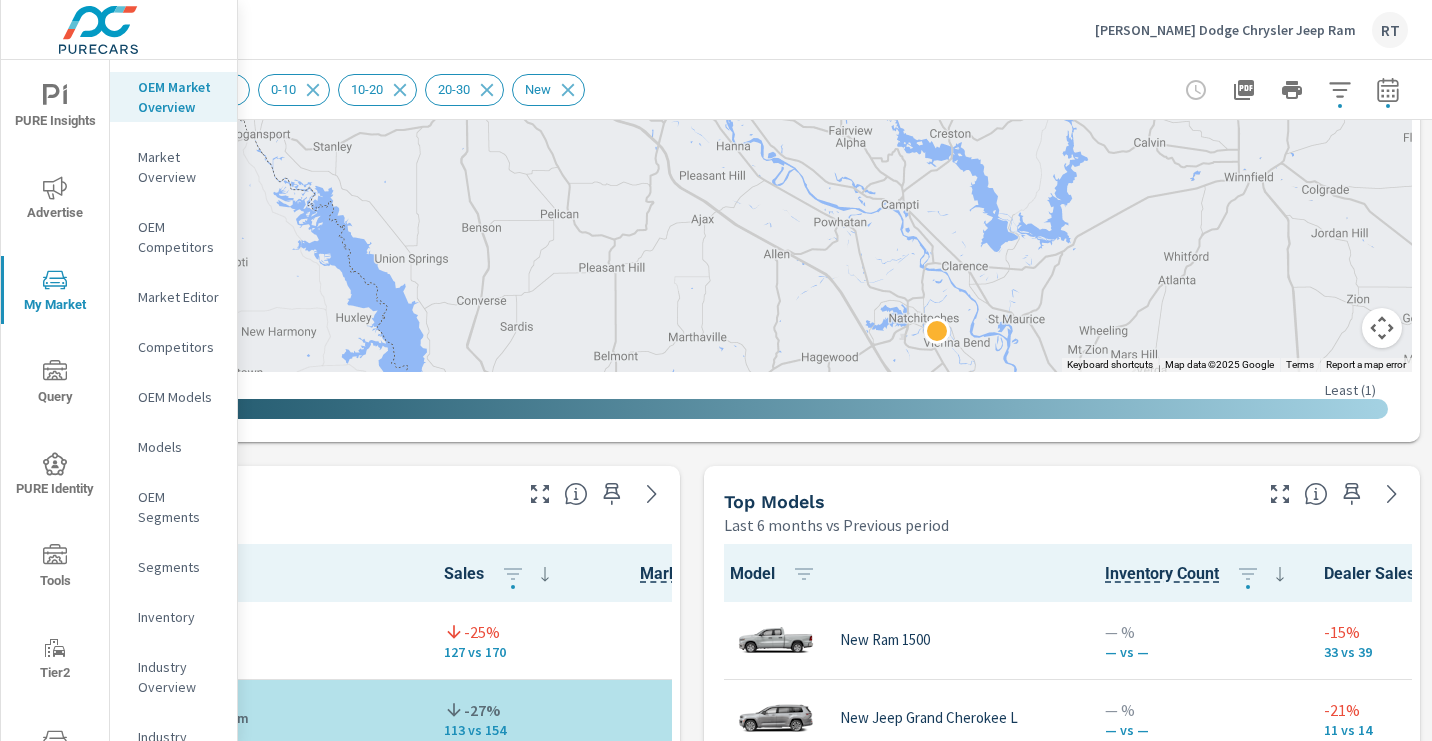 click at bounding box center (1382, 328) 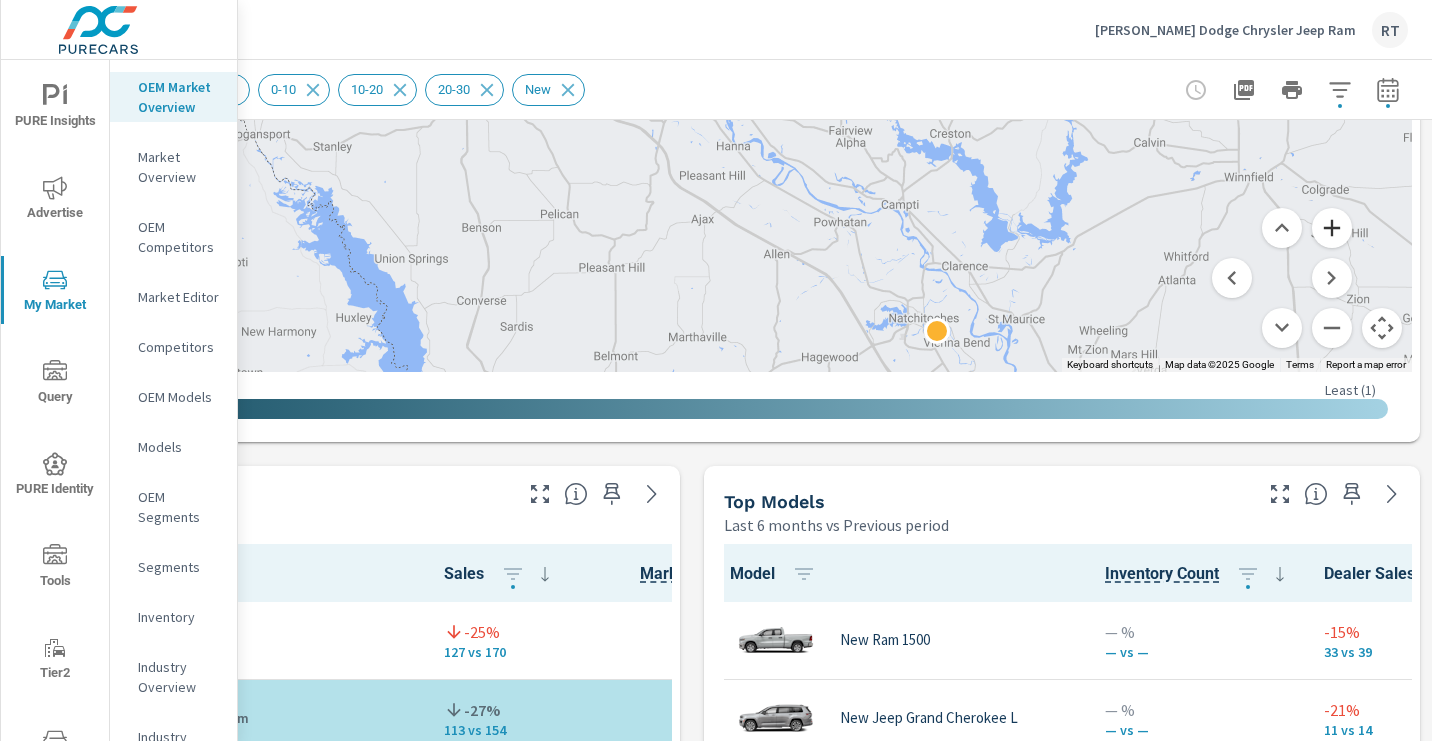 click at bounding box center (1332, 228) 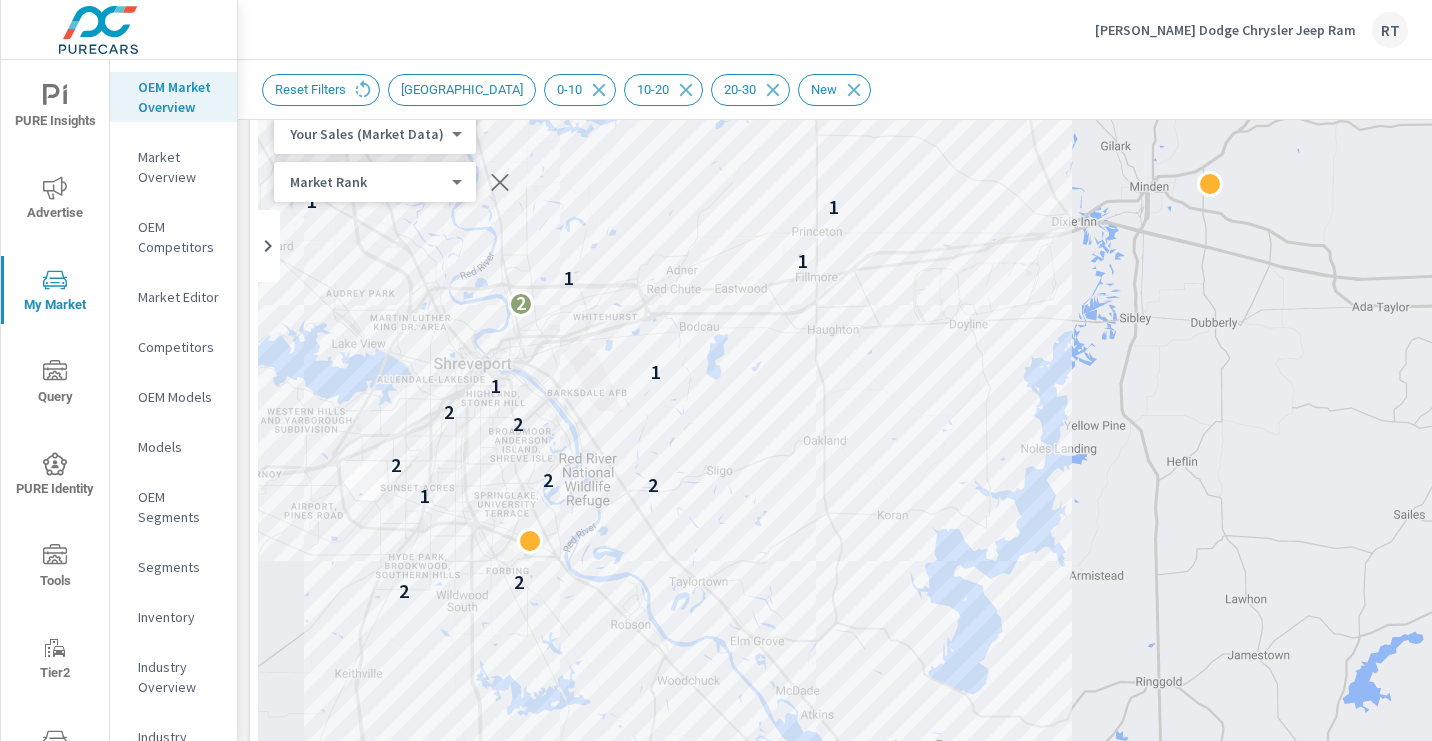 scroll, scrollTop: 118, scrollLeft: 0, axis: vertical 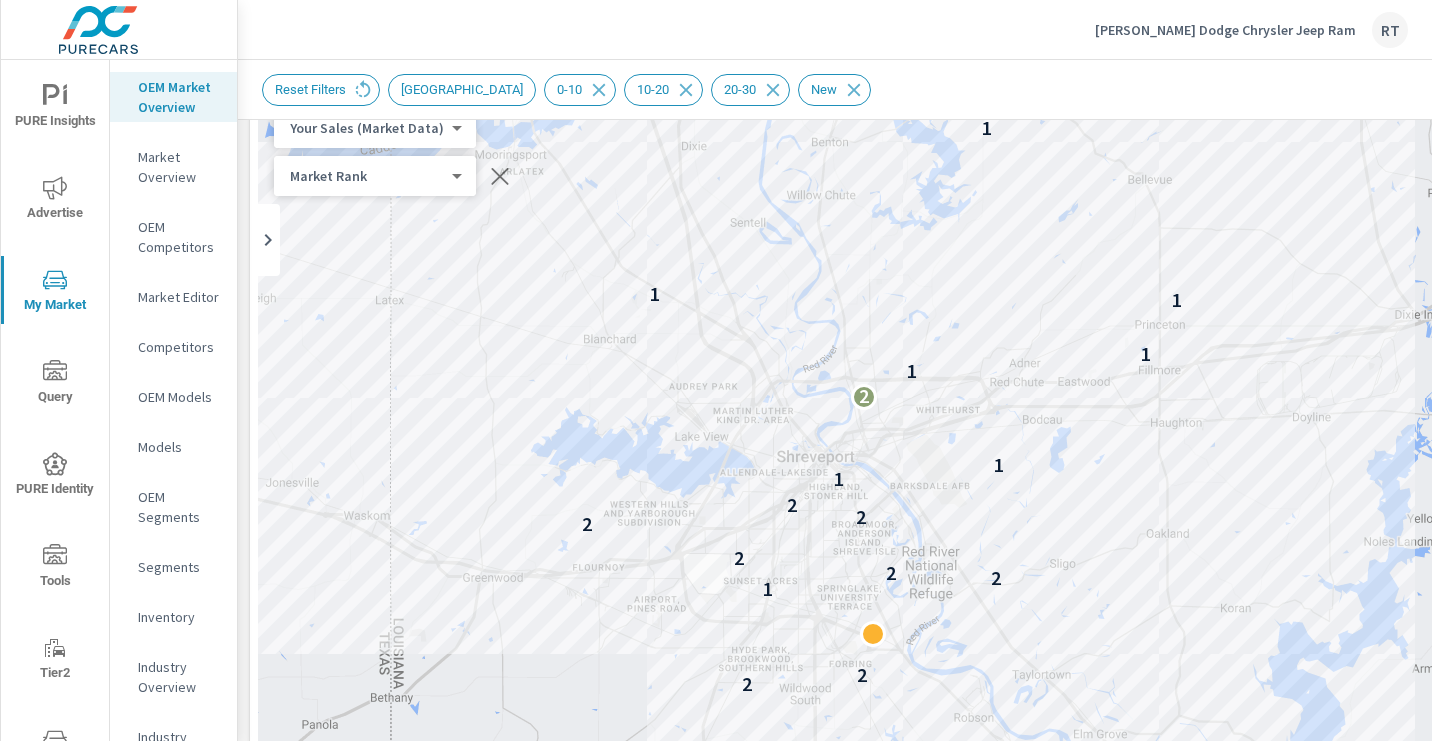 drag, startPoint x: 901, startPoint y: 209, endPoint x: 1230, endPoint y: 299, distance: 341.08795 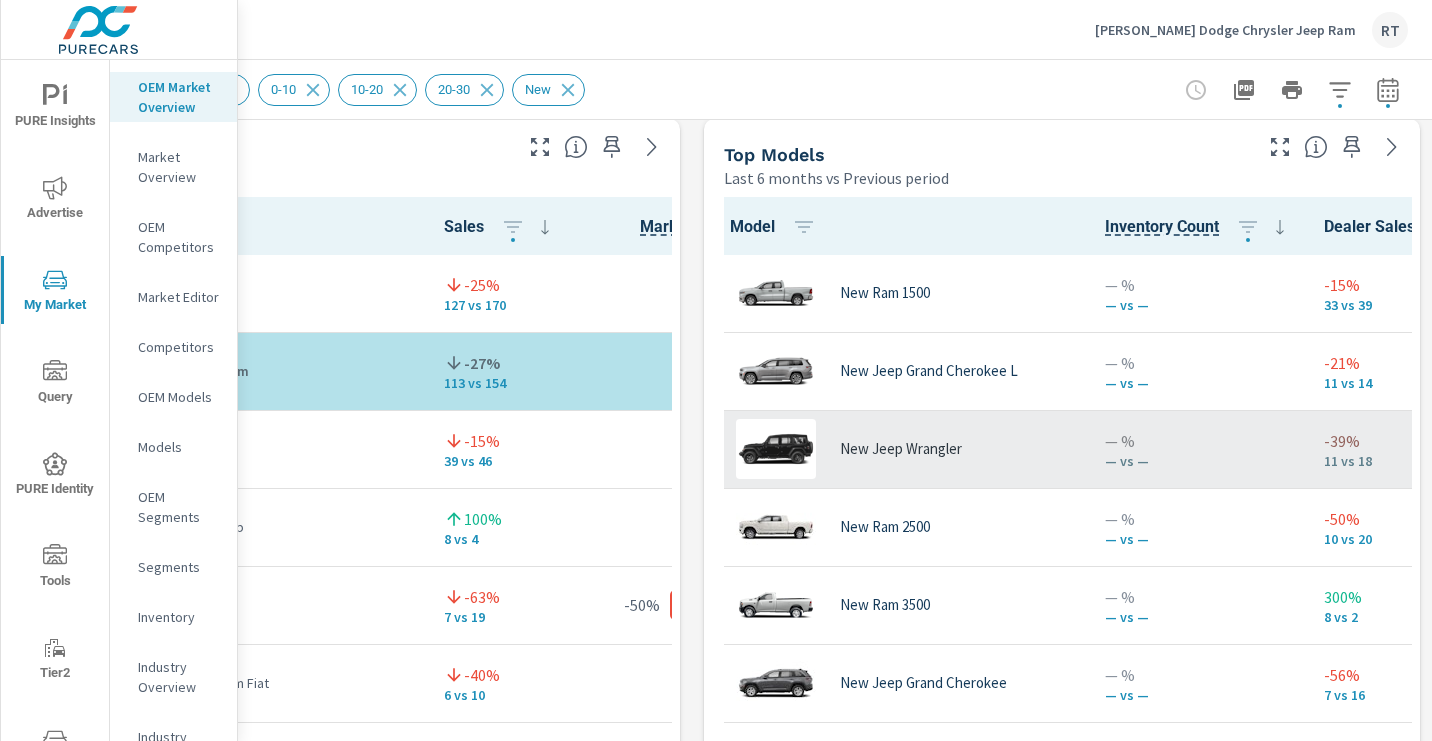 scroll, scrollTop: 1296, scrollLeft: 286, axis: both 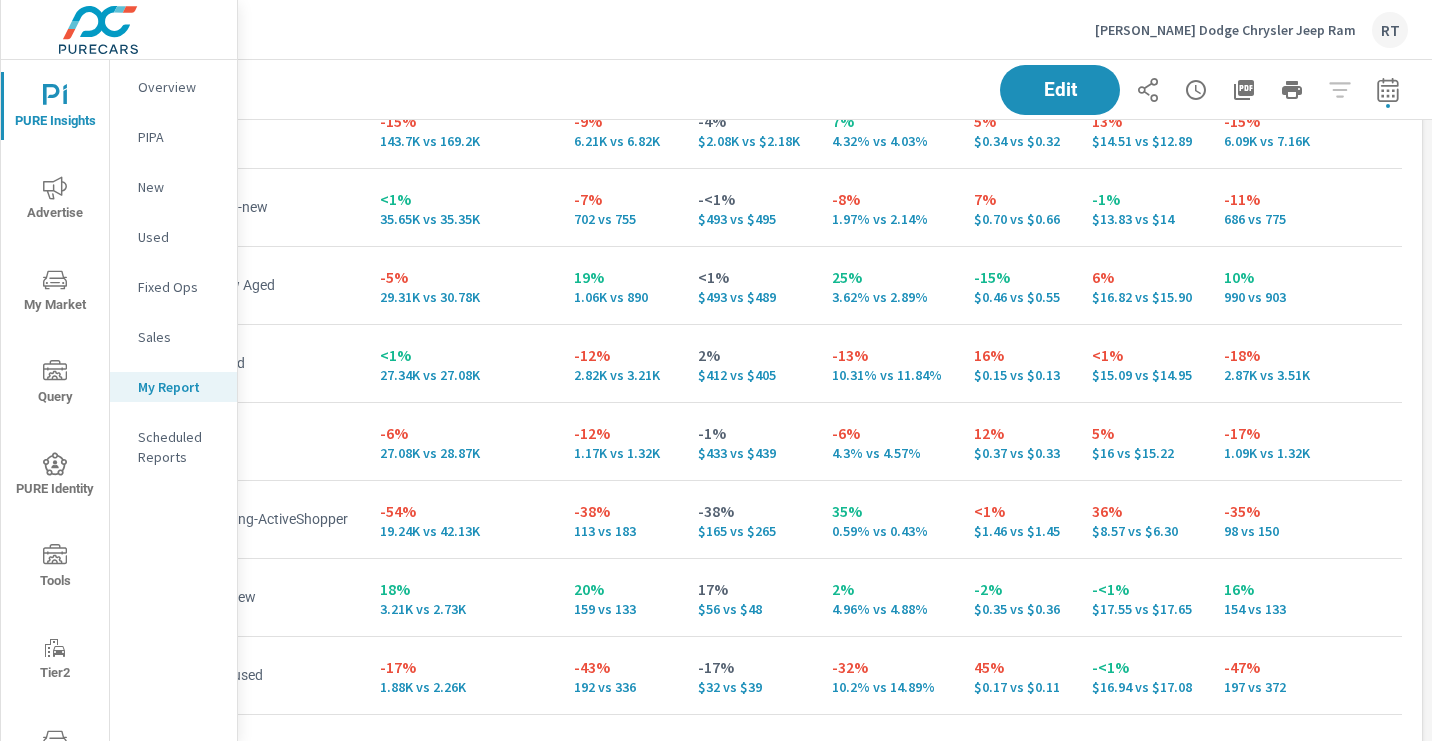 click 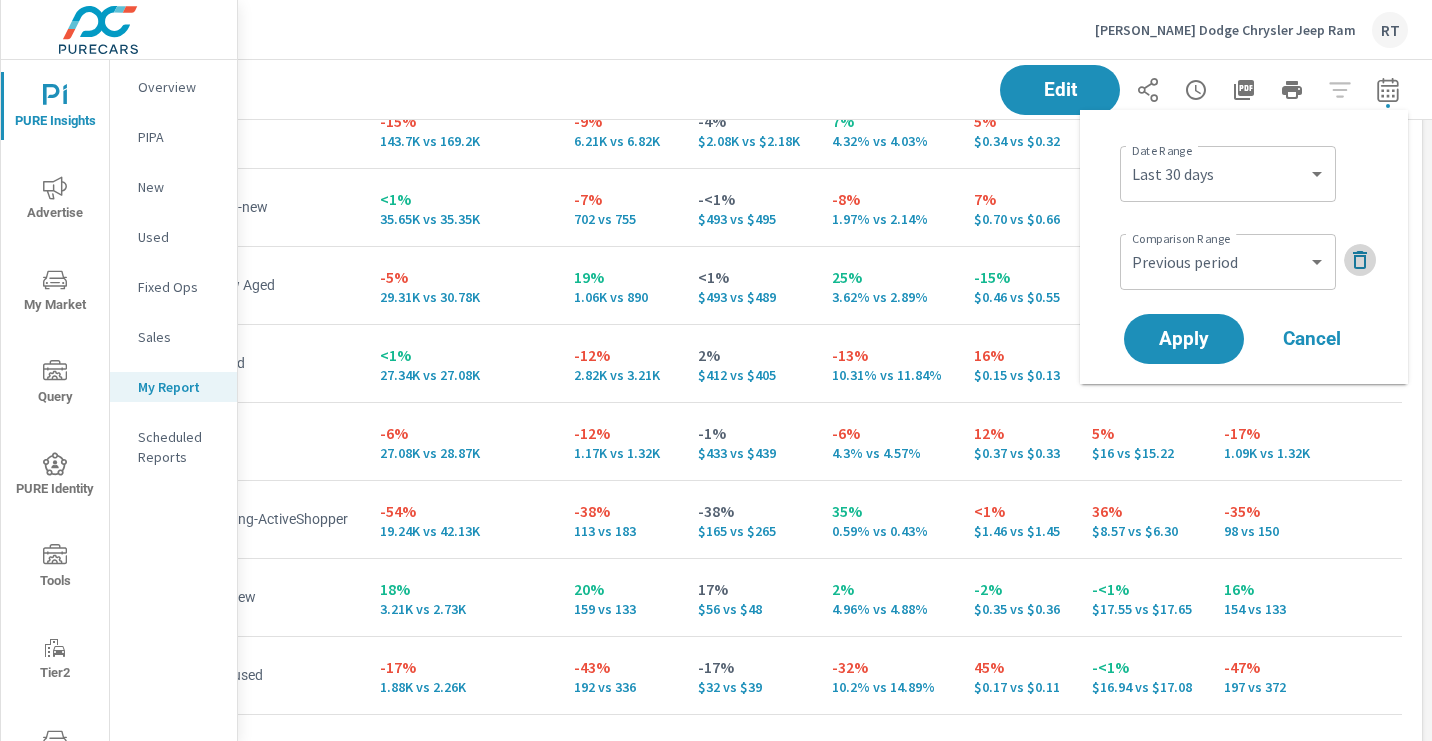 click 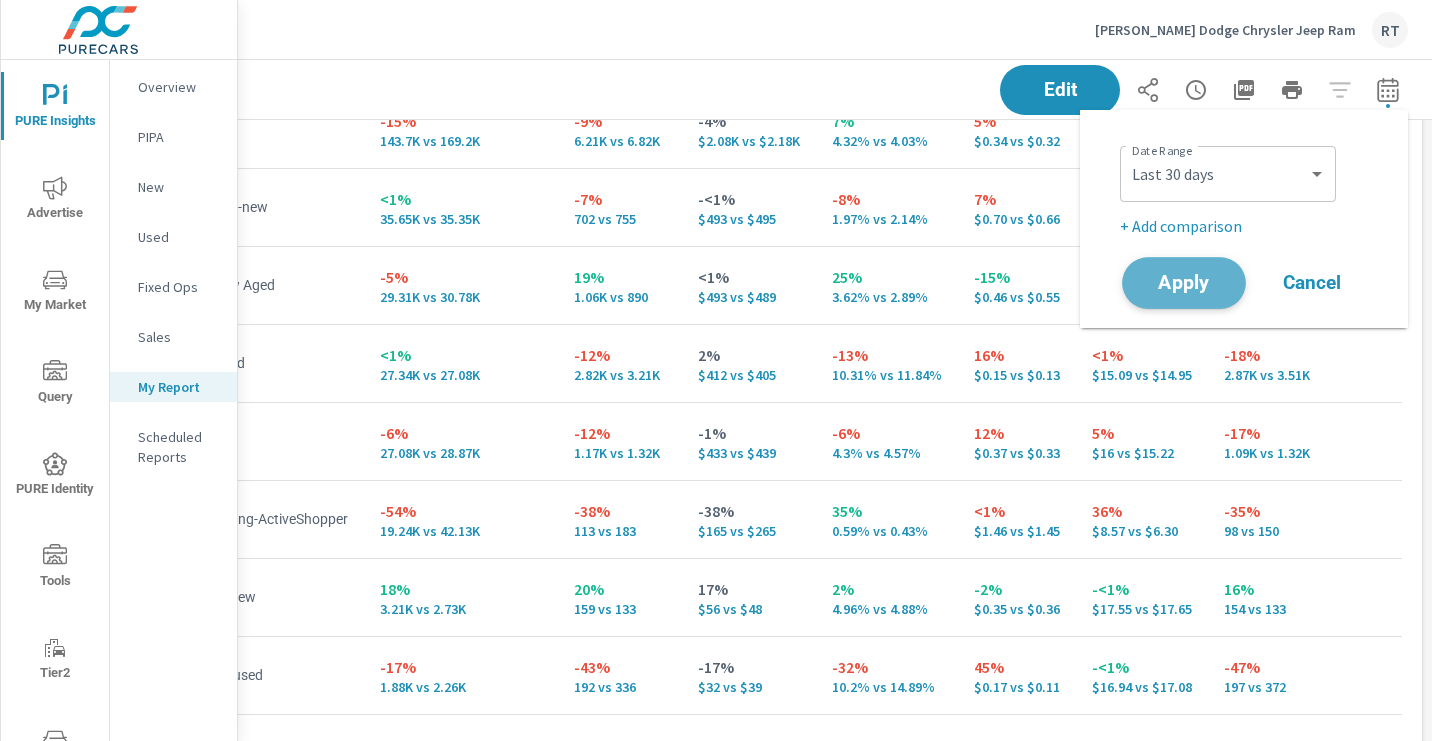 click on "Apply" at bounding box center (1184, 283) 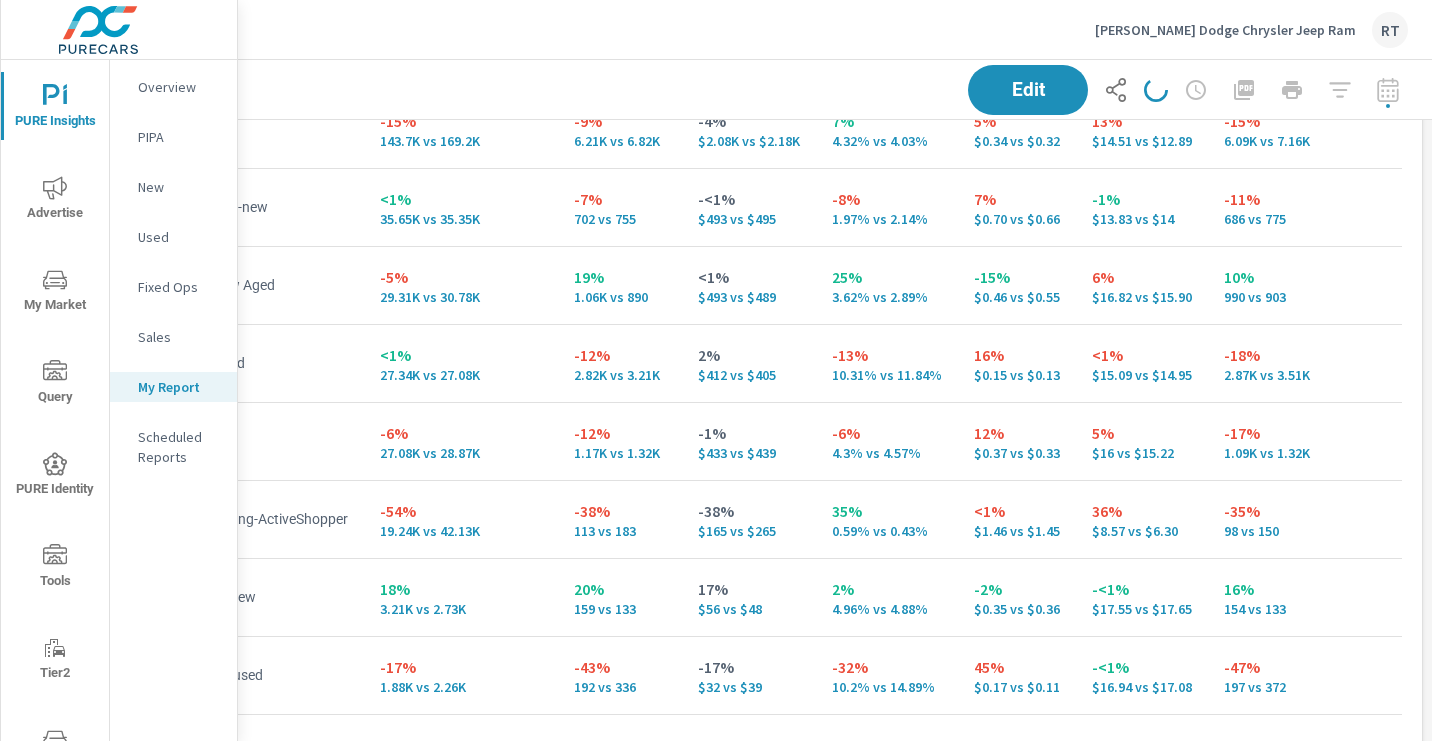 scroll, scrollTop: 0, scrollLeft: 286, axis: horizontal 